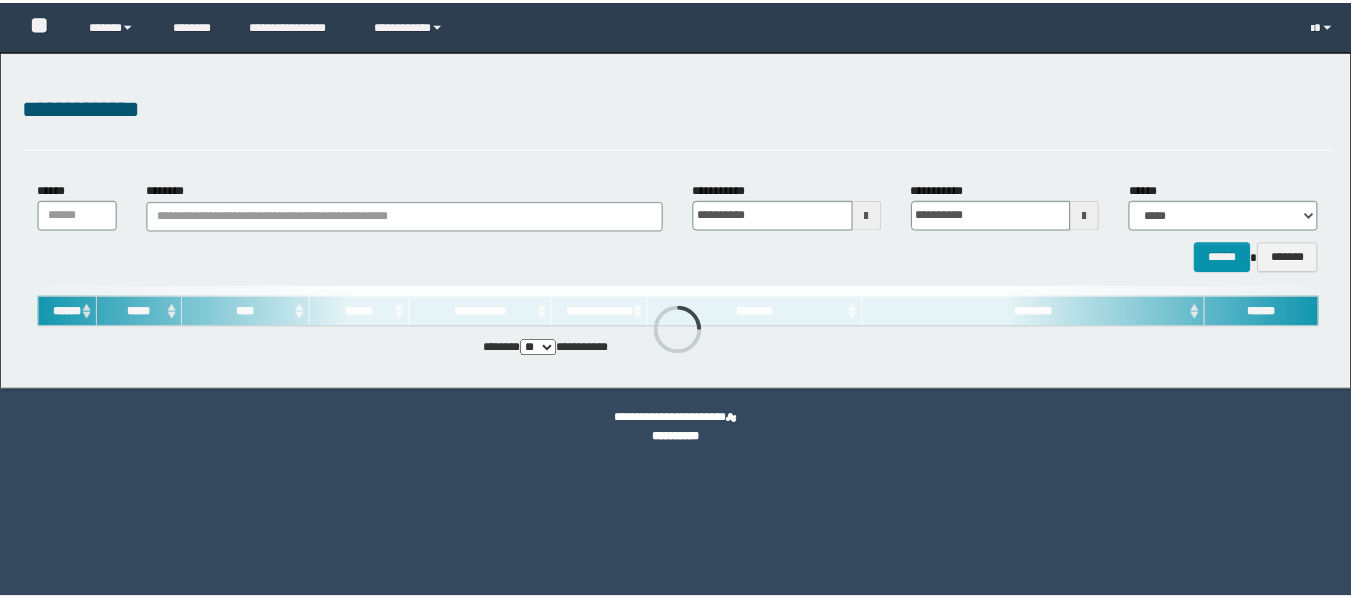 scroll, scrollTop: 0, scrollLeft: 0, axis: both 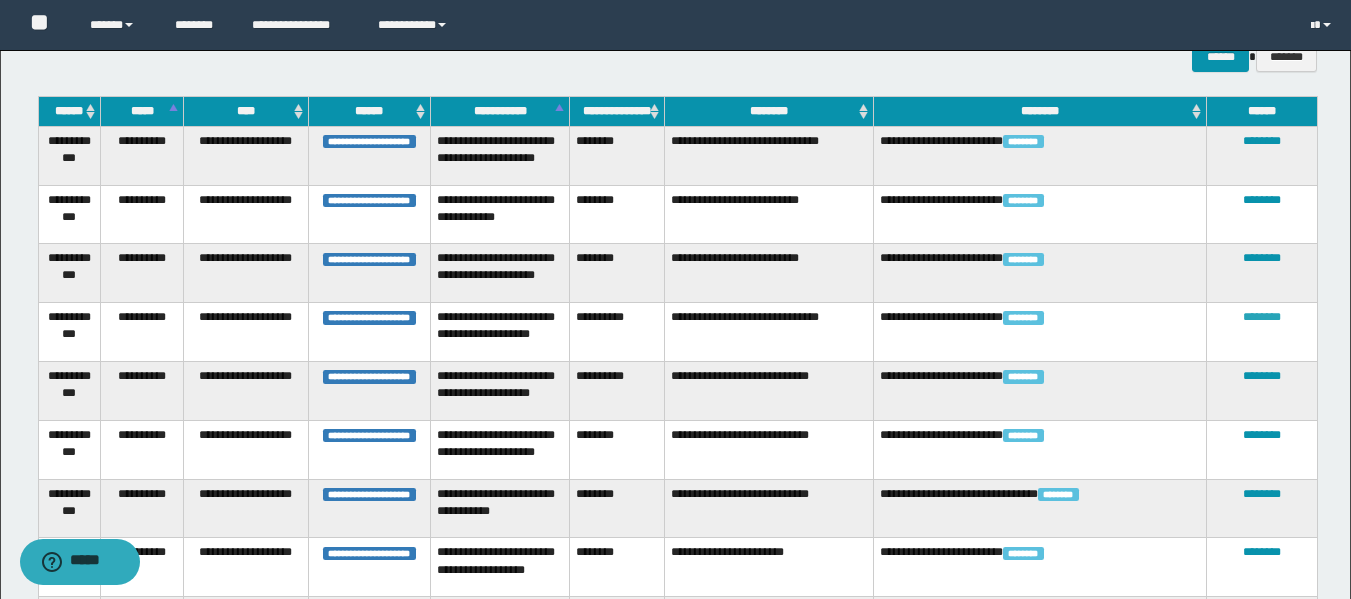 click on "********" at bounding box center (1262, 317) 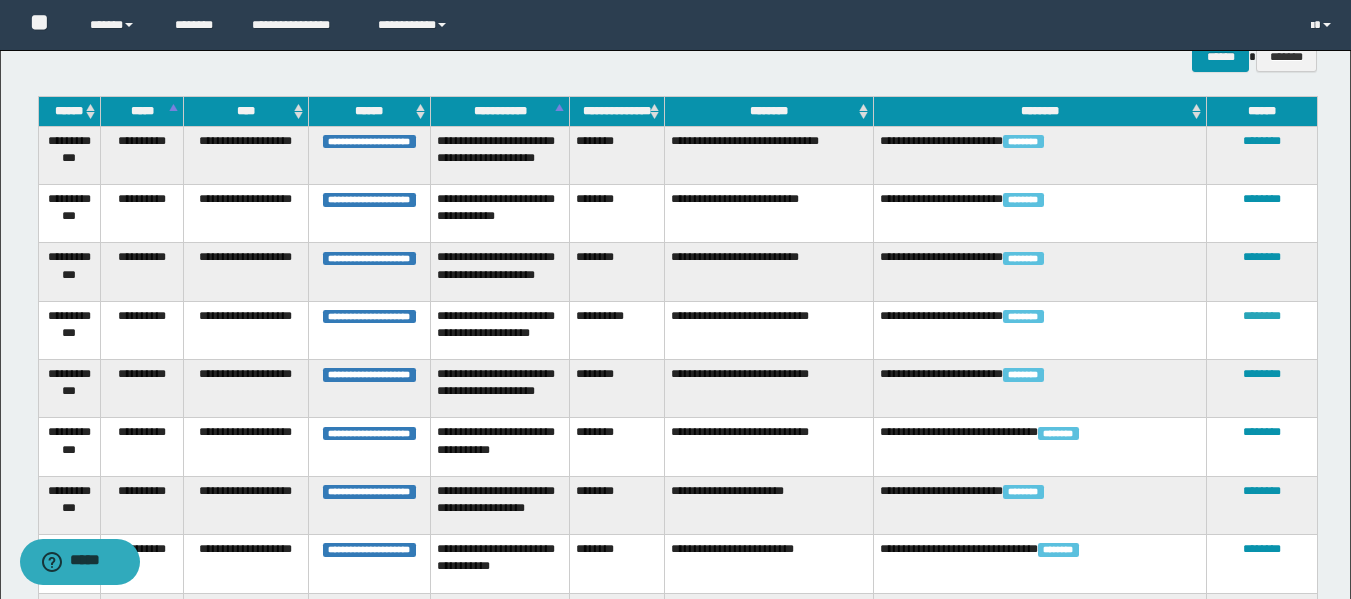 click on "********" at bounding box center (1262, 316) 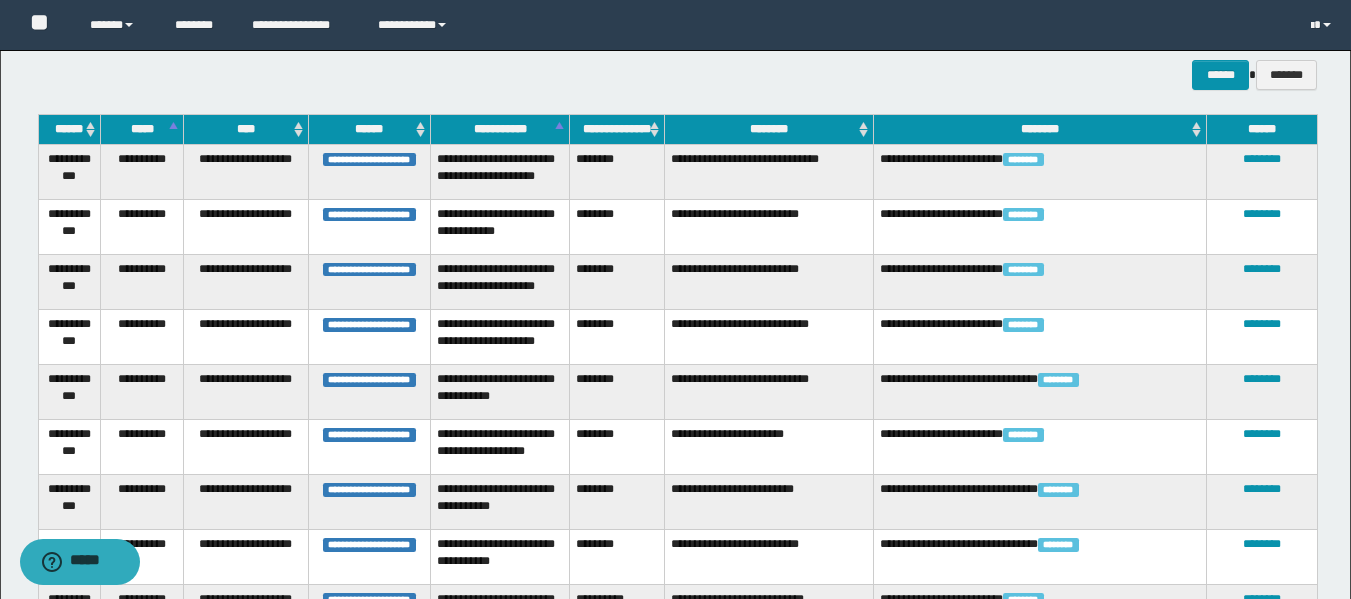 scroll, scrollTop: 270, scrollLeft: 0, axis: vertical 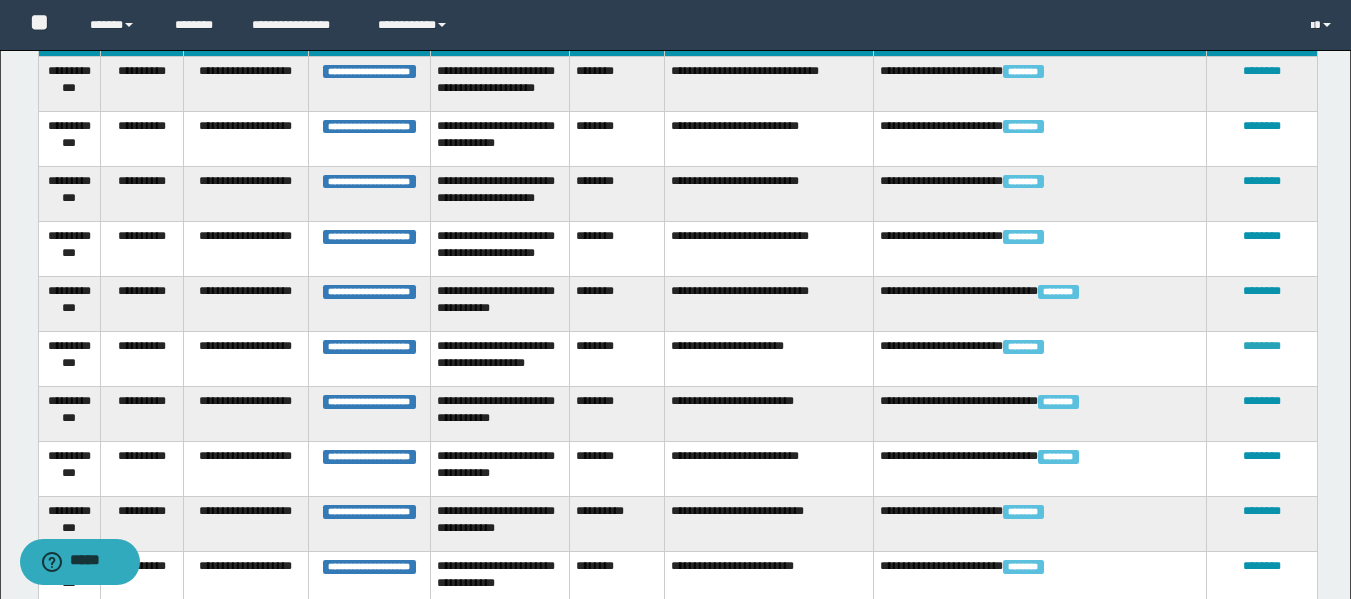 click on "********" at bounding box center (1262, 346) 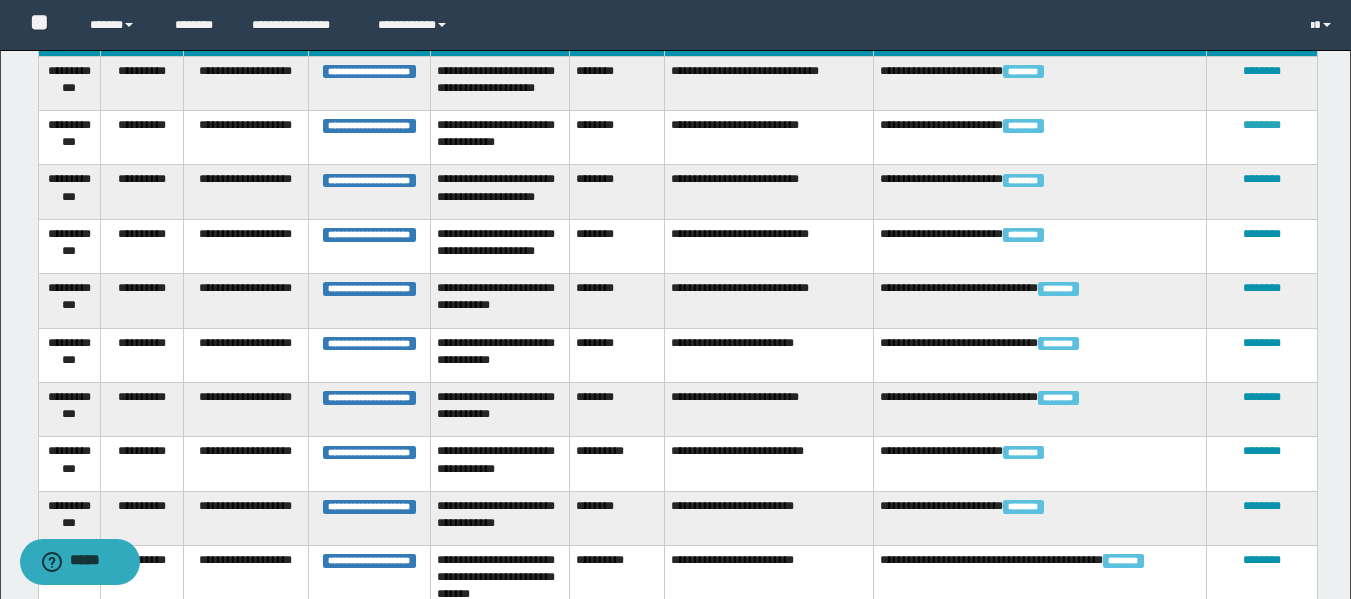 click on "********" at bounding box center [1262, 125] 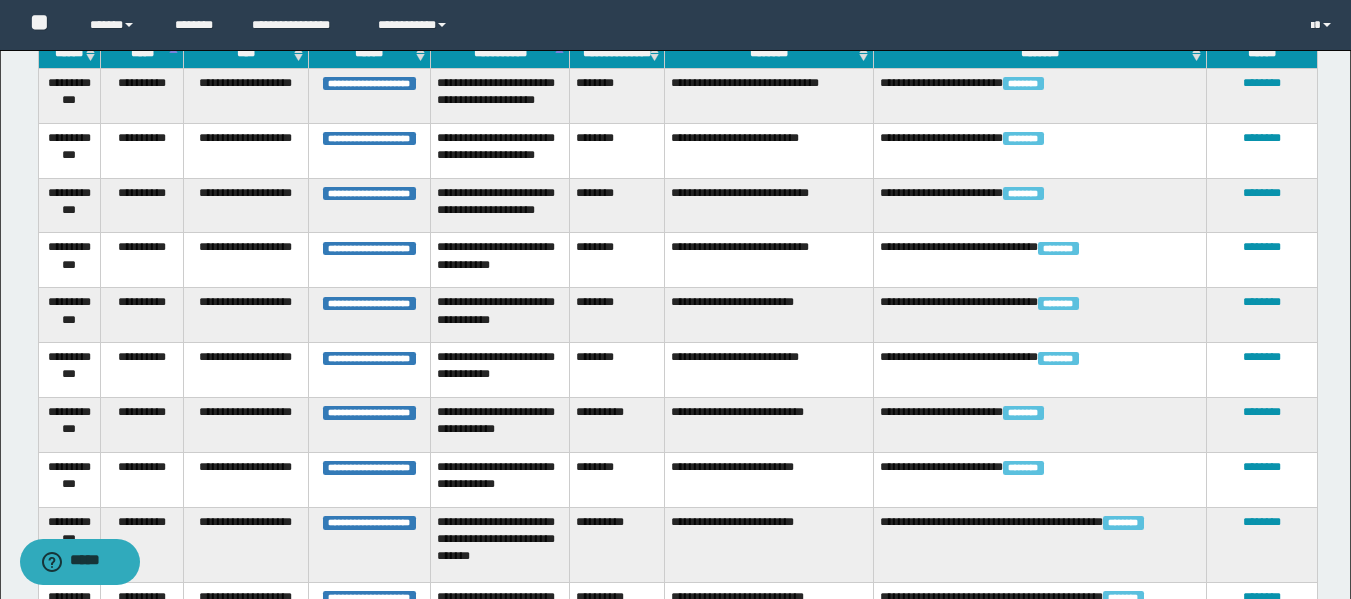 scroll, scrollTop: 223, scrollLeft: 0, axis: vertical 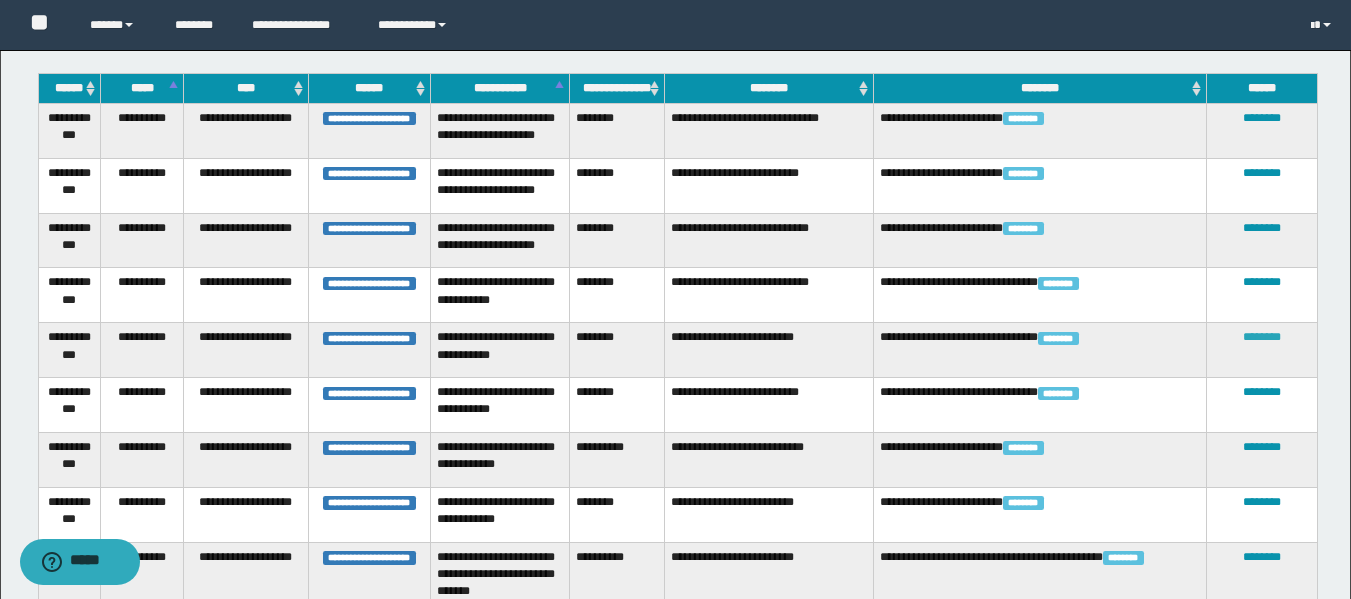 click on "********" at bounding box center (1262, 337) 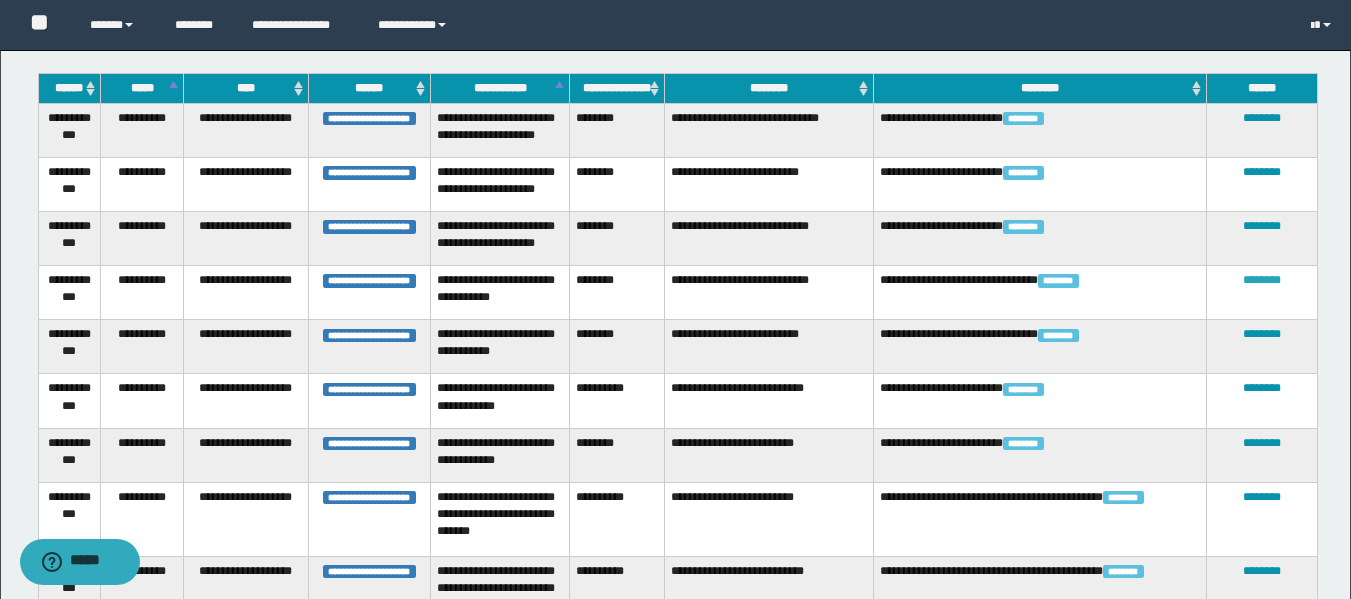 click on "********" at bounding box center (1262, 280) 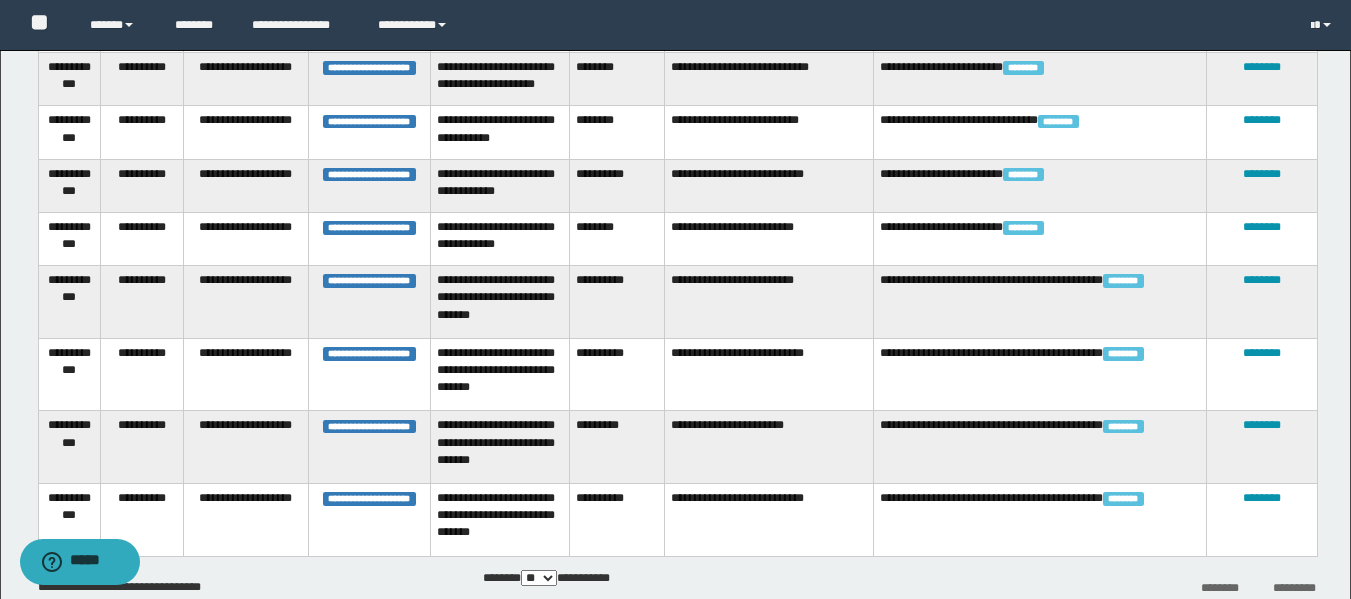 scroll, scrollTop: 423, scrollLeft: 0, axis: vertical 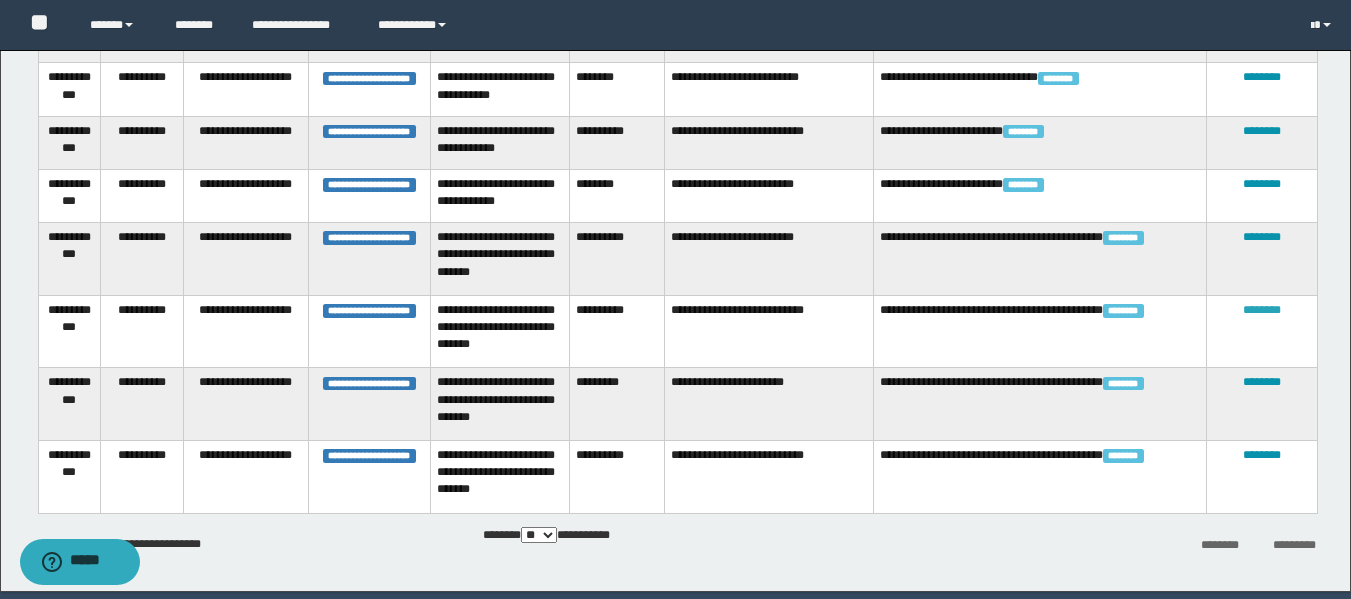 click on "********" at bounding box center (1262, 310) 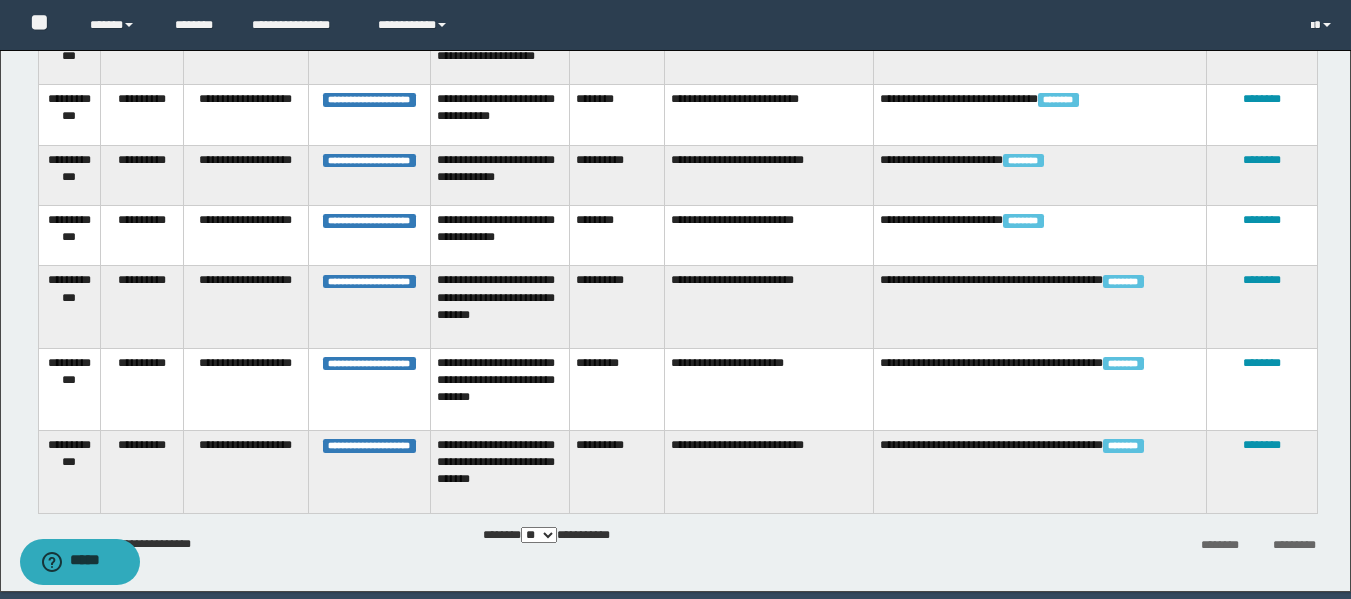 scroll, scrollTop: 77, scrollLeft: 0, axis: vertical 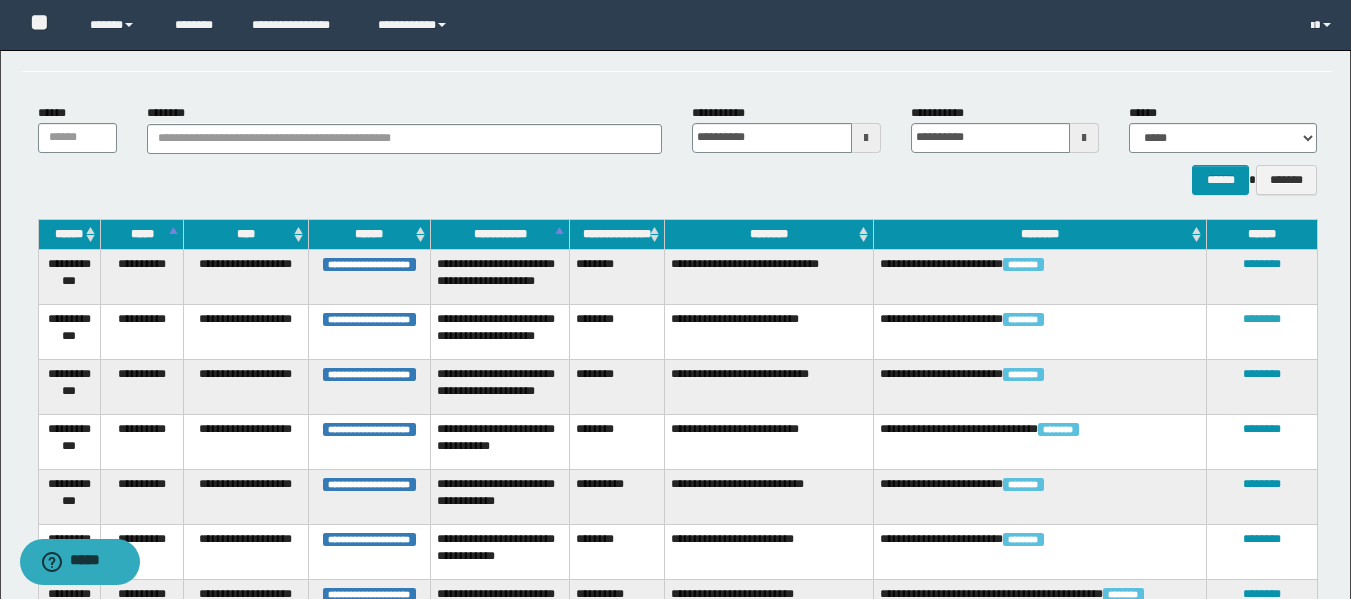 click on "********" at bounding box center [1262, 319] 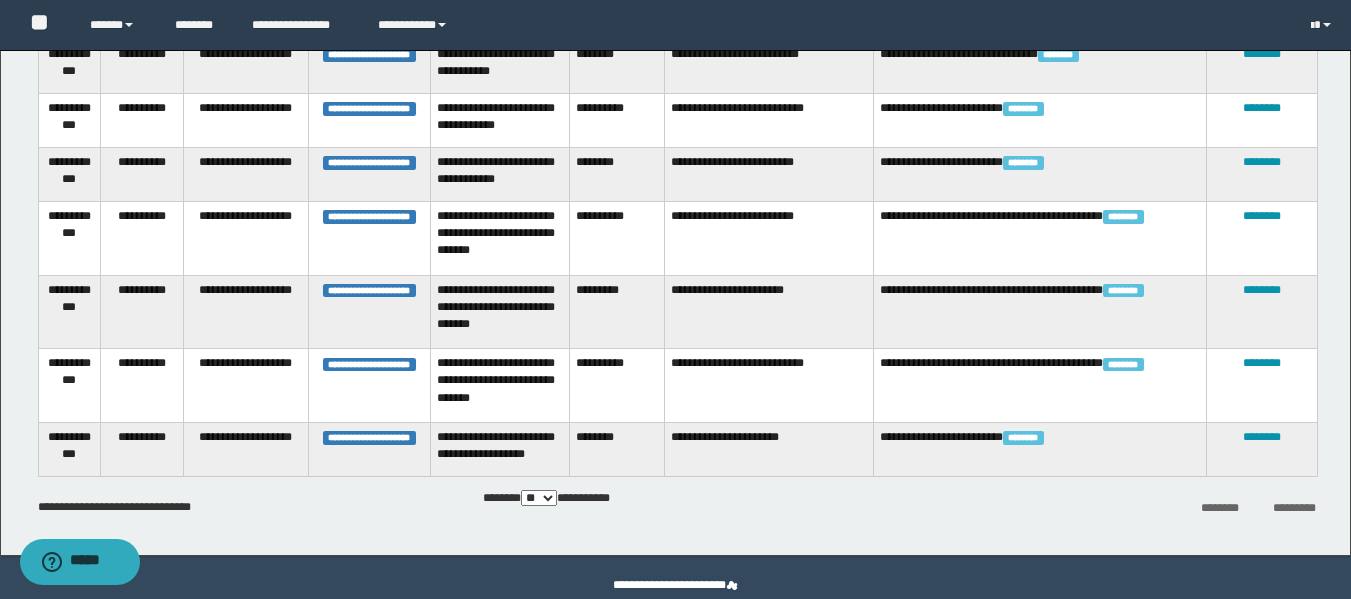 scroll, scrollTop: 430, scrollLeft: 0, axis: vertical 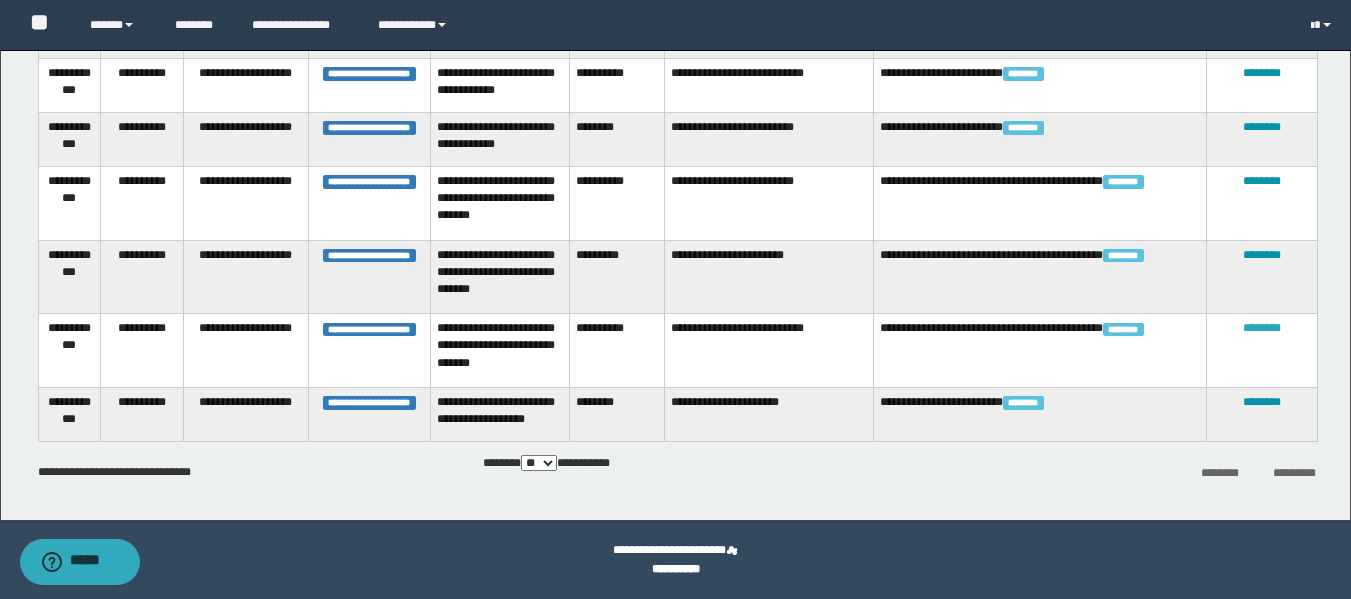 click on "********" at bounding box center (1262, 328) 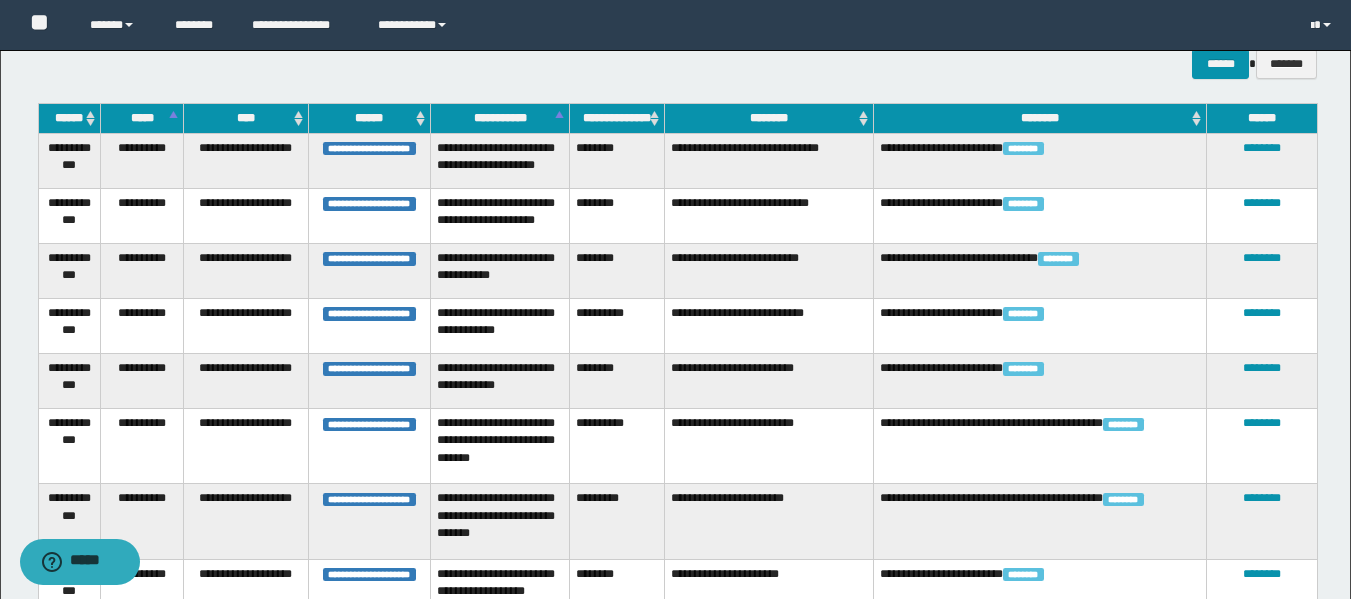 scroll, scrollTop: 165, scrollLeft: 0, axis: vertical 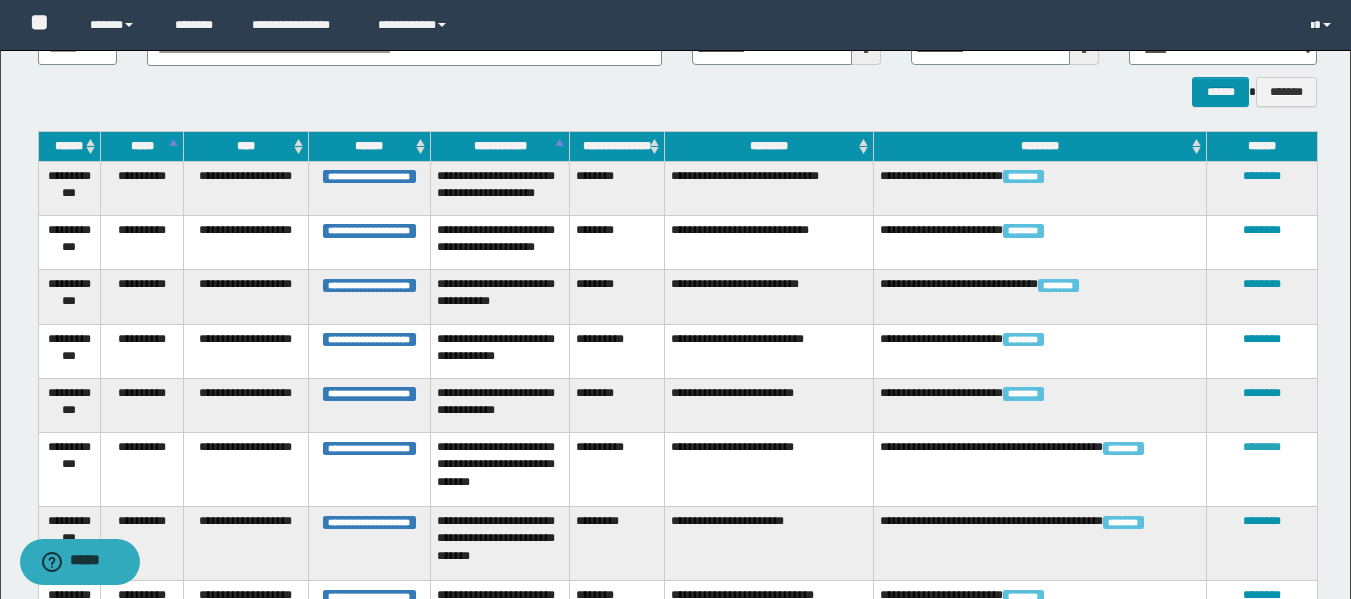 click on "********" at bounding box center [1262, 447] 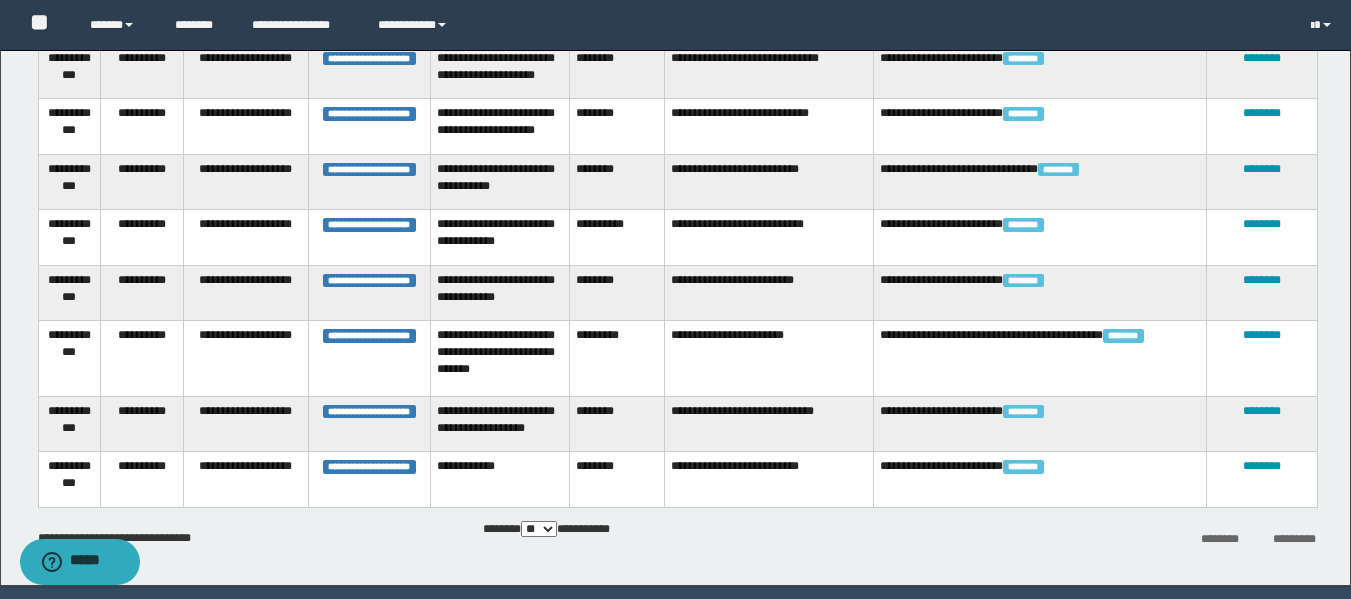 scroll, scrollTop: 248, scrollLeft: 0, axis: vertical 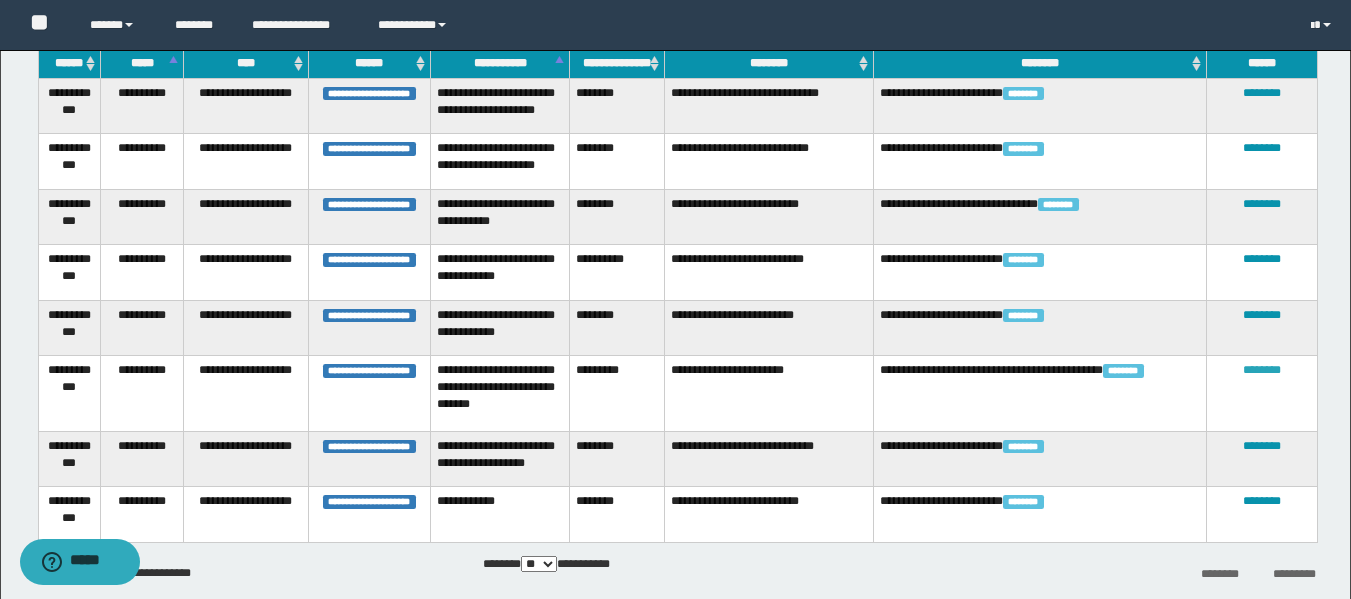click on "********" at bounding box center (1262, 370) 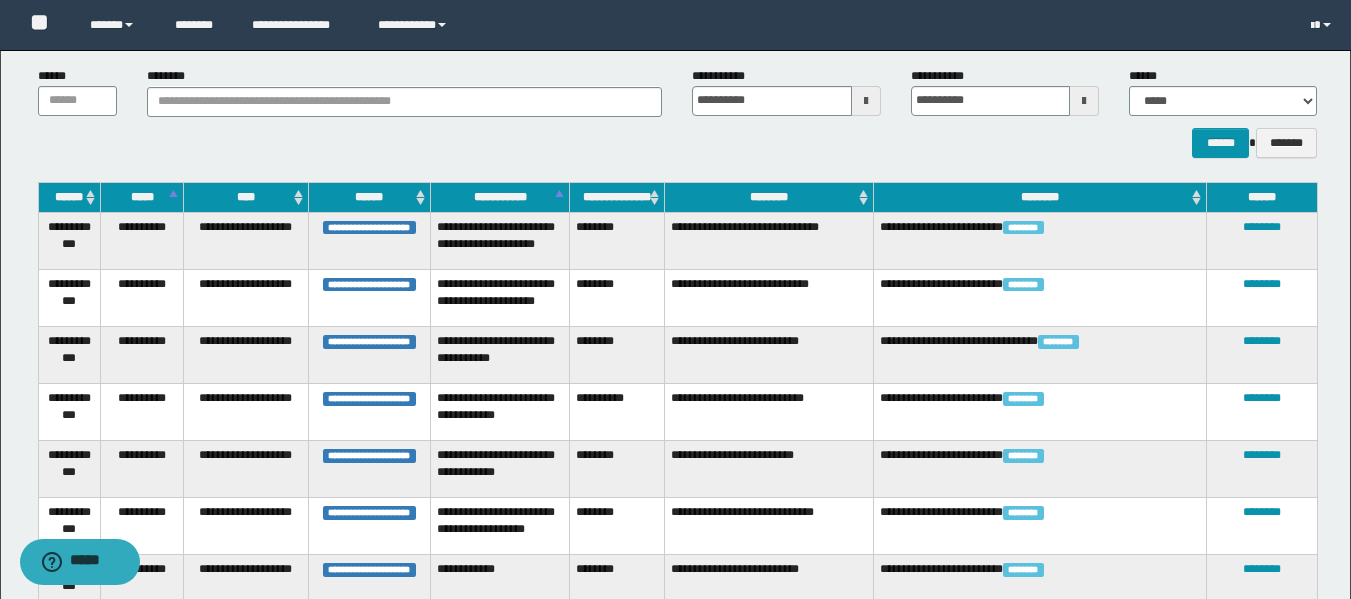 scroll, scrollTop: 148, scrollLeft: 0, axis: vertical 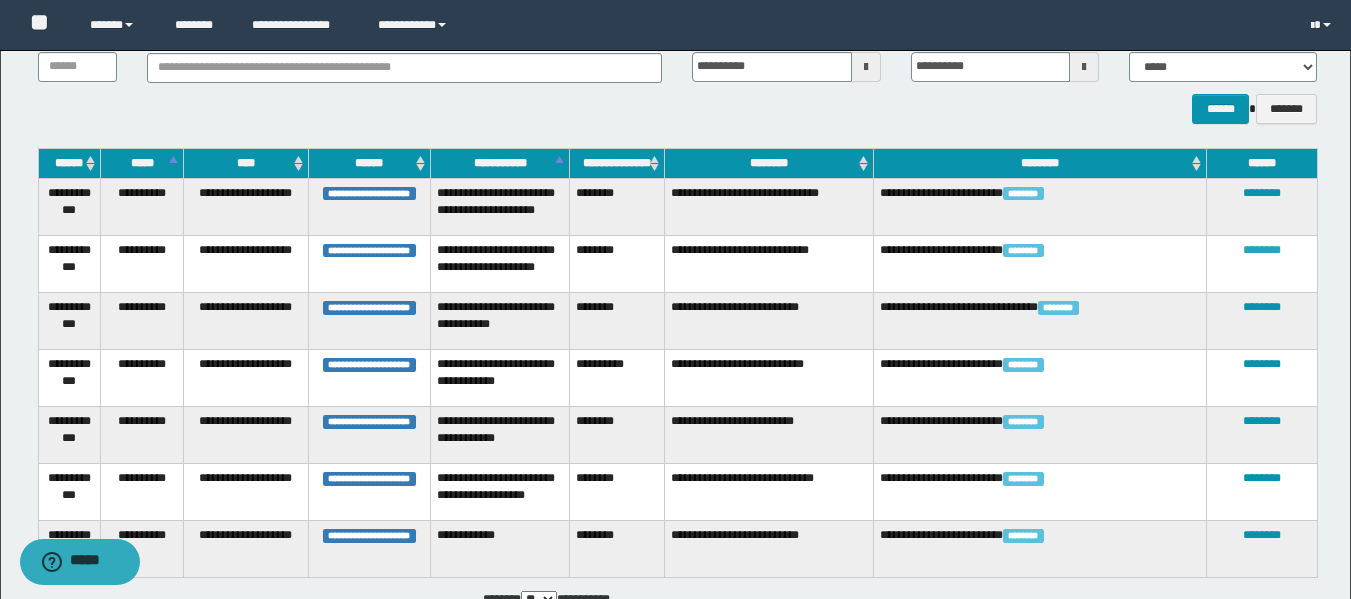 click on "********" at bounding box center (1262, 250) 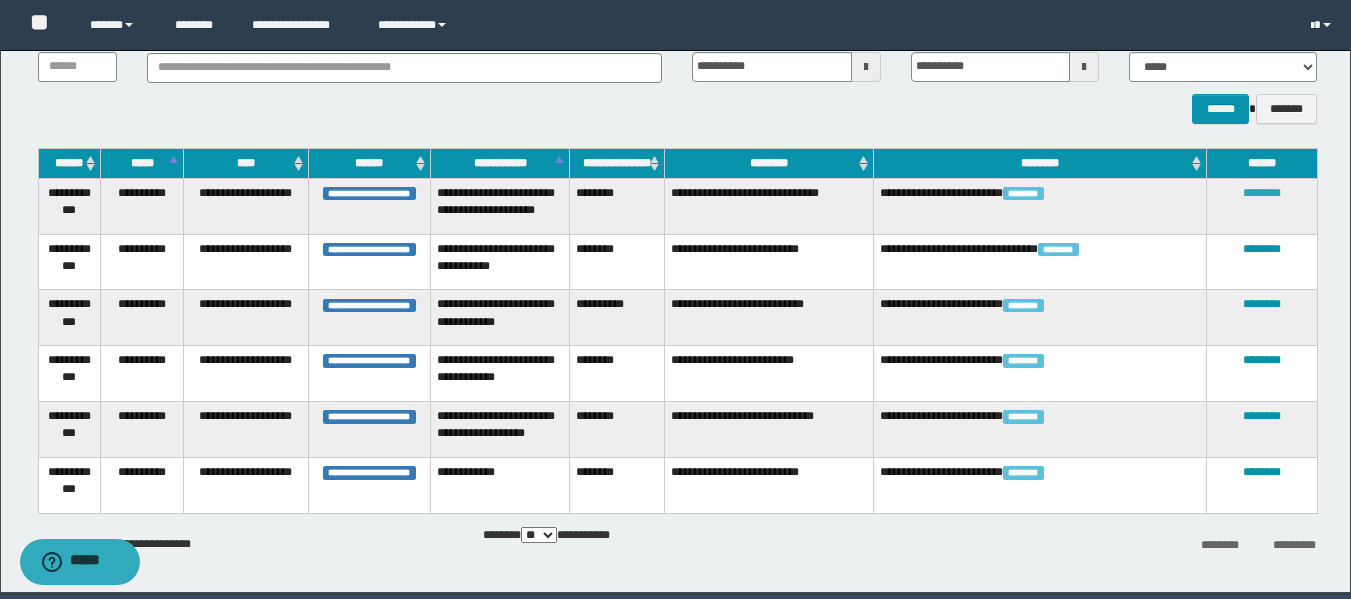click on "********" at bounding box center [1262, 193] 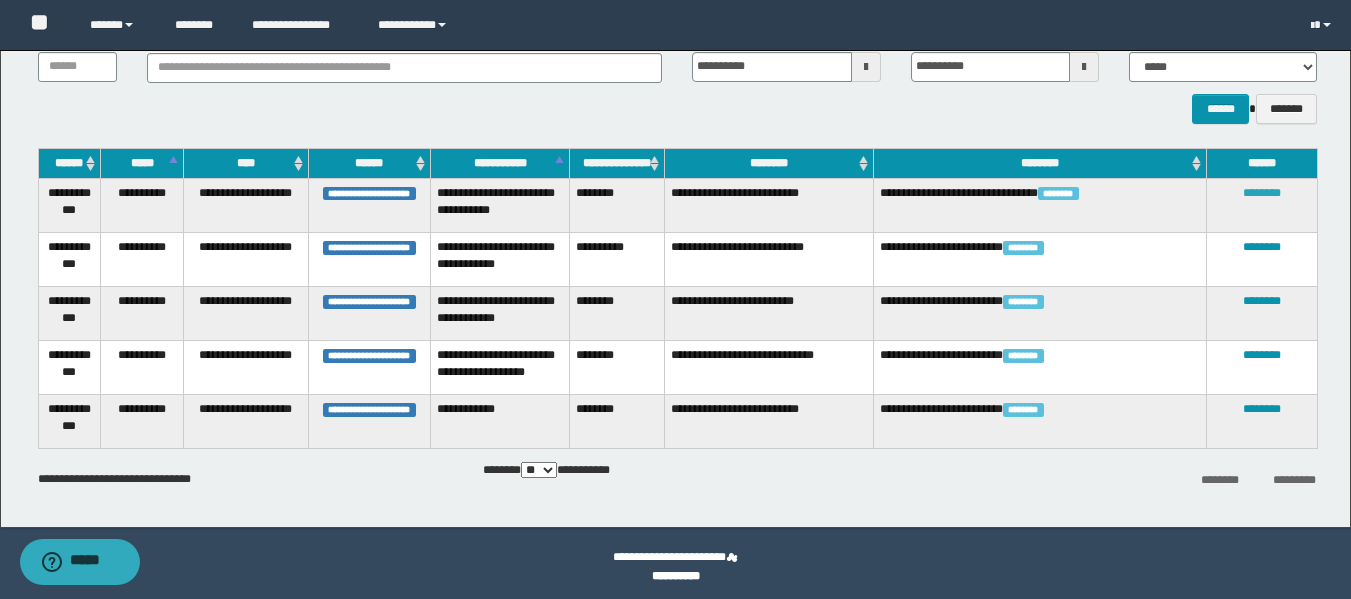 click on "********" at bounding box center (1262, 193) 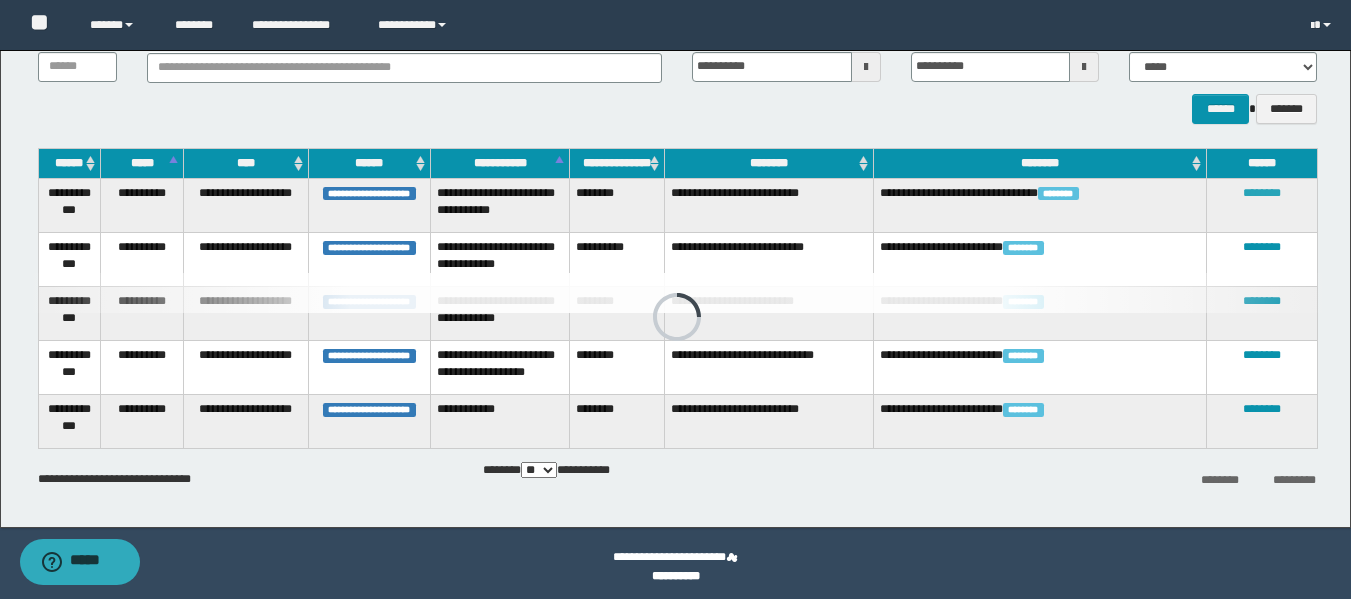 scroll, scrollTop: 90, scrollLeft: 0, axis: vertical 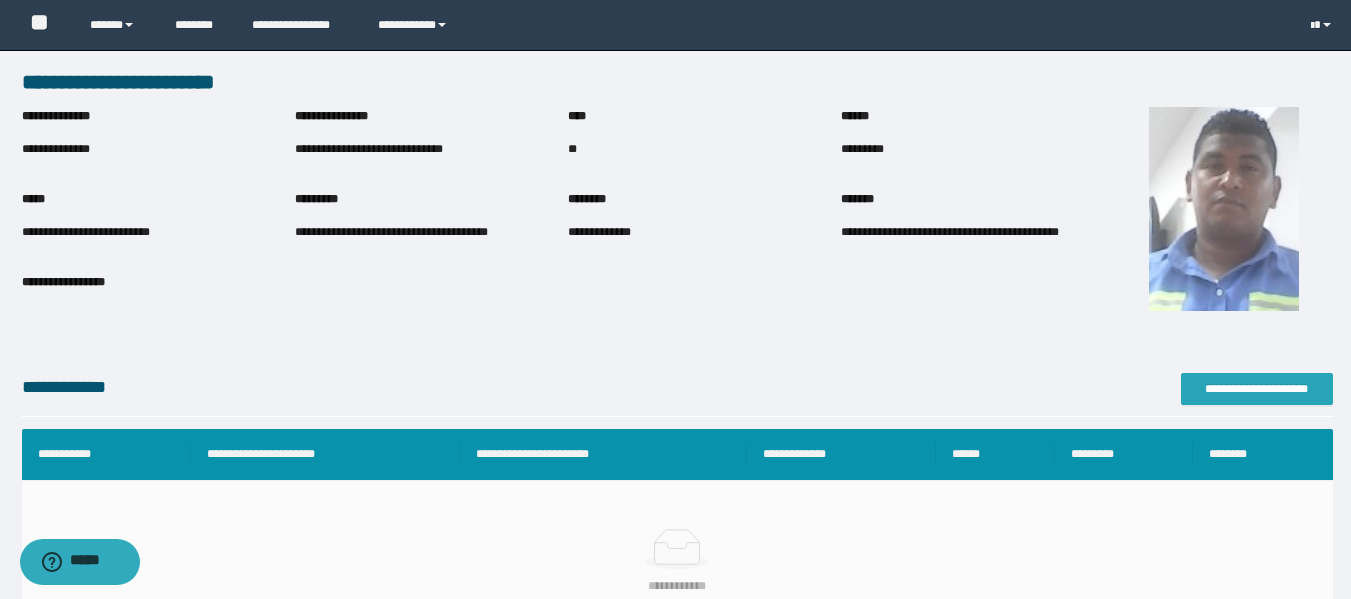 click on "**********" at bounding box center [1257, 389] 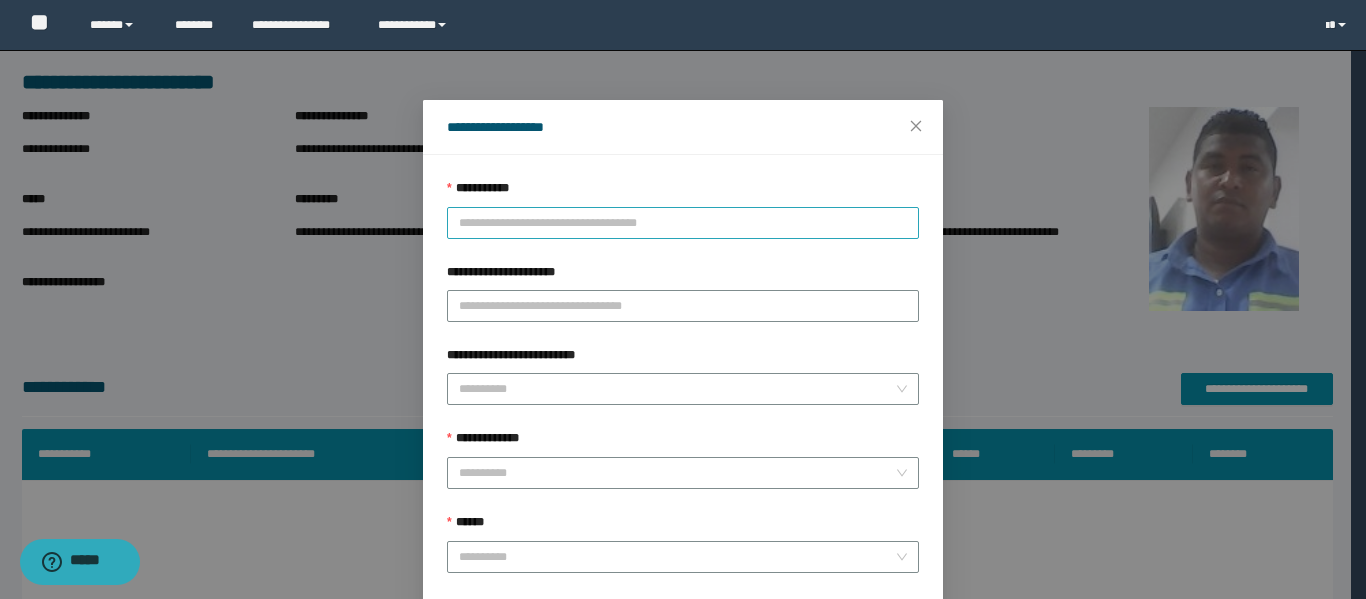 click on "**********" at bounding box center (683, 223) 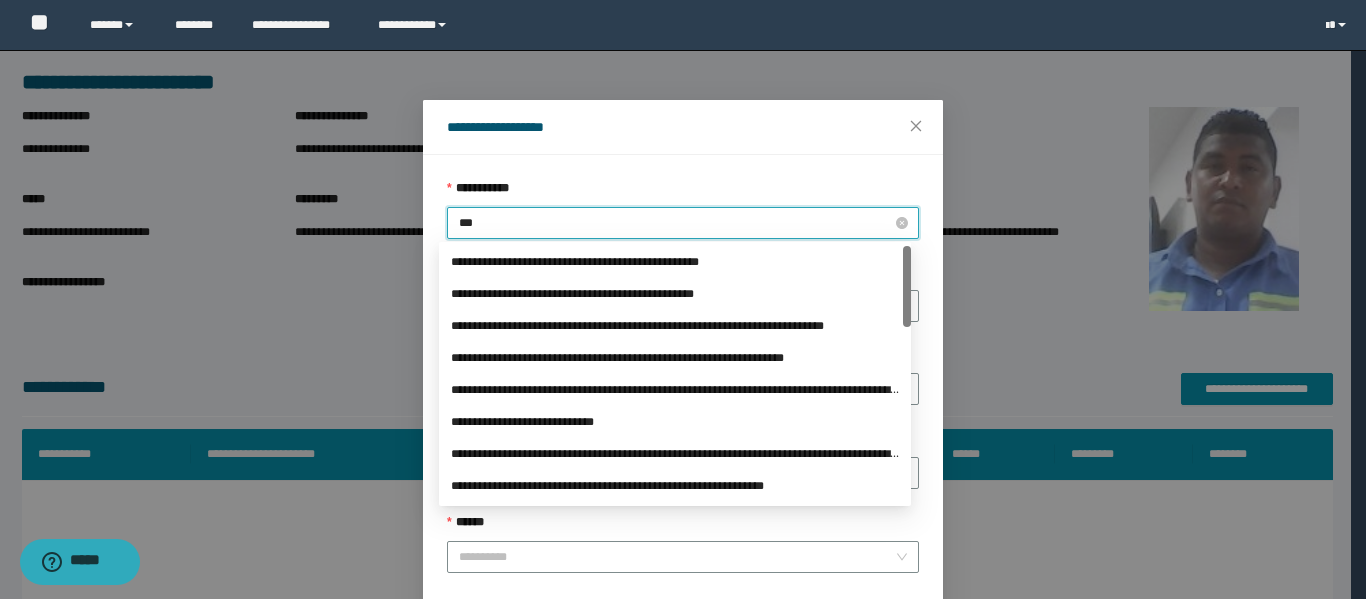type on "****" 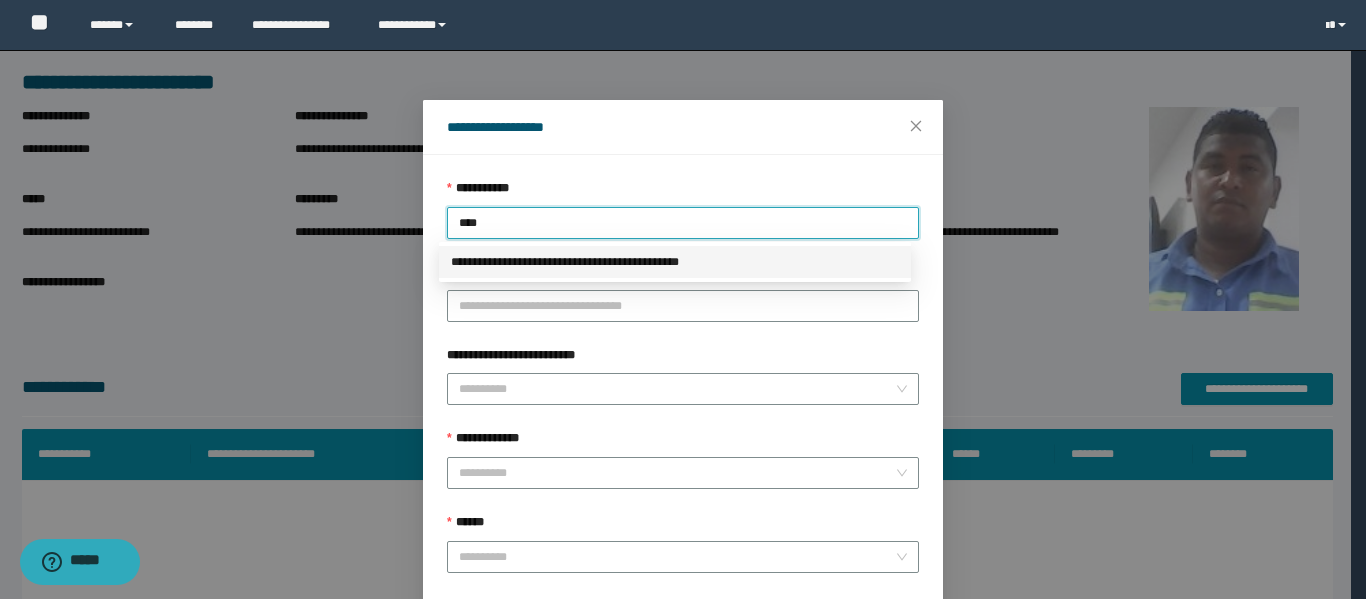 click on "**********" at bounding box center [675, 262] 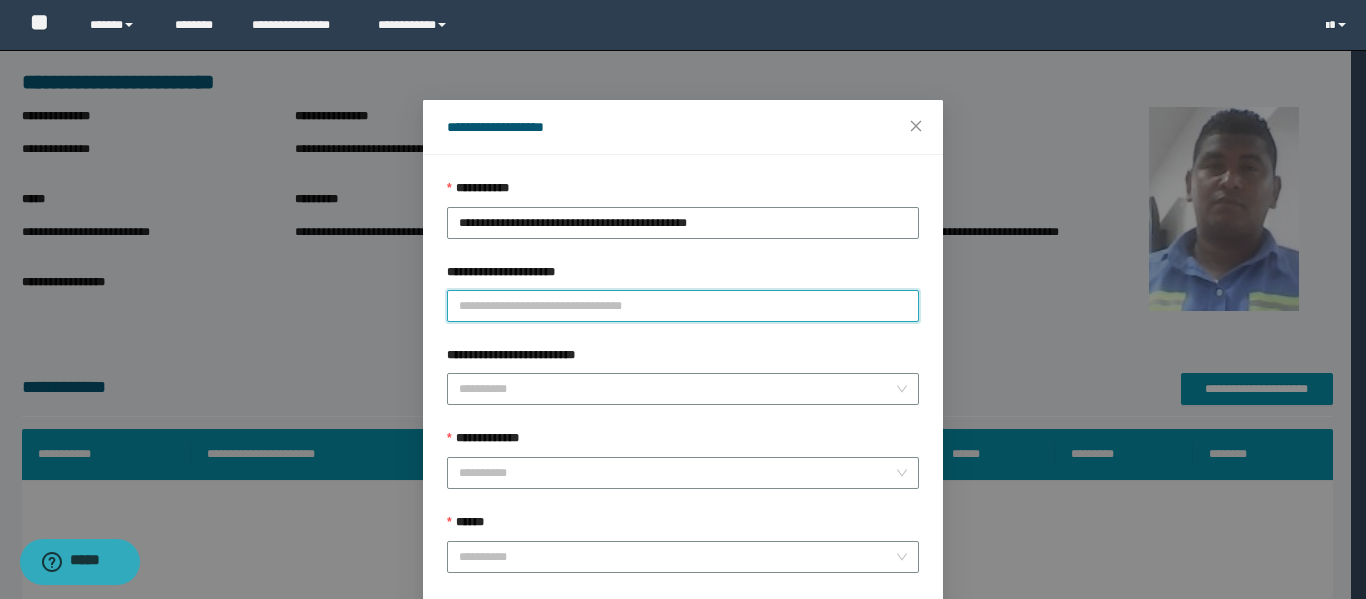 click on "**********" at bounding box center (683, 306) 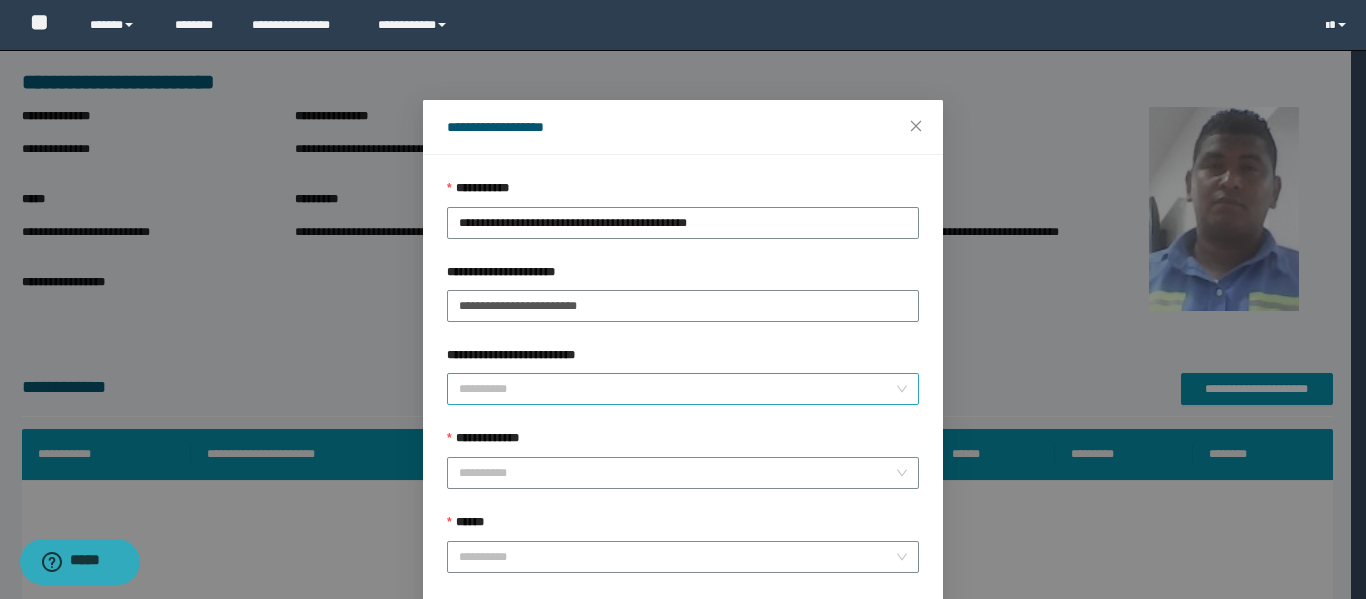 click on "**********" at bounding box center [677, 389] 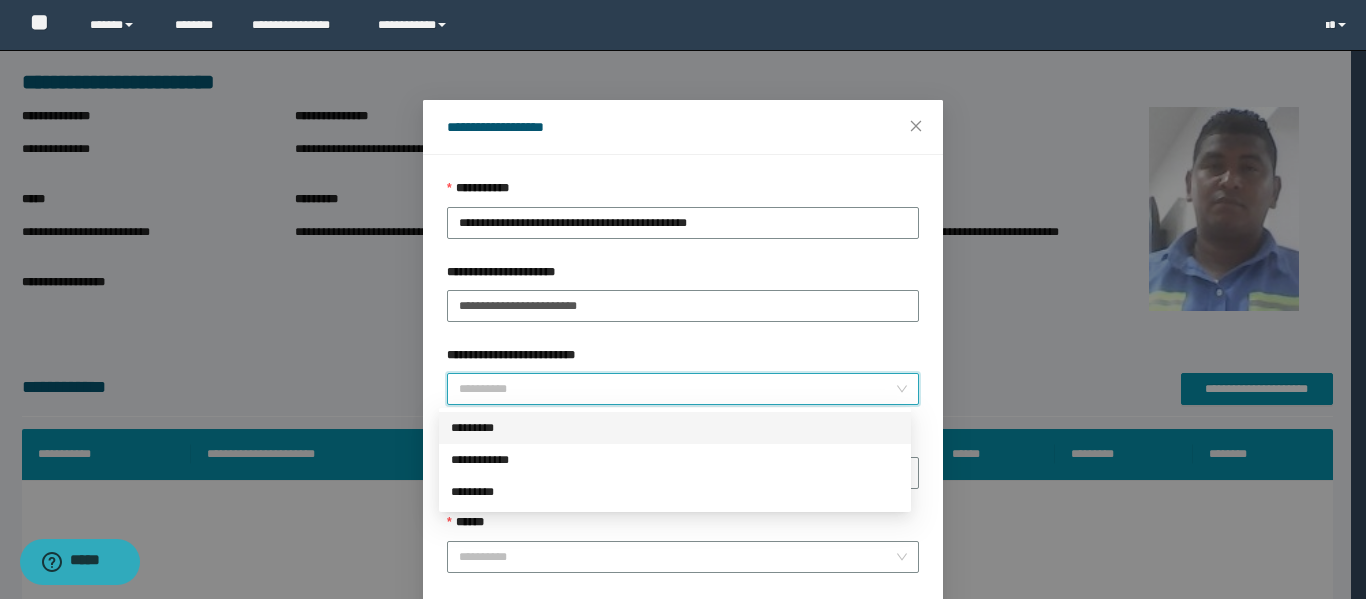 click on "*********" at bounding box center (675, 428) 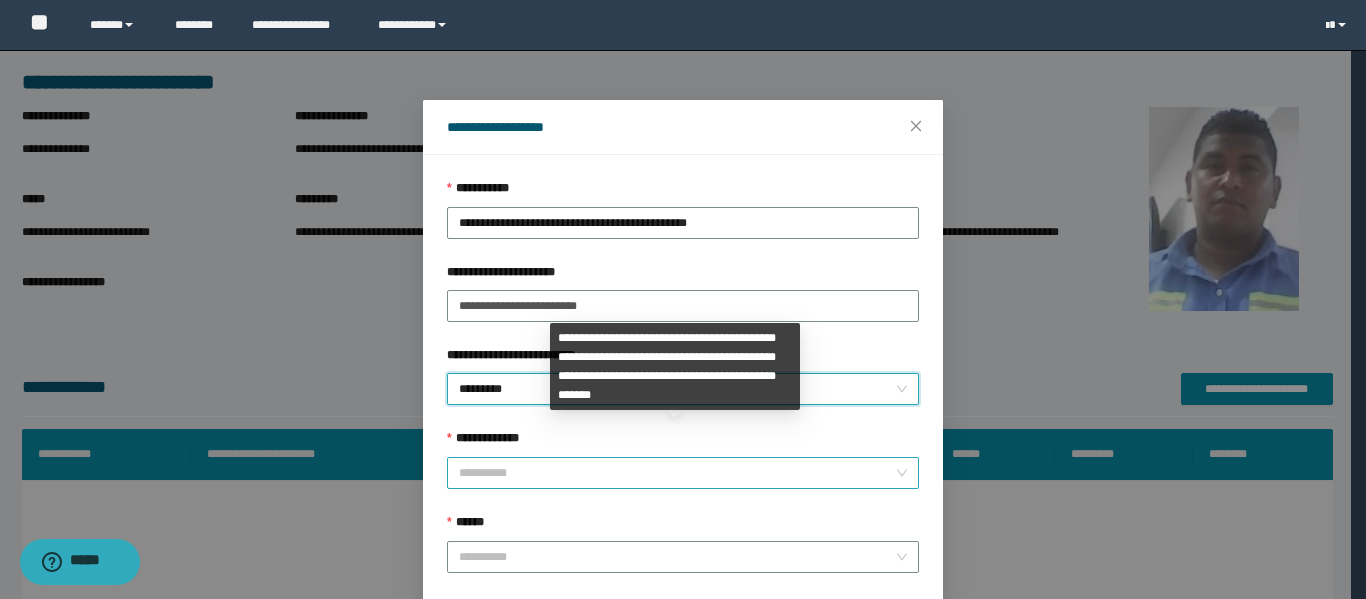 click on "**********" at bounding box center [677, 473] 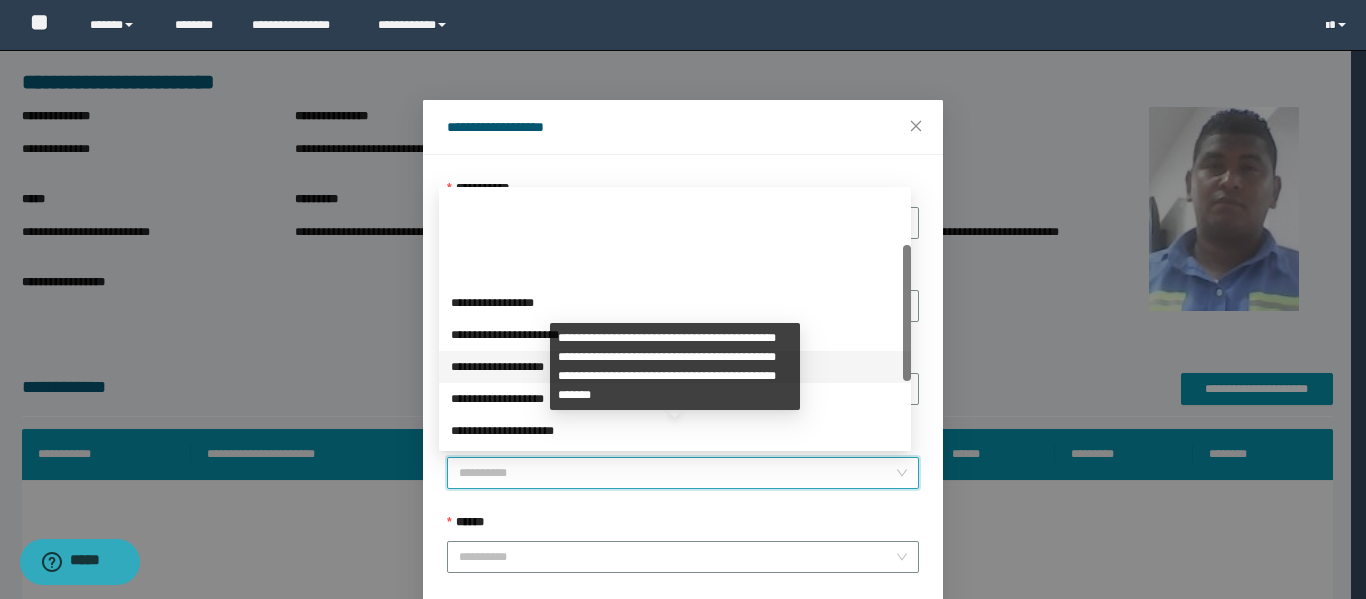 scroll, scrollTop: 224, scrollLeft: 0, axis: vertical 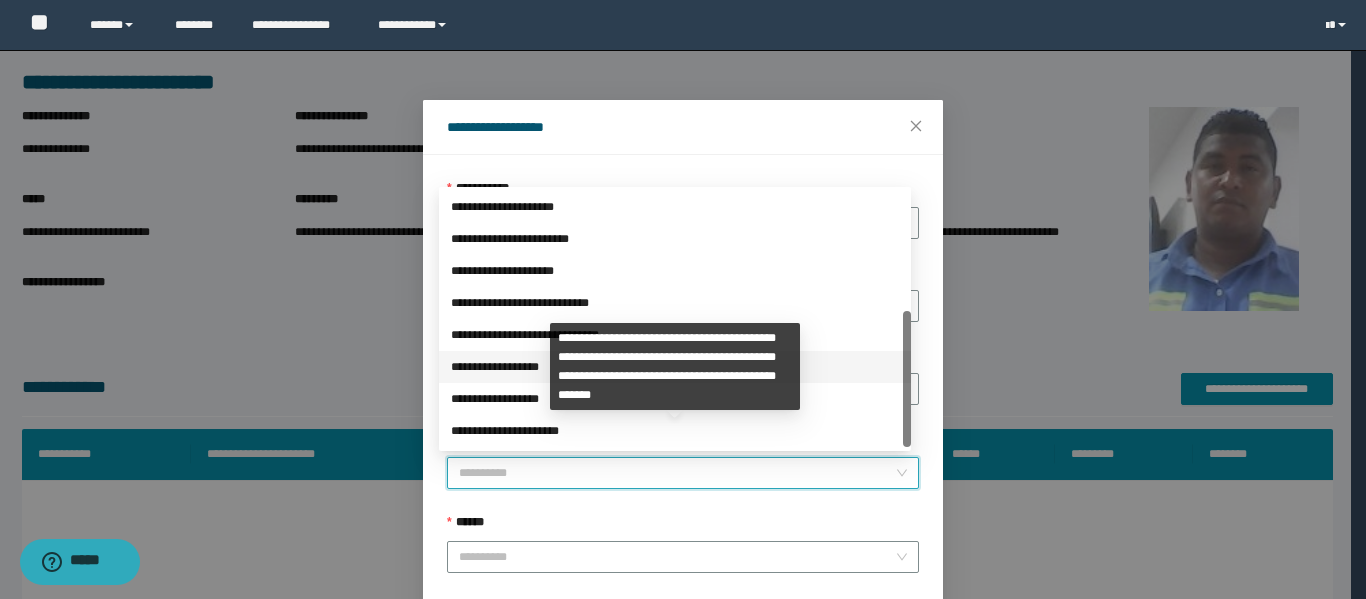 click on "**********" at bounding box center (675, 367) 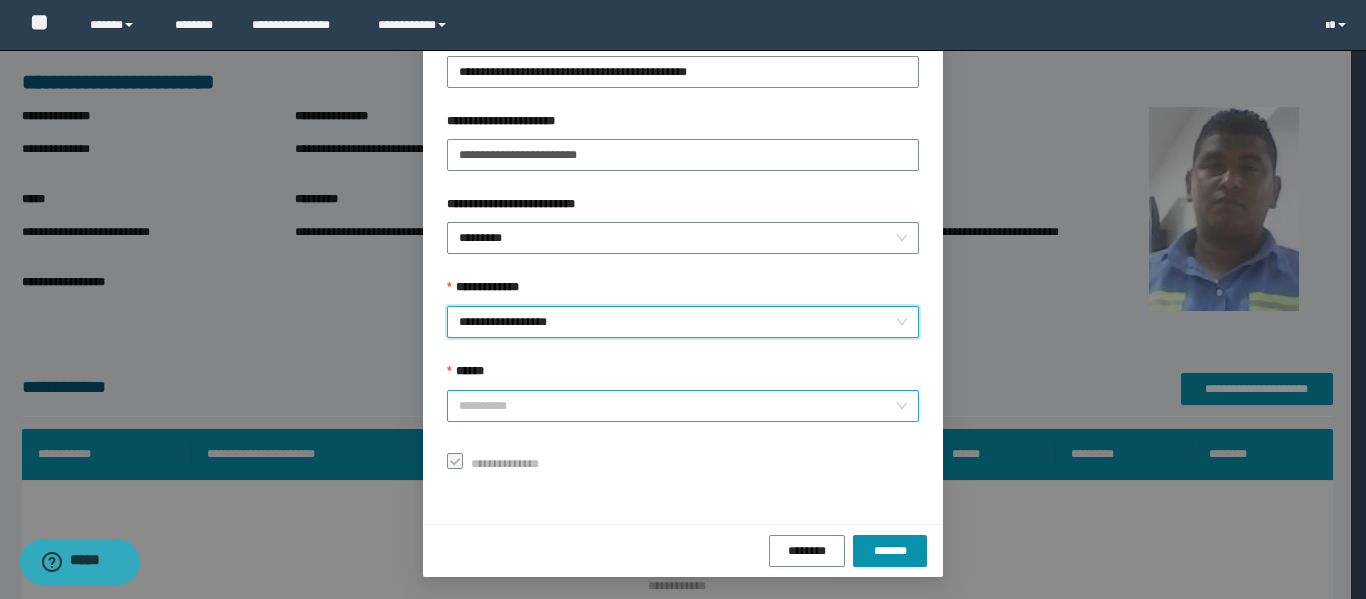 scroll, scrollTop: 153, scrollLeft: 0, axis: vertical 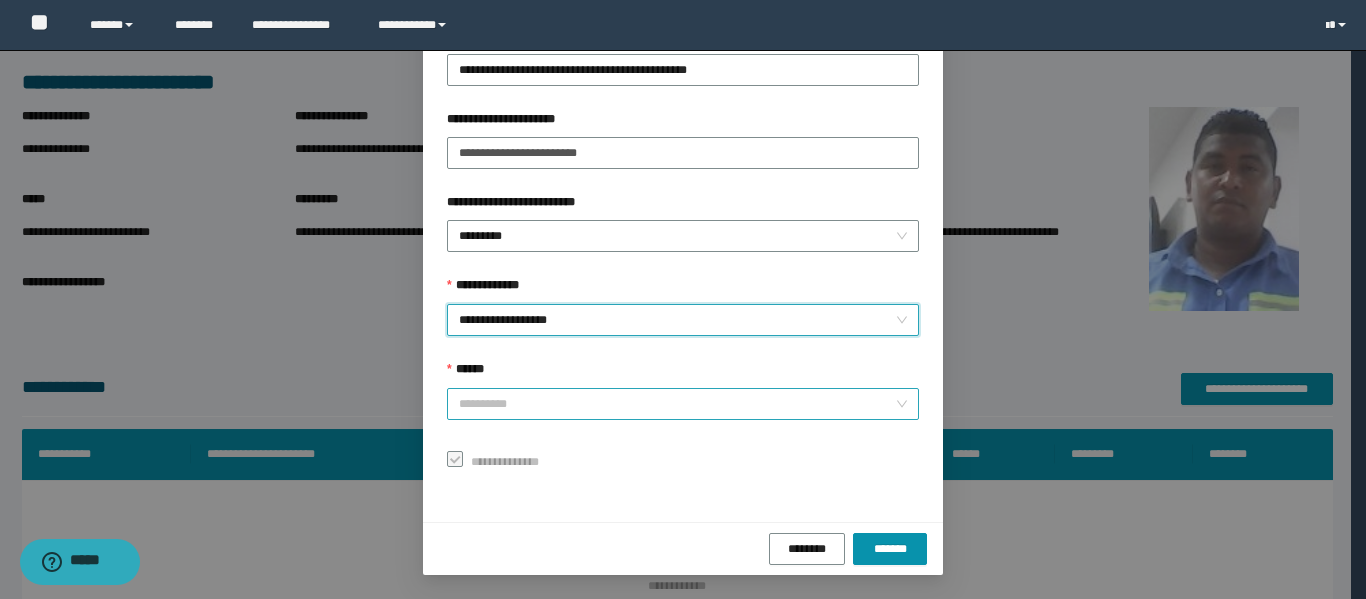 click on "******" at bounding box center [677, 404] 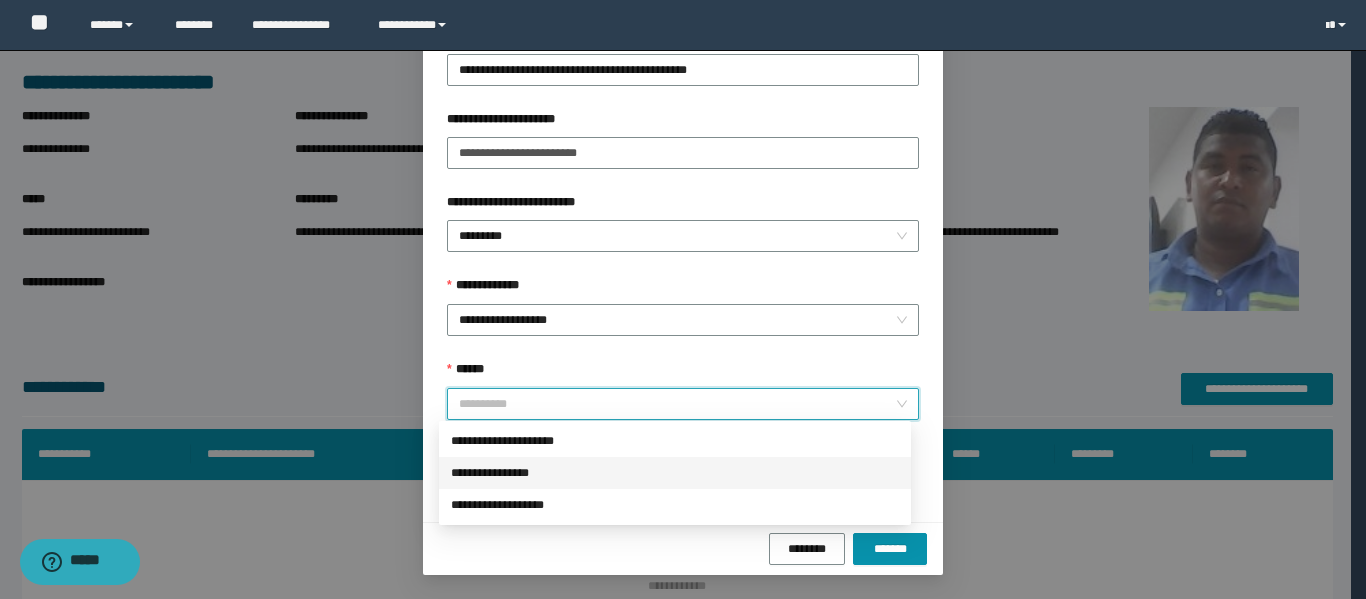 click on "**********" at bounding box center [675, 473] 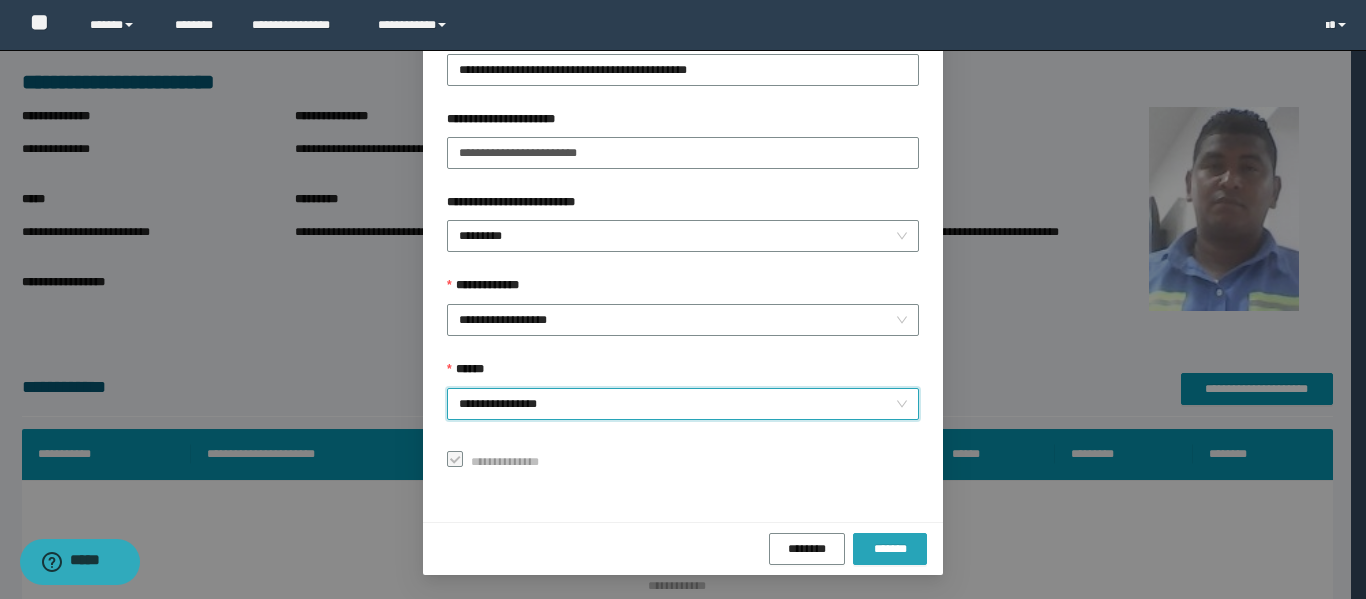 click on "*******" at bounding box center [890, 549] 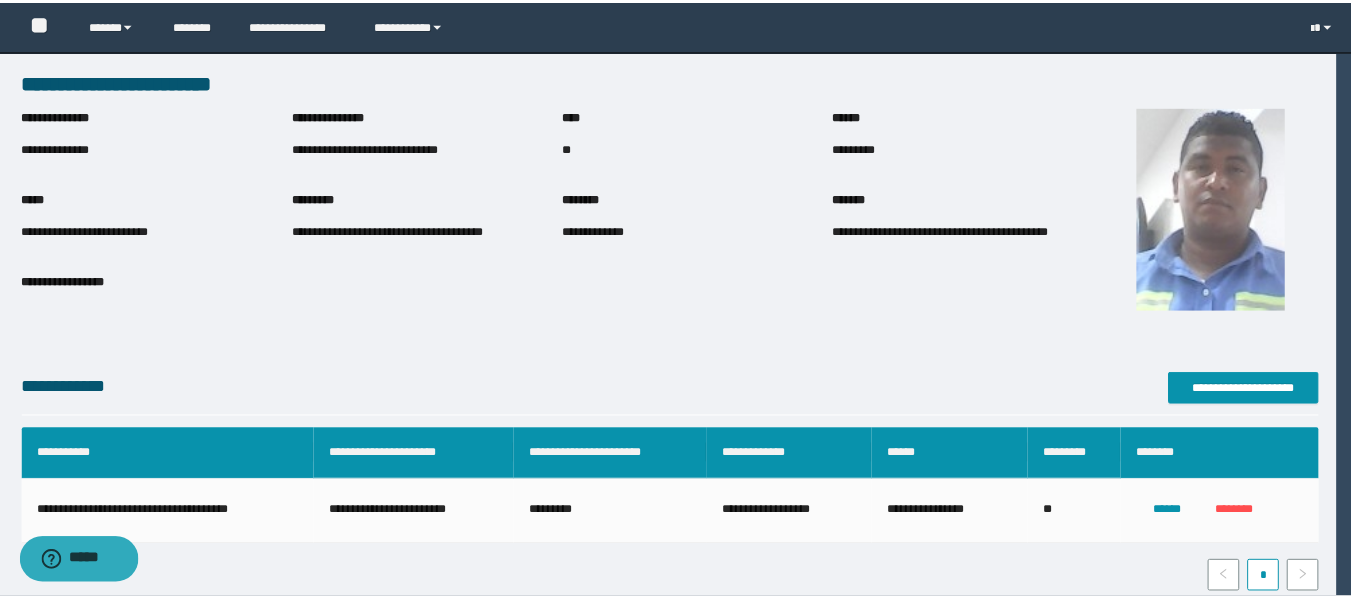 scroll, scrollTop: 106, scrollLeft: 0, axis: vertical 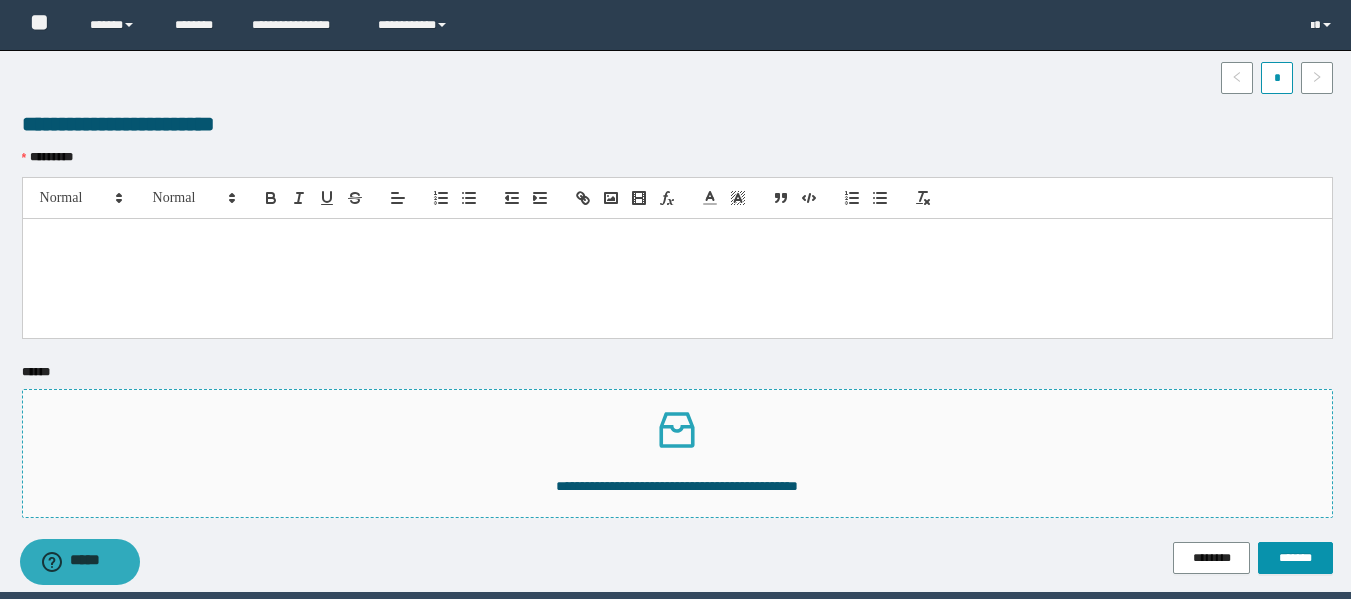 click on "**********" at bounding box center (677, 486) 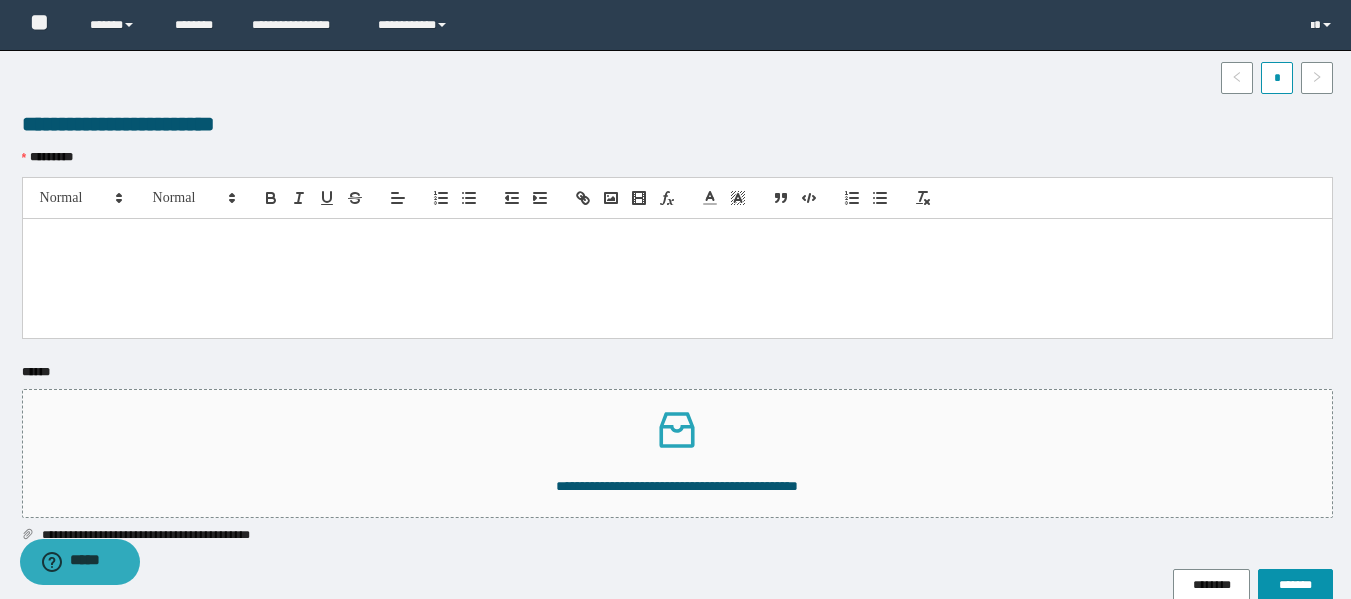 click at bounding box center [677, 278] 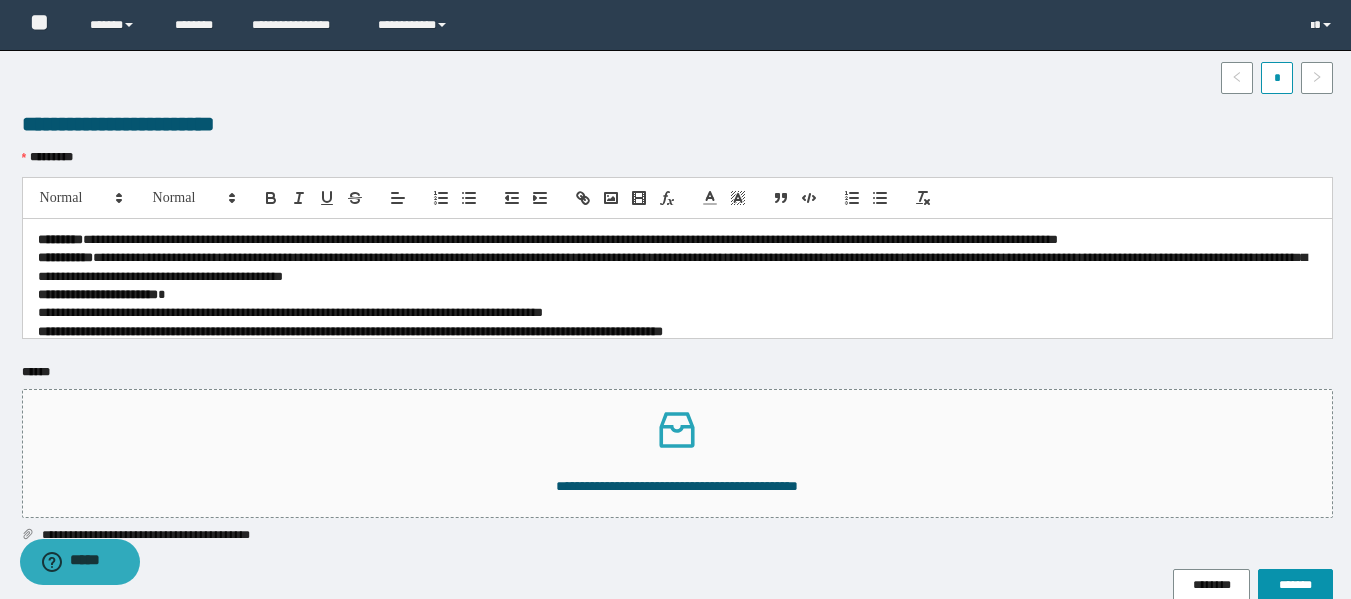 scroll, scrollTop: 0, scrollLeft: 0, axis: both 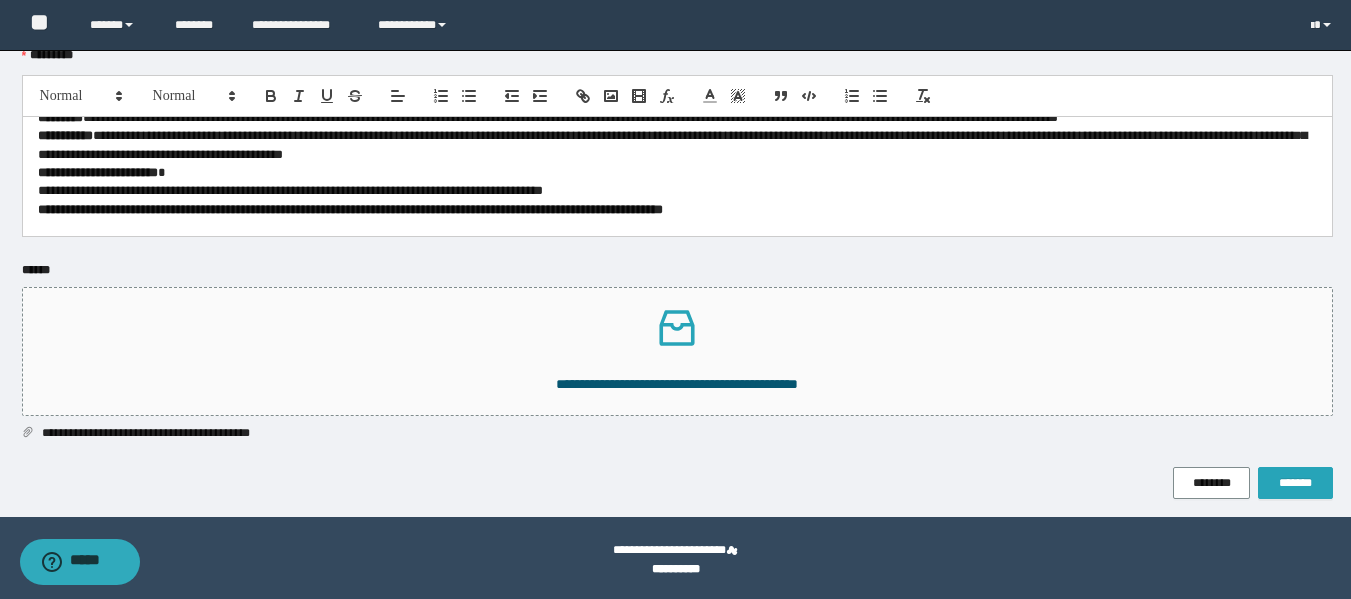 click on "*******" at bounding box center [1295, 483] 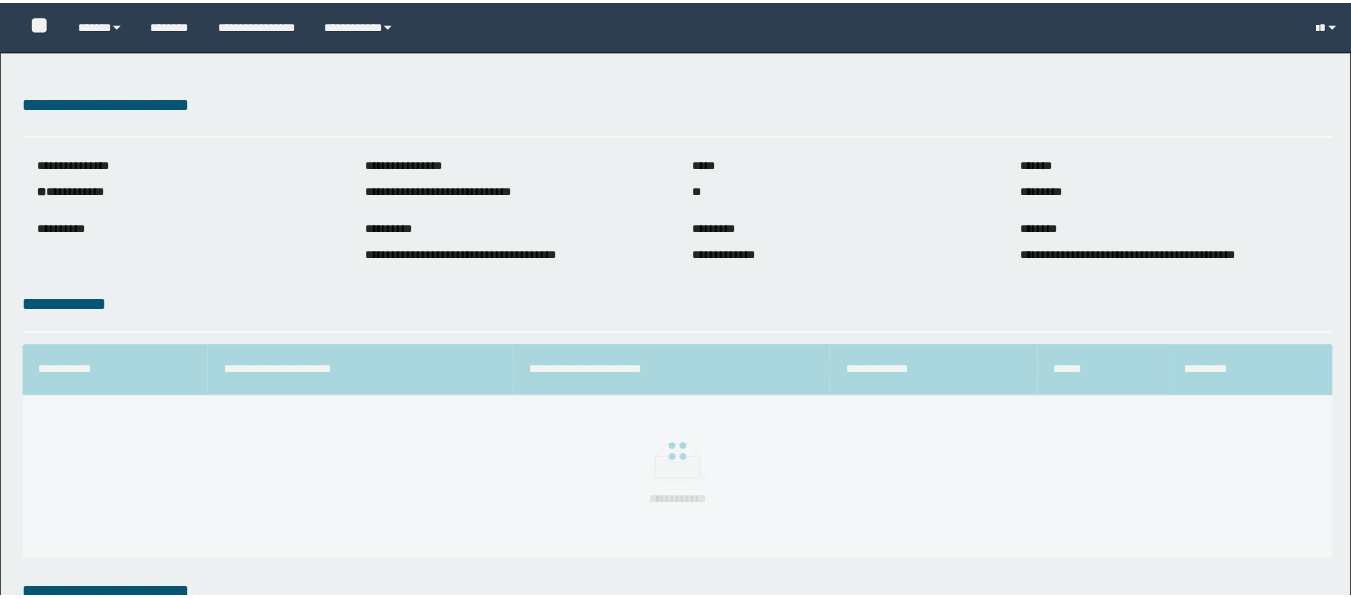 scroll, scrollTop: 0, scrollLeft: 0, axis: both 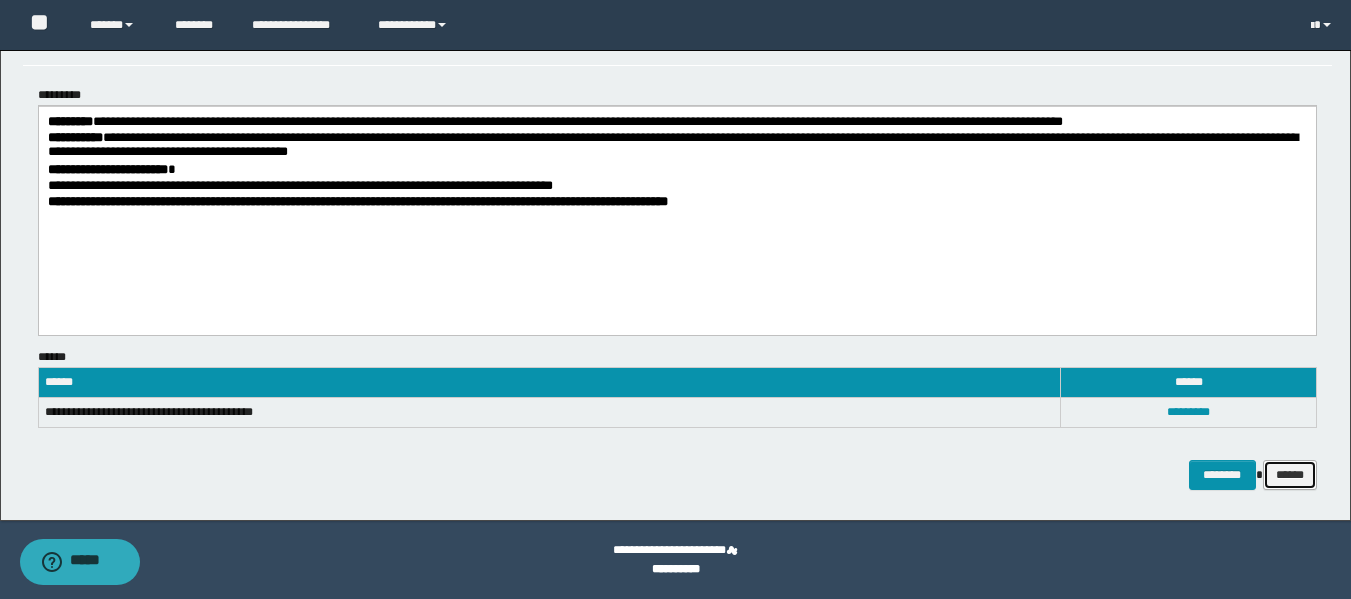 click on "******" at bounding box center (1290, 475) 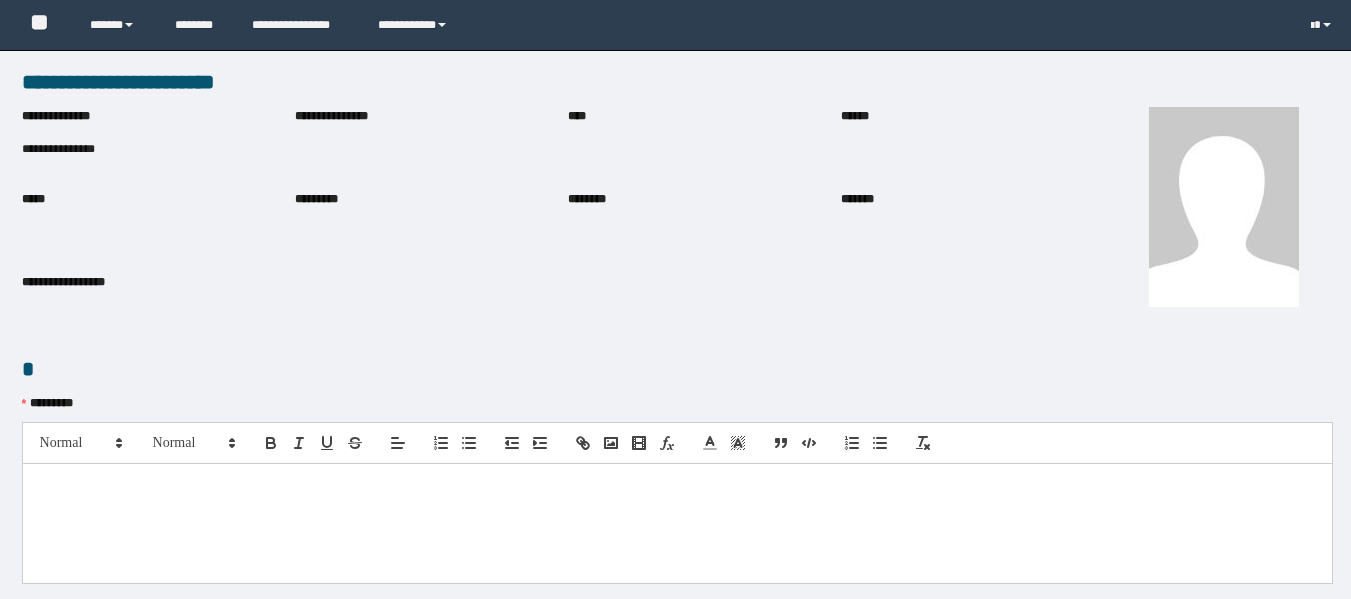scroll, scrollTop: 0, scrollLeft: 0, axis: both 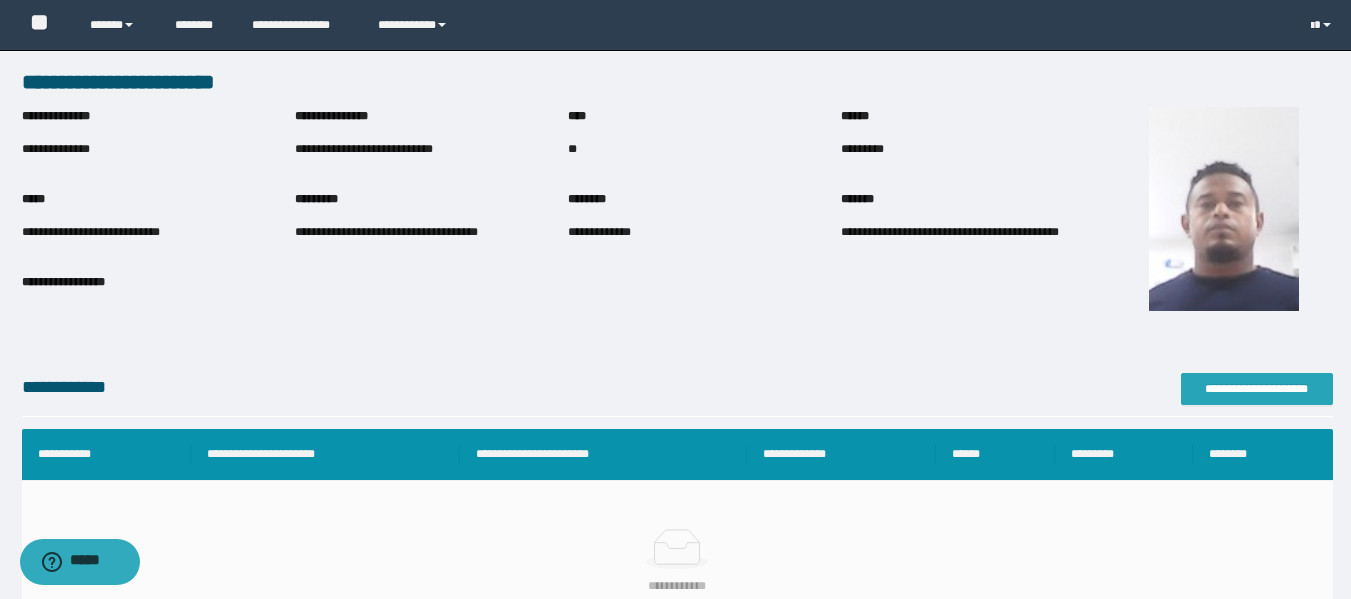 click on "**********" at bounding box center [1257, 389] 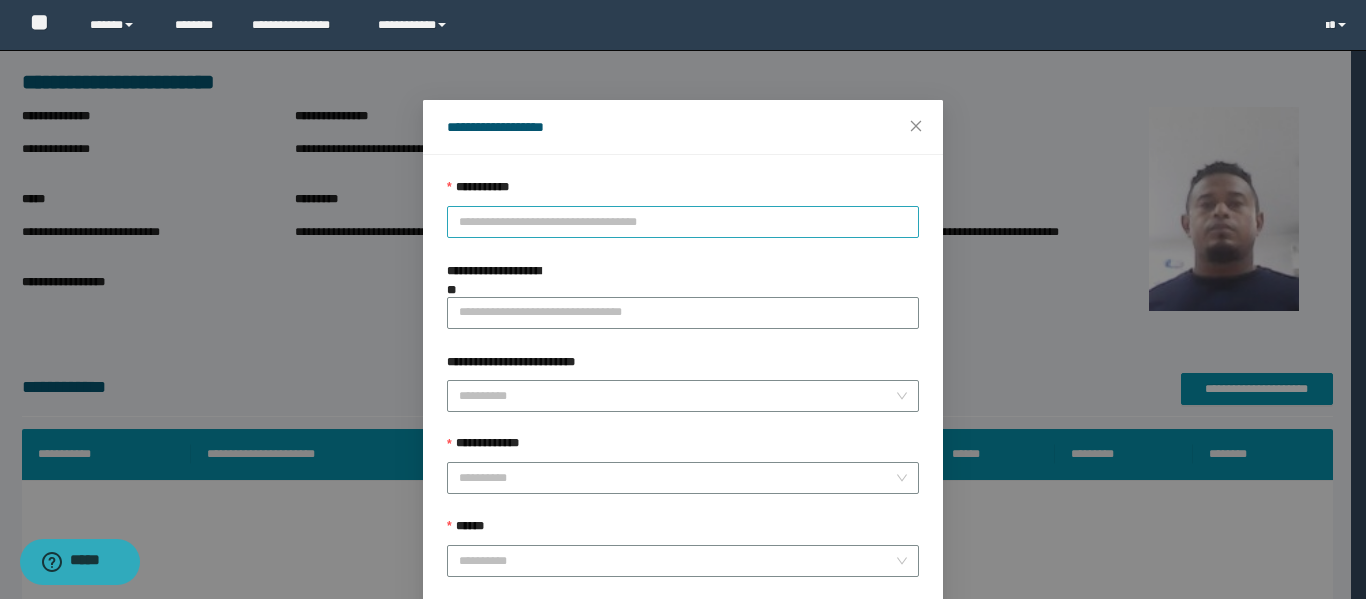 click on "**********" at bounding box center (683, 222) 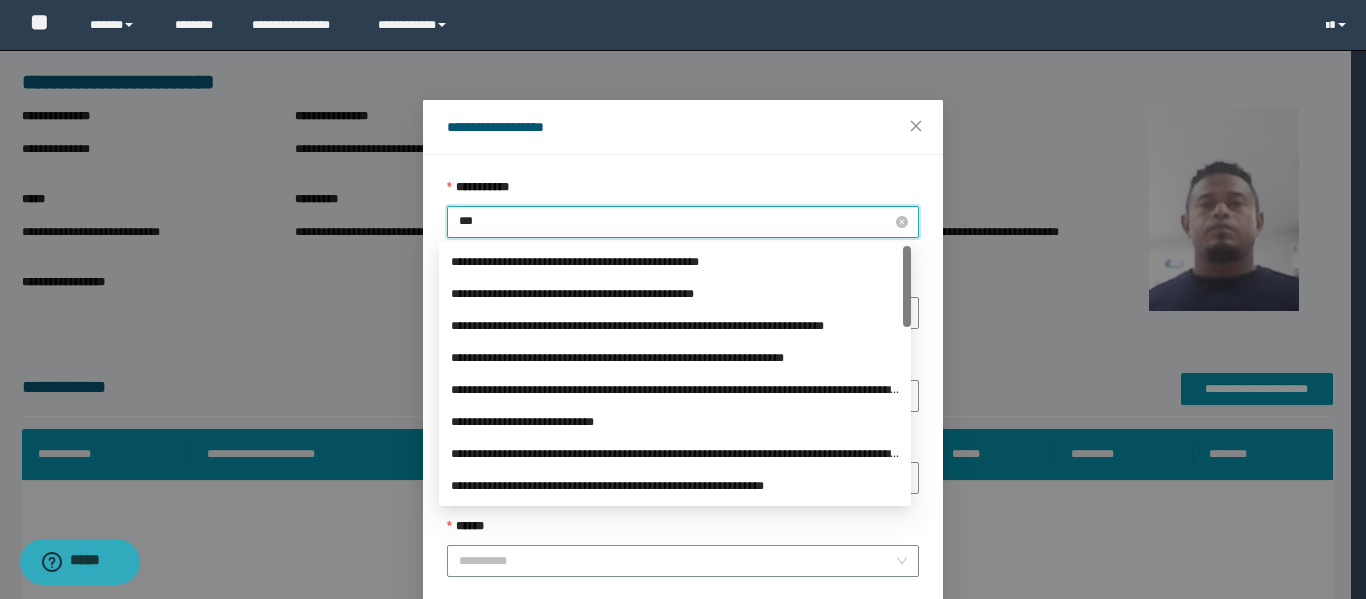 type on "****" 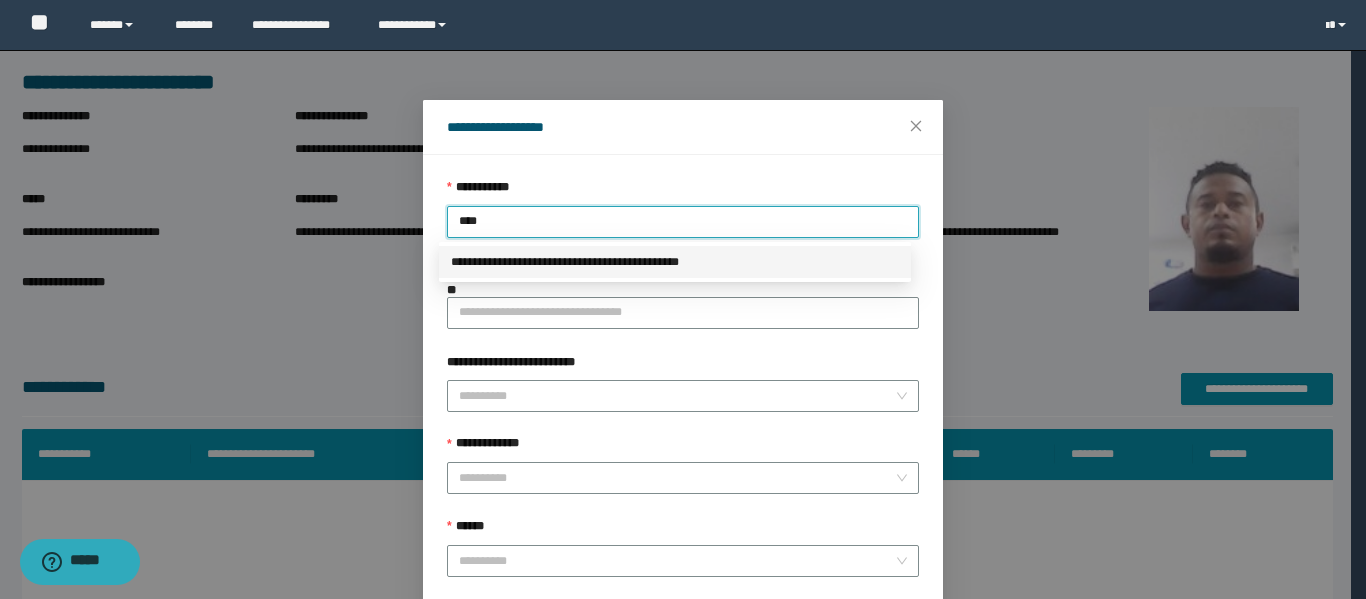 click on "**********" at bounding box center (675, 262) 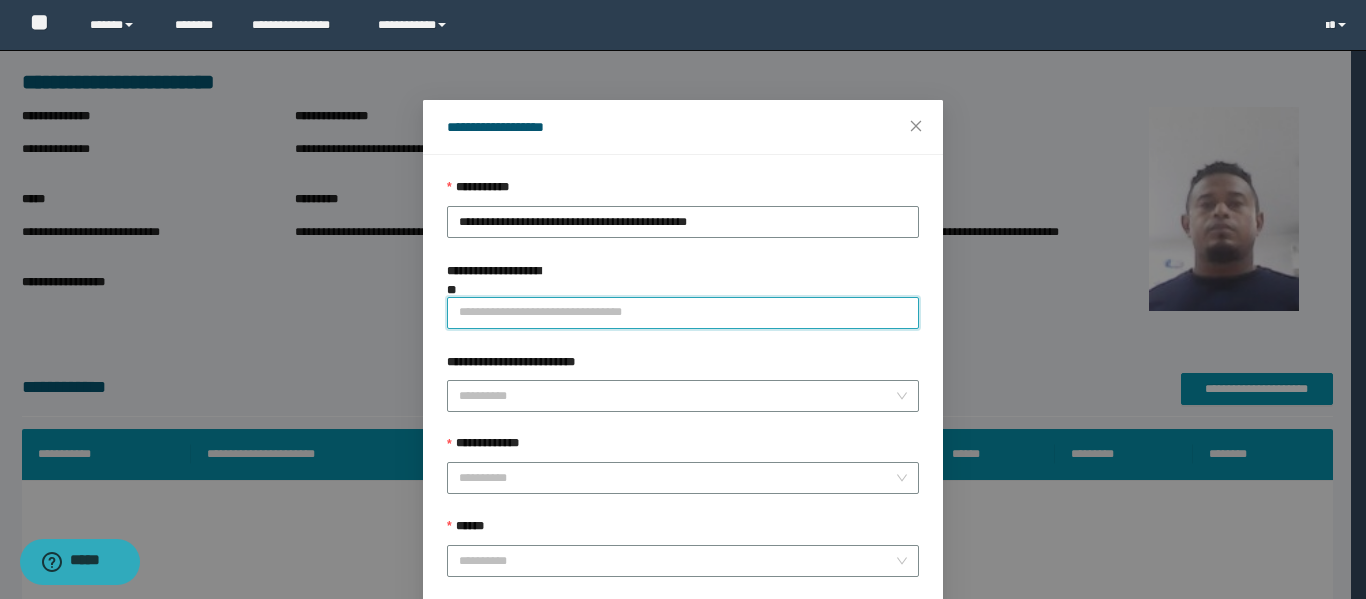 click on "**********" at bounding box center (683, 313) 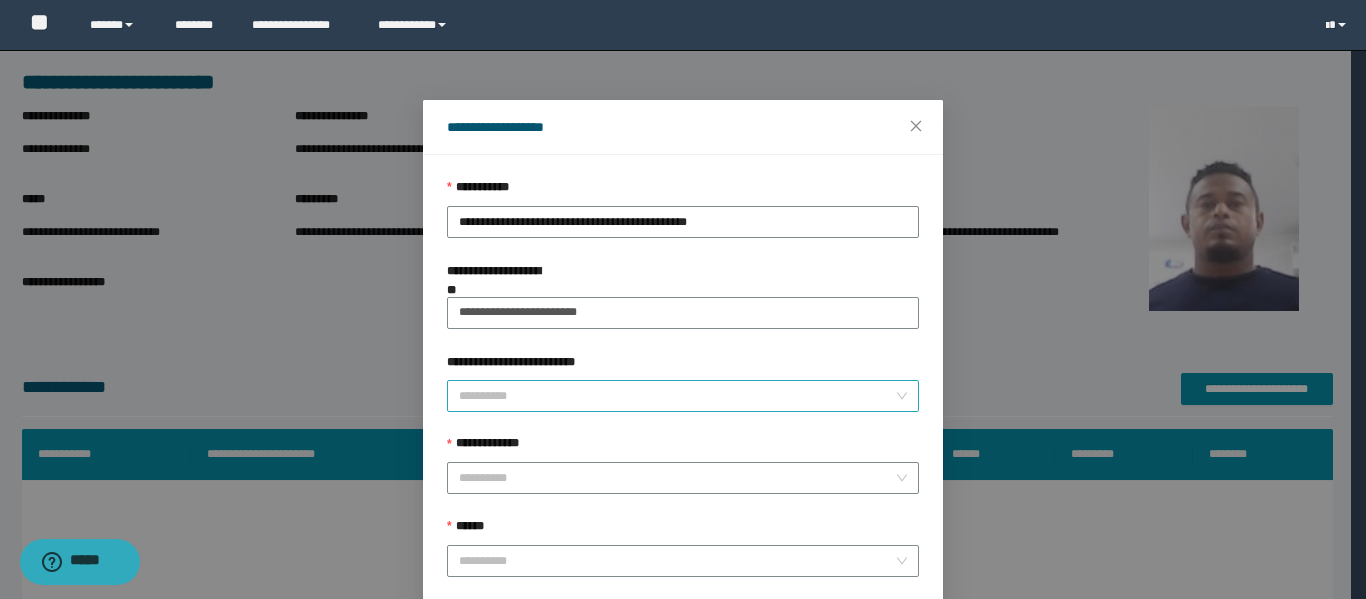 click on "**********" at bounding box center [677, 396] 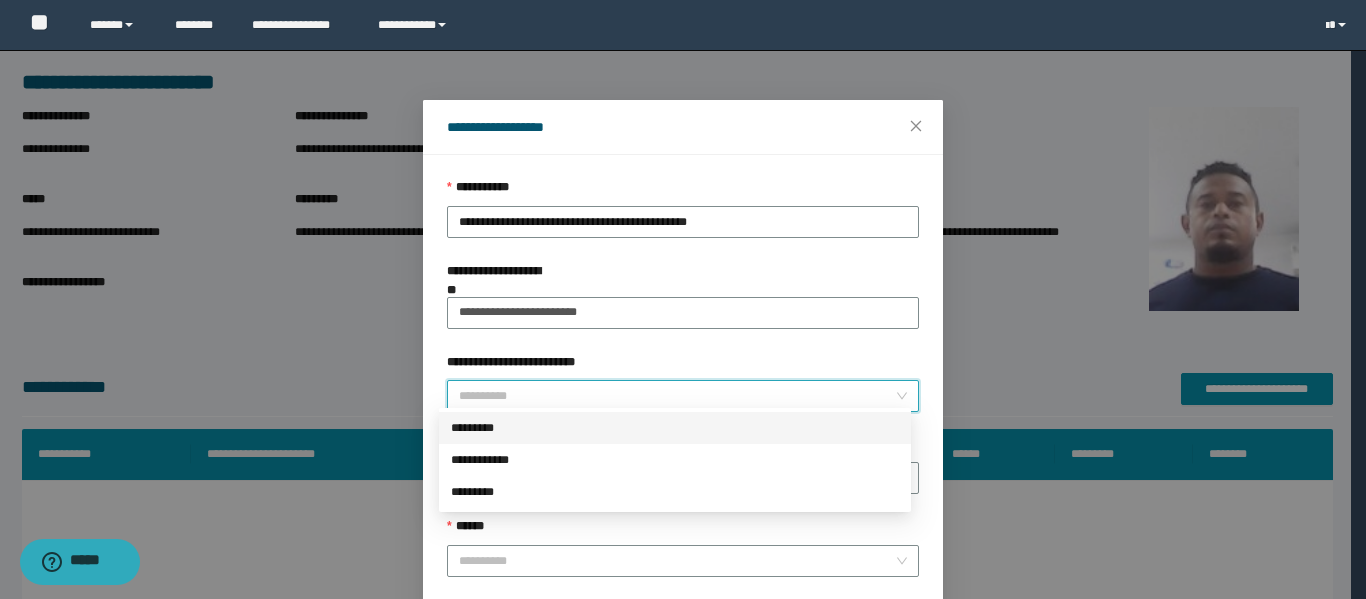 click on "*********" at bounding box center (675, 428) 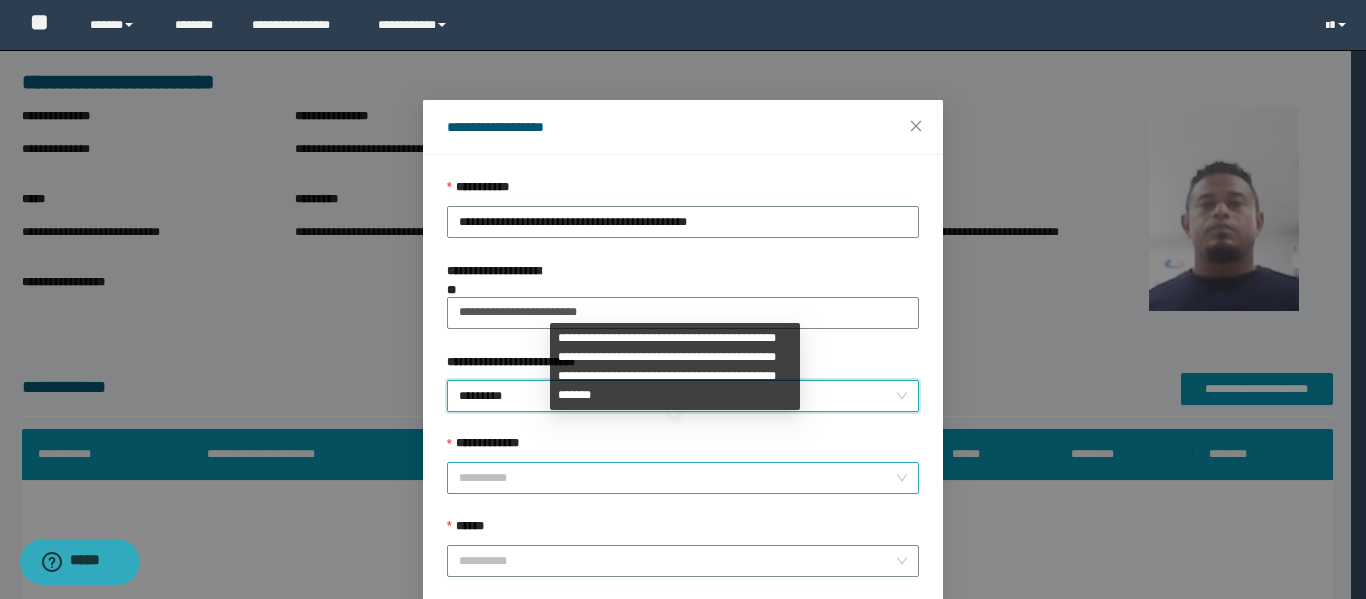 click on "**********" at bounding box center (677, 478) 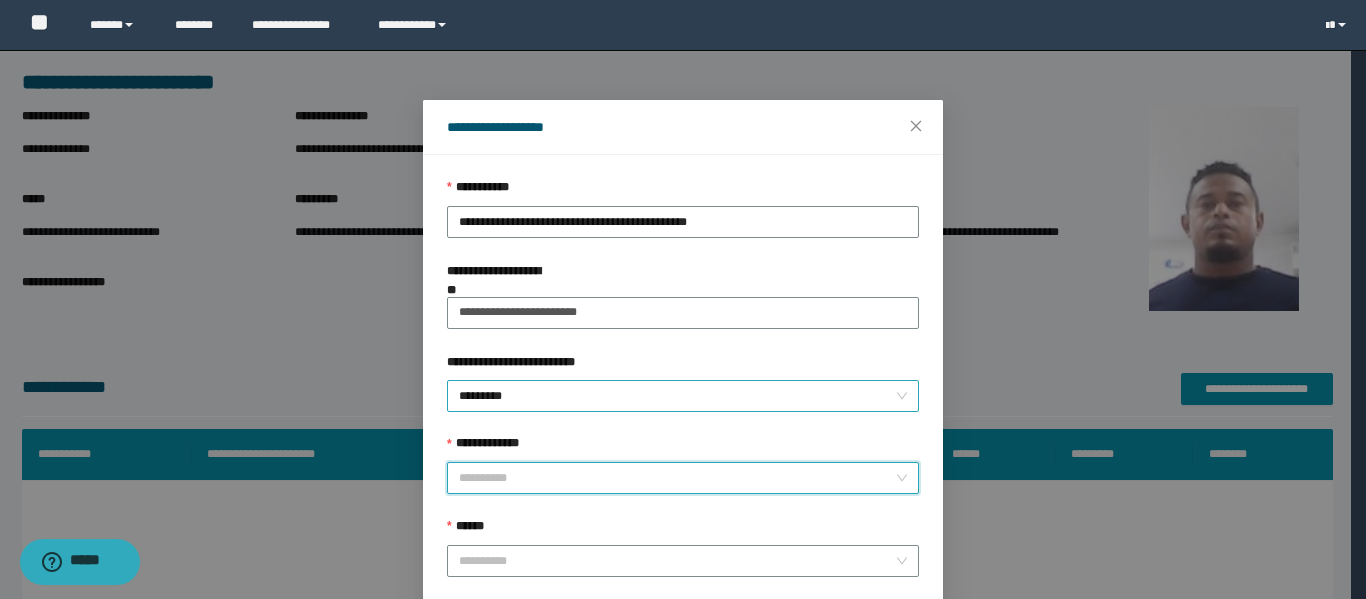 click on "*********" at bounding box center [683, 396] 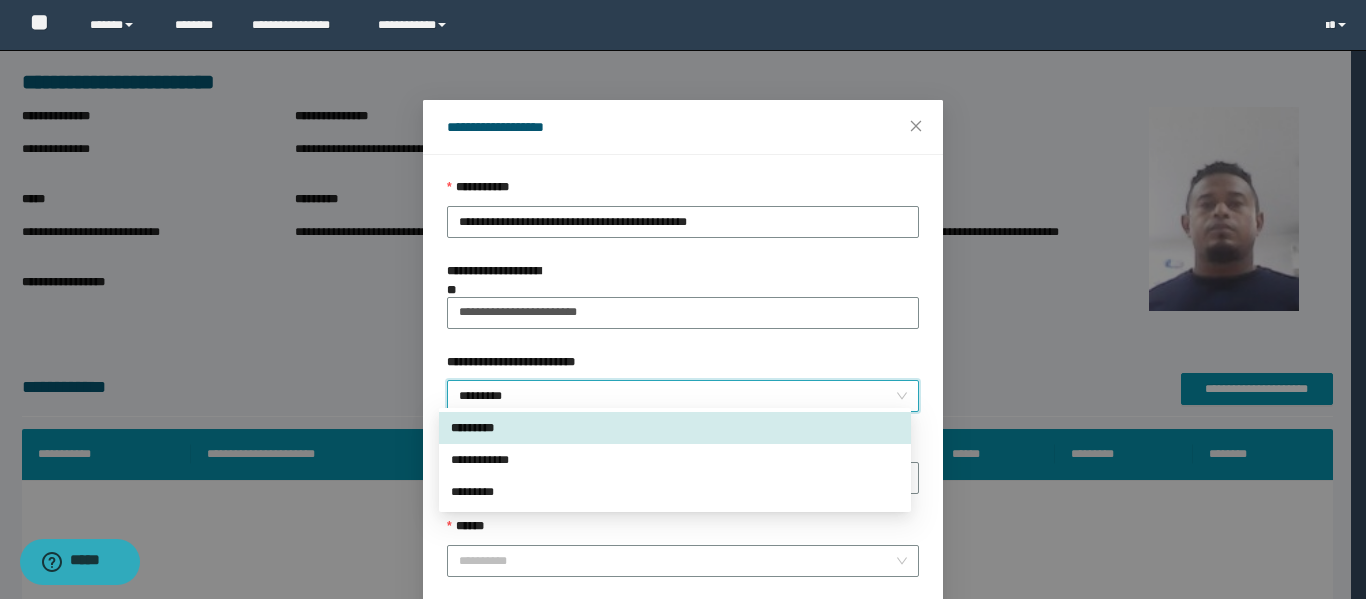 click on "*********" at bounding box center [683, 396] 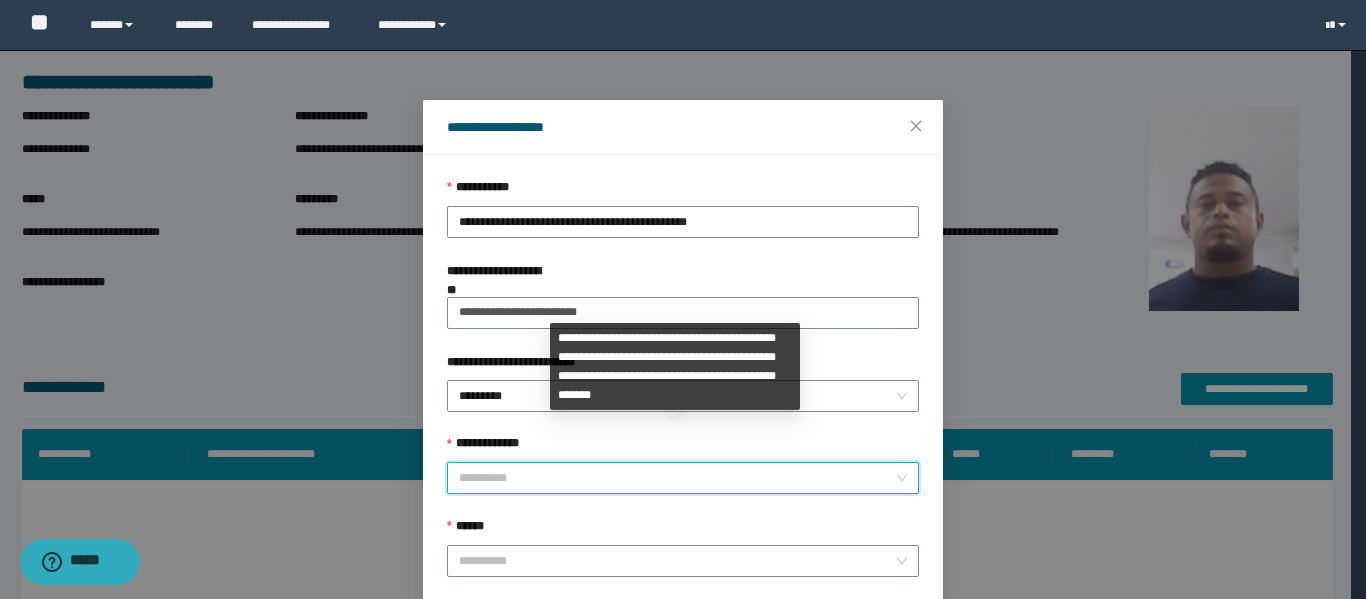 click on "**********" at bounding box center [677, 478] 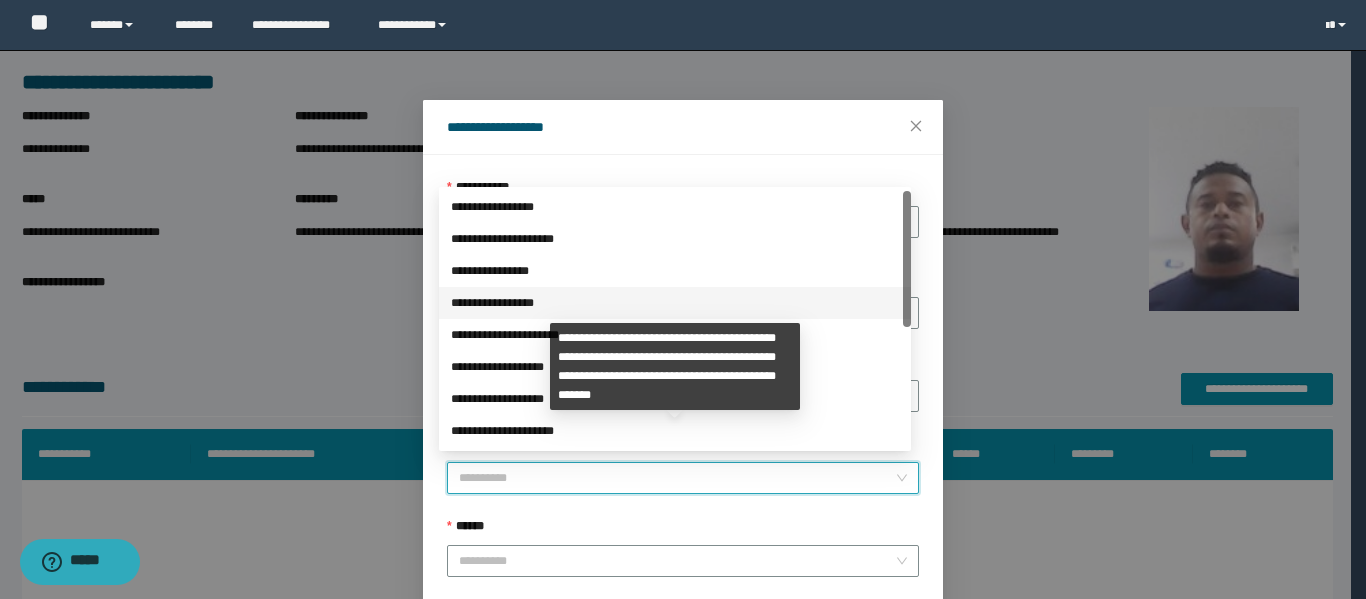 scroll, scrollTop: 224, scrollLeft: 0, axis: vertical 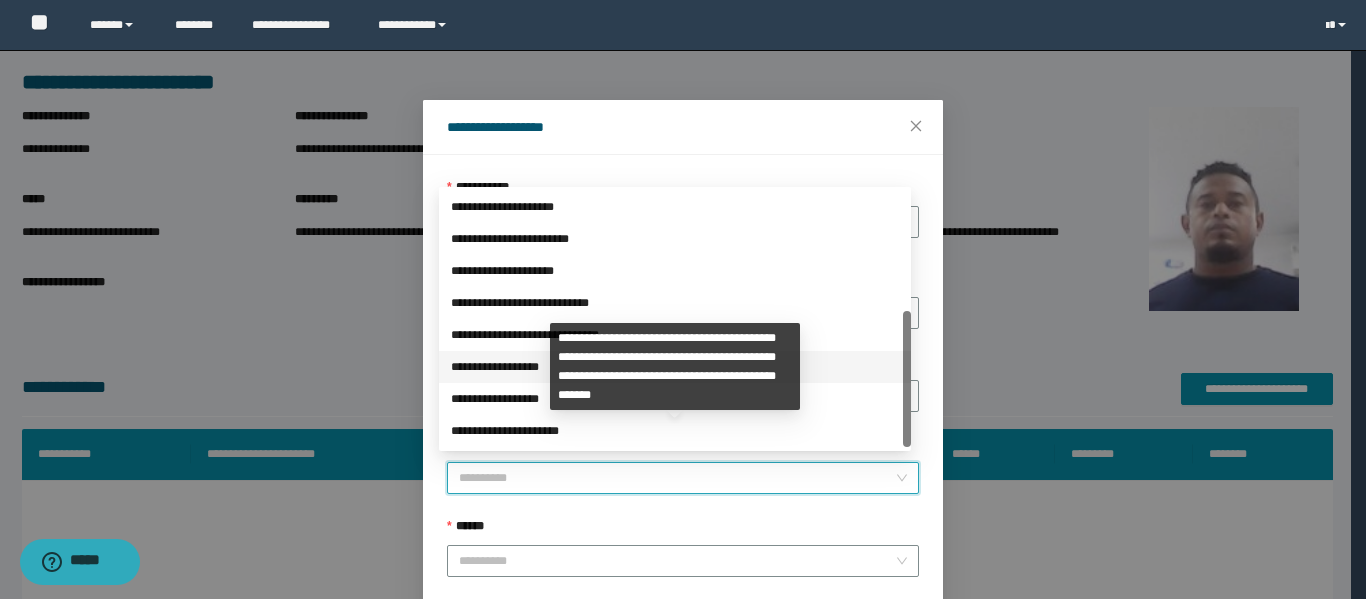 click on "**********" at bounding box center (675, 367) 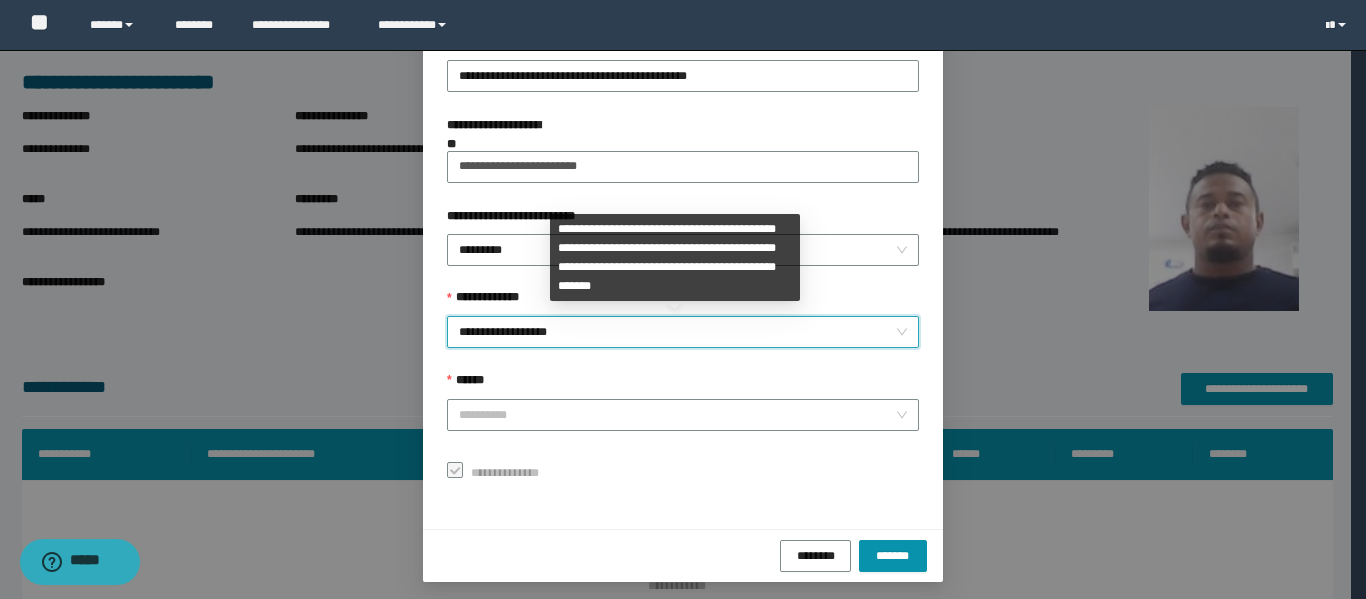 scroll, scrollTop: 153, scrollLeft: 0, axis: vertical 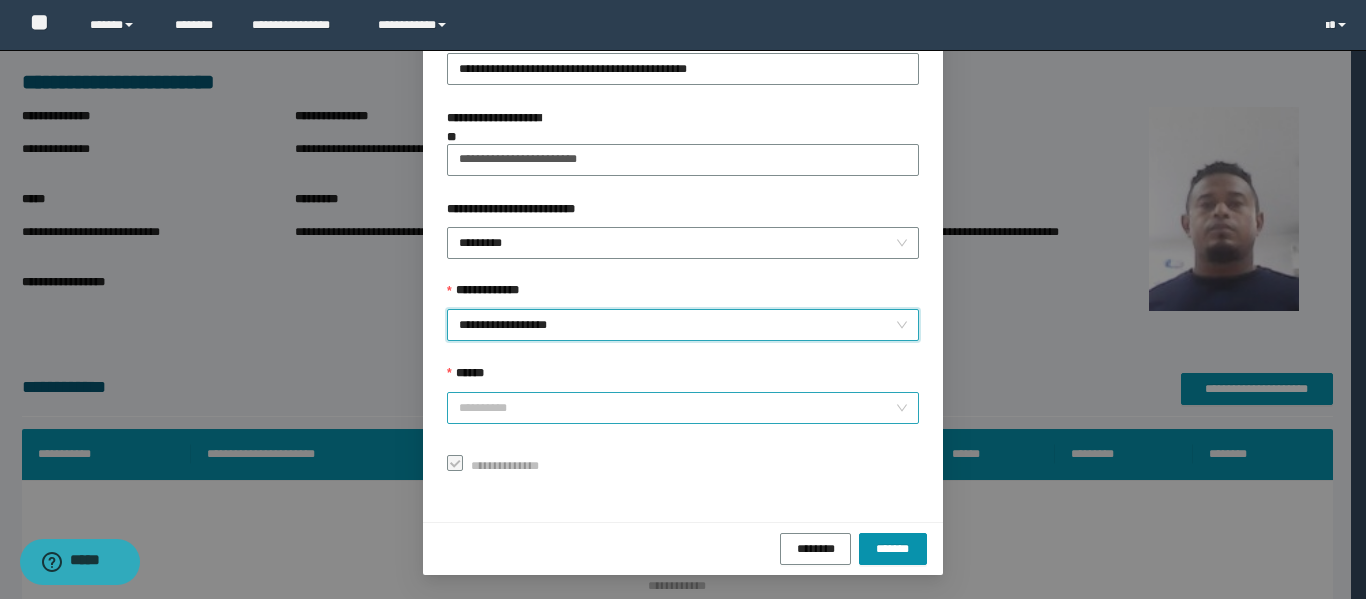 click on "******" at bounding box center (677, 408) 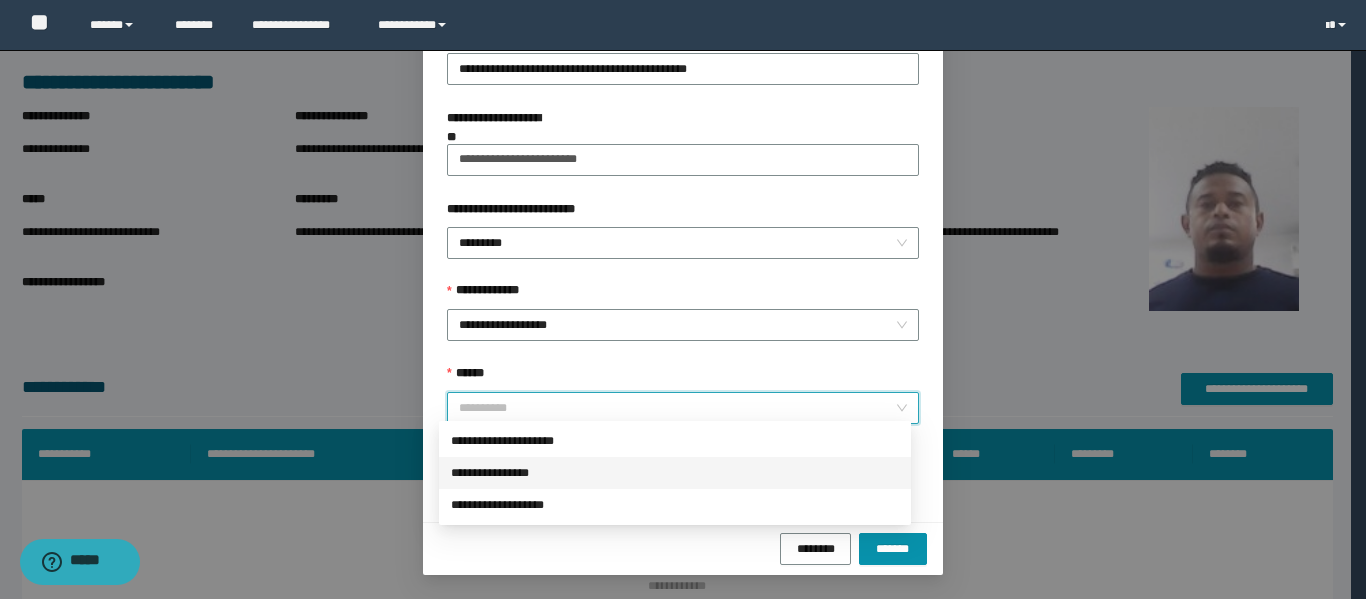 click on "**********" at bounding box center (675, 473) 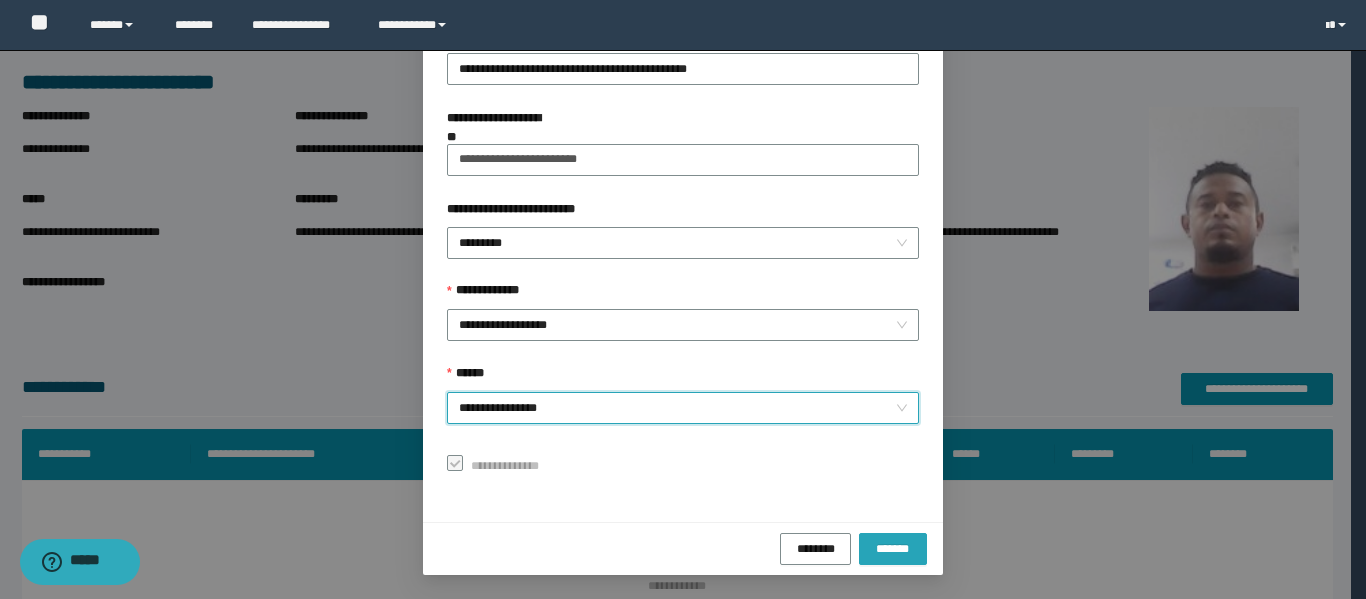 click on "*******" at bounding box center (893, 548) 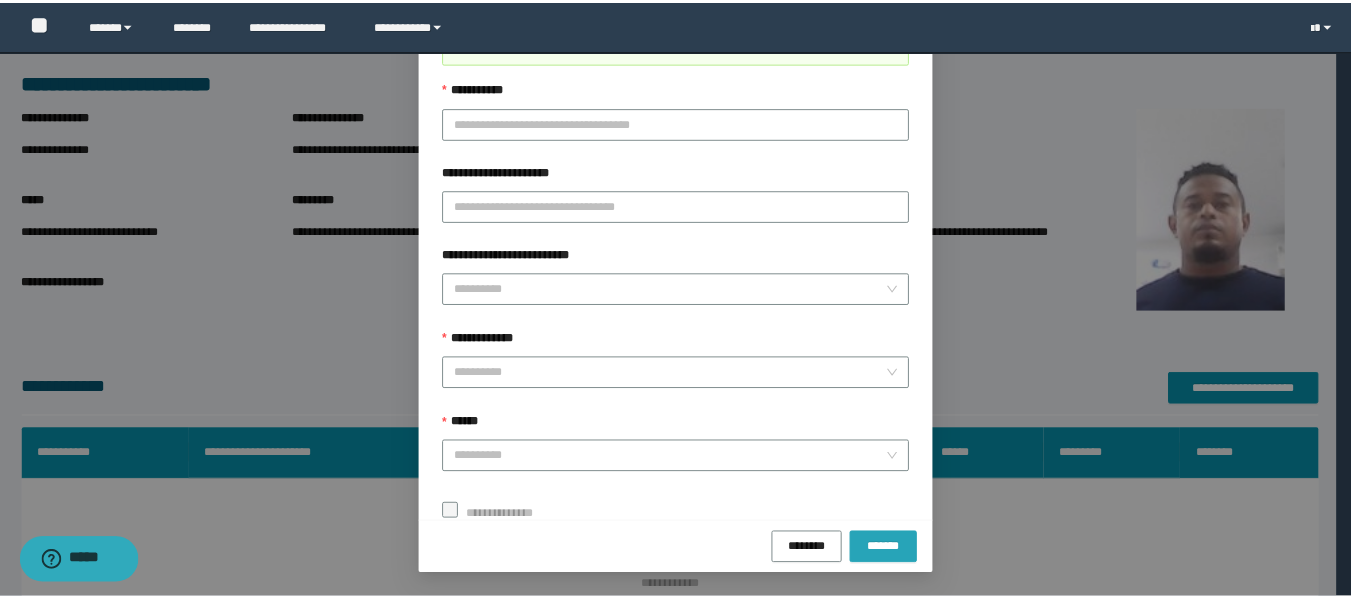 scroll, scrollTop: 106, scrollLeft: 0, axis: vertical 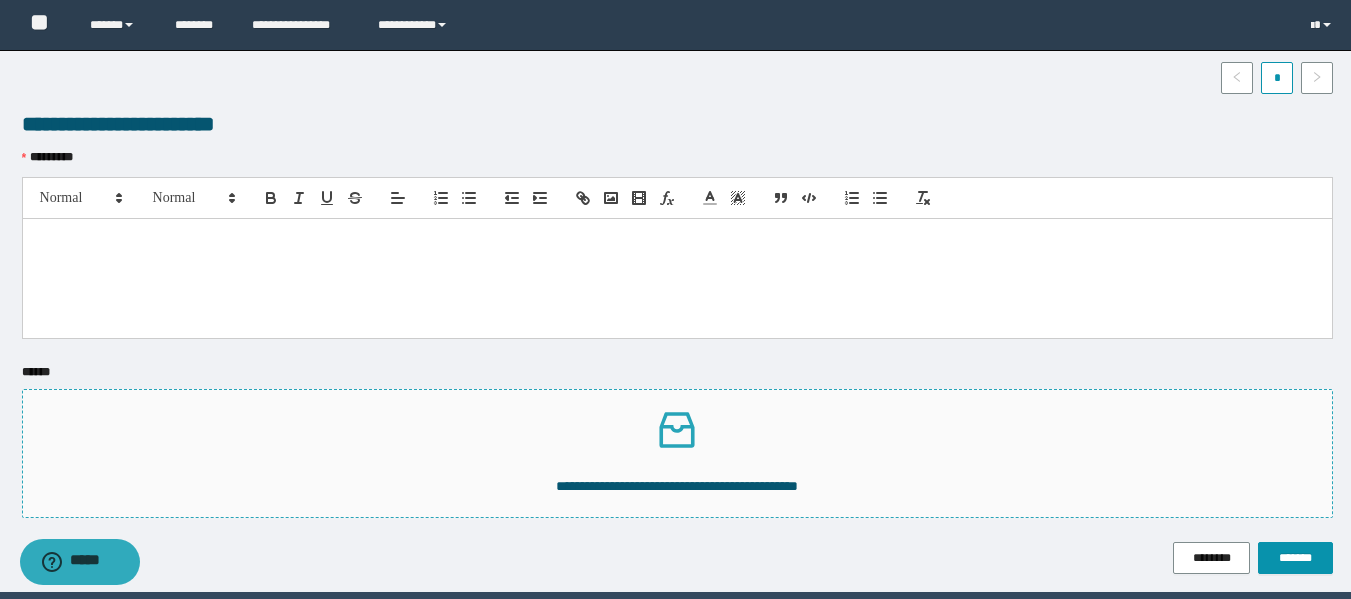 click on "**********" at bounding box center (677, 486) 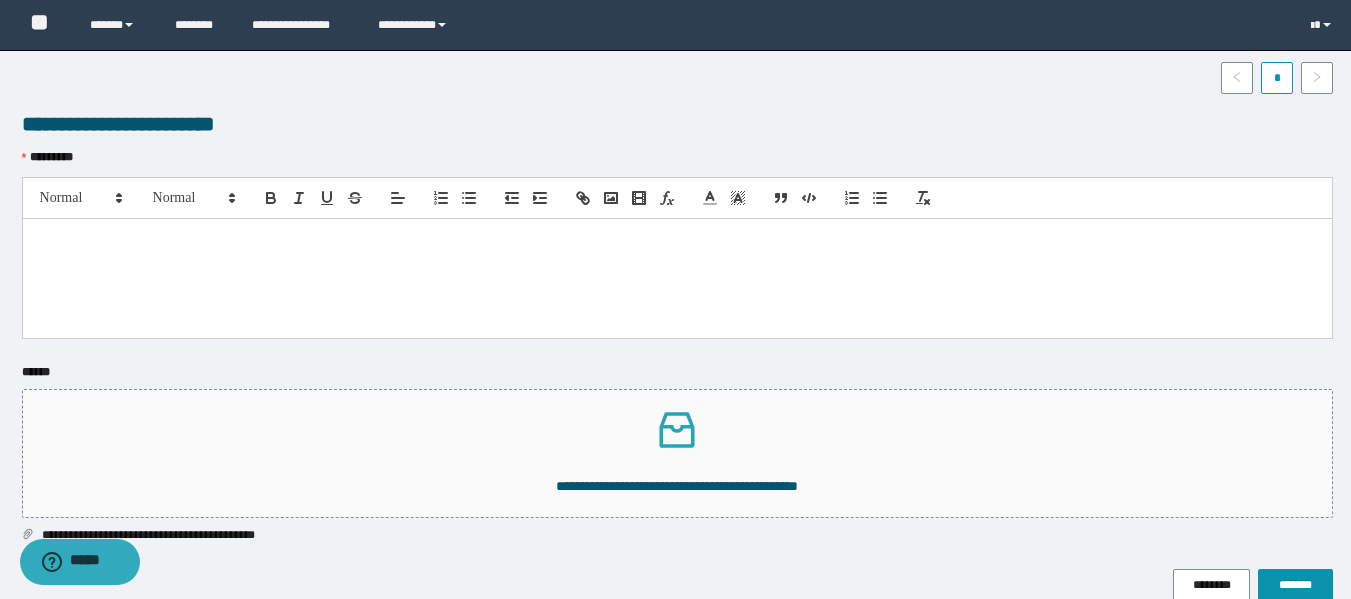 click at bounding box center (677, 240) 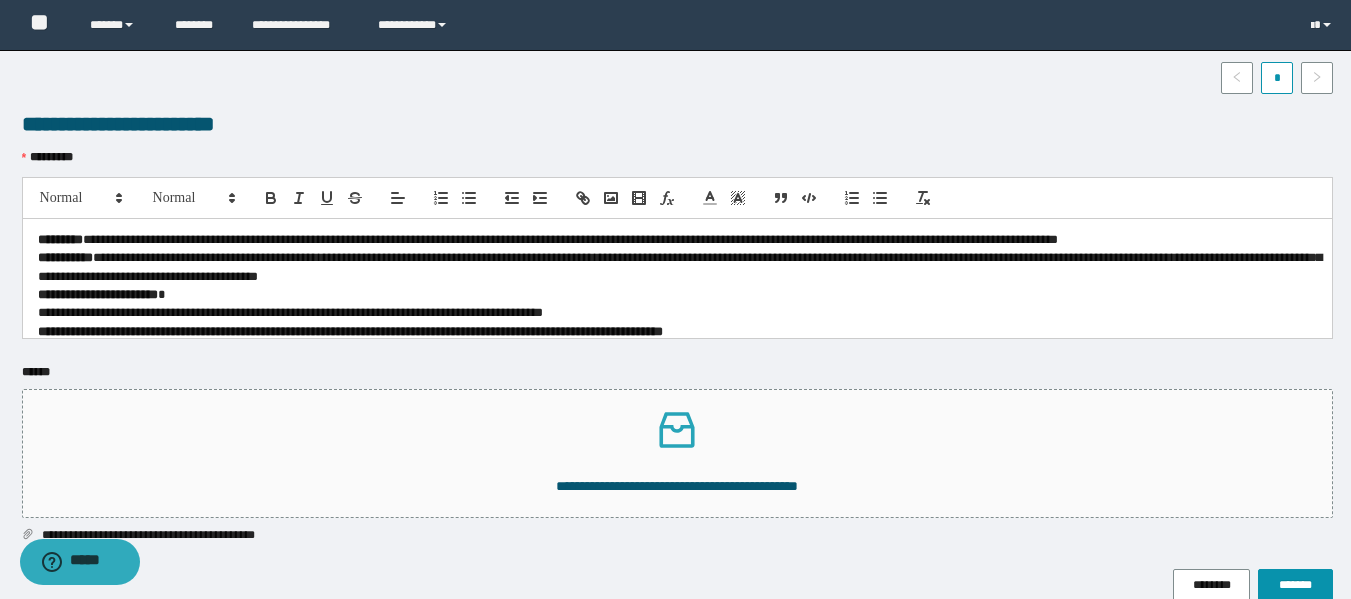 scroll, scrollTop: 0, scrollLeft: 0, axis: both 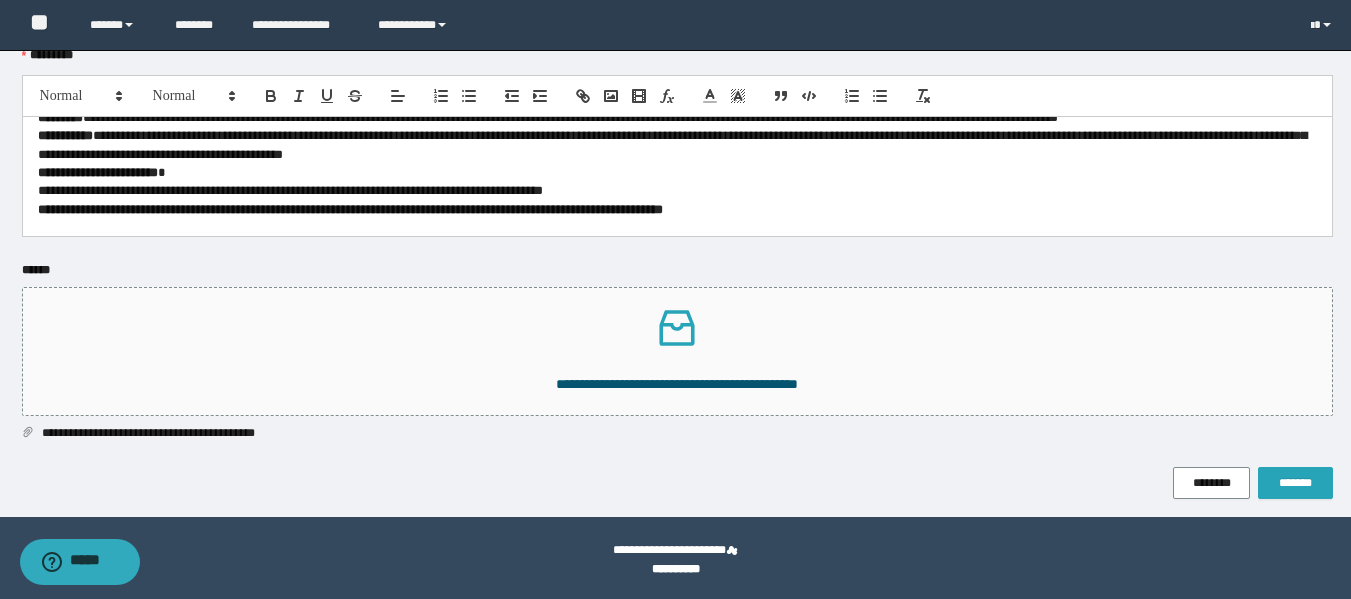 click on "*******" at bounding box center [1295, 483] 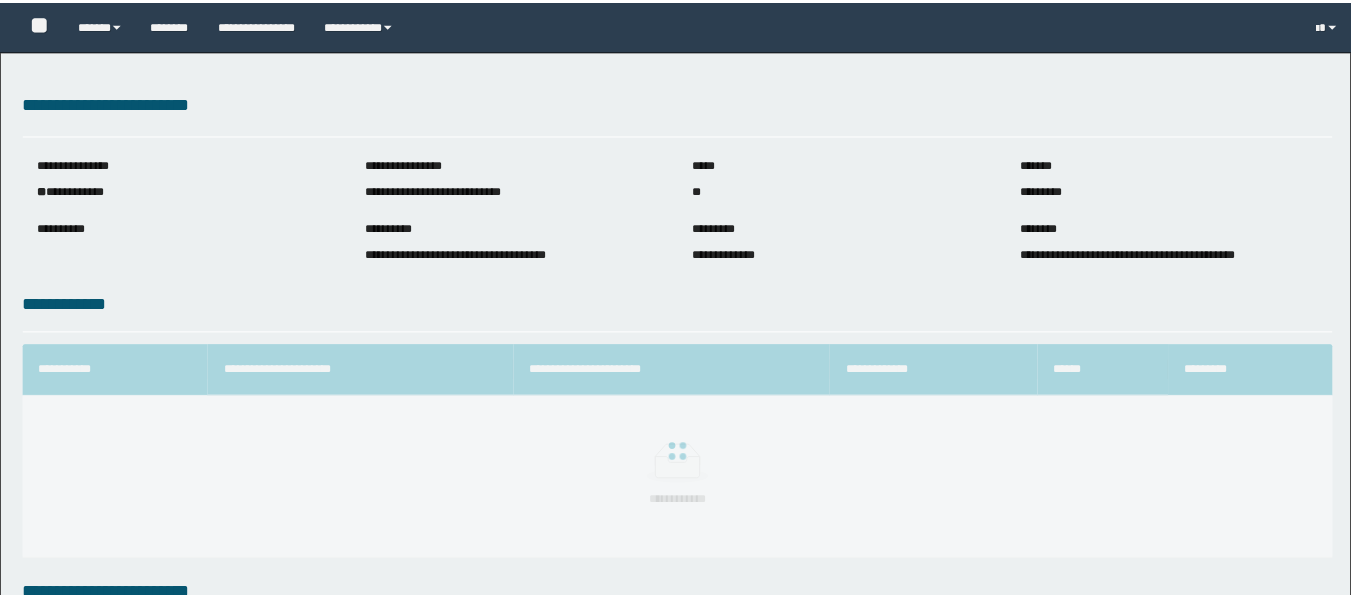 scroll, scrollTop: 0, scrollLeft: 0, axis: both 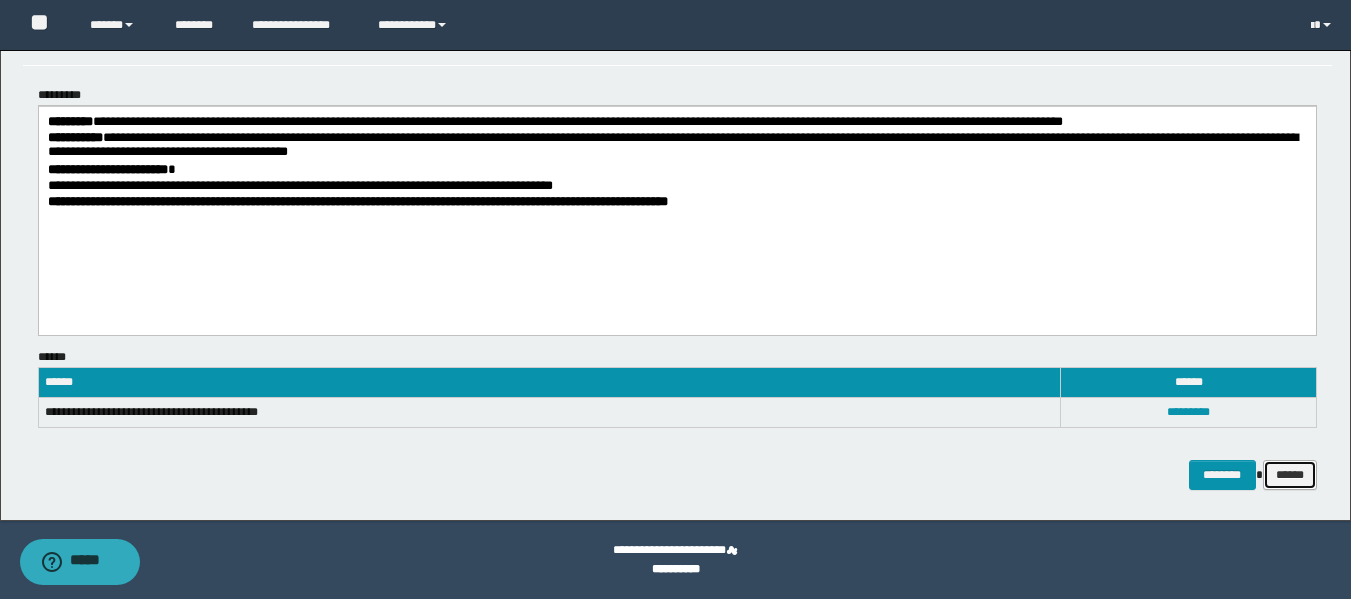 click on "******" at bounding box center [1290, 475] 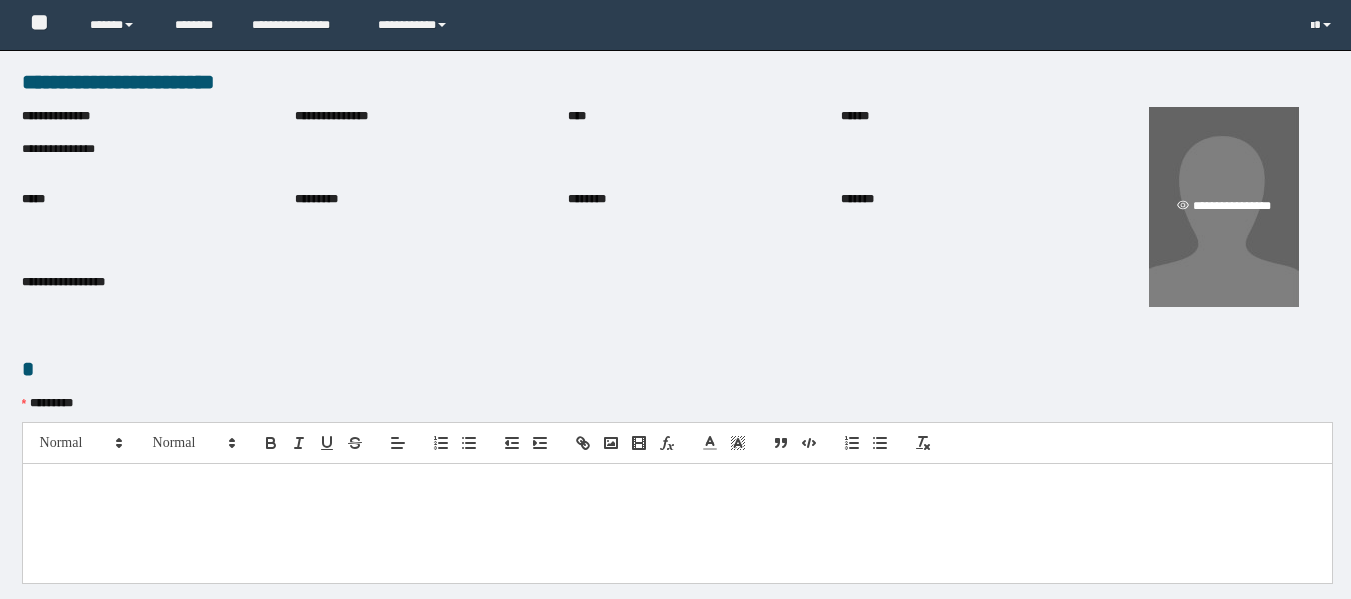 scroll, scrollTop: 0, scrollLeft: 0, axis: both 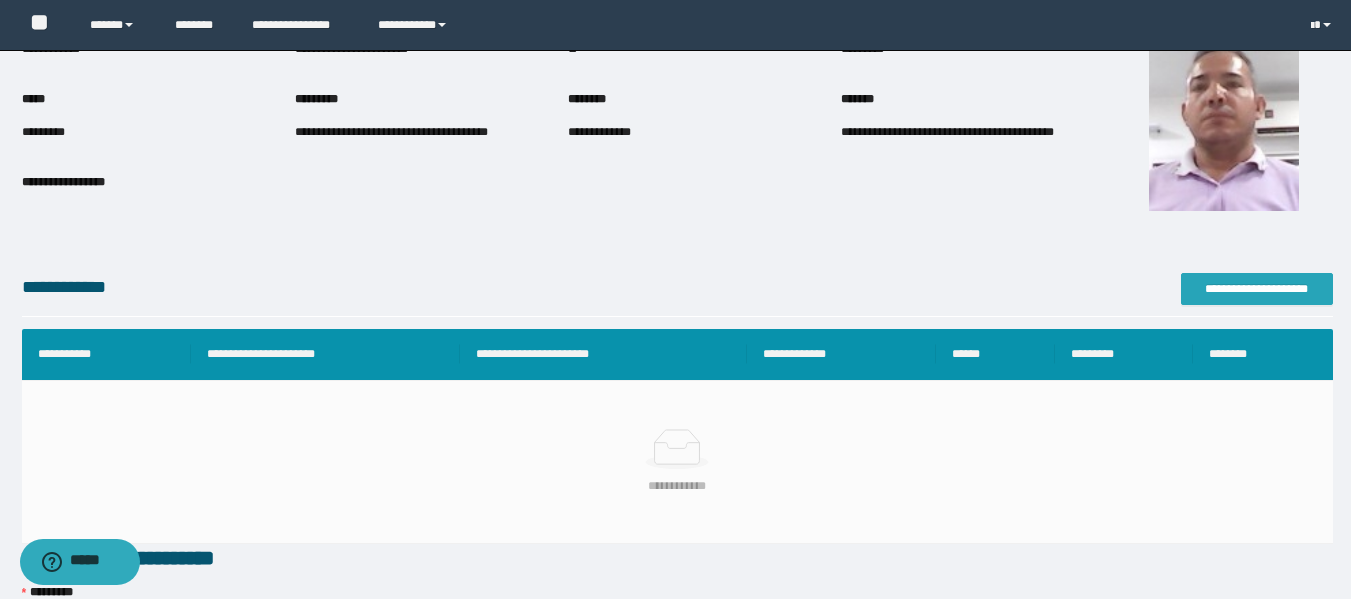 click on "**********" at bounding box center (1257, 289) 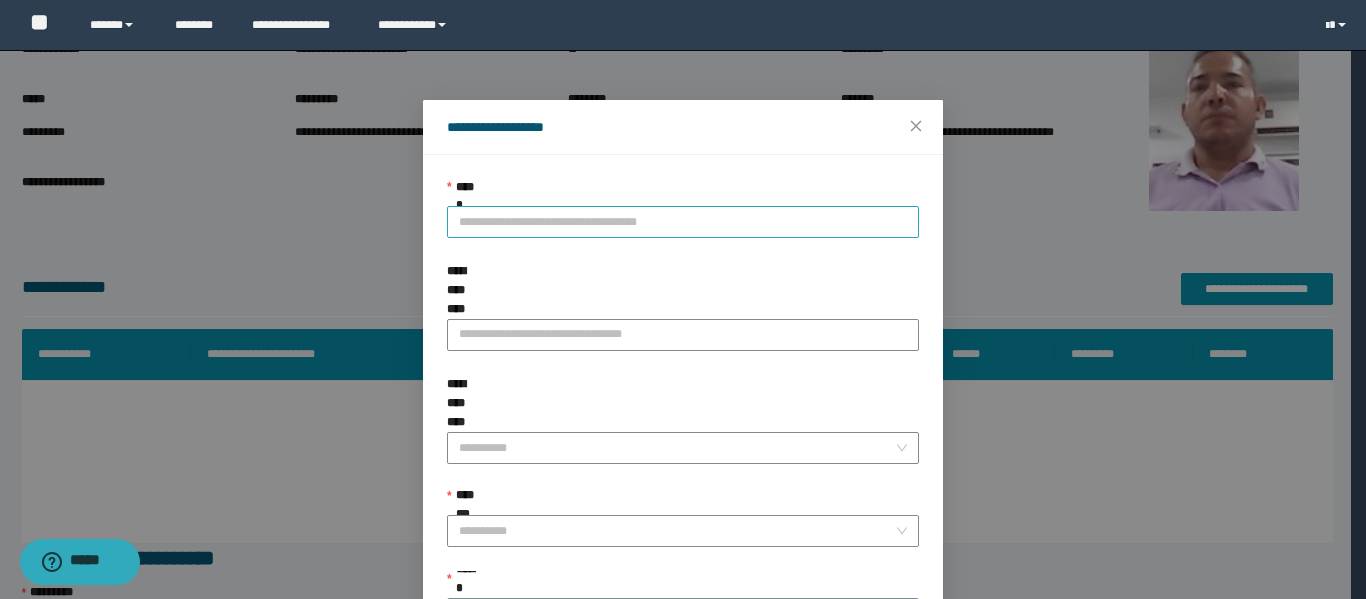 click on "**********" at bounding box center (683, 222) 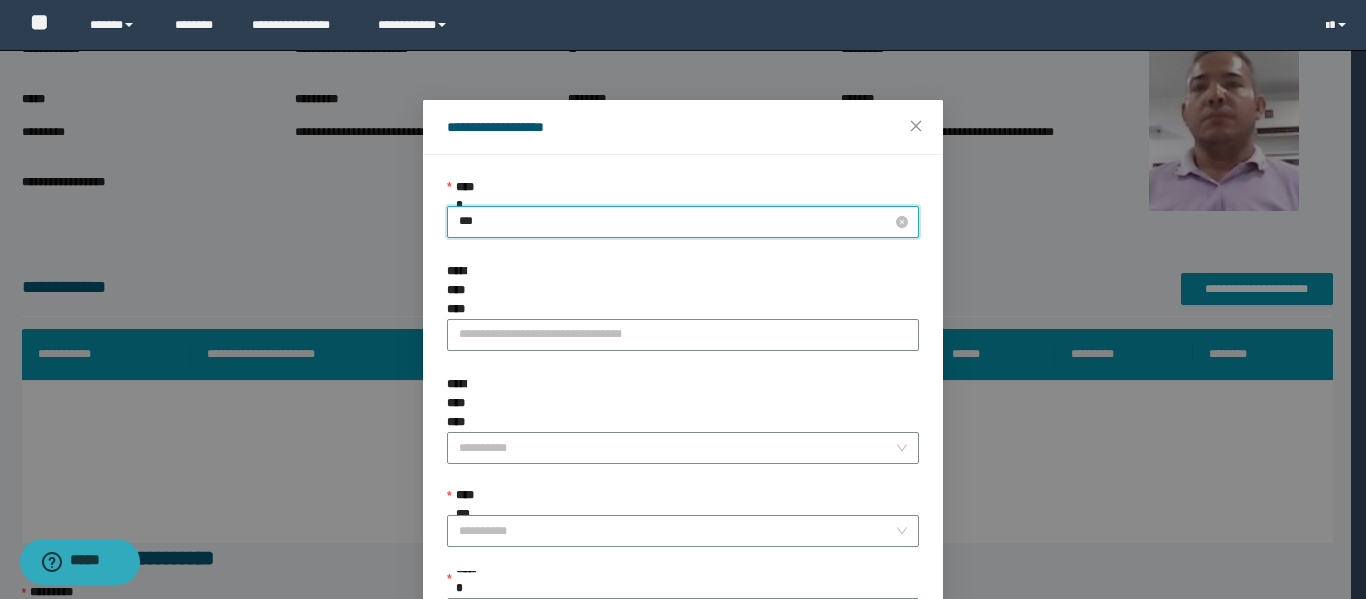 type on "****" 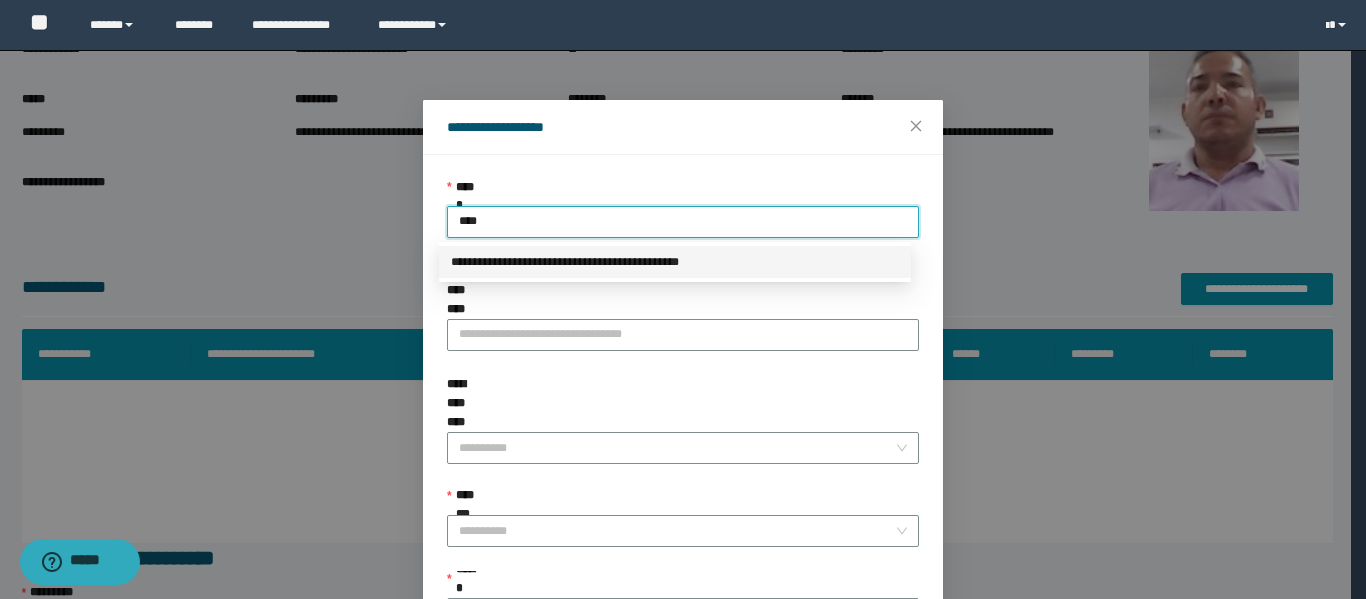 click on "**********" at bounding box center (675, 262) 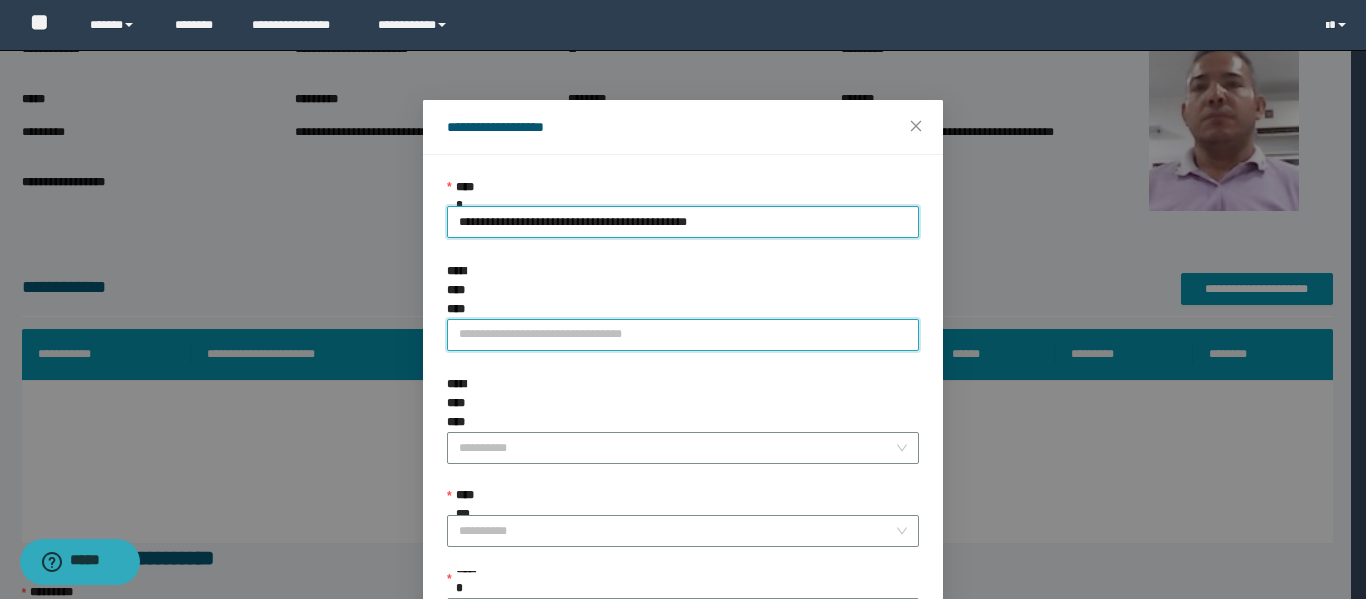 click on "**********" at bounding box center [683, 335] 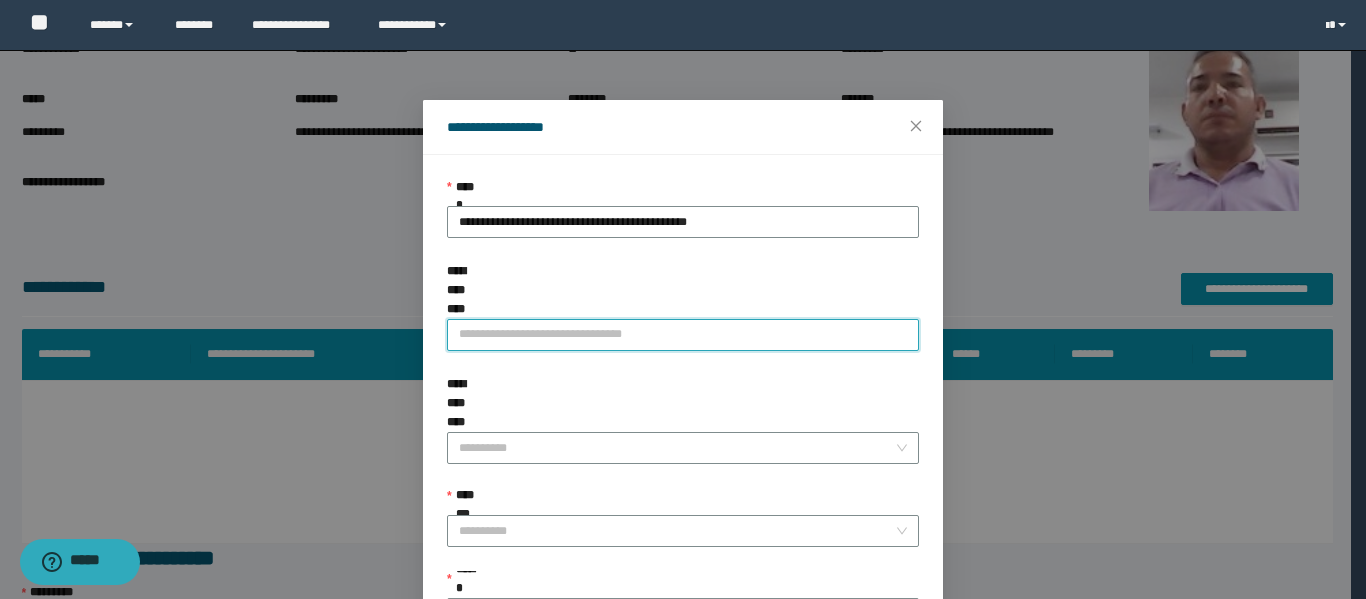 type on "**********" 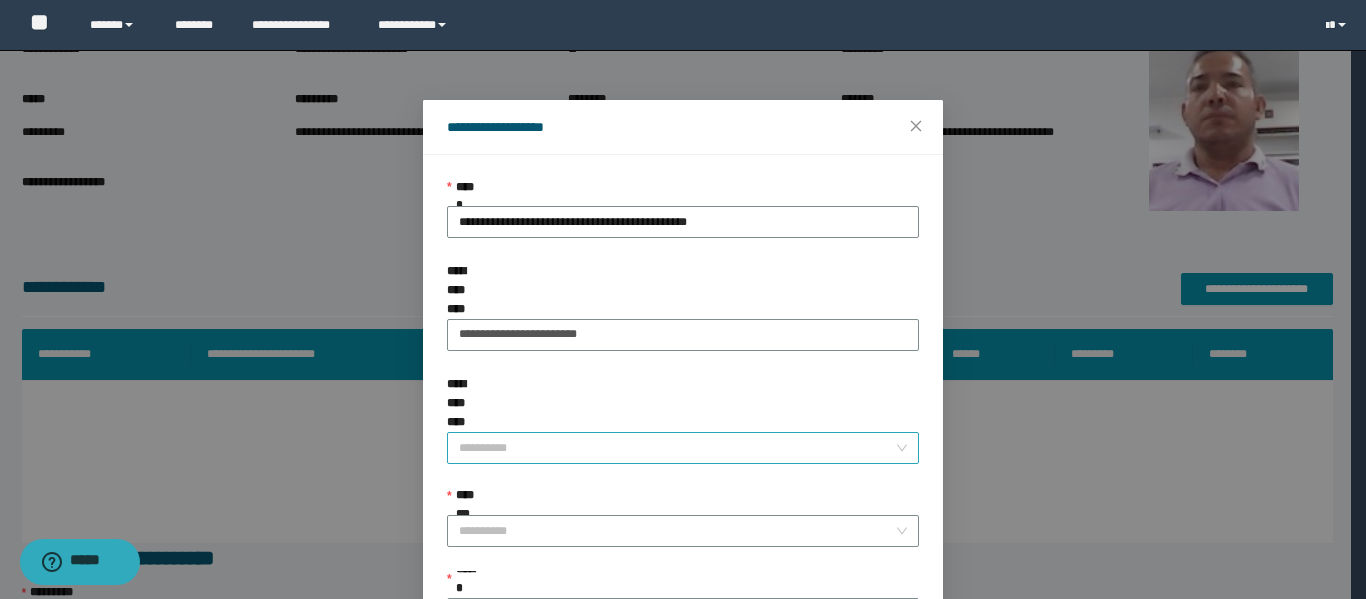 click on "**********" at bounding box center [677, 448] 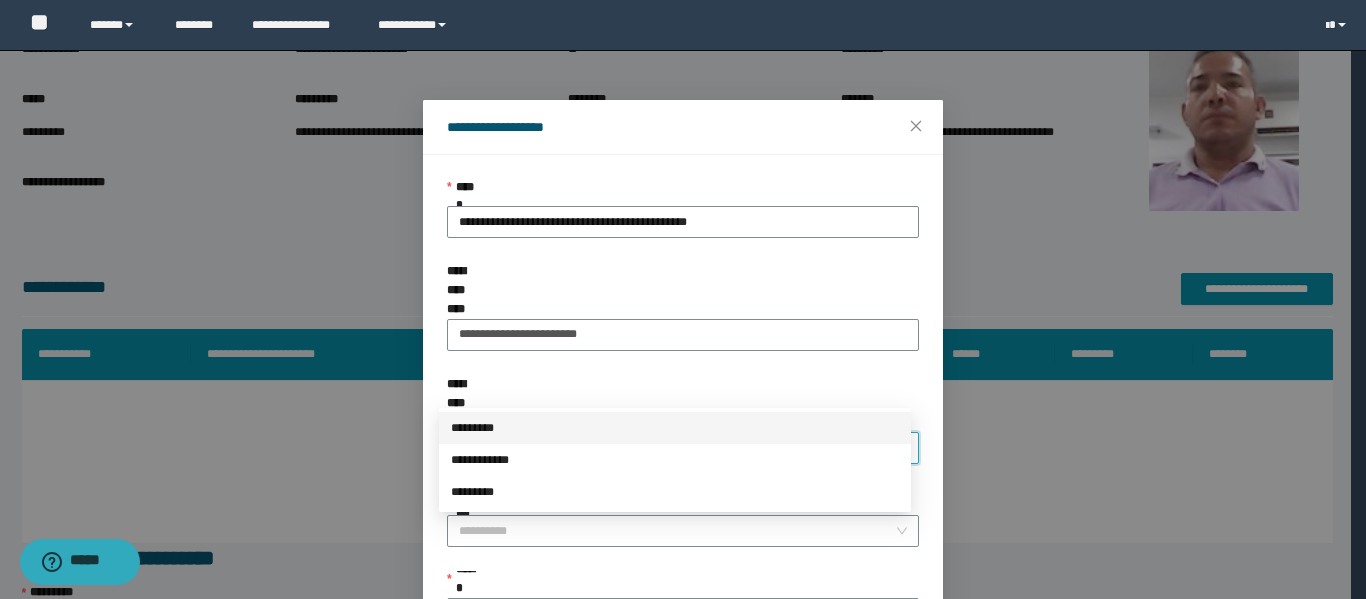 click on "*********" at bounding box center [675, 428] 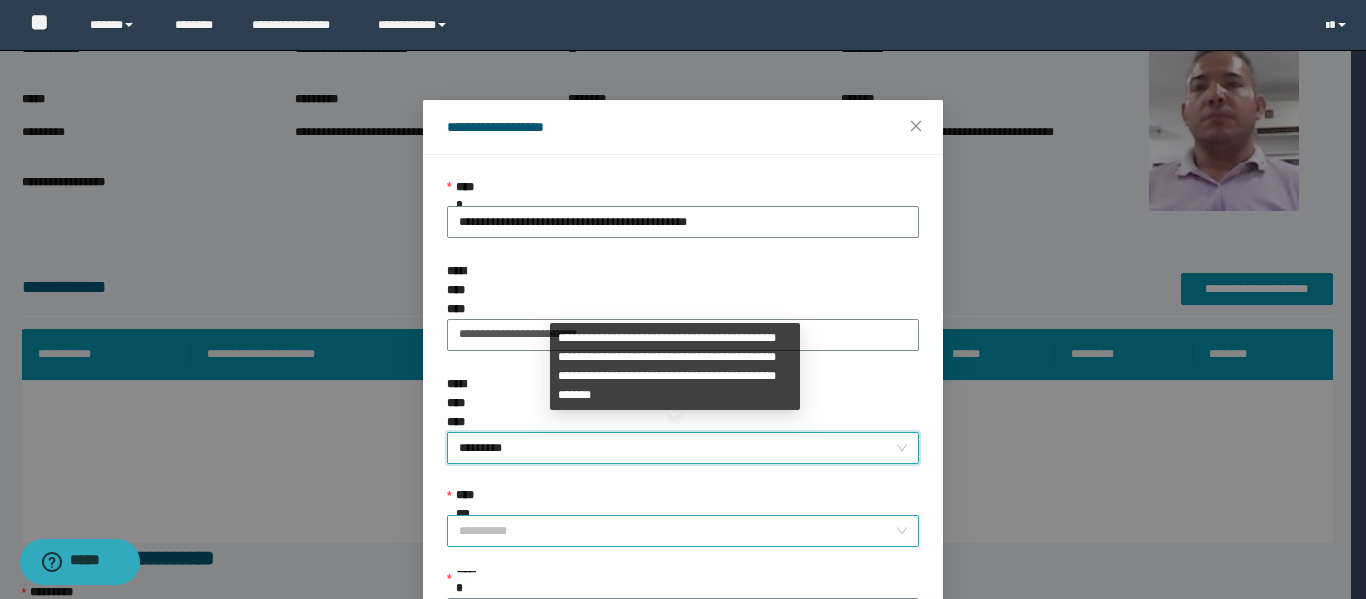 click on "**********" at bounding box center [677, 531] 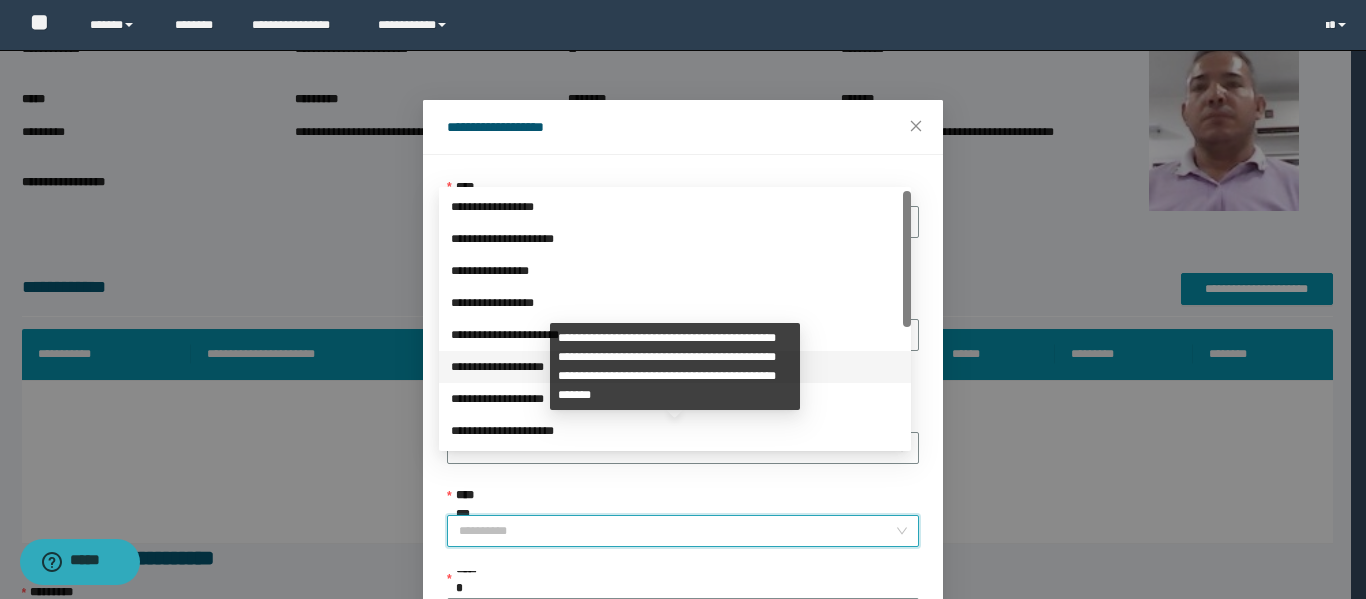 scroll, scrollTop: 224, scrollLeft: 0, axis: vertical 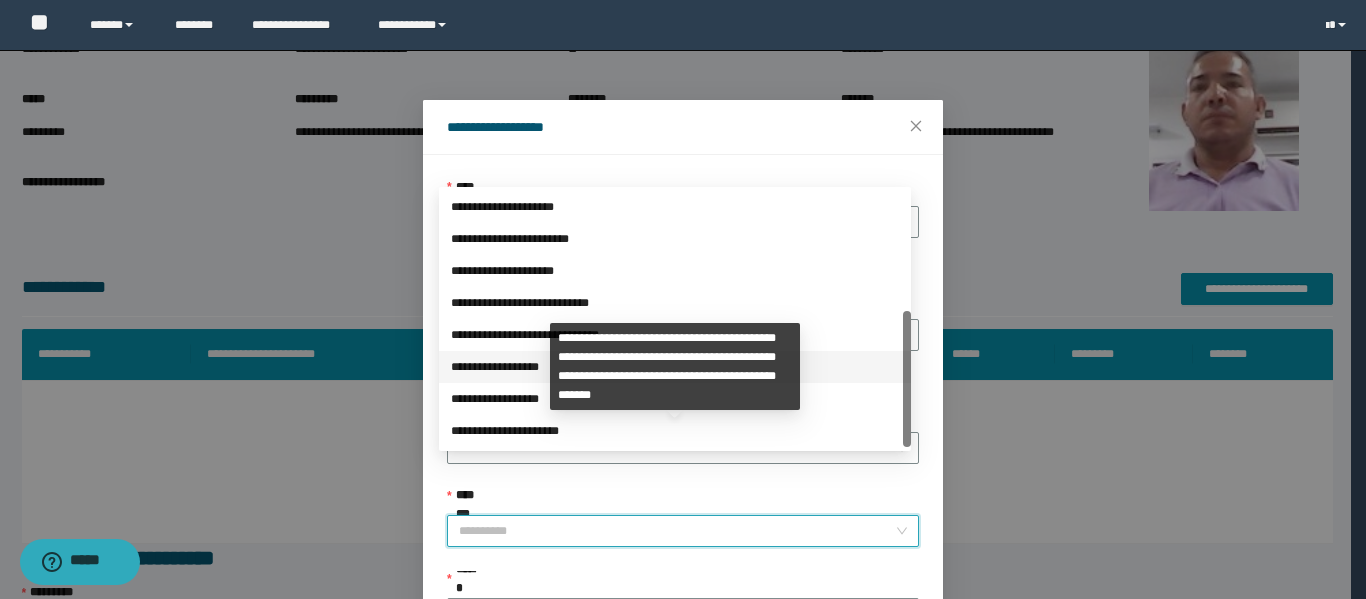 click on "**********" at bounding box center [675, 367] 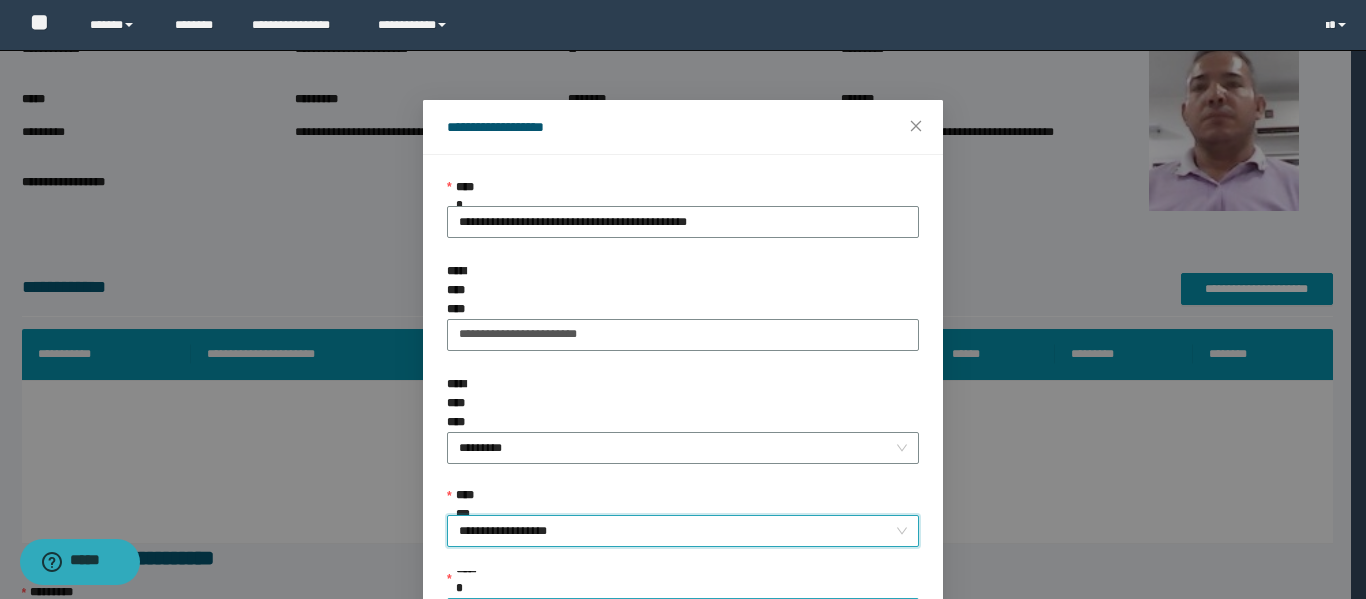 click on "******" at bounding box center [677, 614] 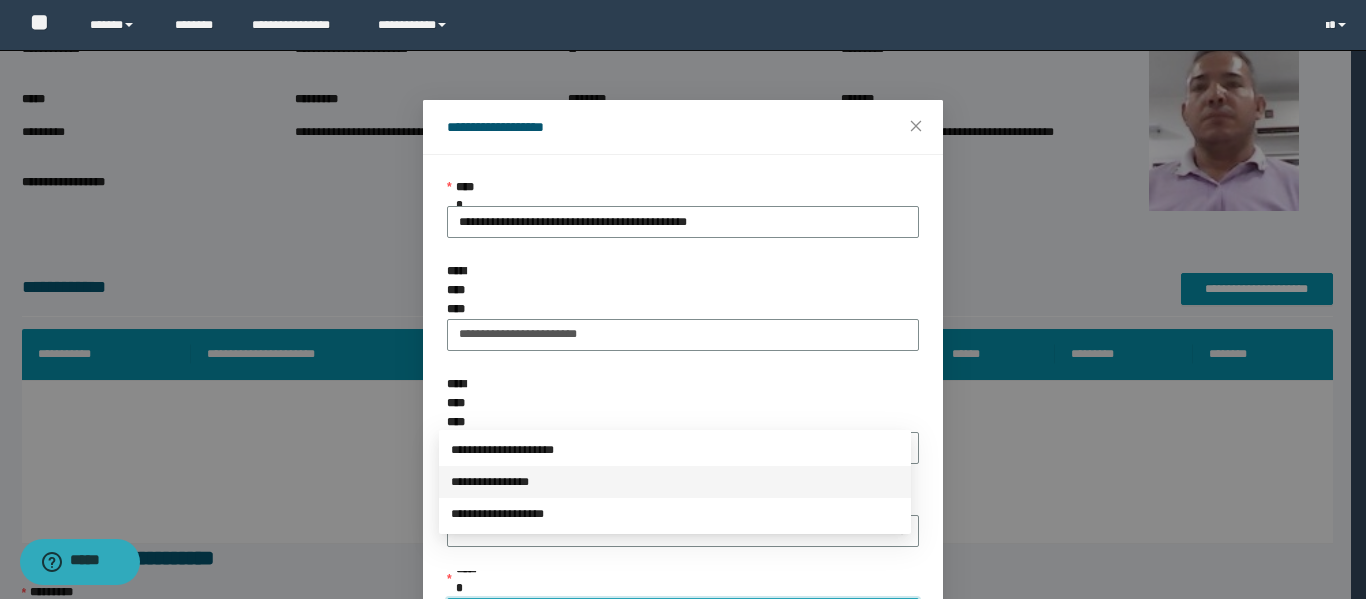 click on "**********" at bounding box center (675, 482) 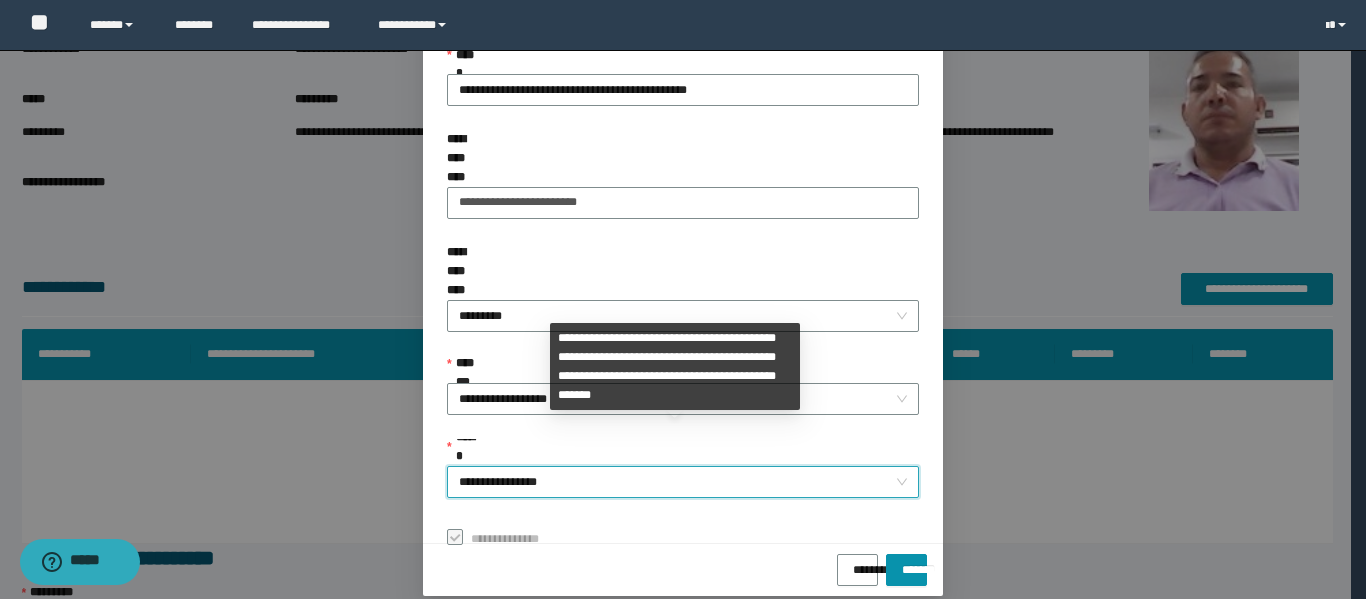 scroll, scrollTop: 153, scrollLeft: 0, axis: vertical 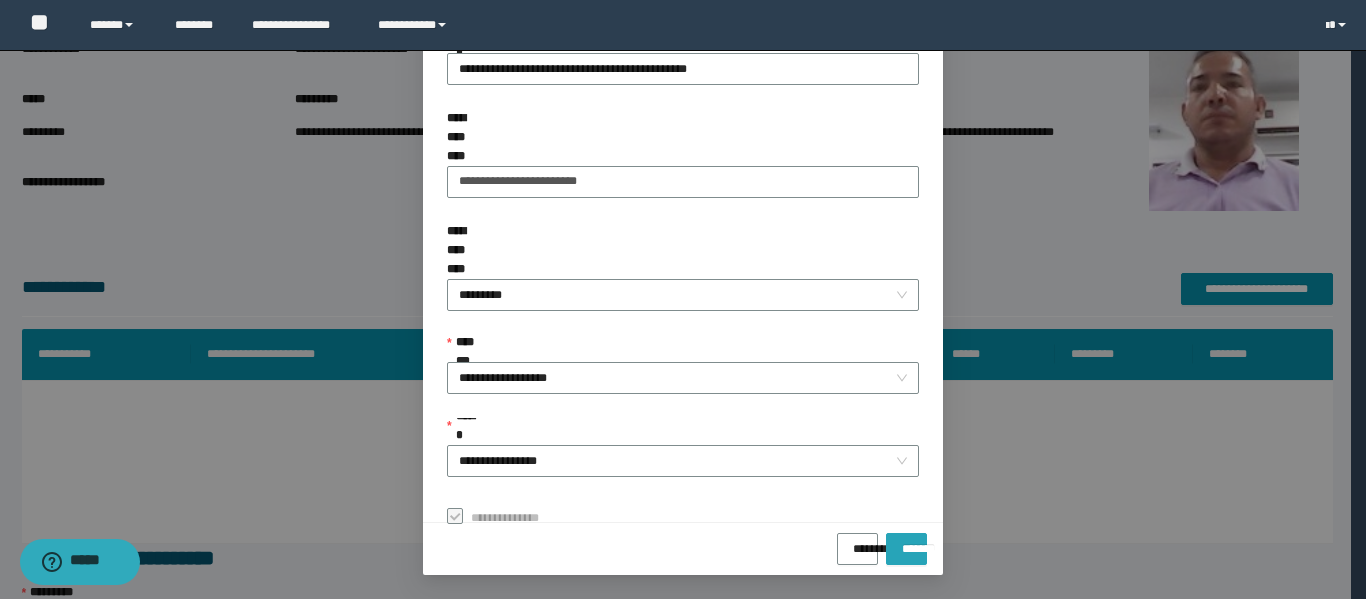 click on "*******" at bounding box center [906, 542] 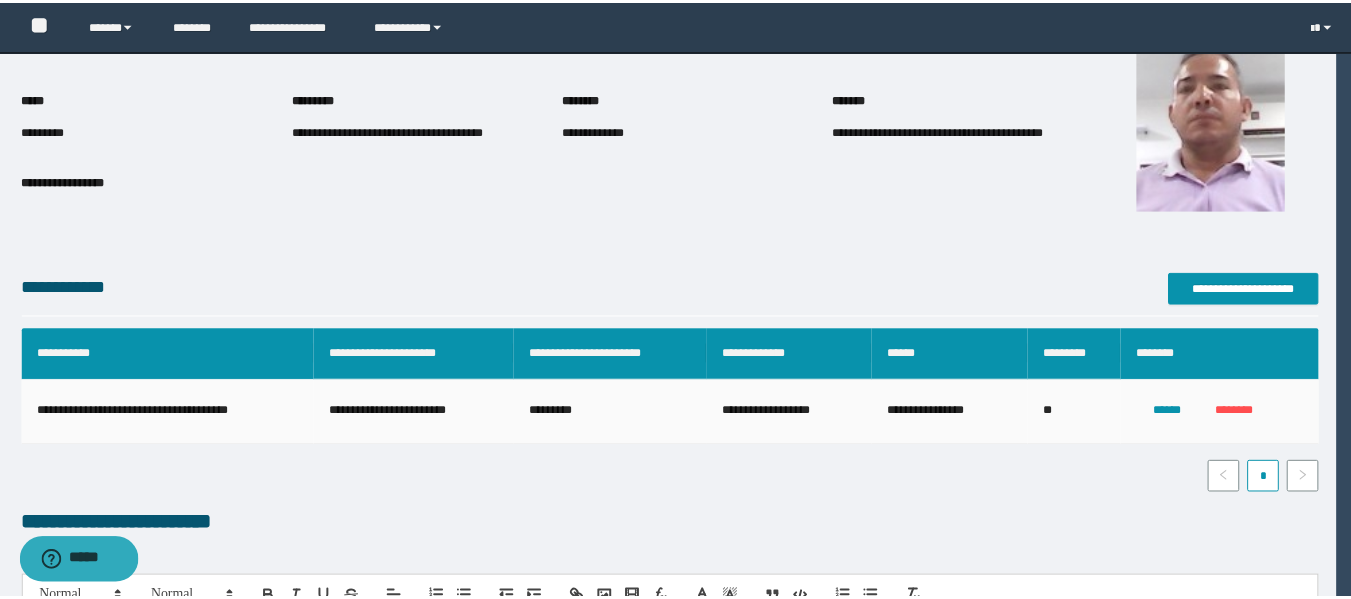 scroll, scrollTop: 106, scrollLeft: 0, axis: vertical 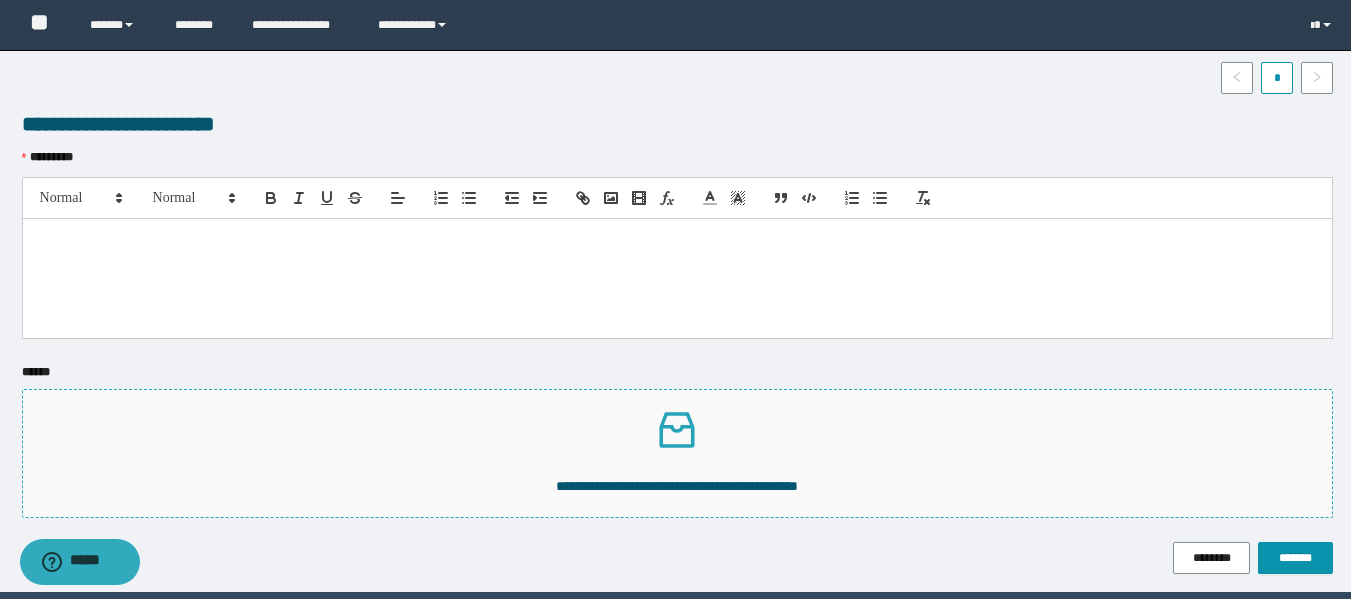click on "**********" at bounding box center (677, 486) 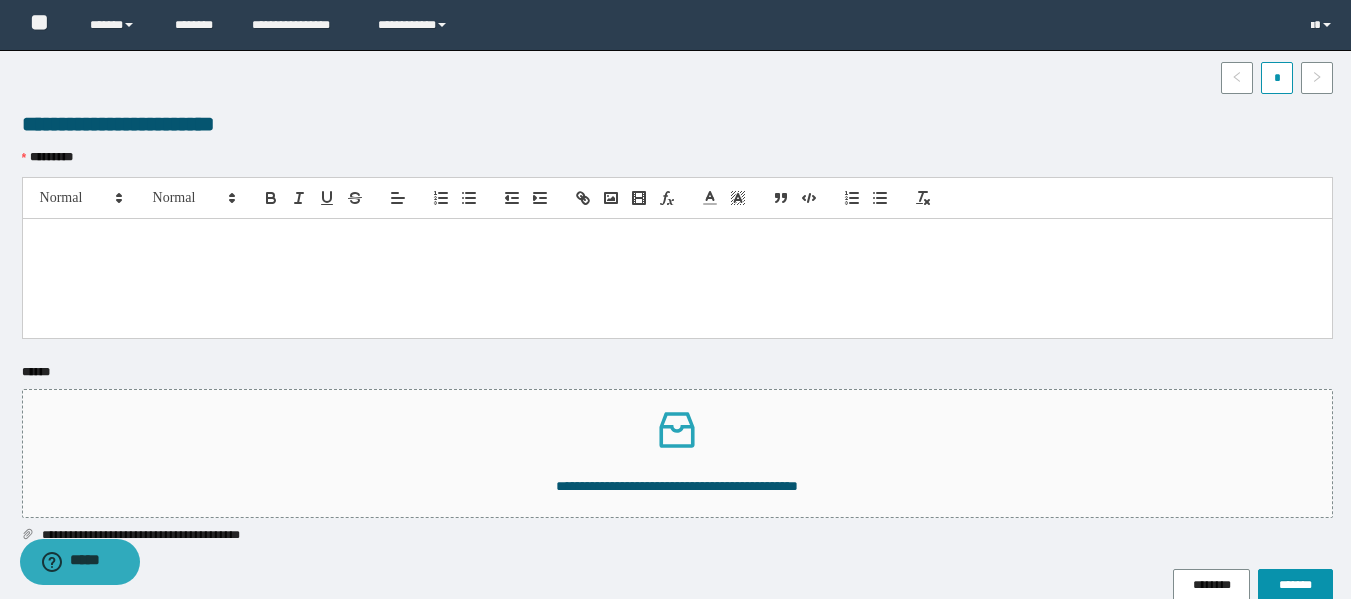 click at bounding box center (677, 278) 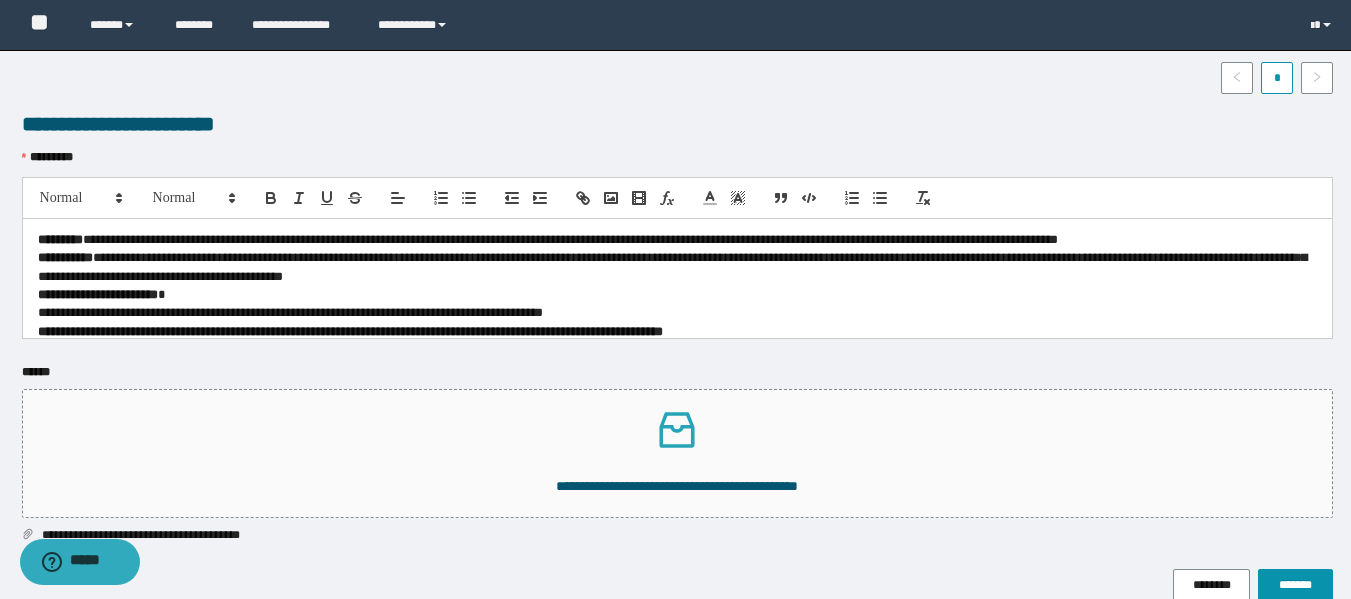 scroll, scrollTop: 0, scrollLeft: 0, axis: both 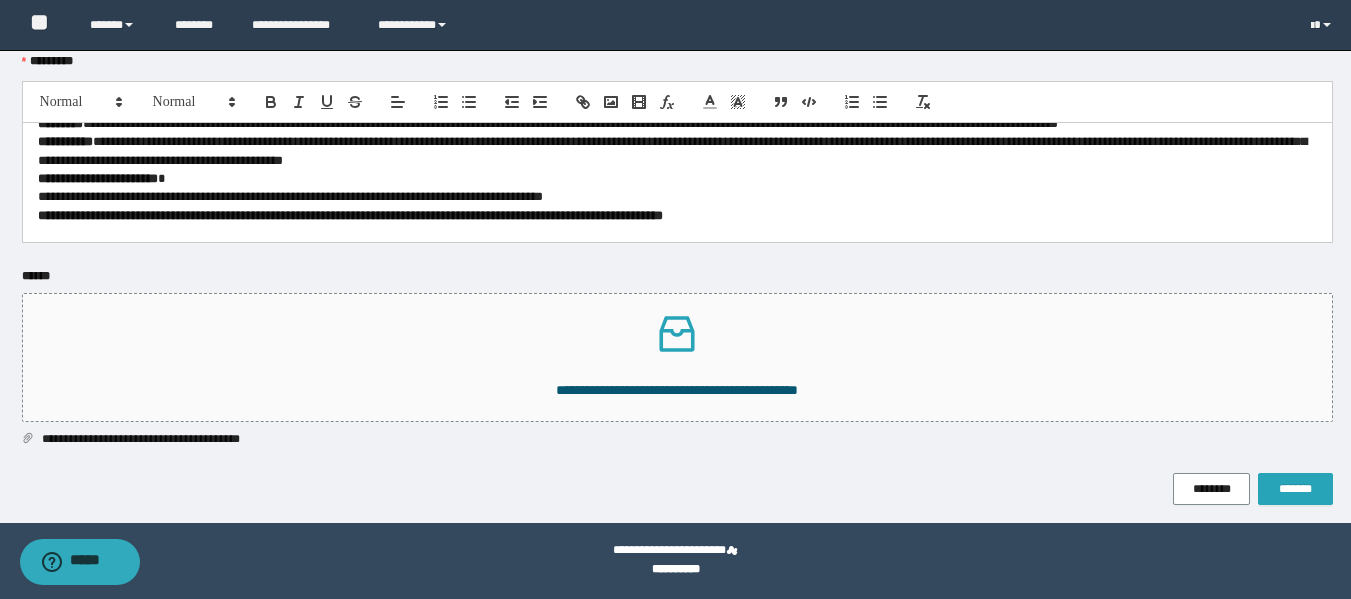 click on "*******" at bounding box center (1295, 489) 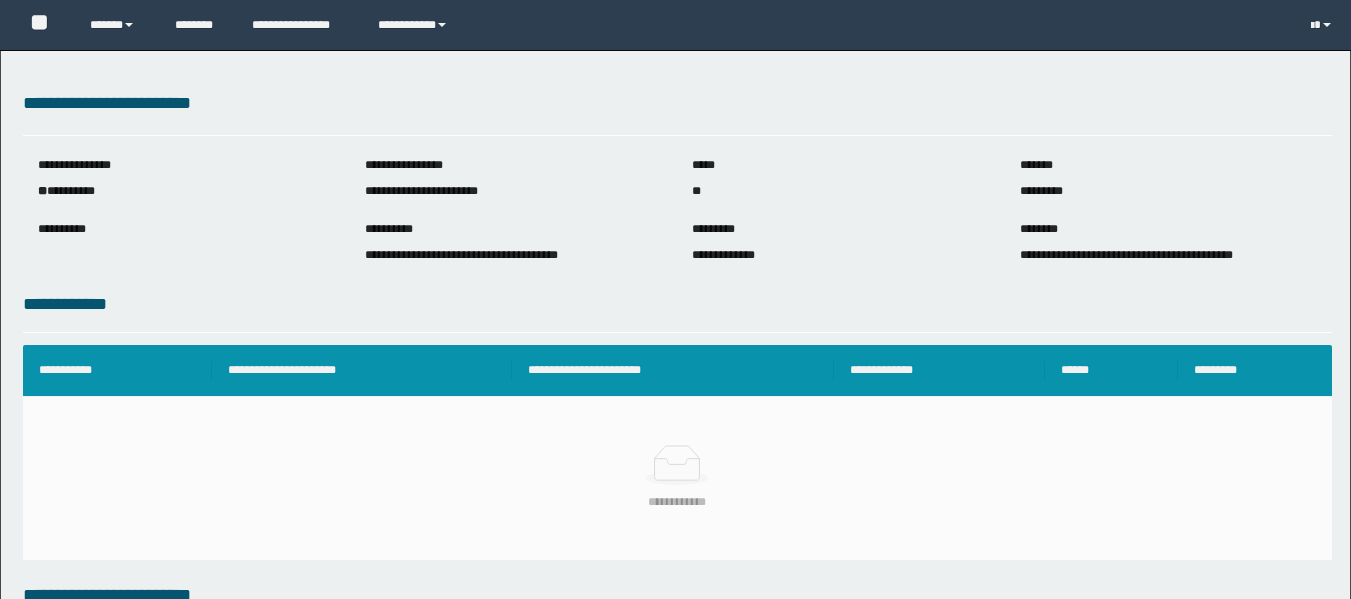 scroll, scrollTop: 0, scrollLeft: 0, axis: both 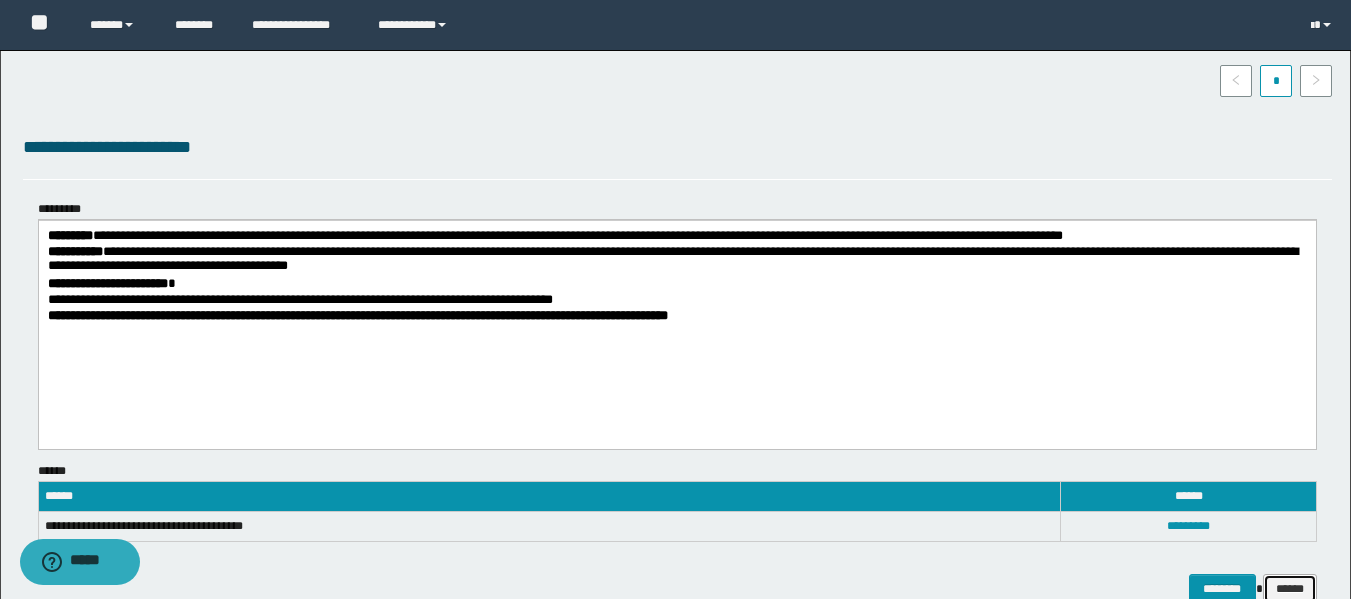 click on "******" at bounding box center (1290, 589) 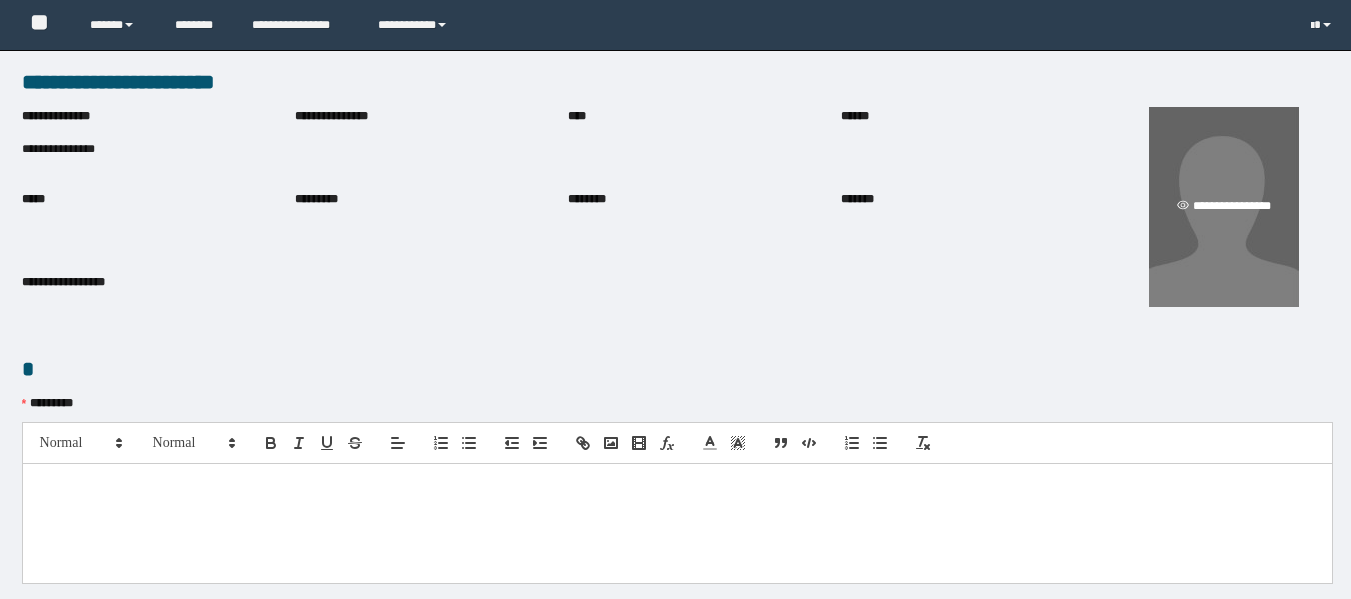 scroll, scrollTop: 0, scrollLeft: 0, axis: both 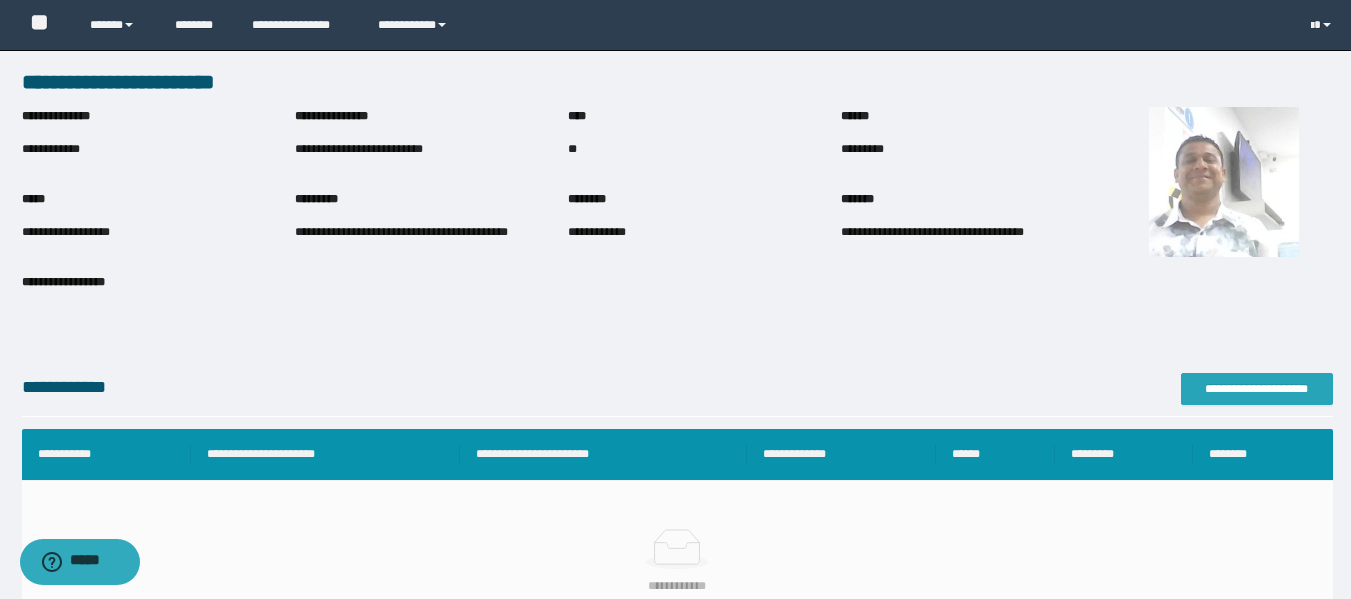 click on "**********" at bounding box center [1257, 389] 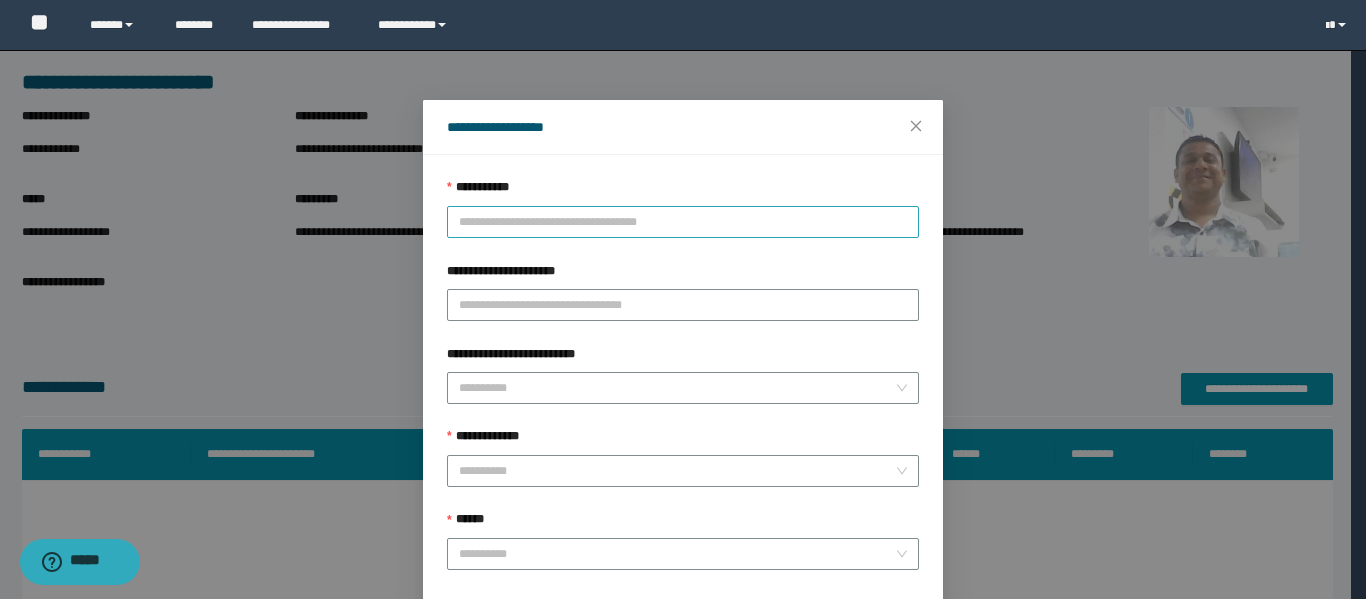 click on "**********" at bounding box center (683, 222) 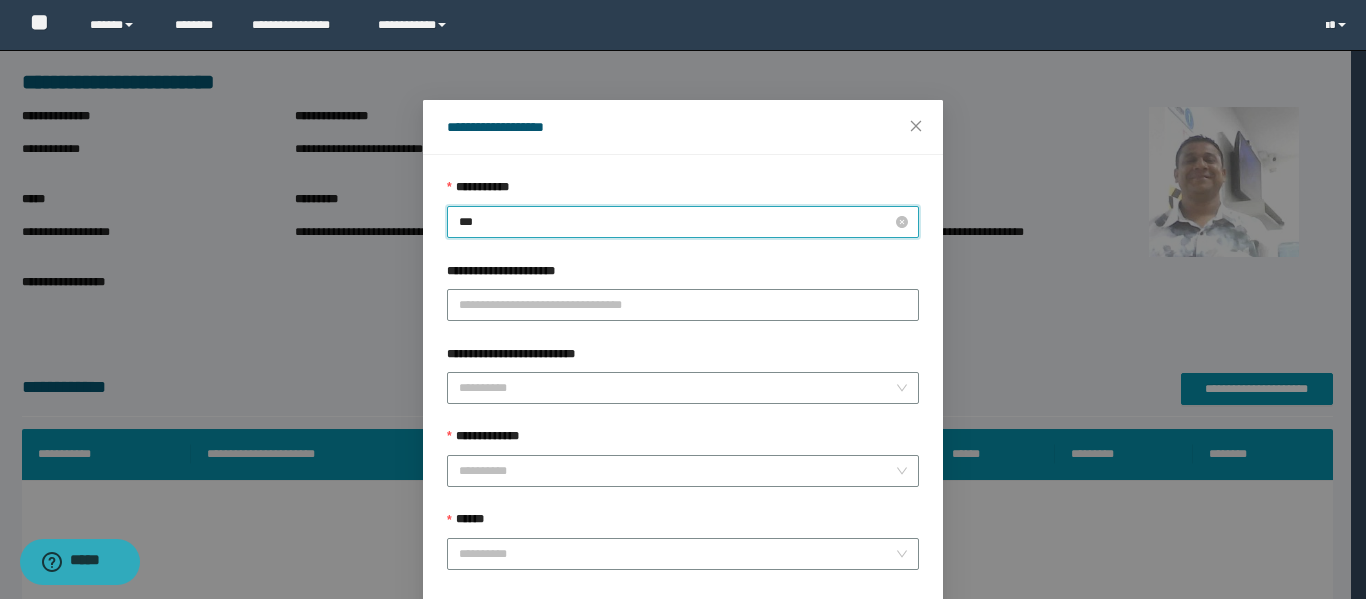 type on "****" 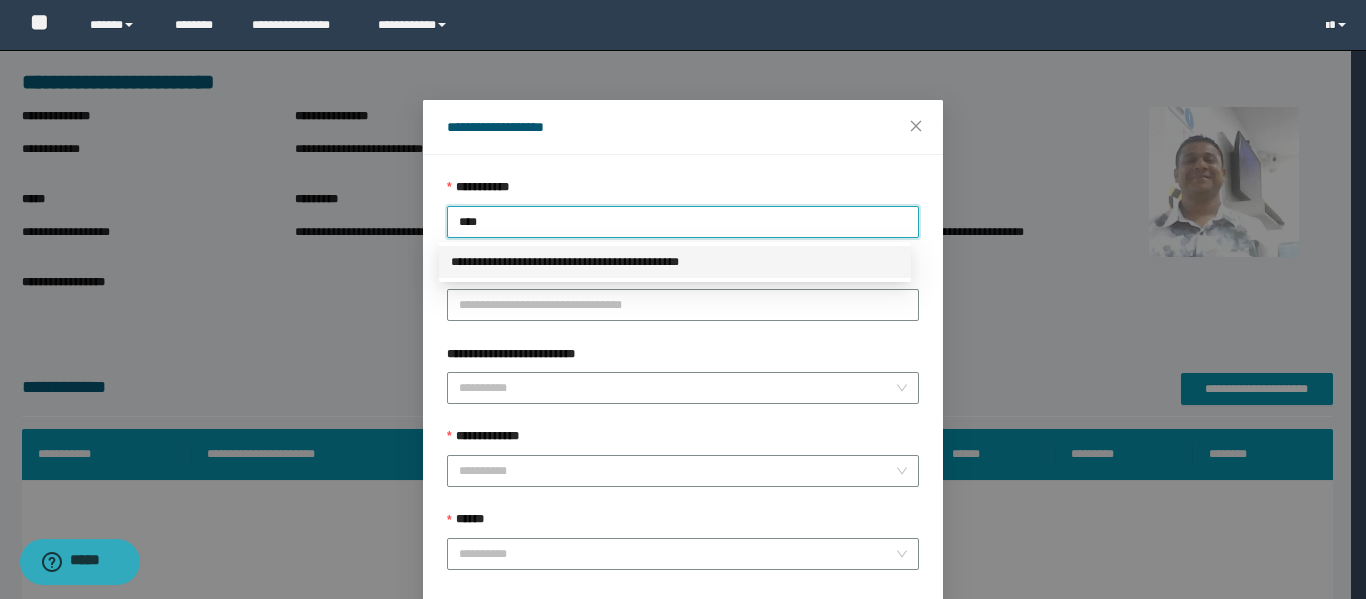click on "**********" at bounding box center (675, 262) 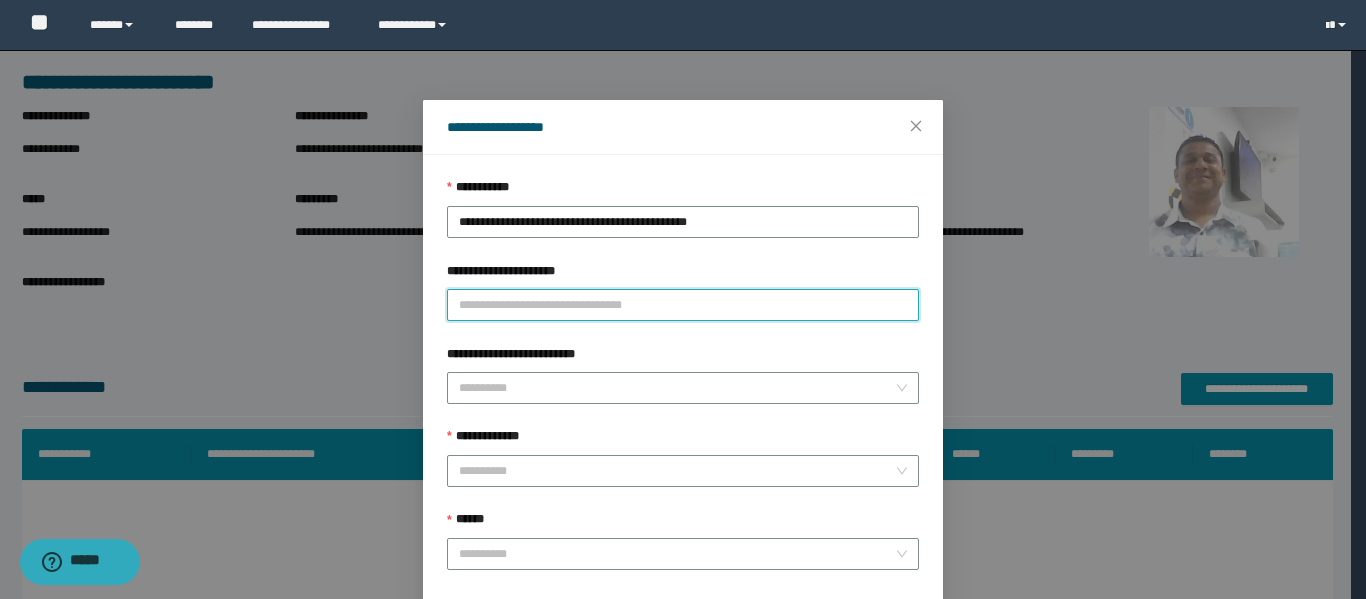 click on "**********" at bounding box center (683, 305) 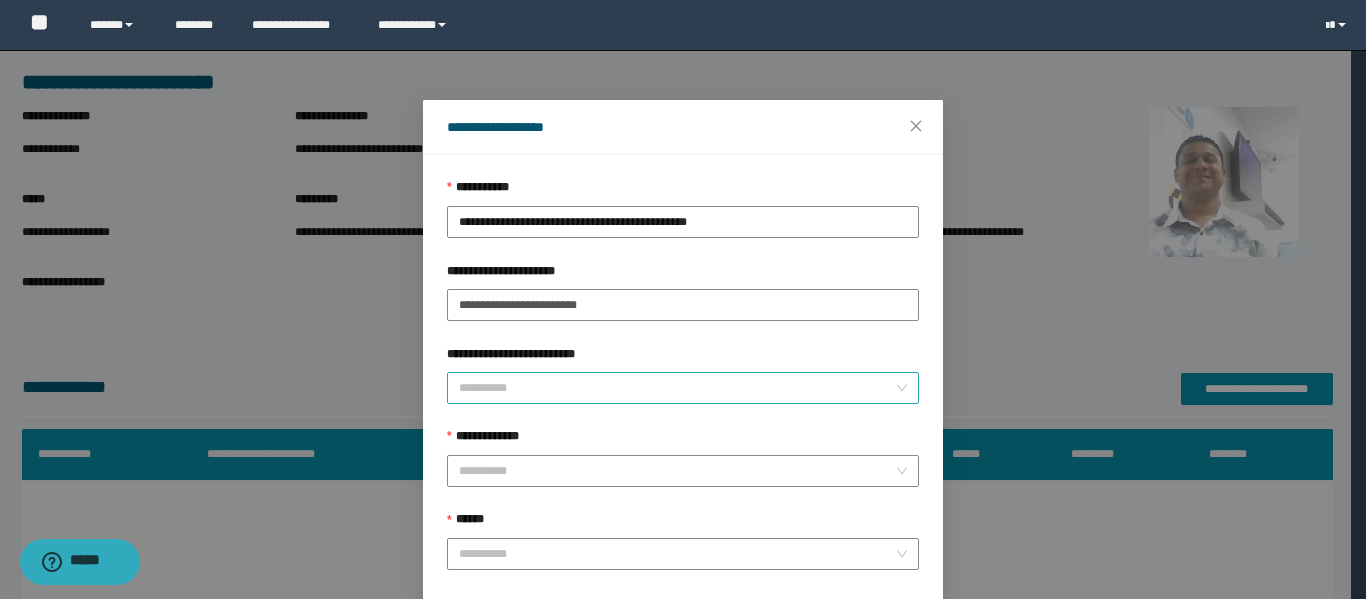 click on "**********" at bounding box center (677, 388) 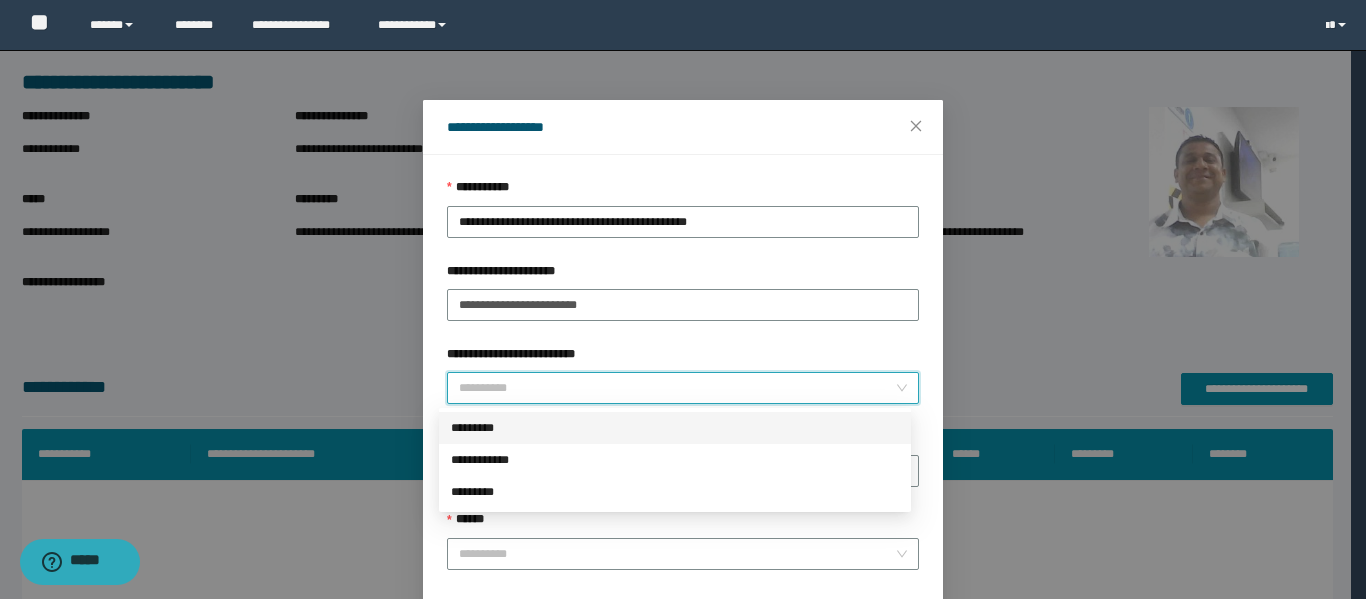 click on "*********" at bounding box center (675, 428) 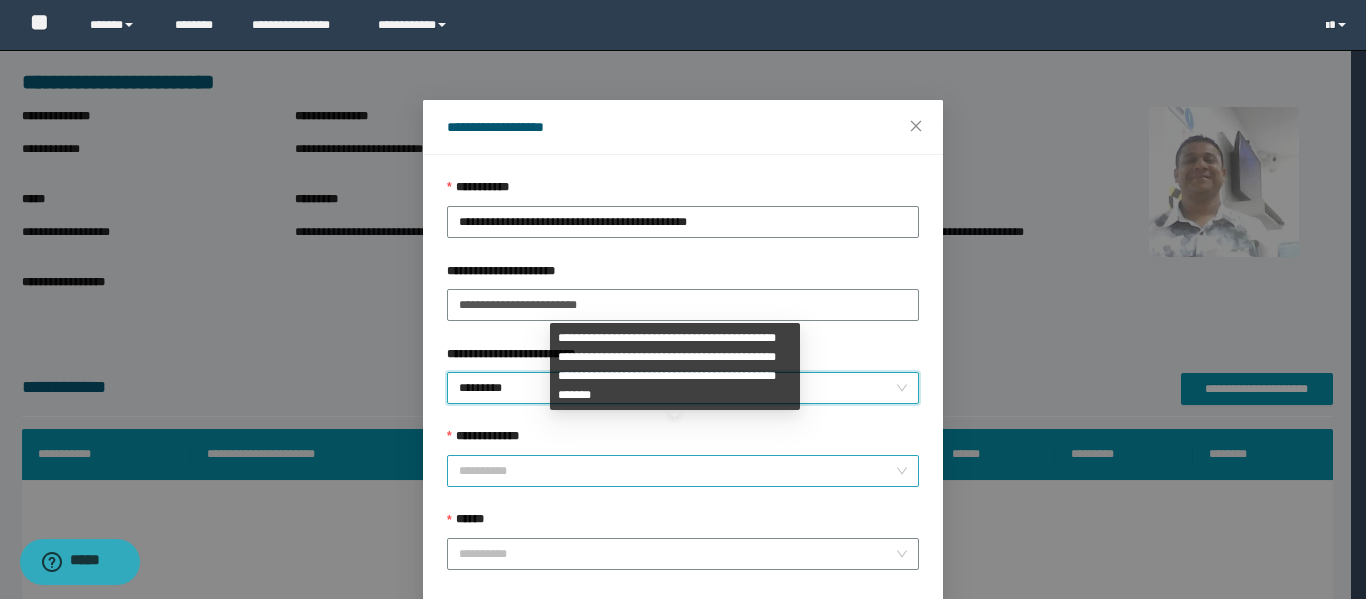 click on "**********" at bounding box center [677, 471] 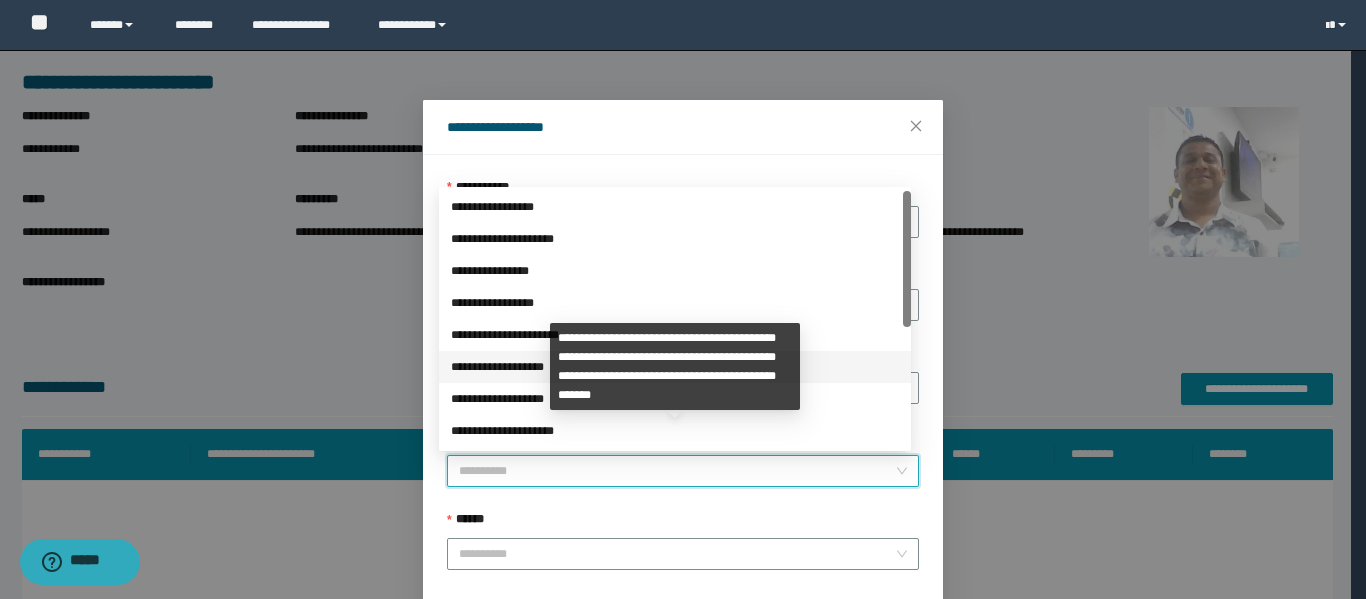 scroll, scrollTop: 224, scrollLeft: 0, axis: vertical 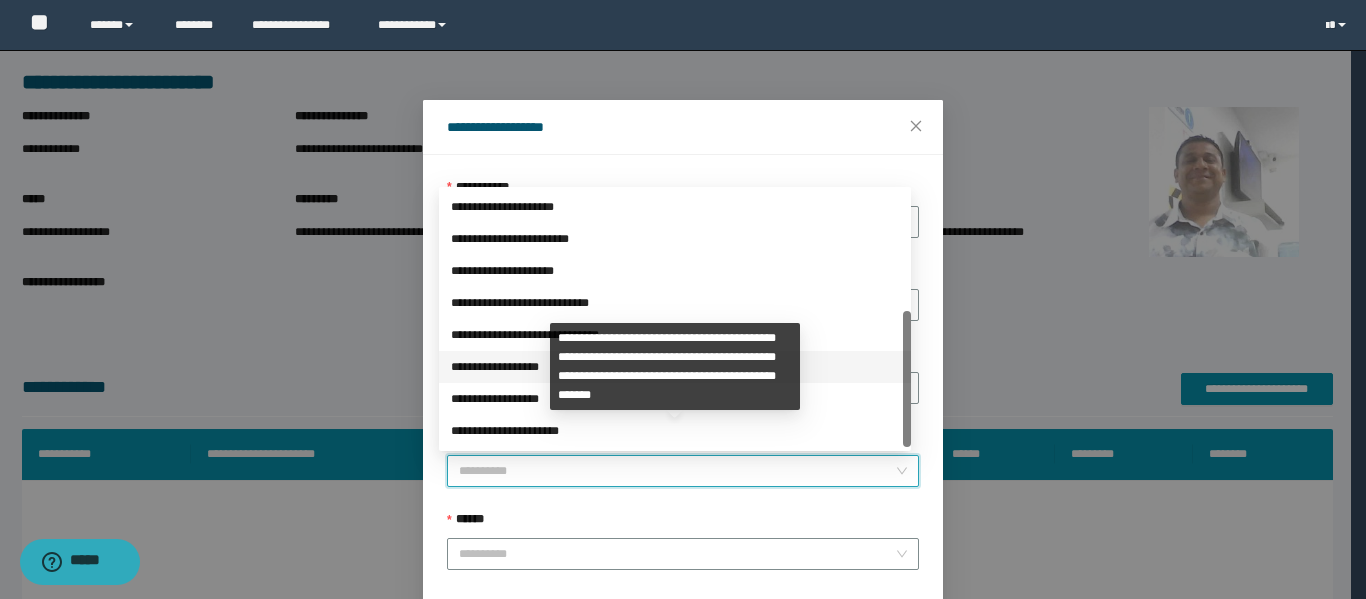 click on "**********" at bounding box center (675, 367) 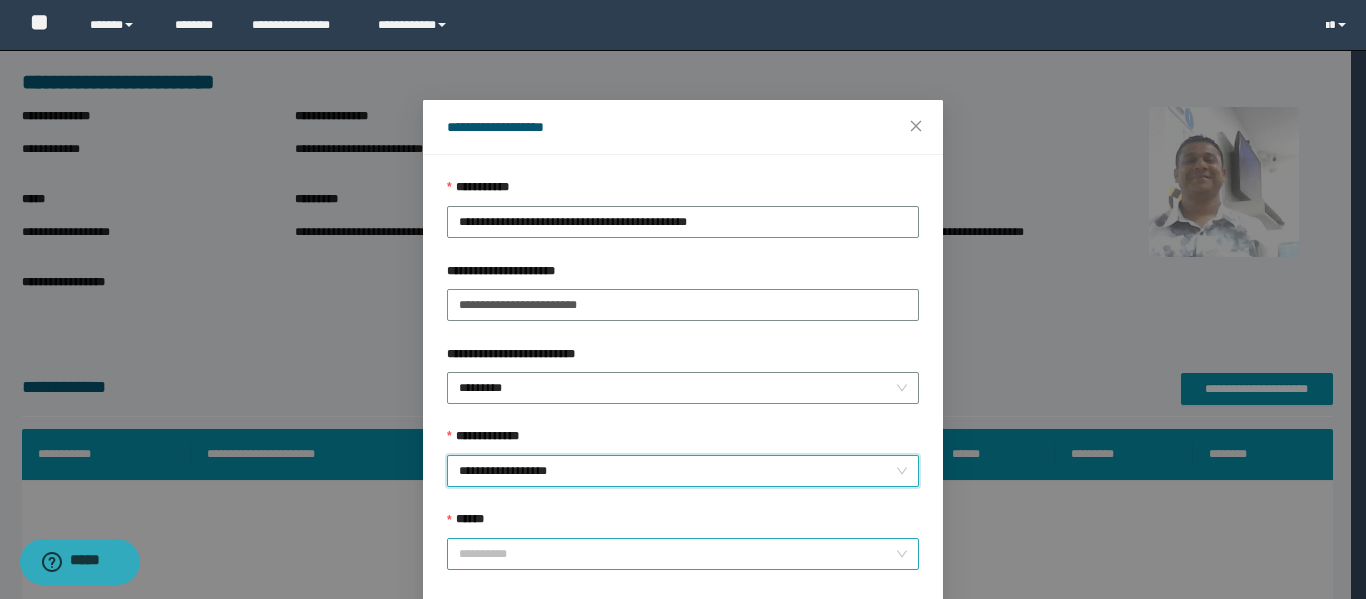 click on "******" at bounding box center (677, 554) 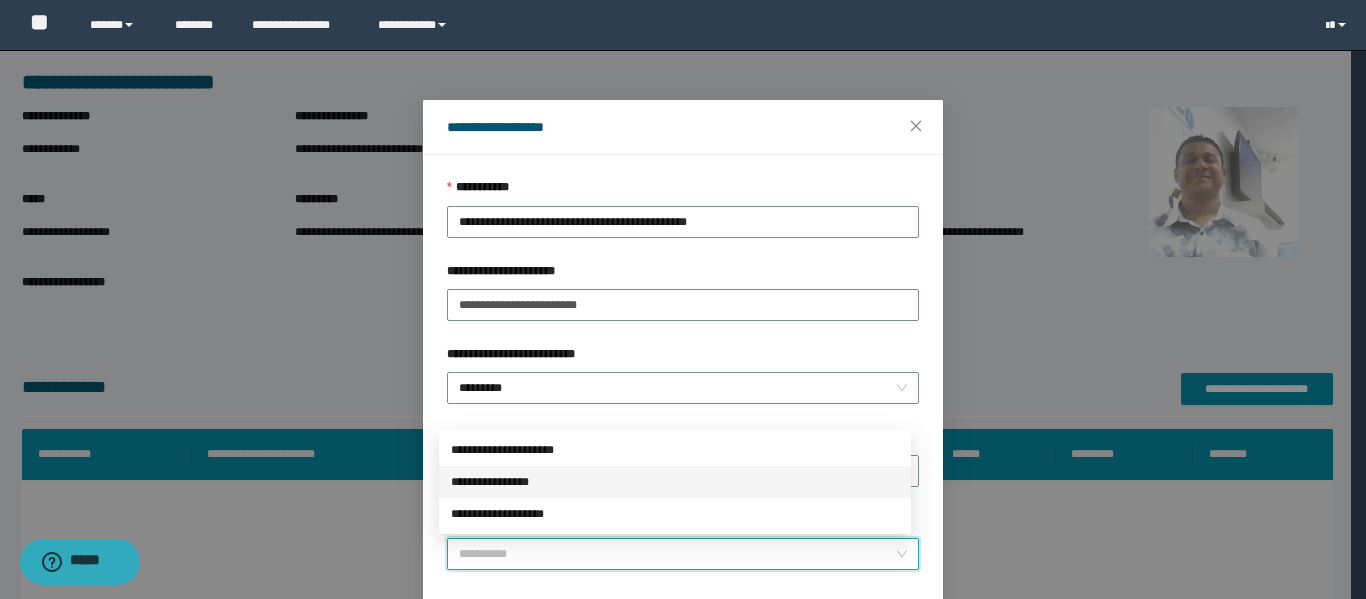 click on "**********" at bounding box center (675, 482) 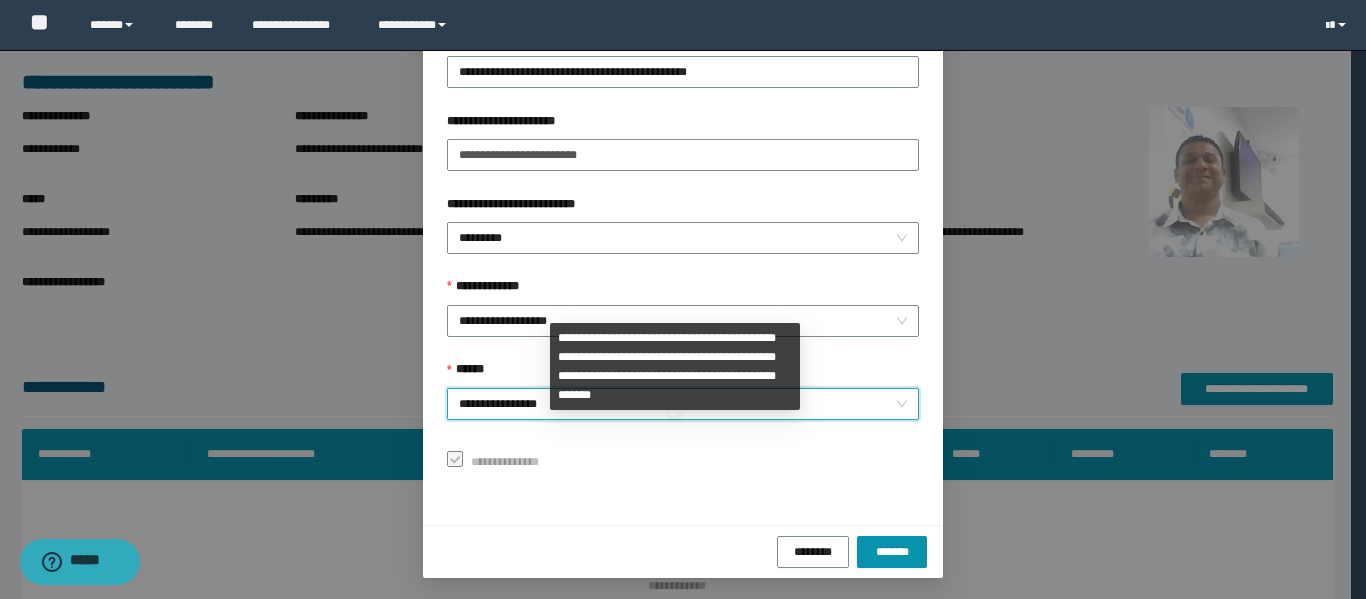 scroll, scrollTop: 153, scrollLeft: 0, axis: vertical 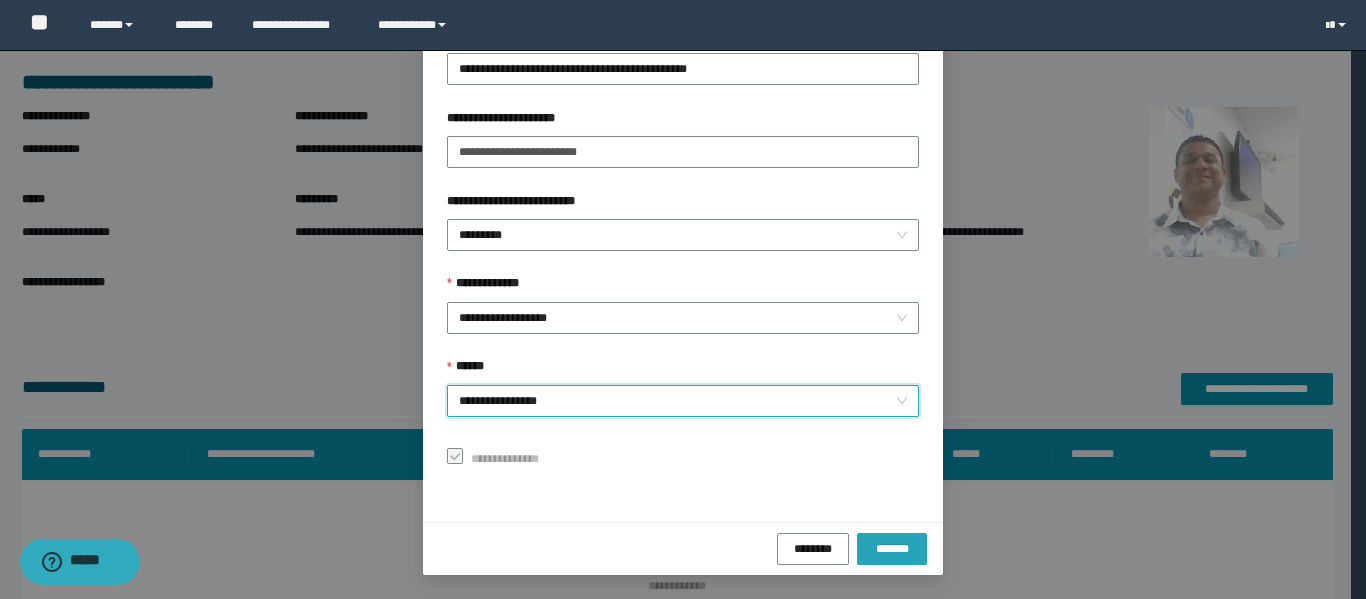 click on "*******" at bounding box center [892, 548] 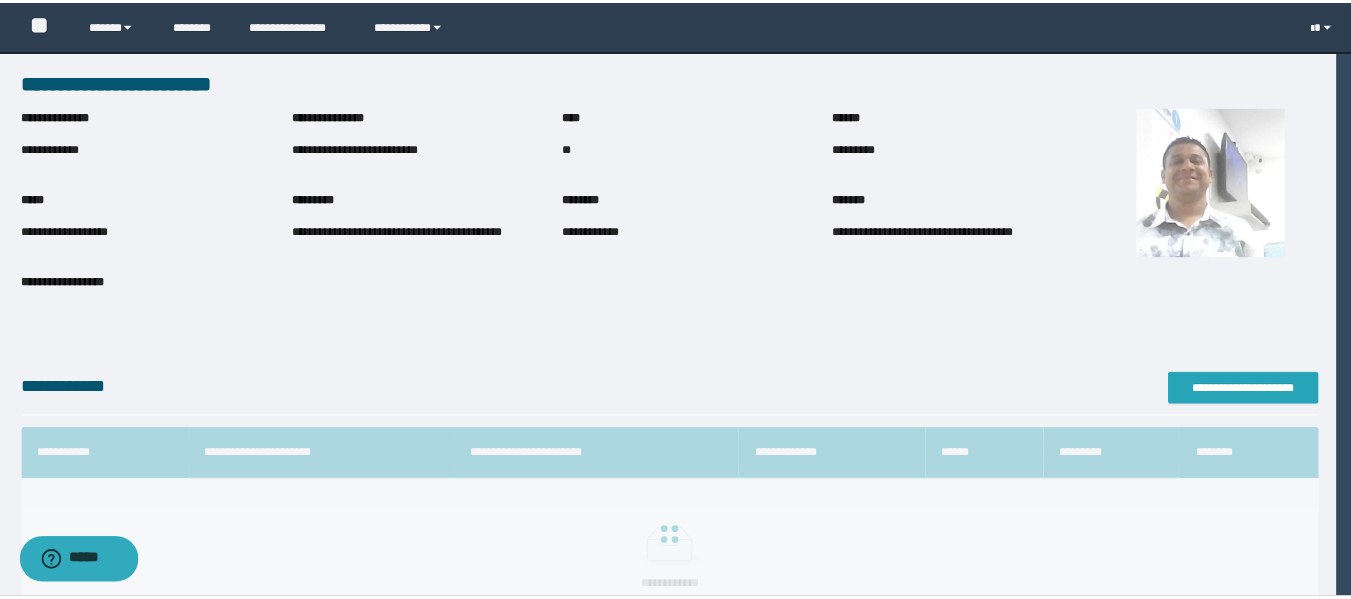 scroll, scrollTop: 0, scrollLeft: 0, axis: both 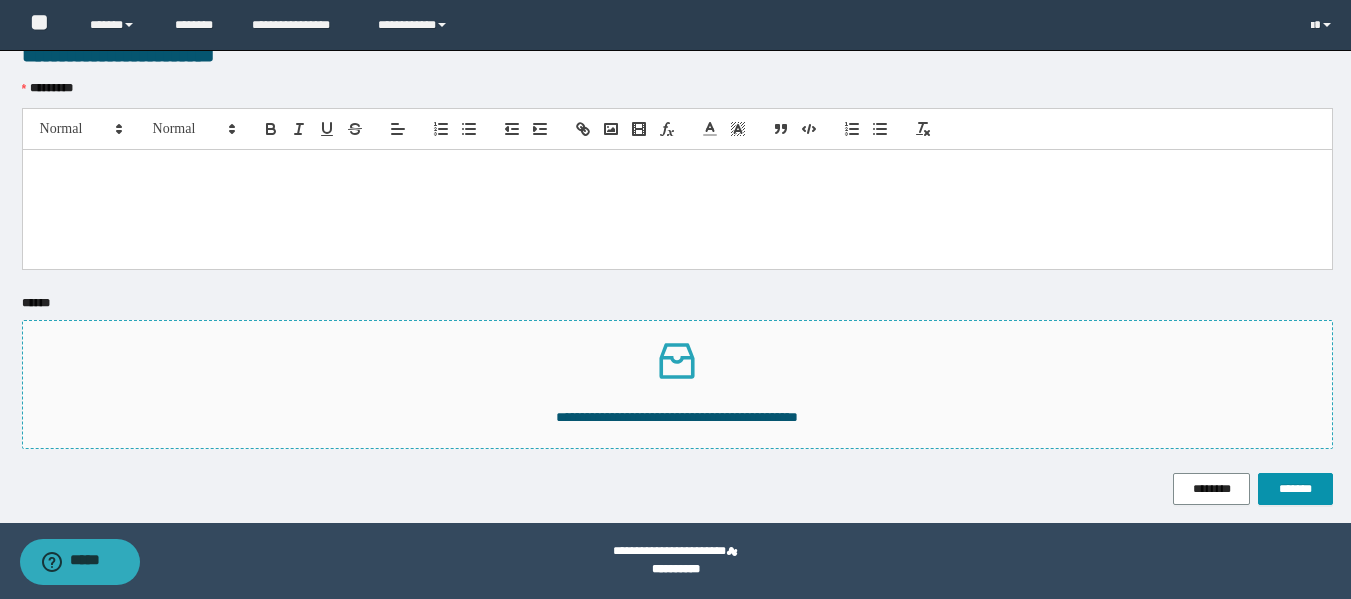 click on "**********" at bounding box center [677, 417] 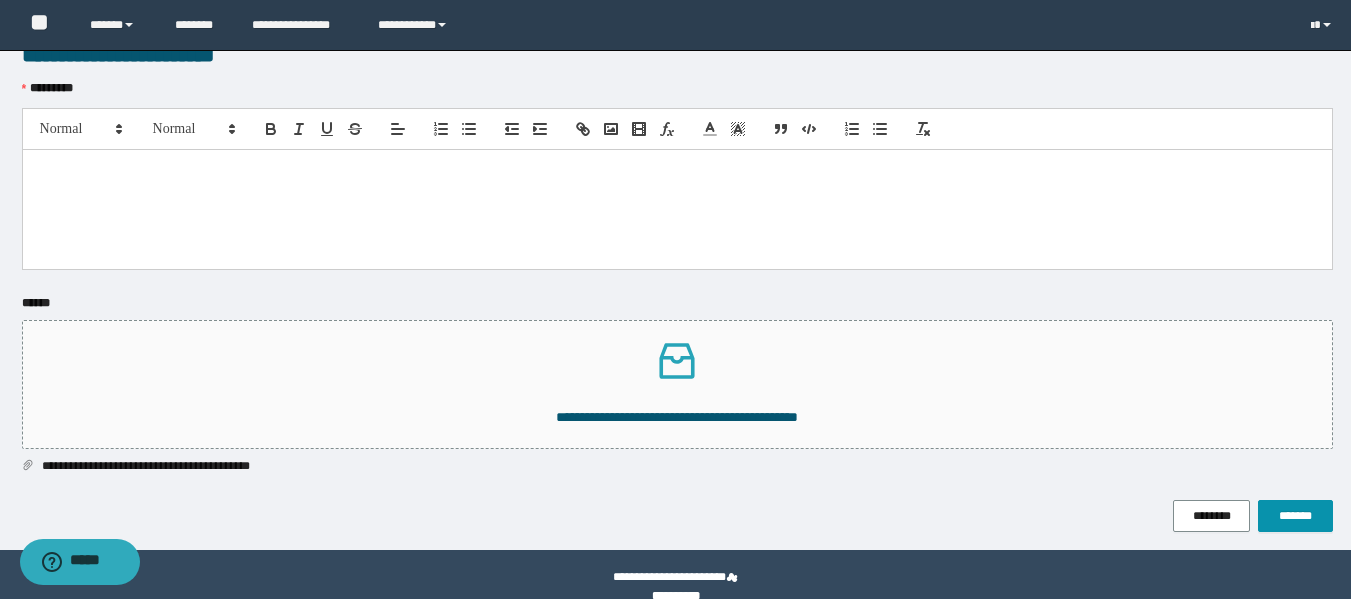 click at bounding box center [677, 209] 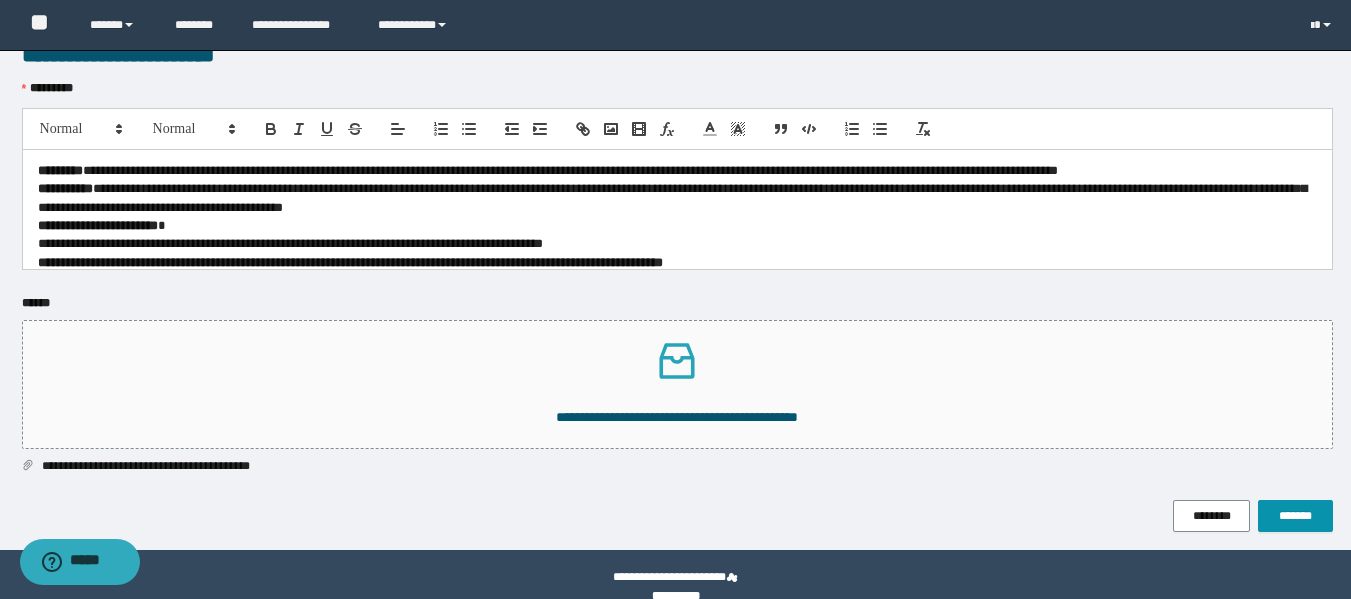 scroll, scrollTop: 0, scrollLeft: 0, axis: both 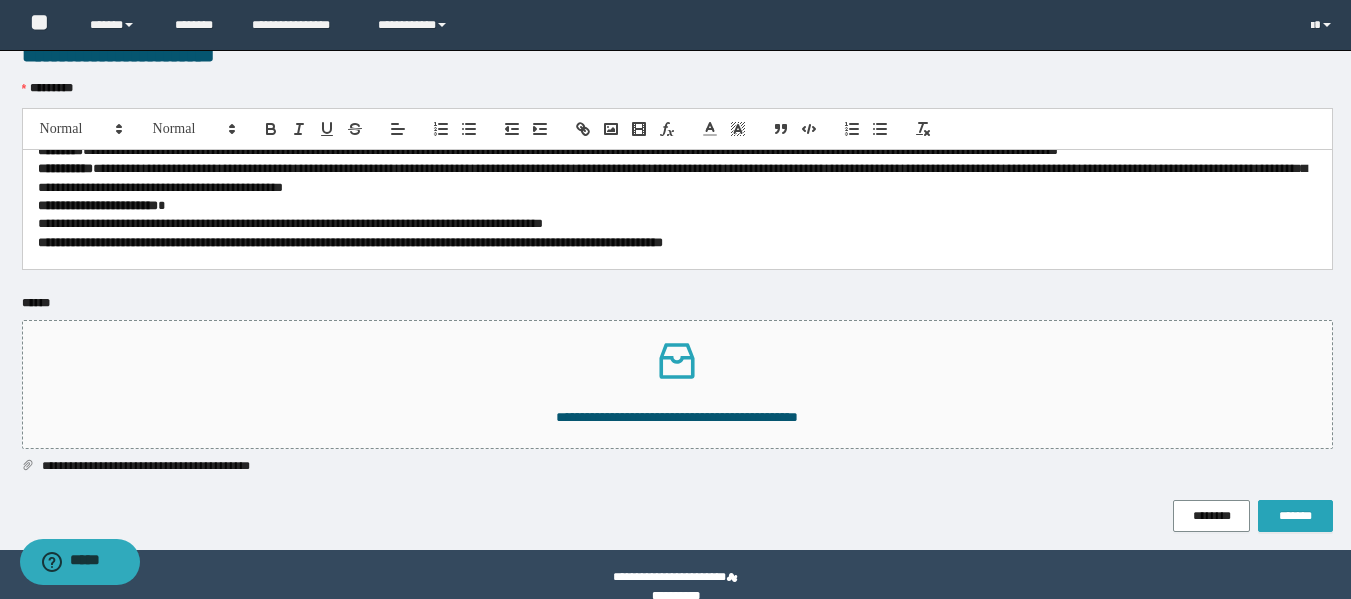 click on "*******" at bounding box center [1295, 516] 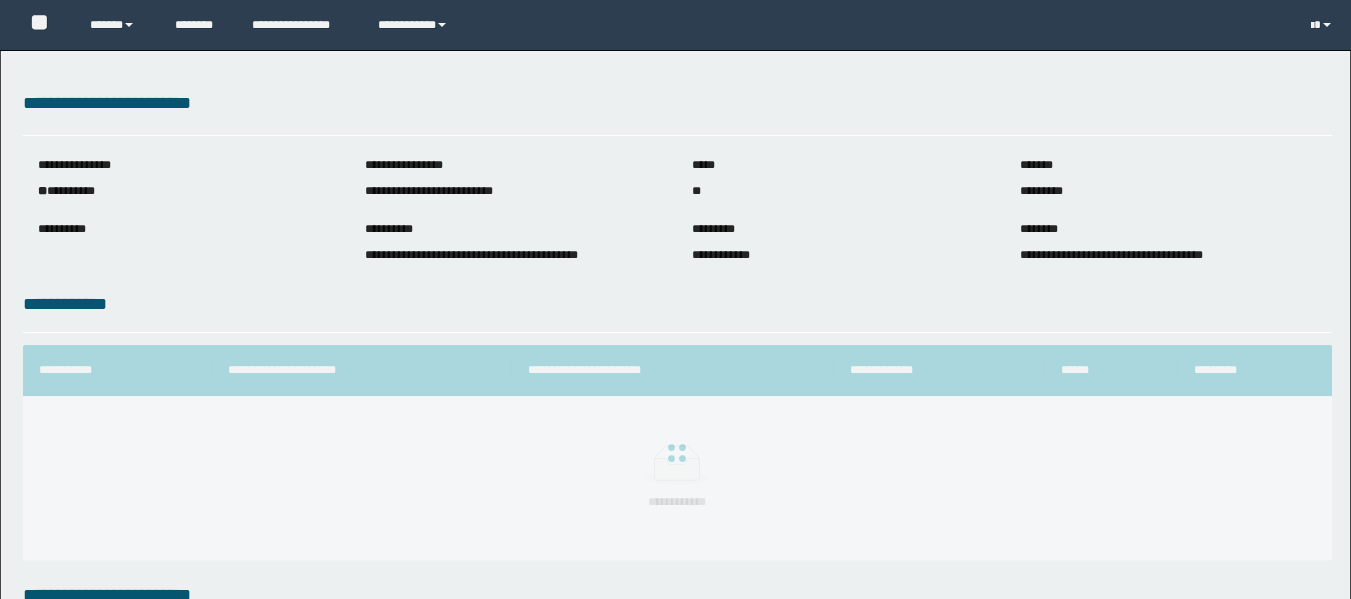 scroll, scrollTop: 0, scrollLeft: 0, axis: both 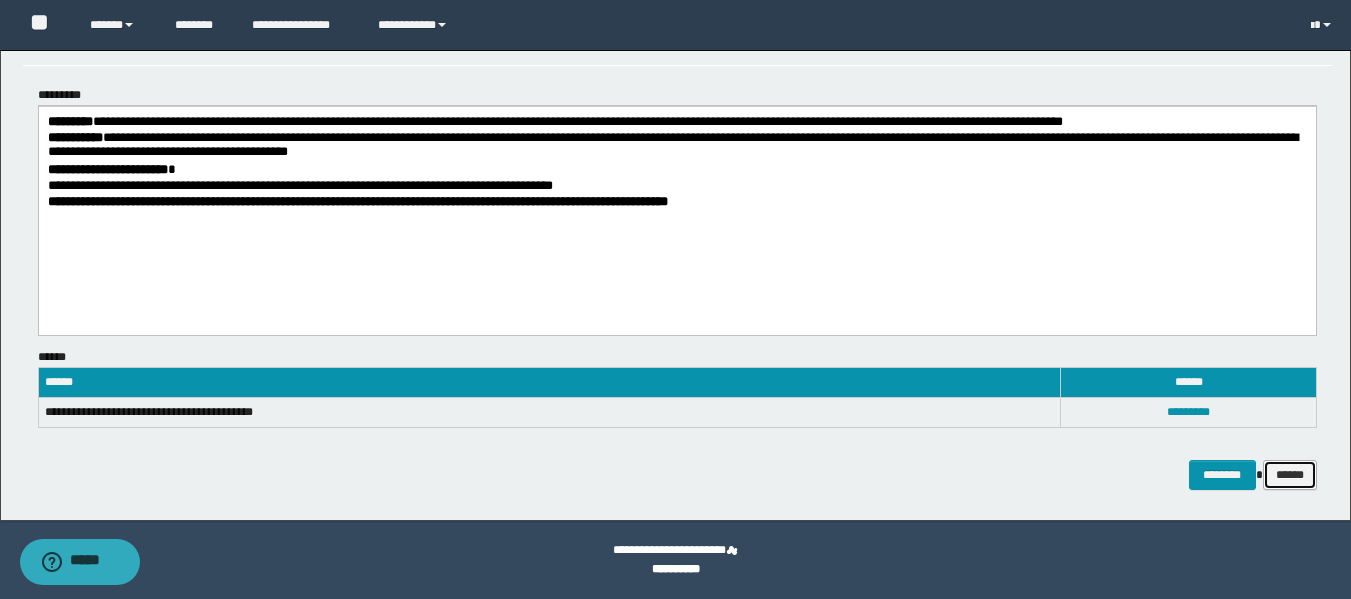 click on "******" at bounding box center (1290, 475) 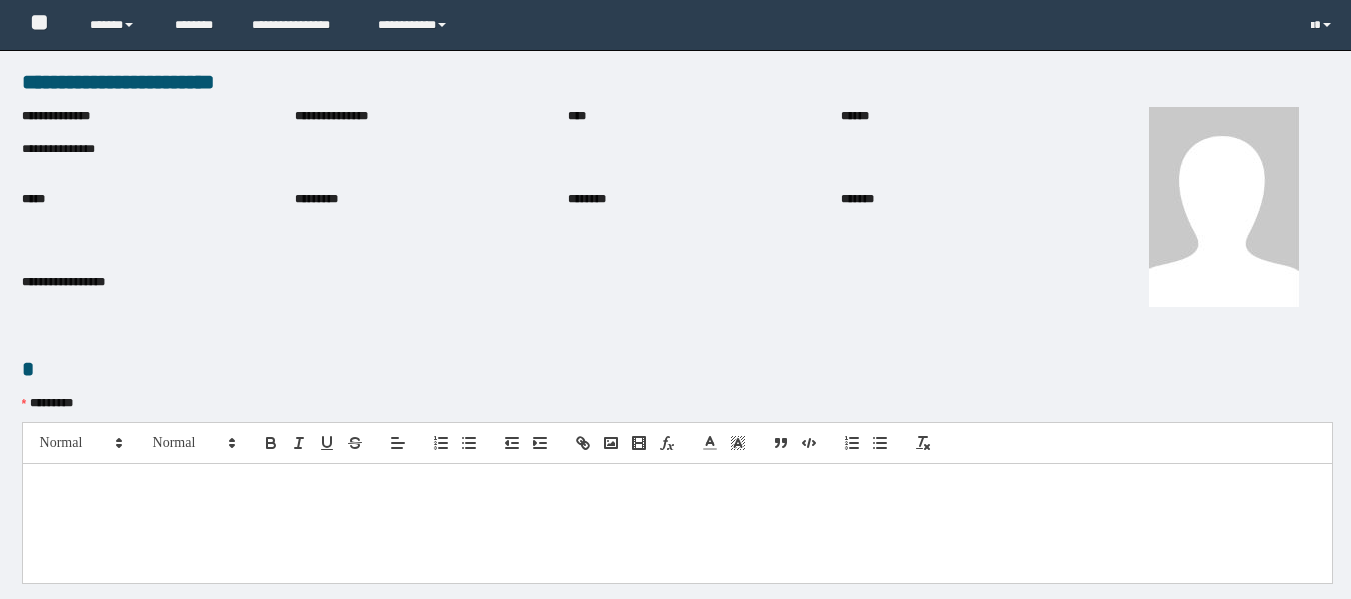 scroll, scrollTop: 0, scrollLeft: 0, axis: both 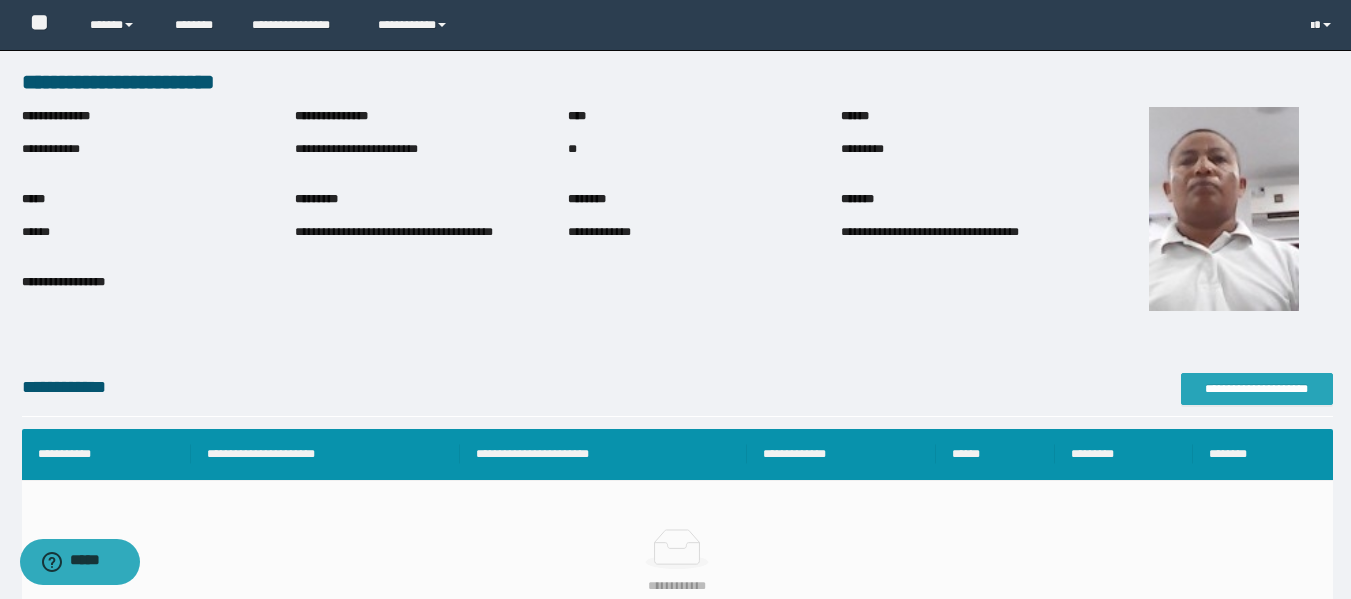 click on "**********" at bounding box center [1257, 389] 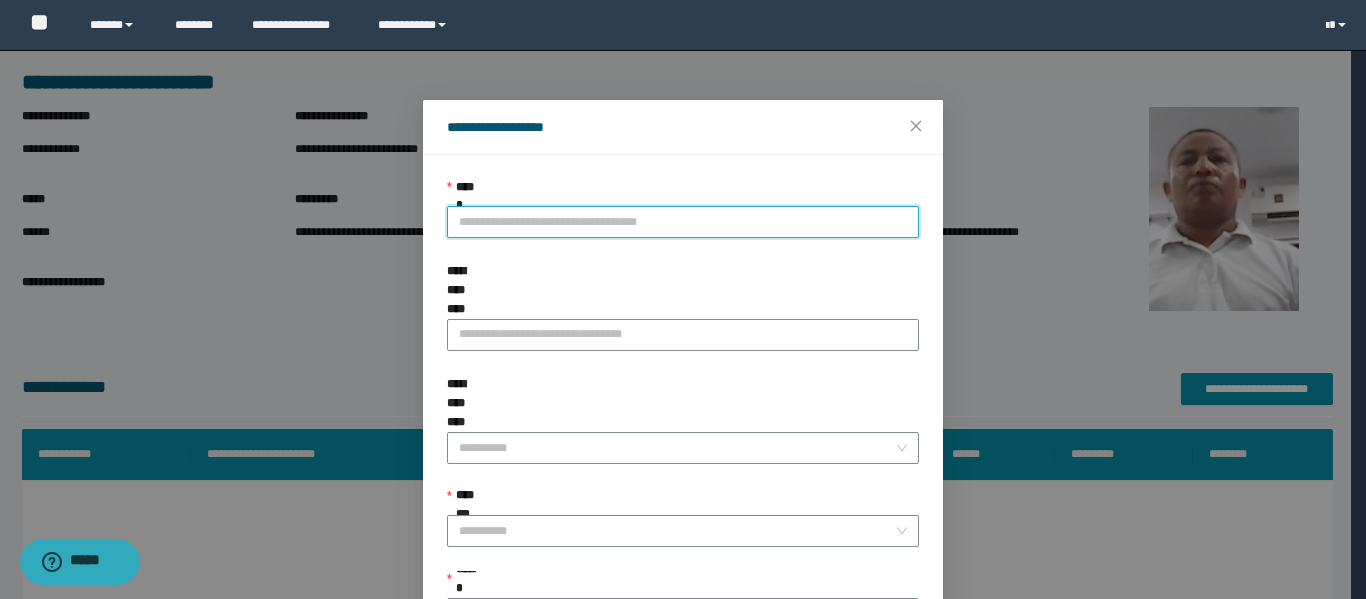 click on "**********" at bounding box center (683, 222) 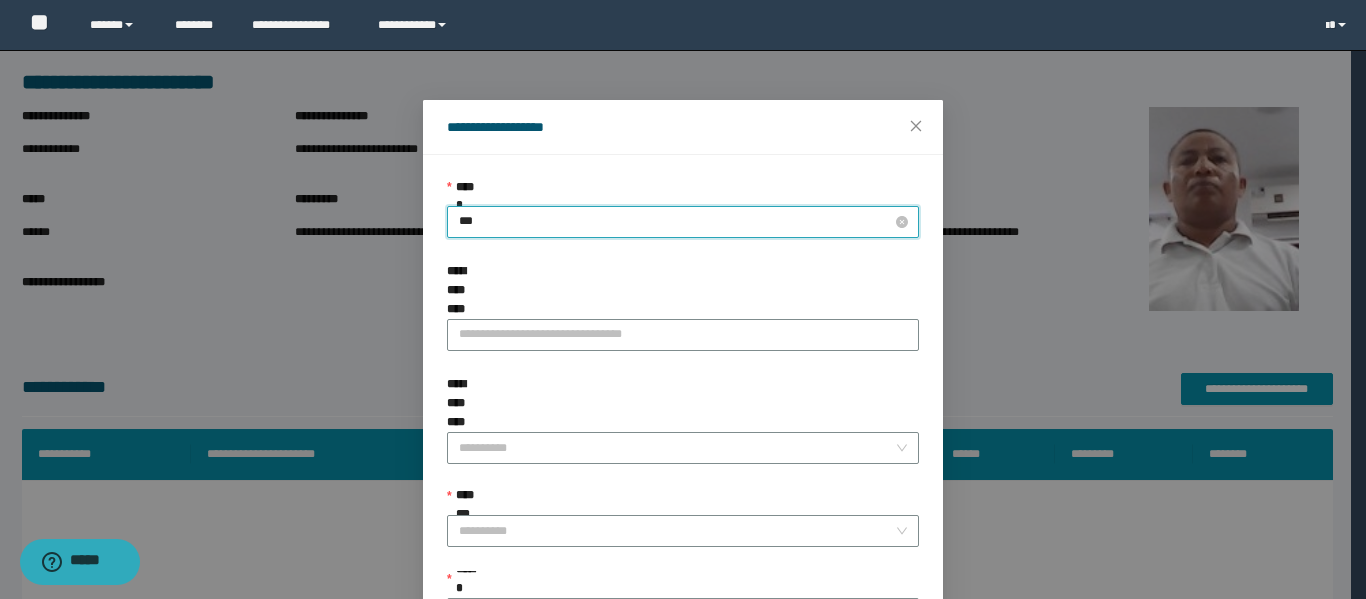 type on "****" 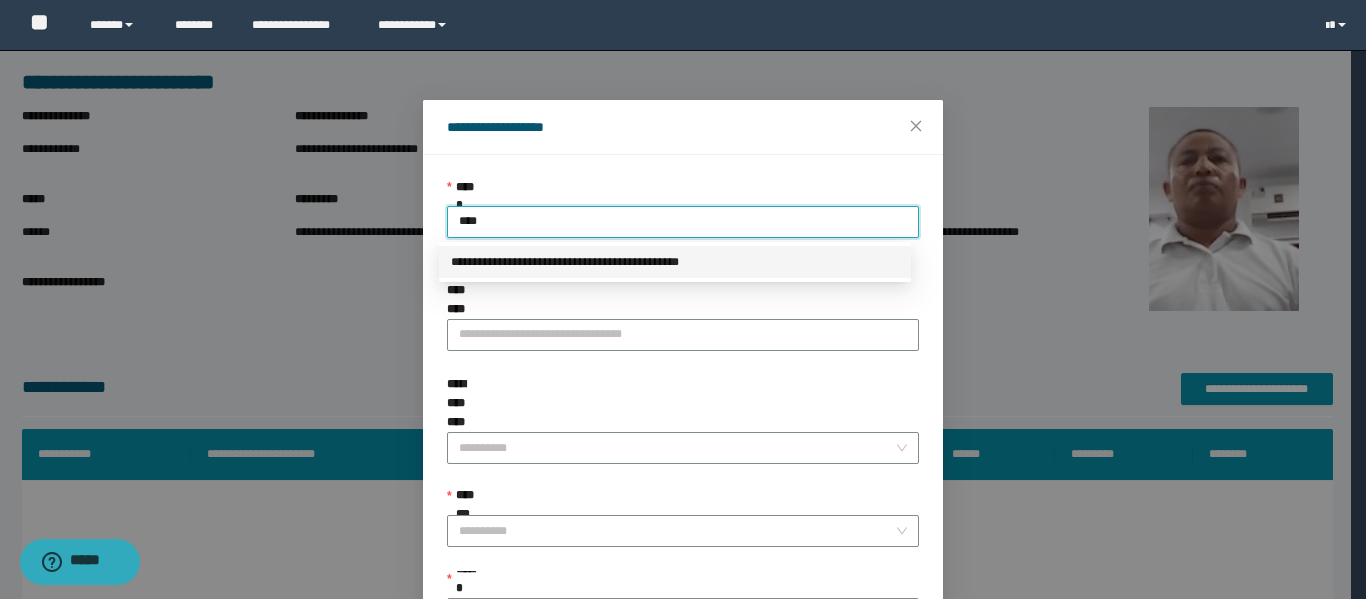 click on "**********" at bounding box center [675, 262] 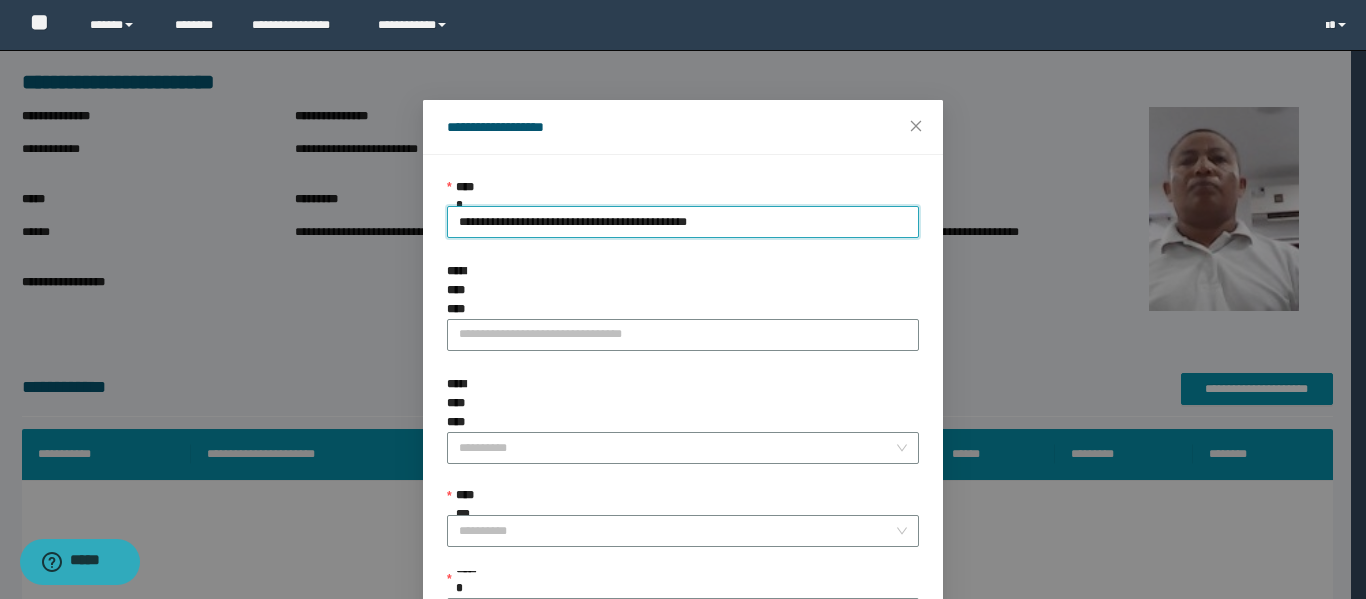 click on "**********" at bounding box center [683, 432] 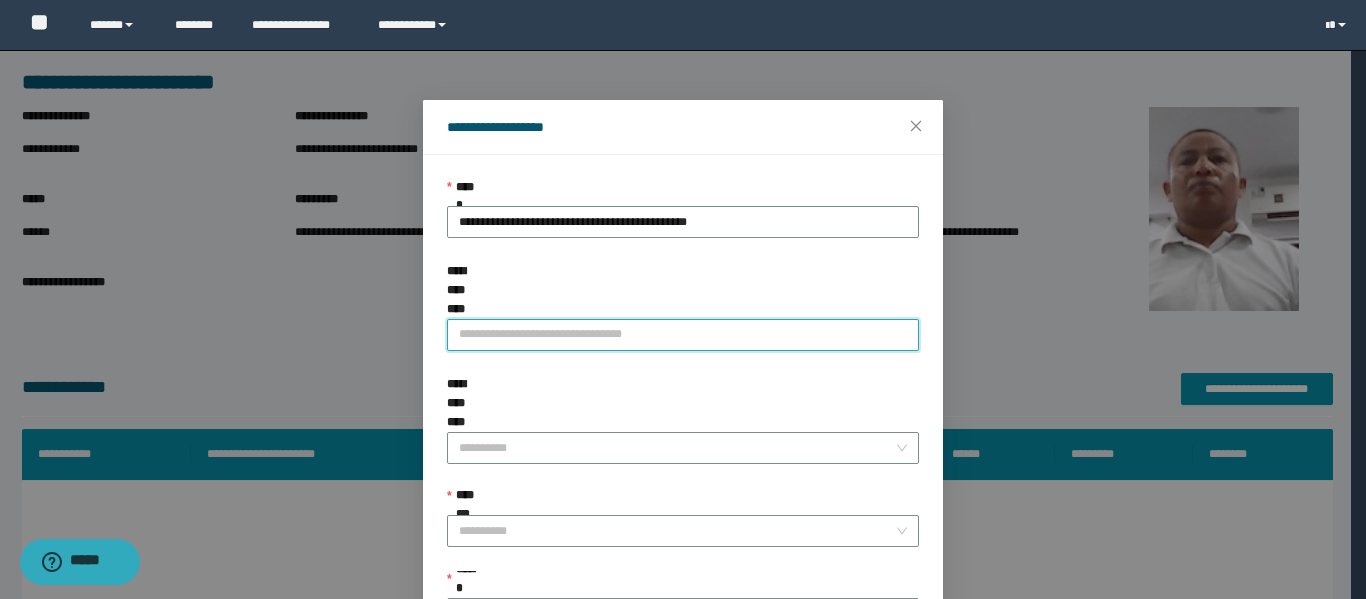 click on "**********" at bounding box center (683, 335) 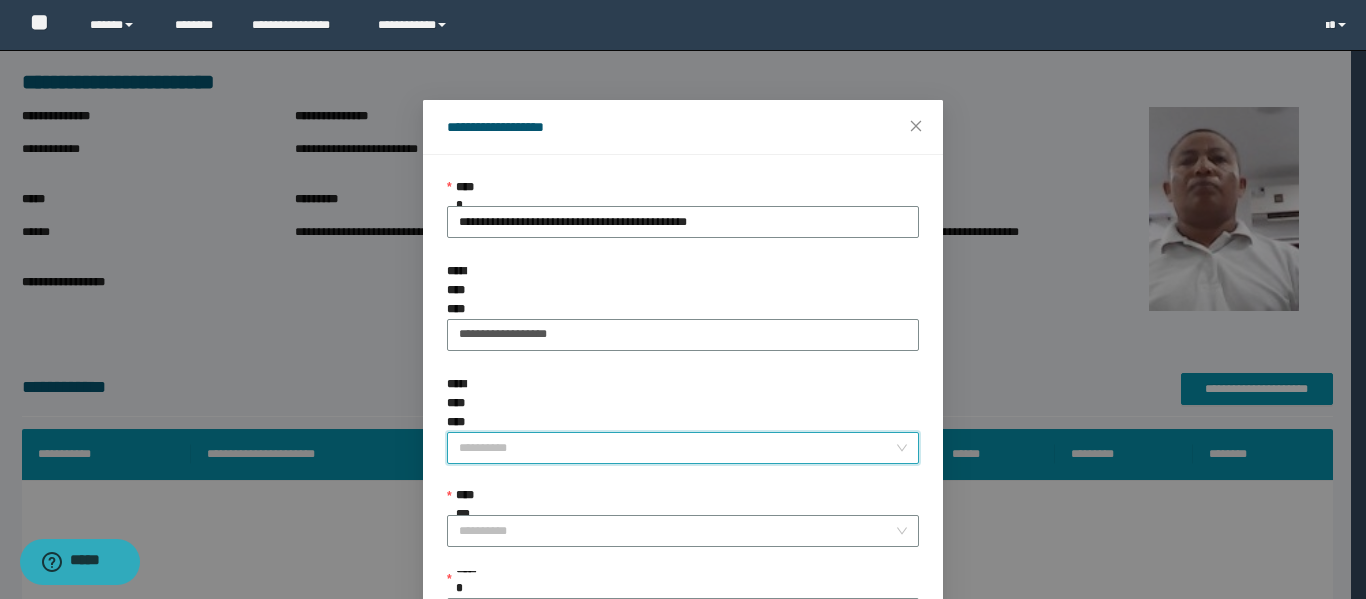 click on "**********" at bounding box center [677, 448] 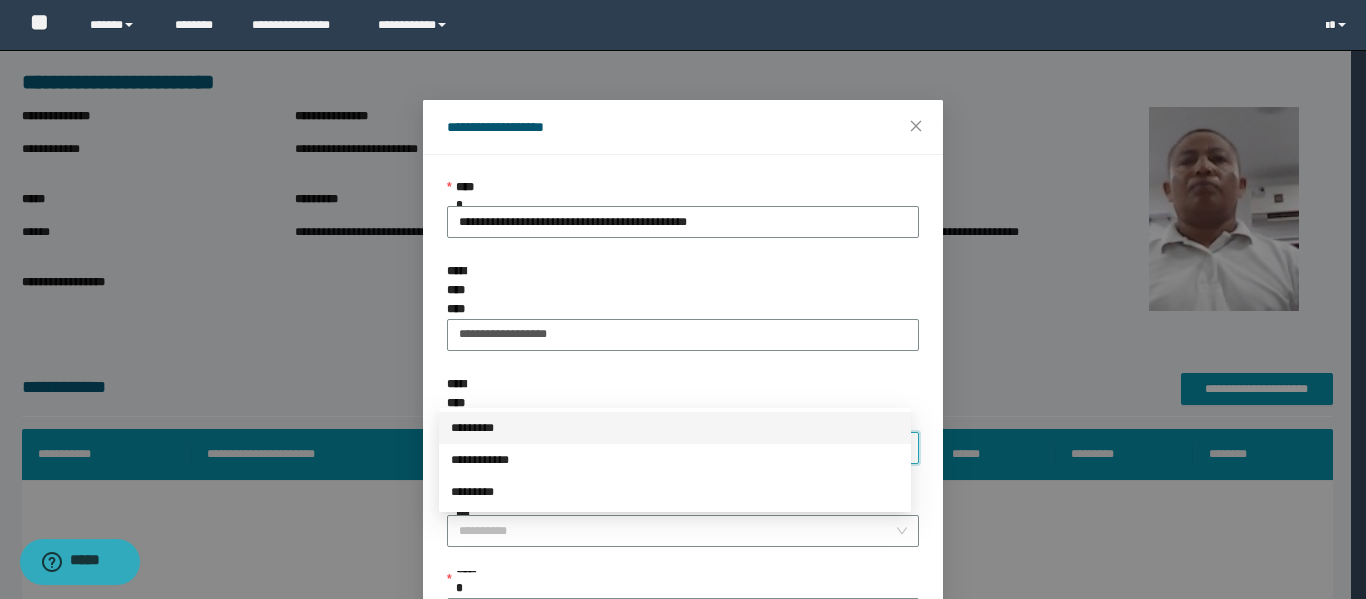 click on "*********" at bounding box center (675, 428) 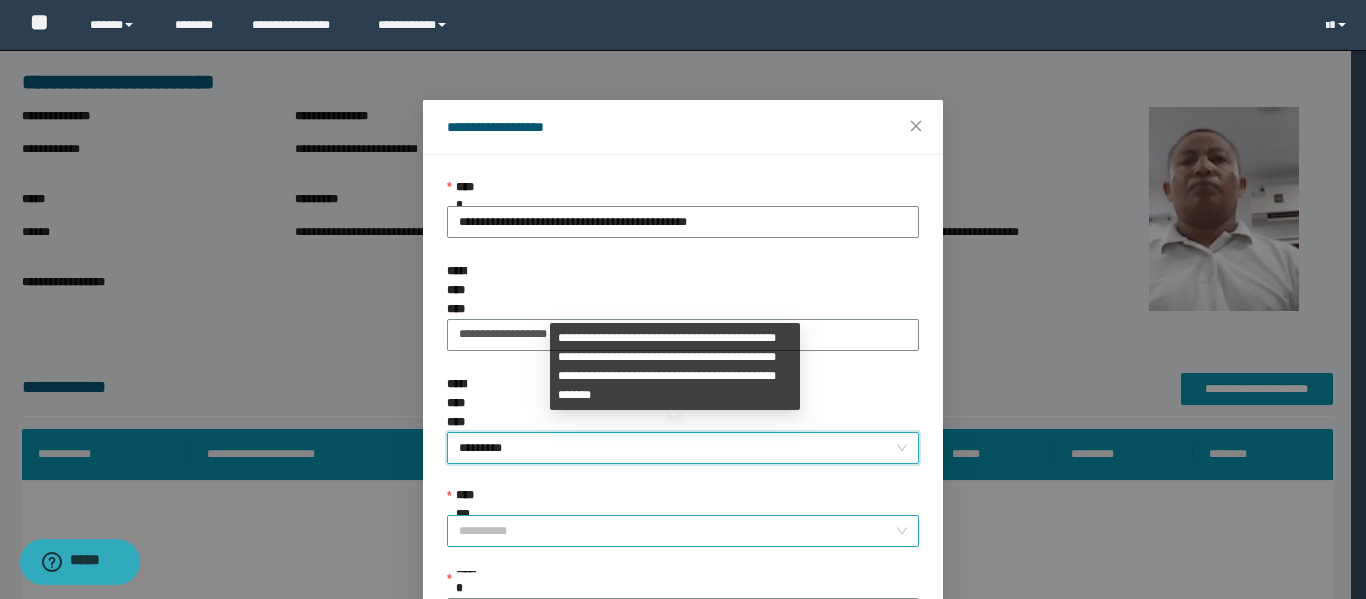 click on "**********" at bounding box center (677, 531) 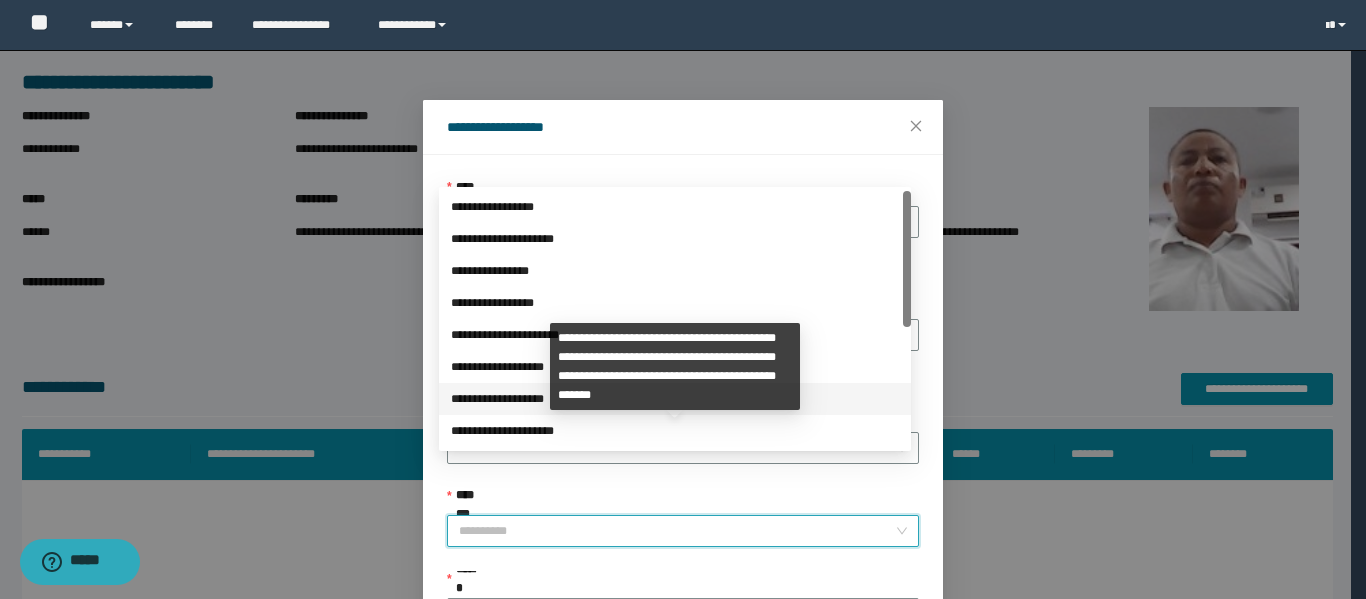 scroll, scrollTop: 224, scrollLeft: 0, axis: vertical 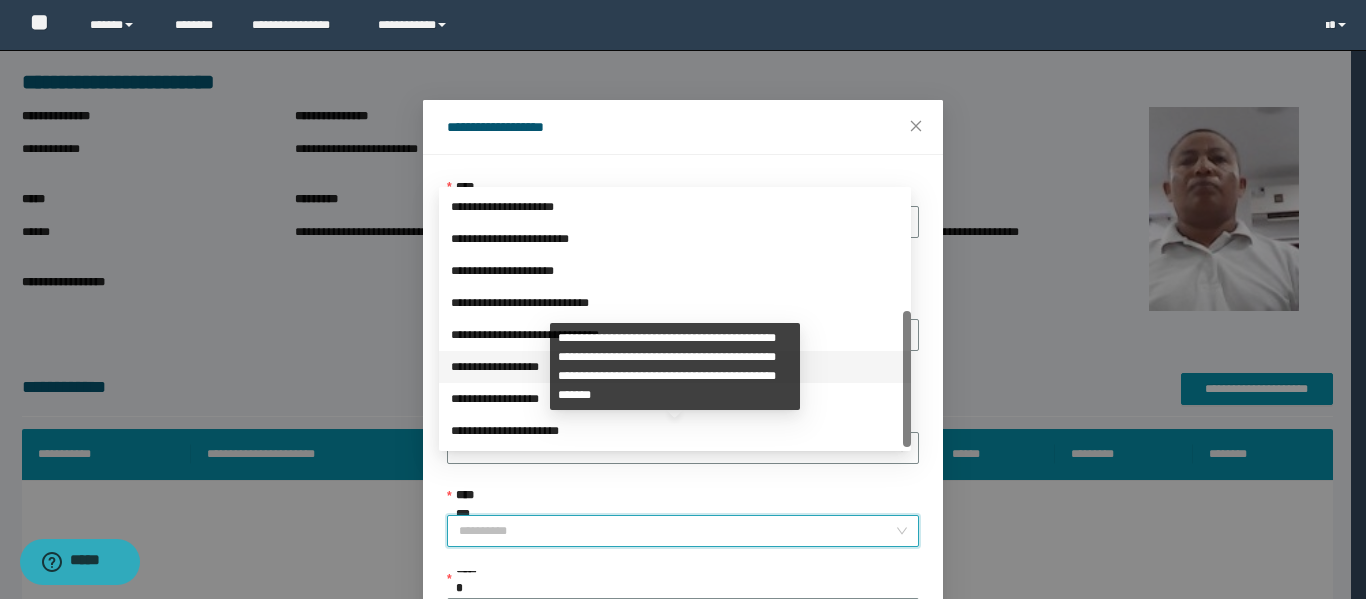 click on "**********" at bounding box center (675, 367) 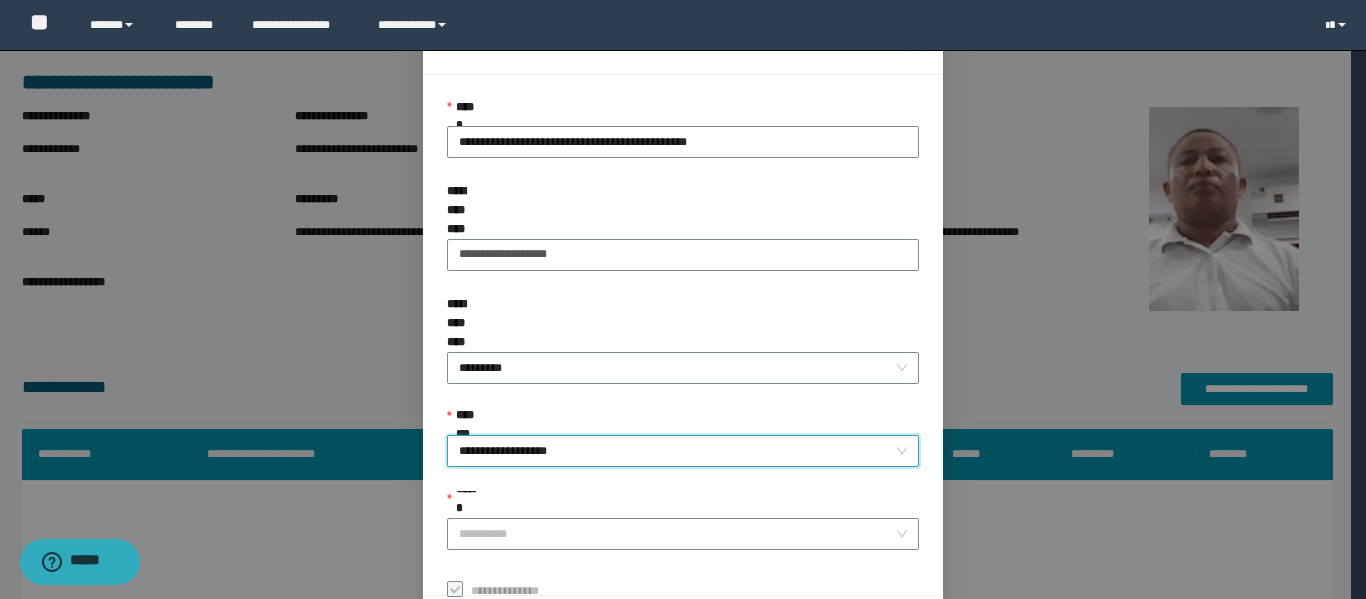 scroll, scrollTop: 153, scrollLeft: 0, axis: vertical 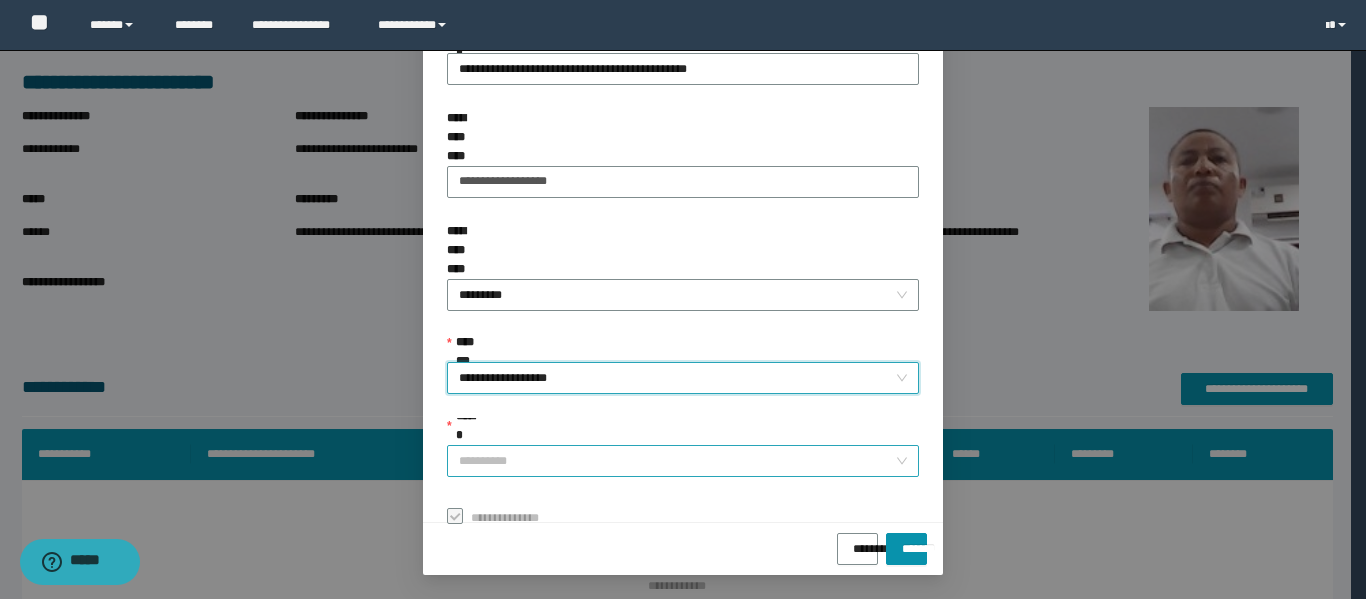 click on "******" at bounding box center (677, 461) 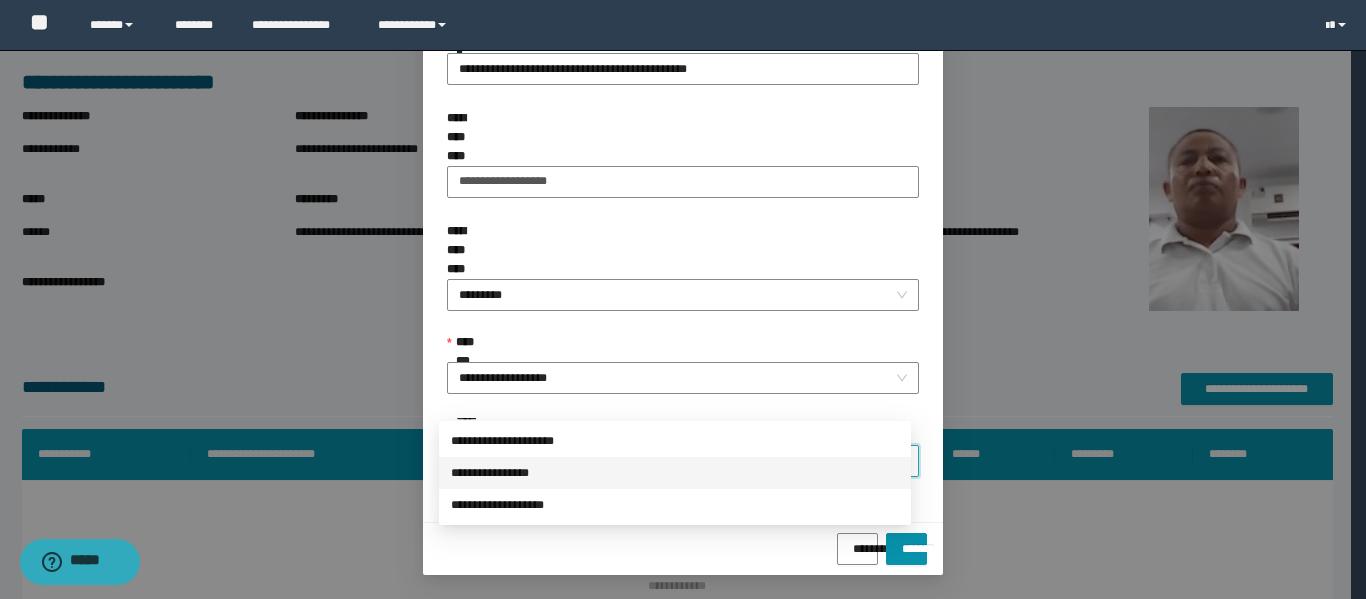 click on "**********" at bounding box center (675, 473) 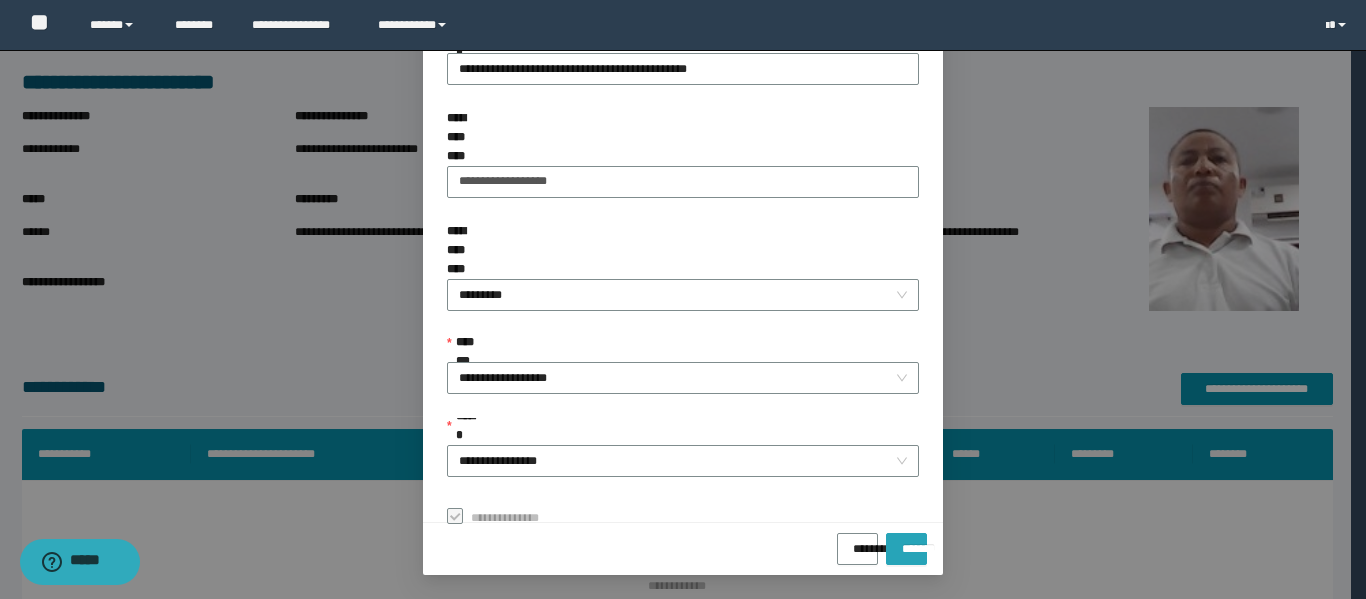 click on "*******" at bounding box center [906, 542] 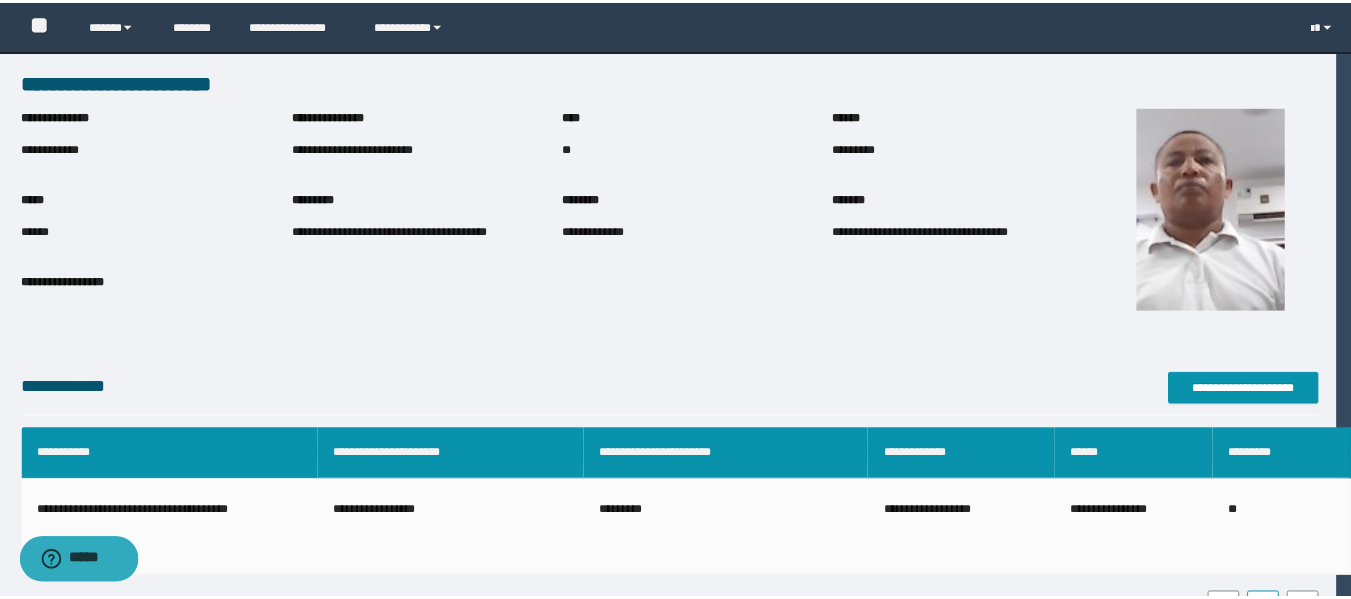 scroll, scrollTop: 106, scrollLeft: 0, axis: vertical 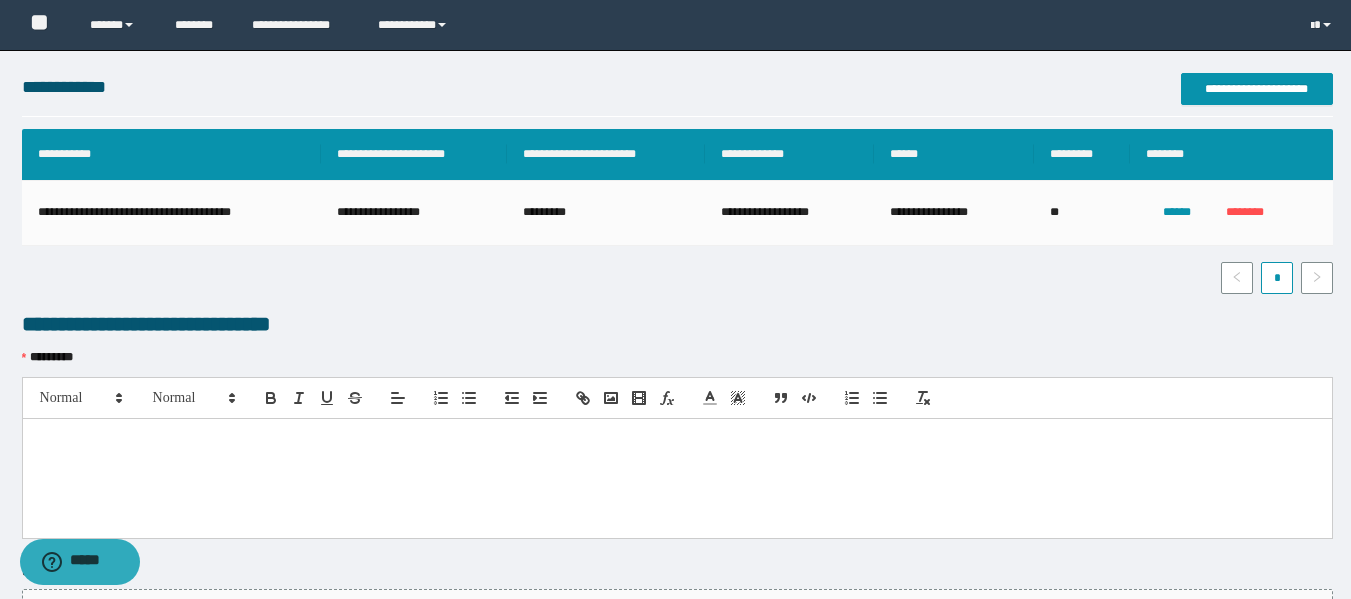 click at bounding box center [677, 440] 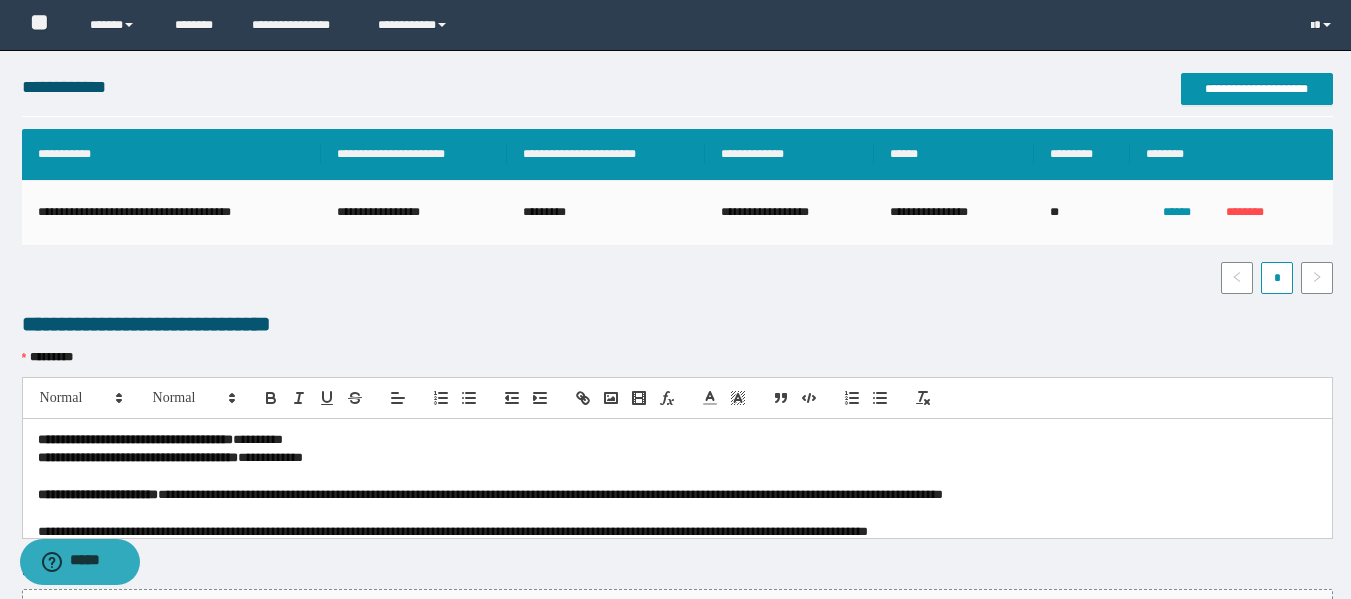 scroll, scrollTop: 0, scrollLeft: 0, axis: both 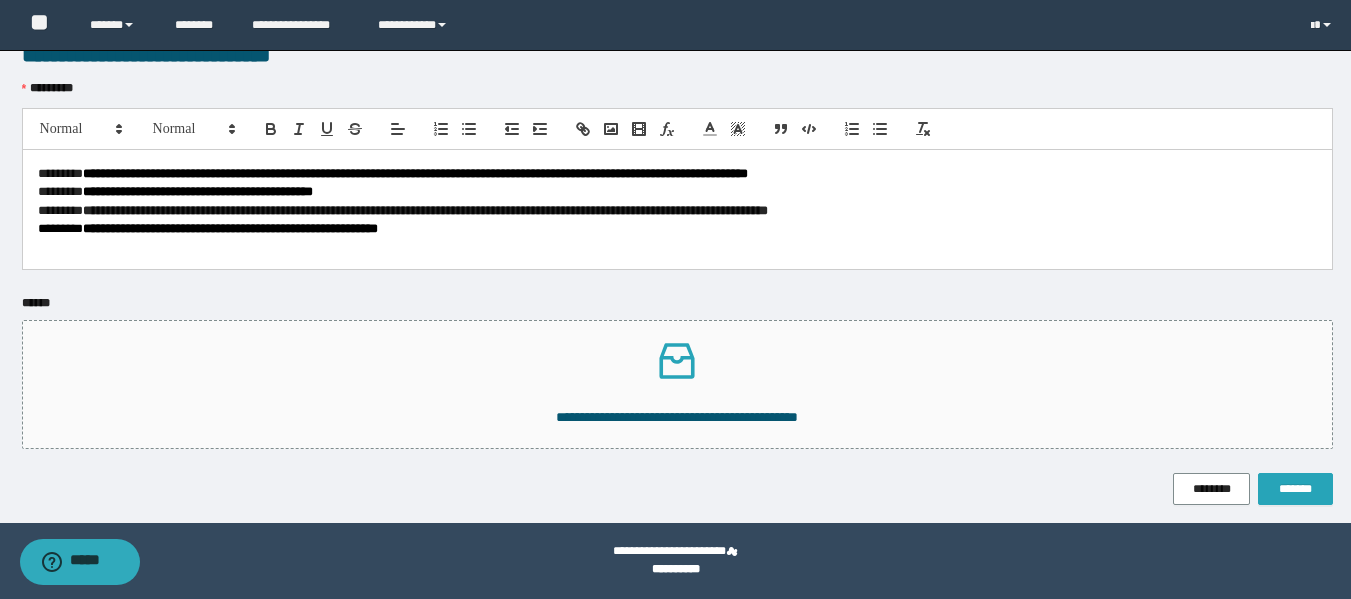 click on "*******" at bounding box center [1295, 489] 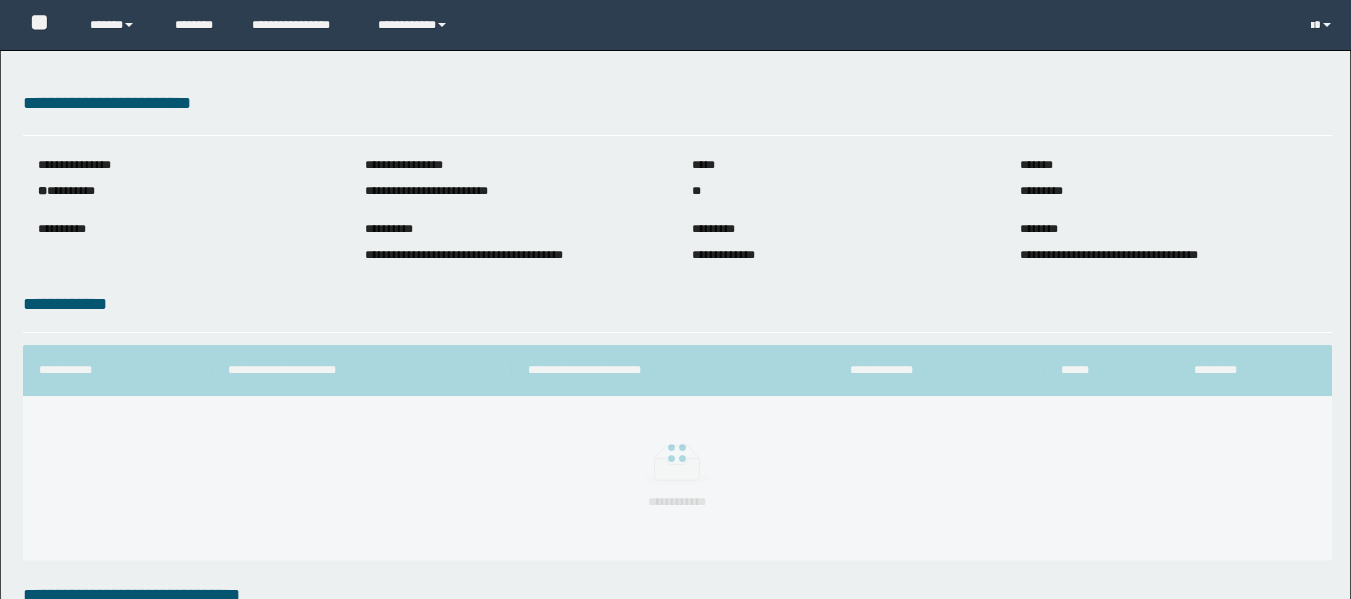 scroll, scrollTop: 0, scrollLeft: 0, axis: both 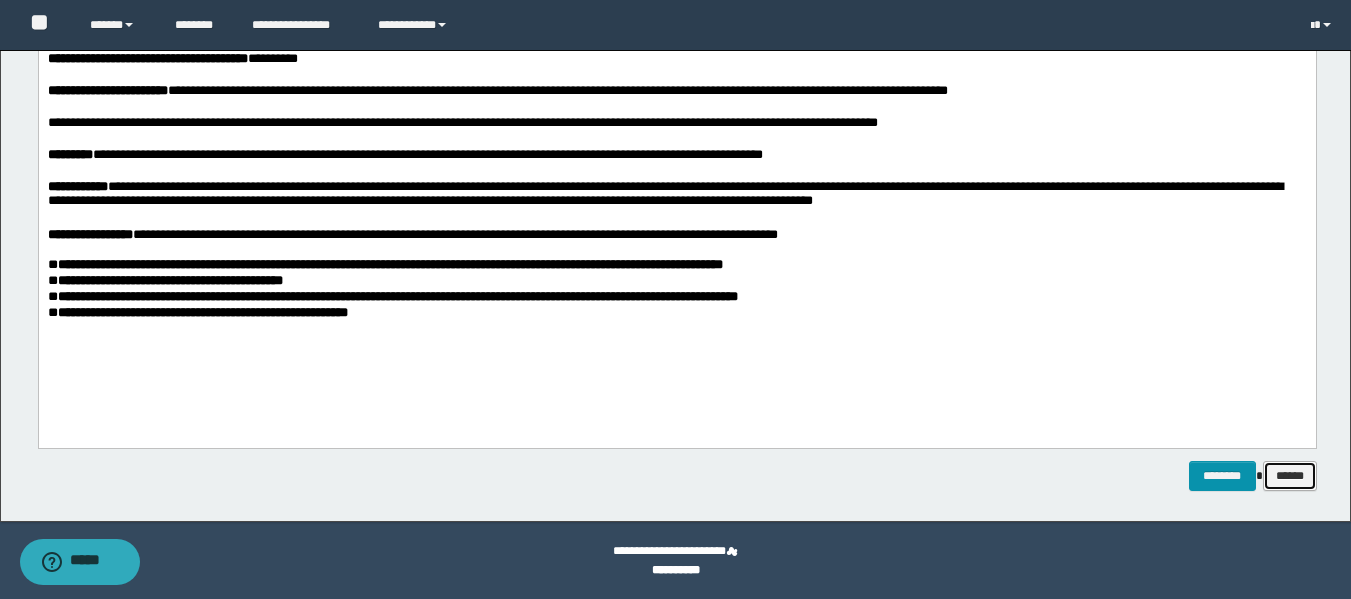 click on "******" 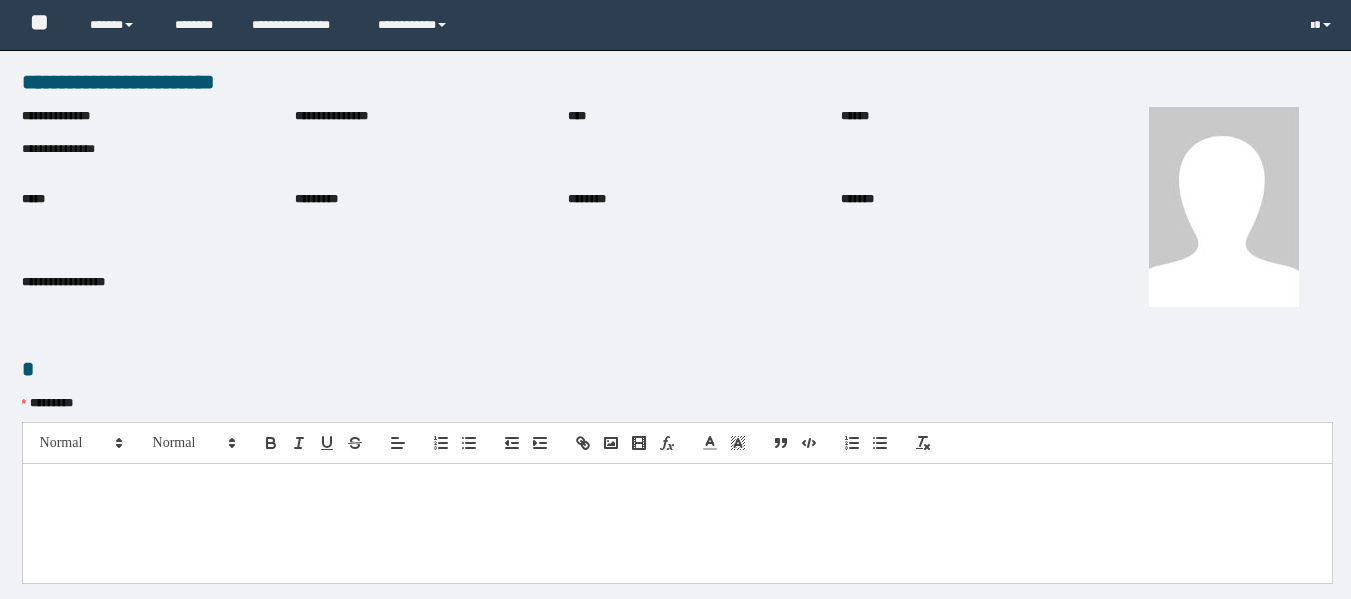 scroll, scrollTop: 0, scrollLeft: 0, axis: both 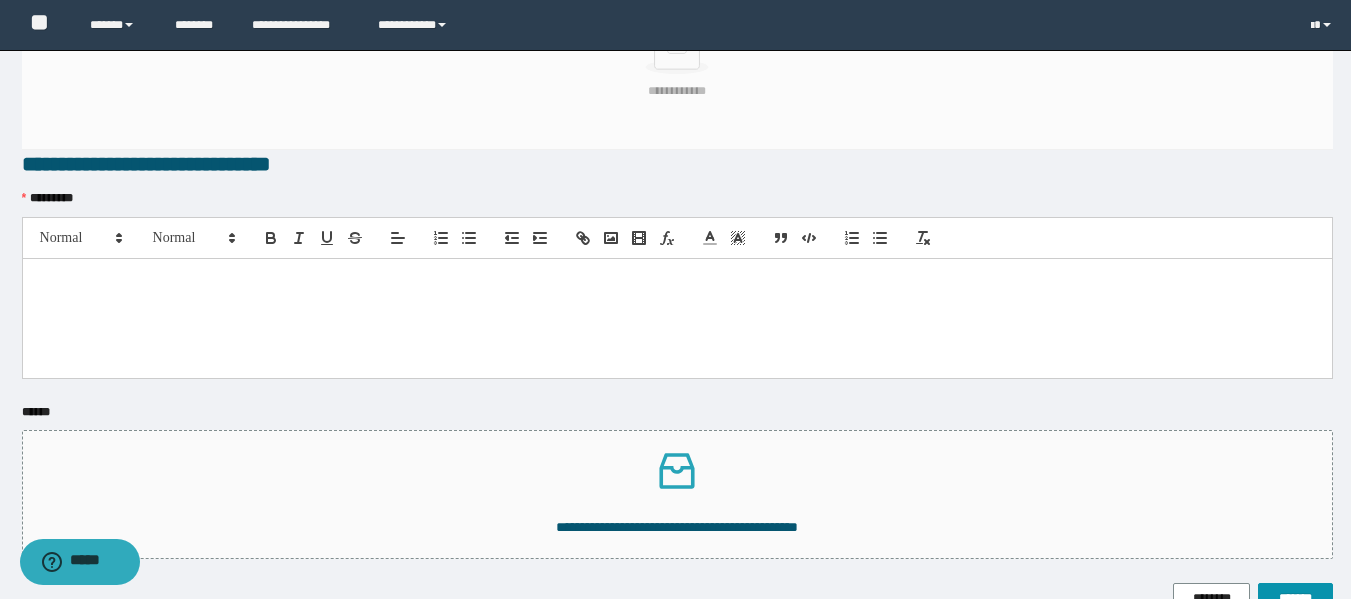 click at bounding box center (677, 280) 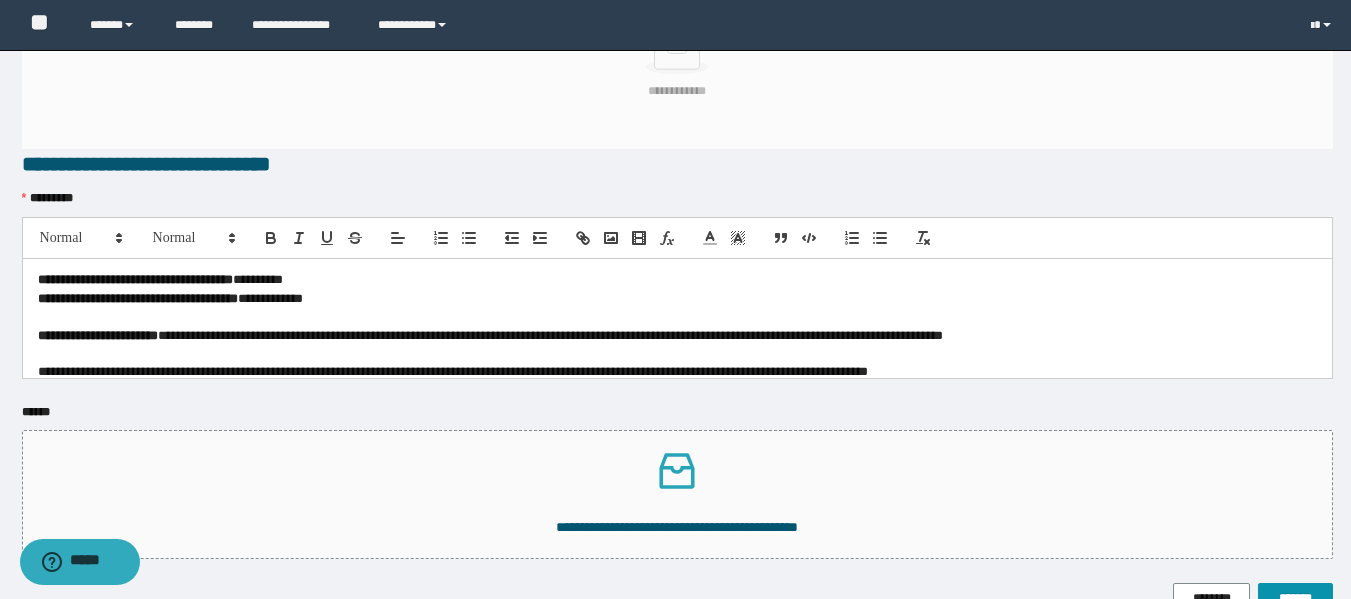 scroll, scrollTop: 0, scrollLeft: 0, axis: both 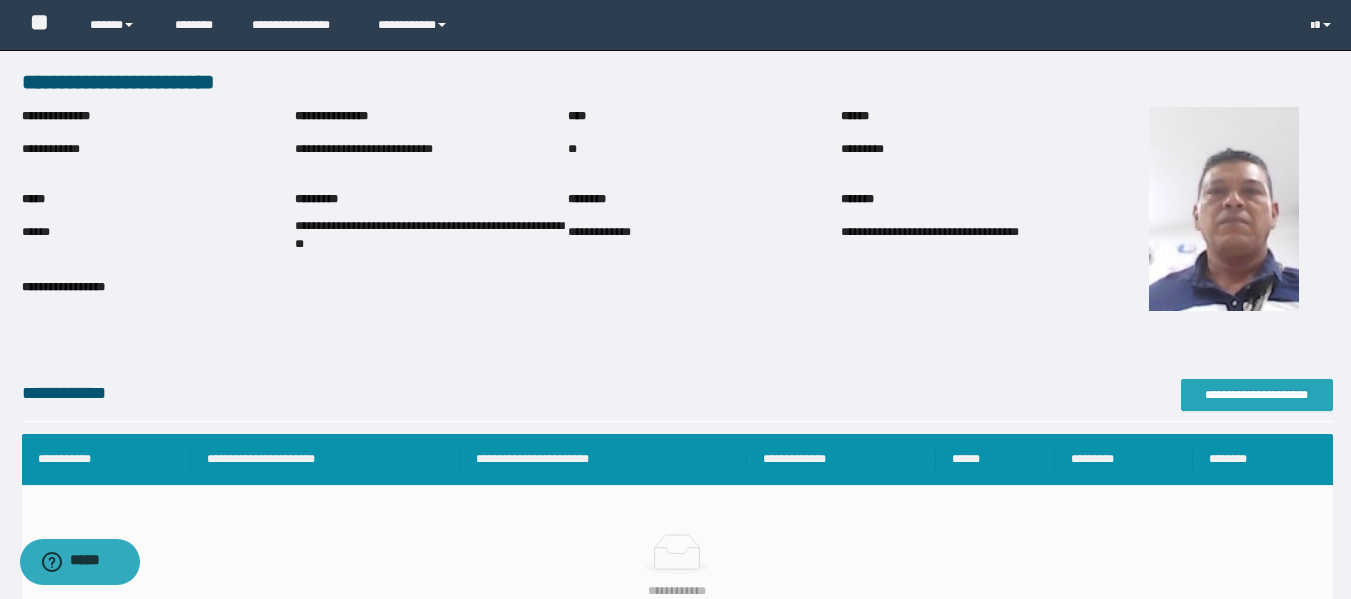click on "**********" at bounding box center (1257, 395) 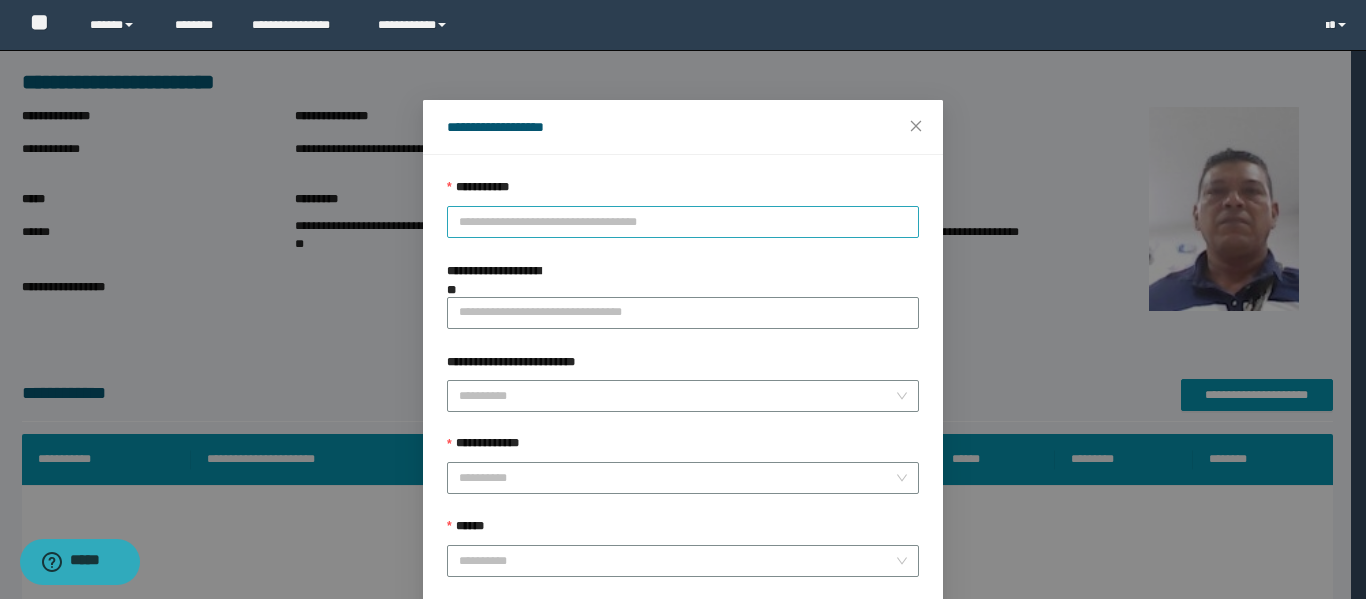 click on "**********" at bounding box center (683, 222) 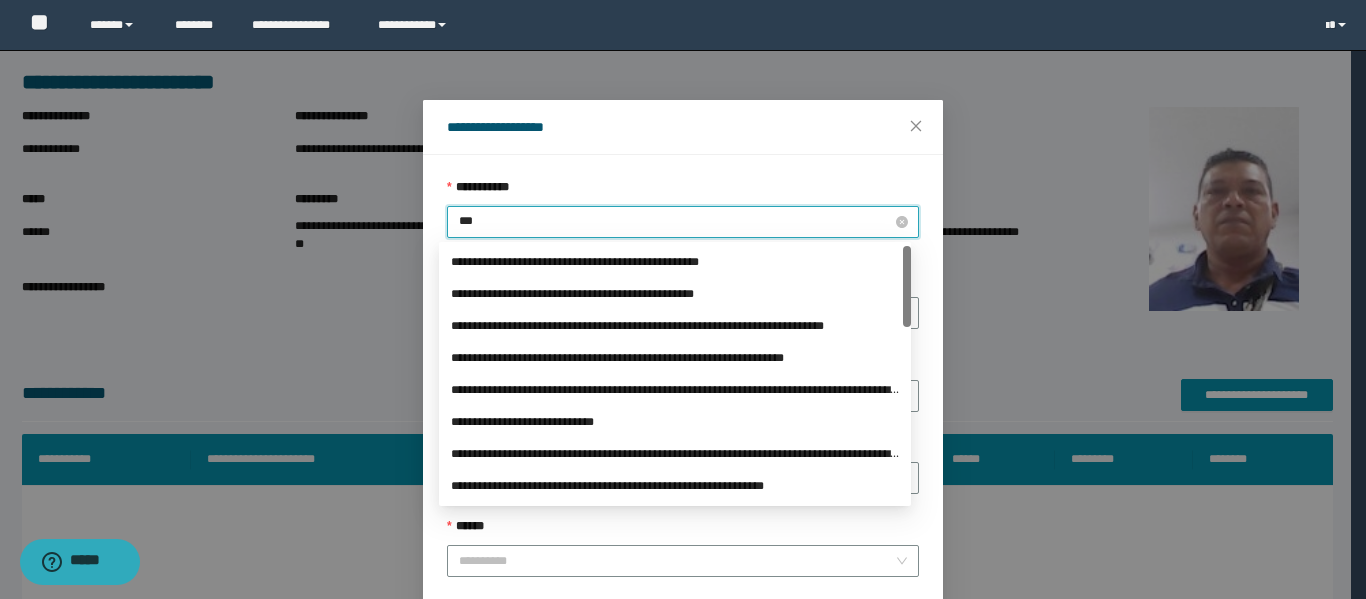type on "****" 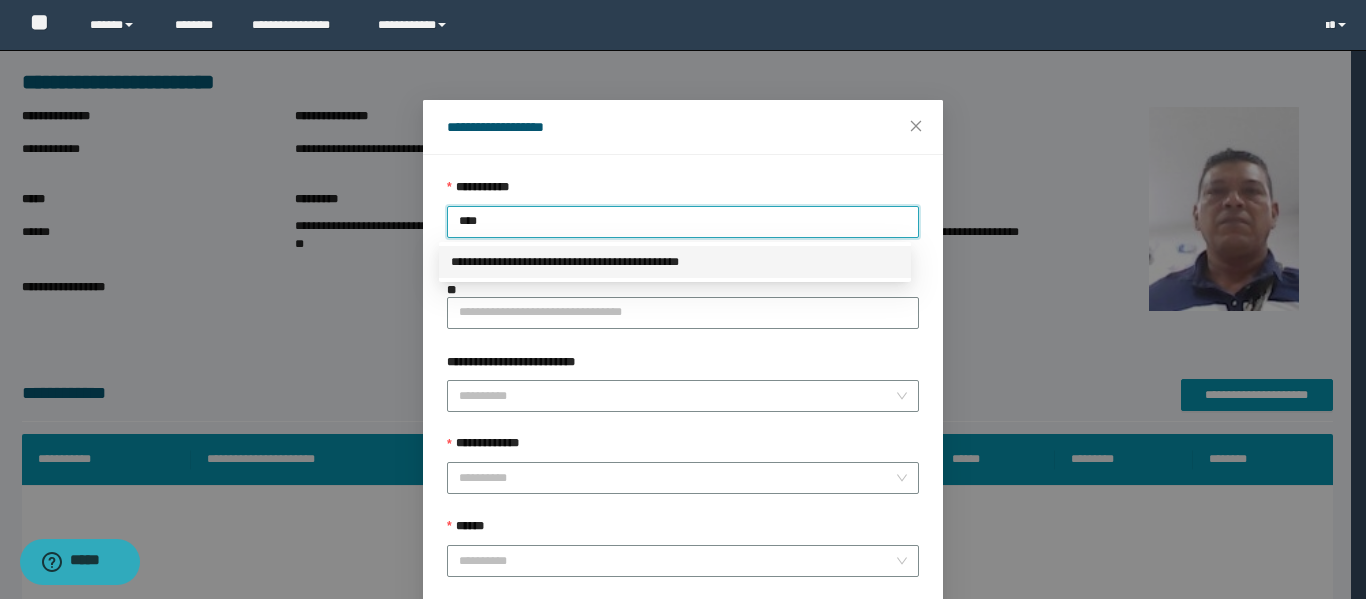 click on "**********" at bounding box center [675, 262] 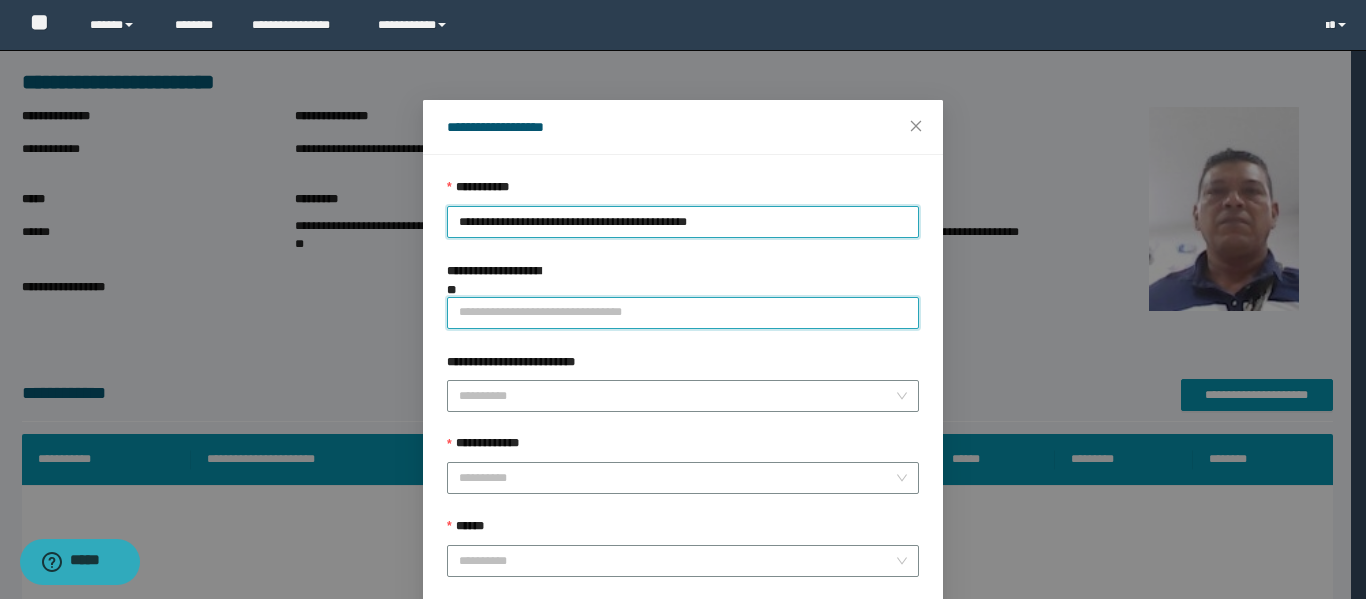 click on "**********" at bounding box center (683, 313) 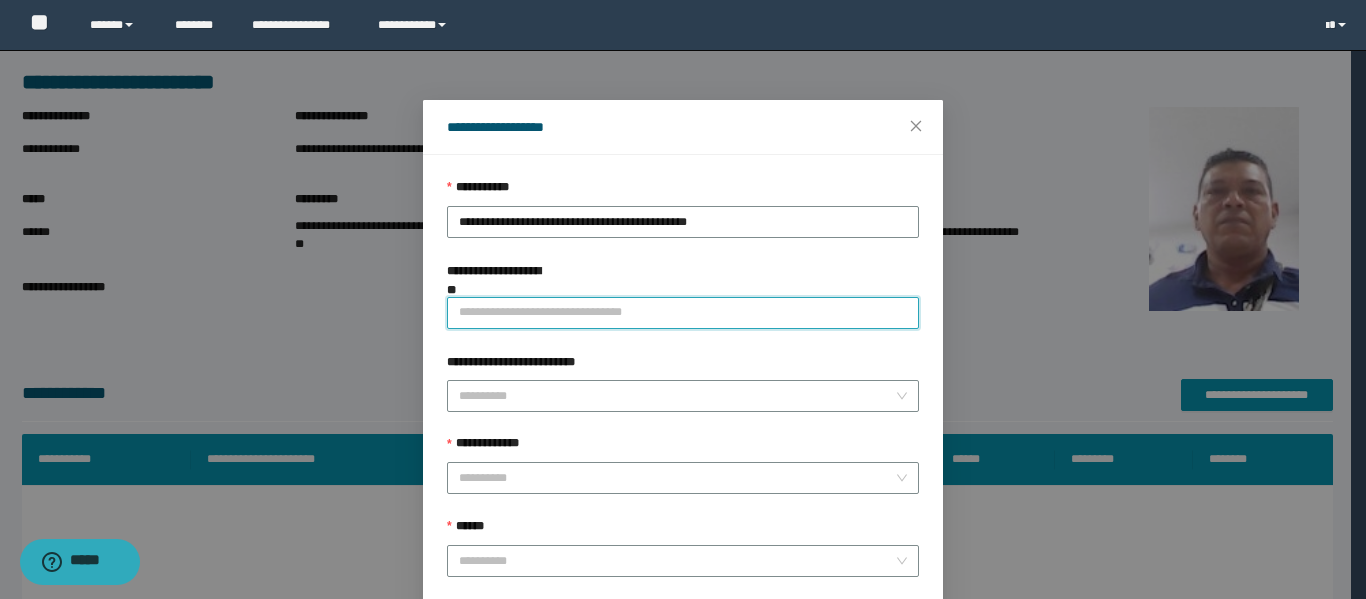 type on "**********" 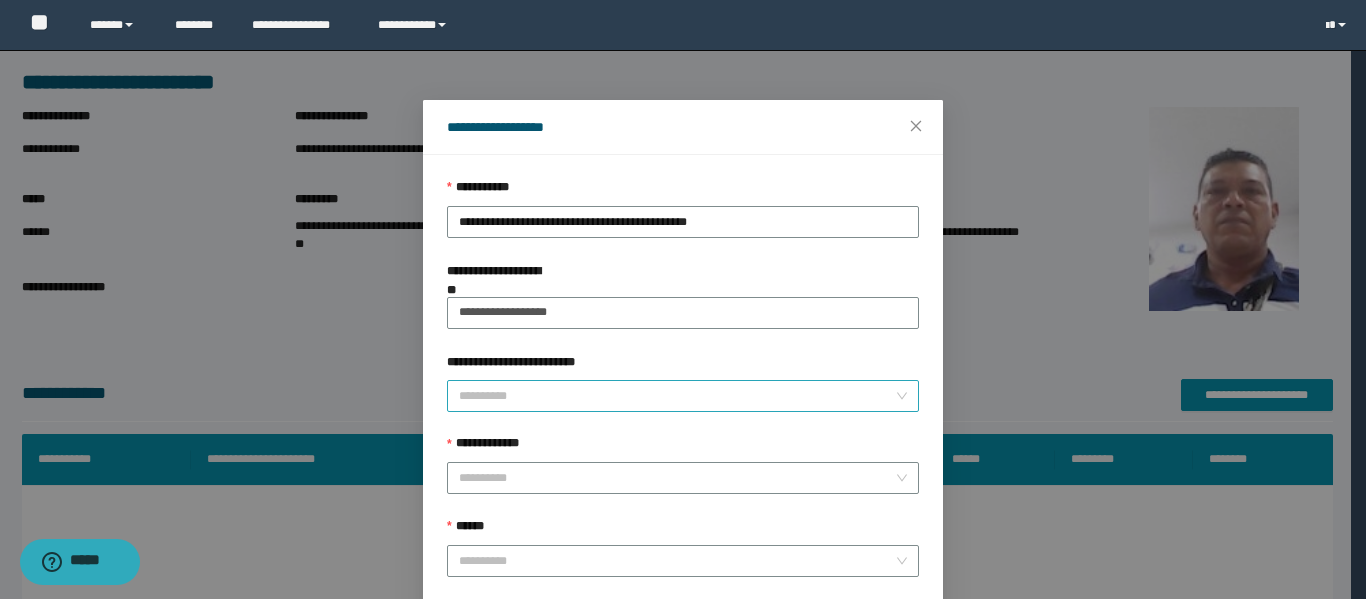 click on "**********" at bounding box center (677, 396) 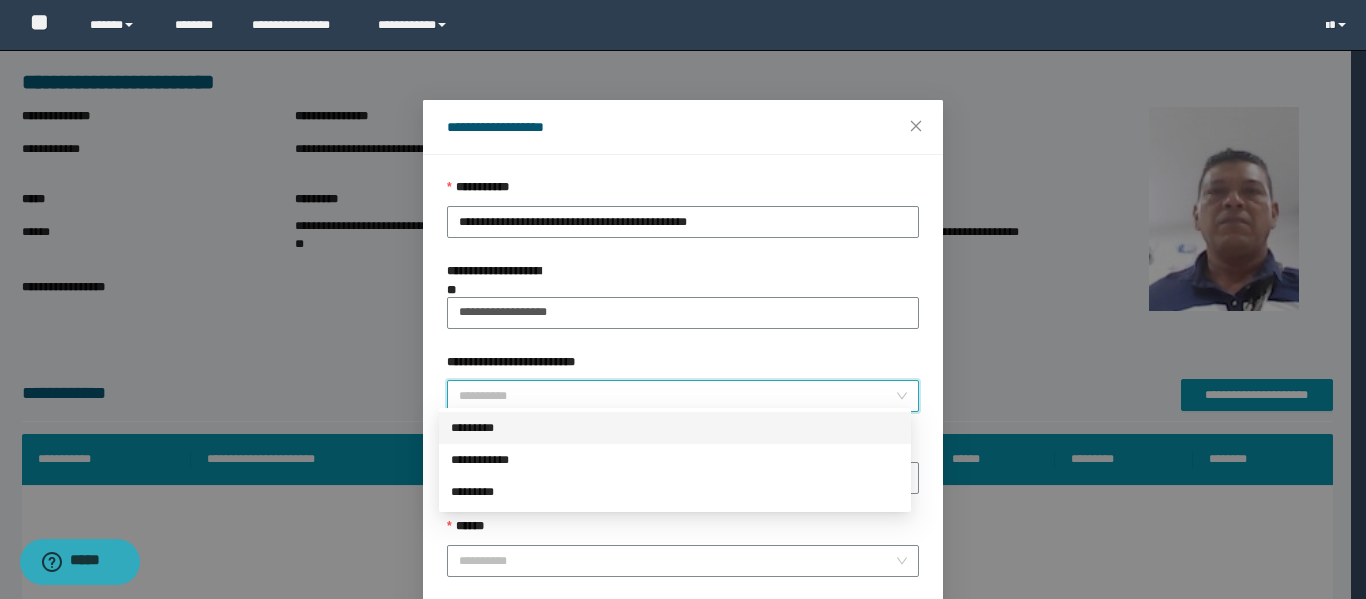 click on "*********" at bounding box center [675, 428] 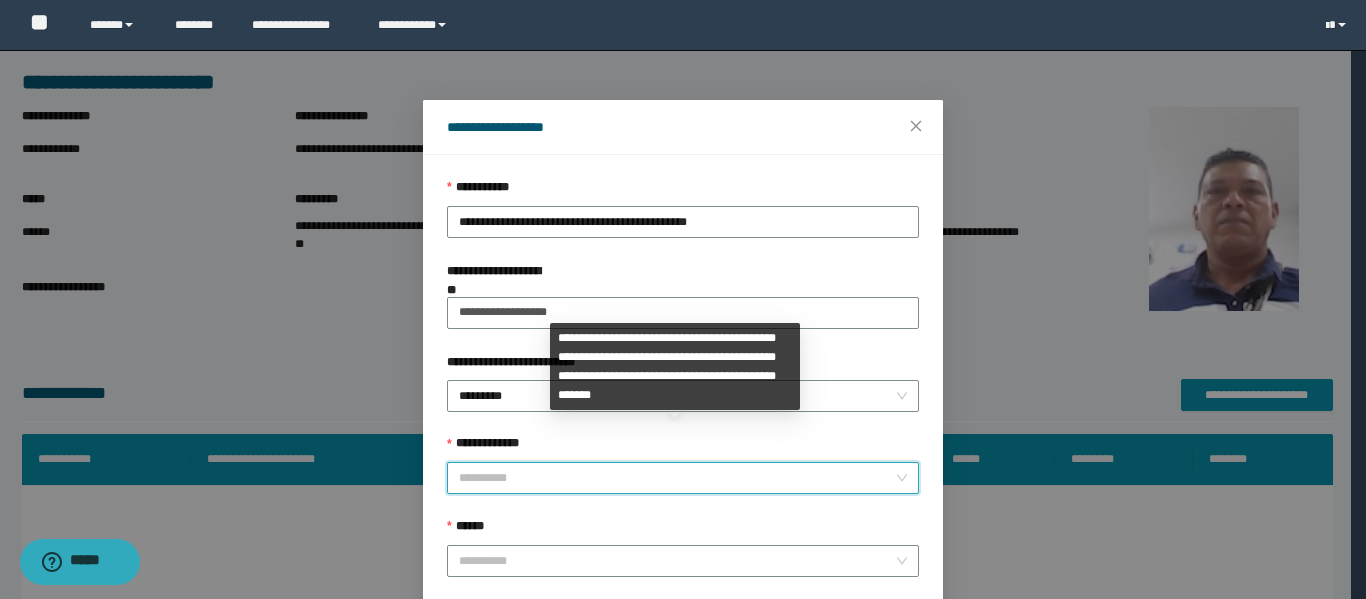 click on "**********" at bounding box center [677, 478] 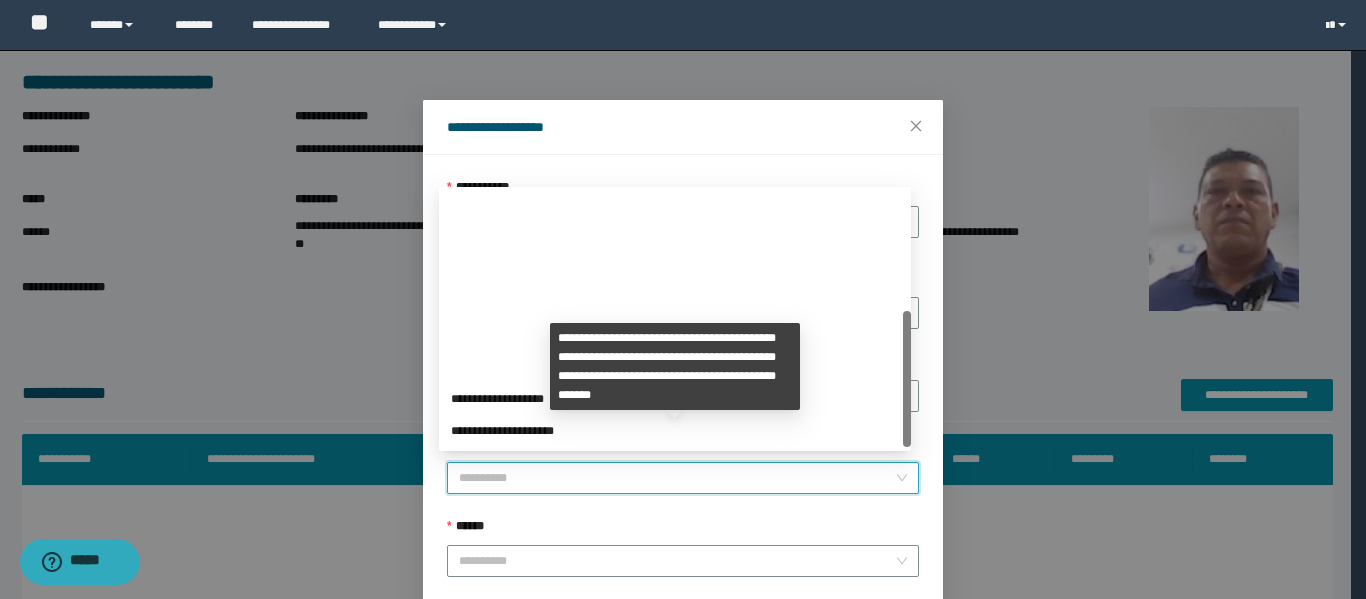 scroll, scrollTop: 224, scrollLeft: 0, axis: vertical 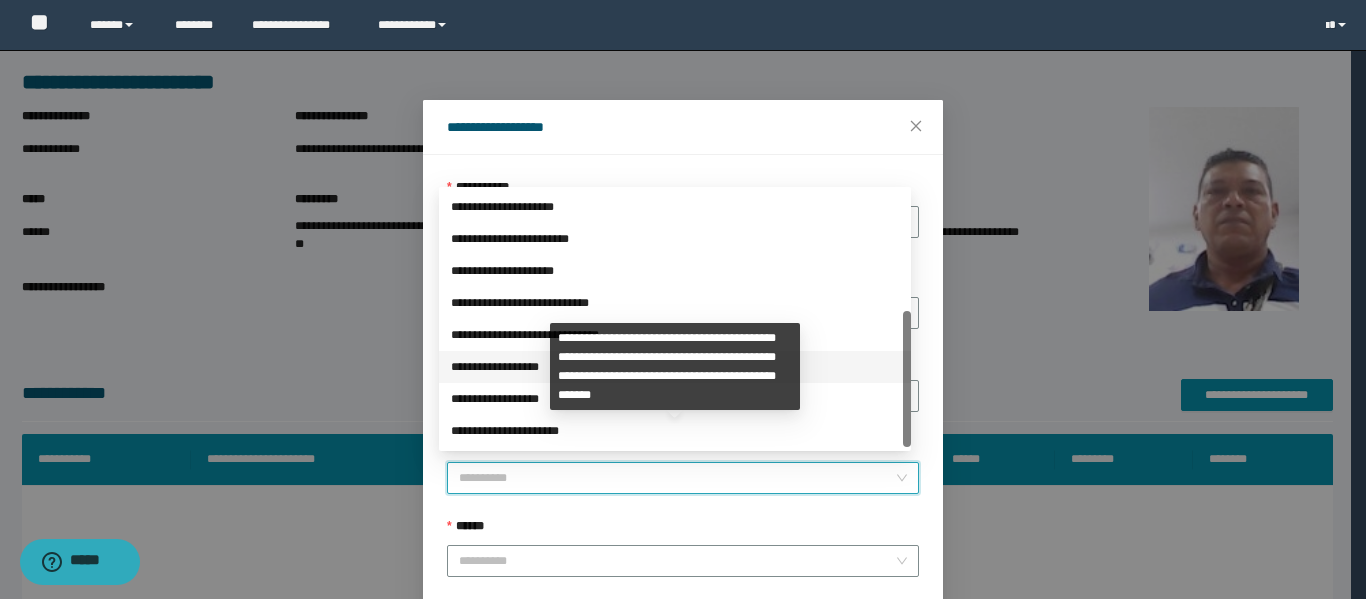 click on "**********" at bounding box center [675, 367] 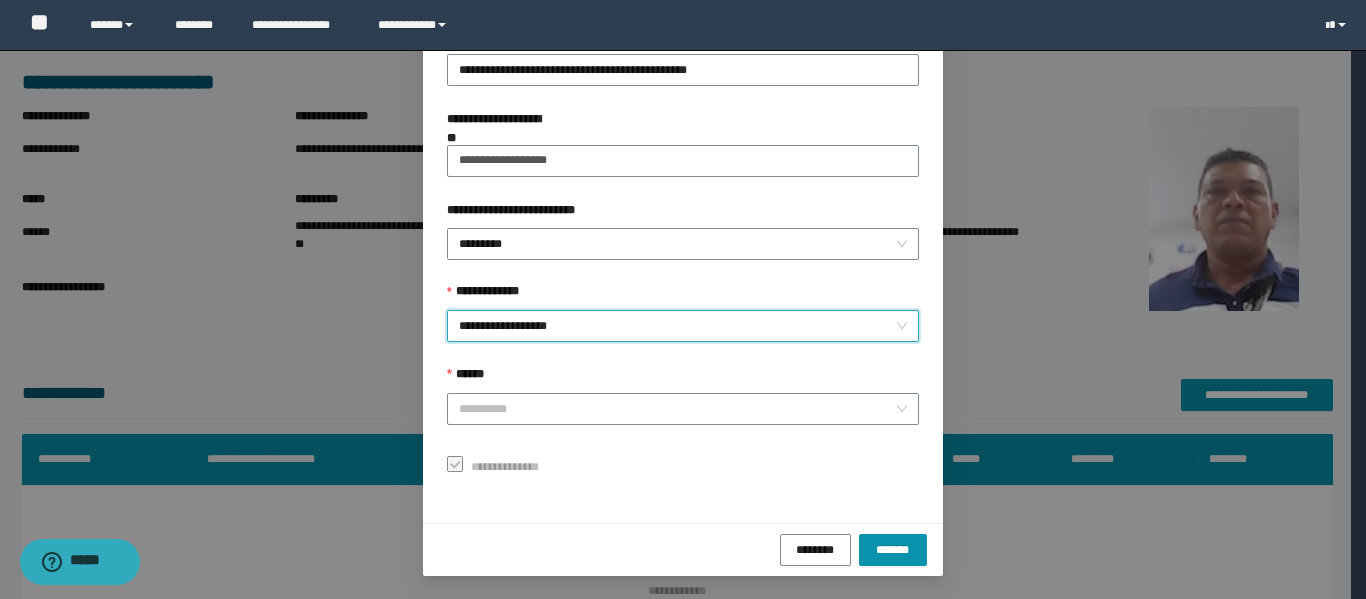 scroll, scrollTop: 153, scrollLeft: 0, axis: vertical 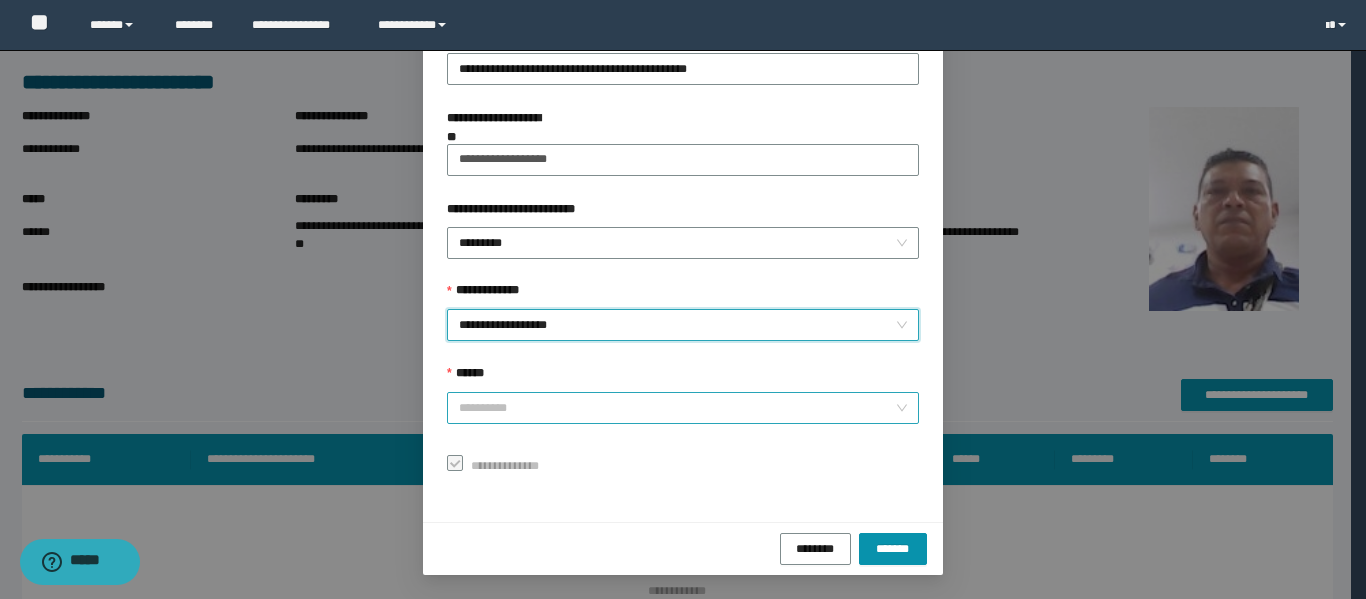click on "******" at bounding box center (677, 408) 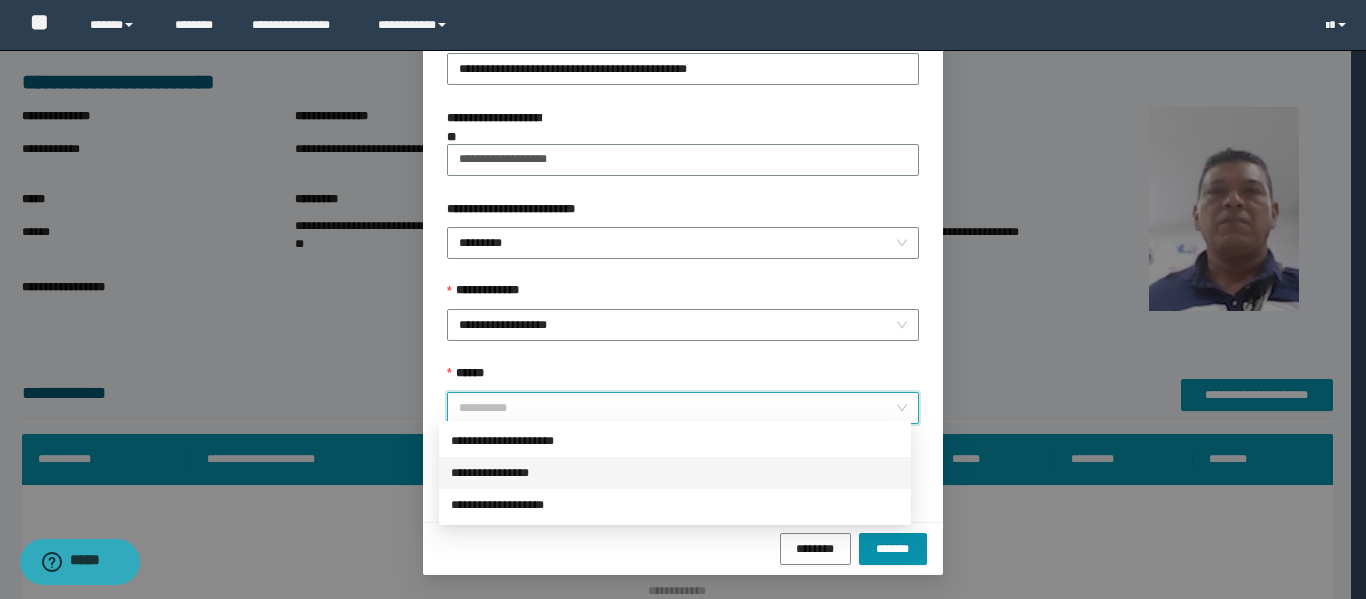 click on "**********" at bounding box center [675, 473] 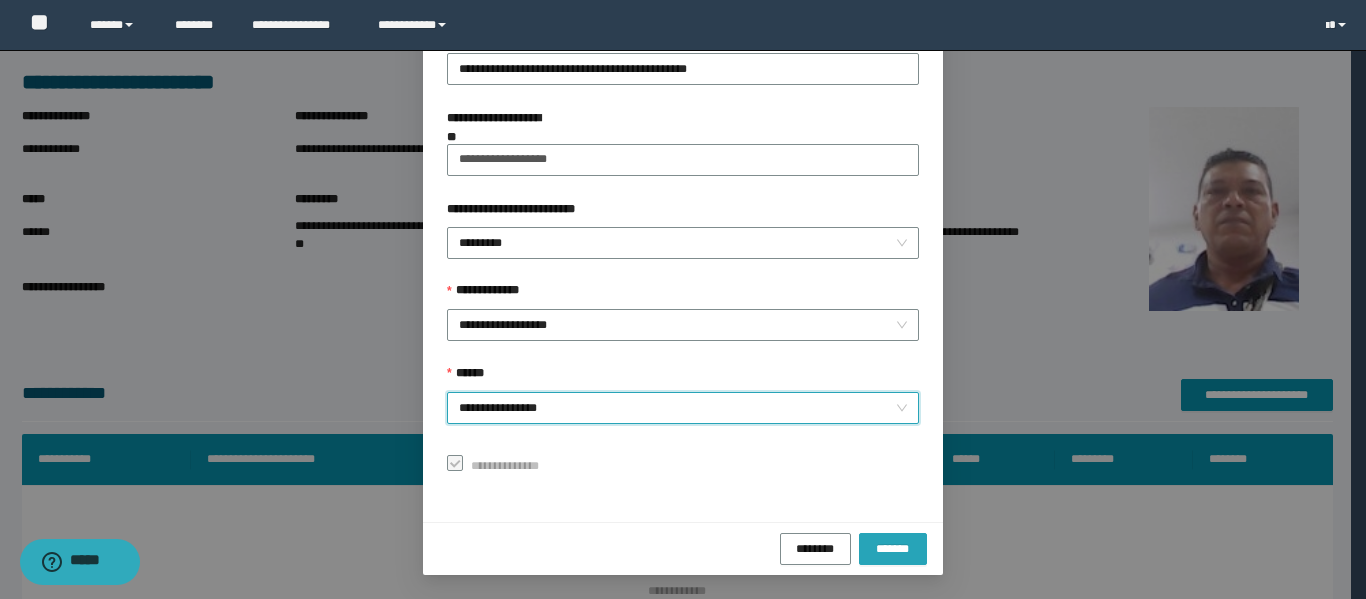 click on "*******" at bounding box center (893, 548) 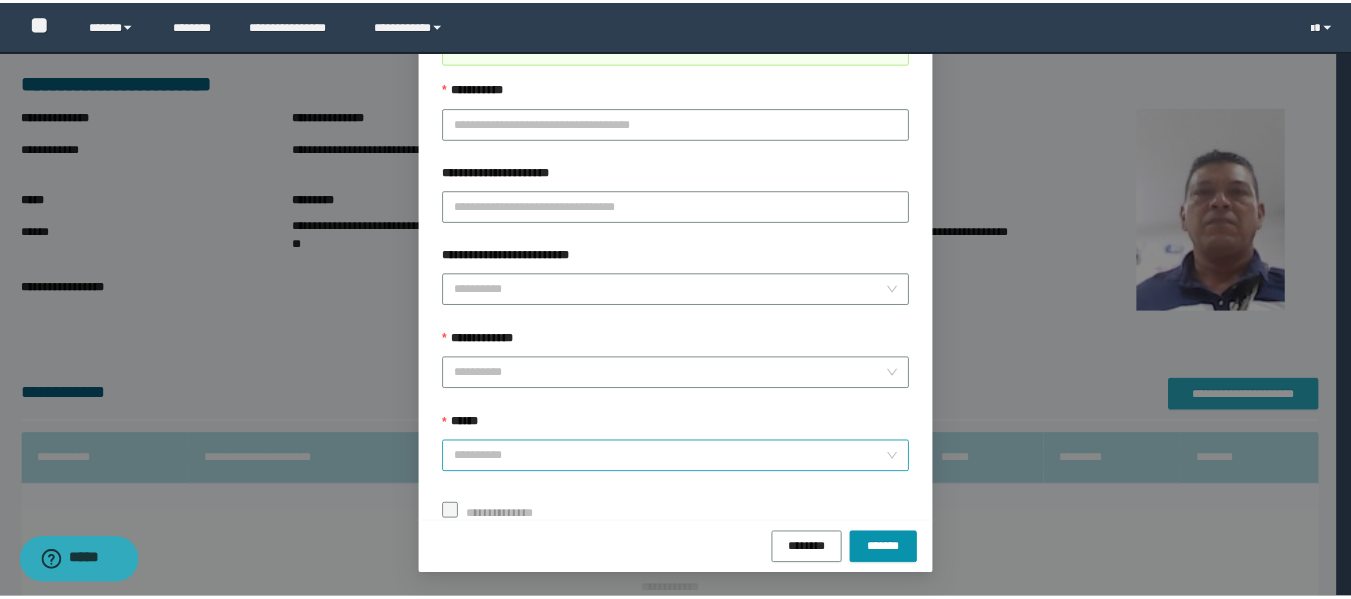 scroll, scrollTop: 0, scrollLeft: 0, axis: both 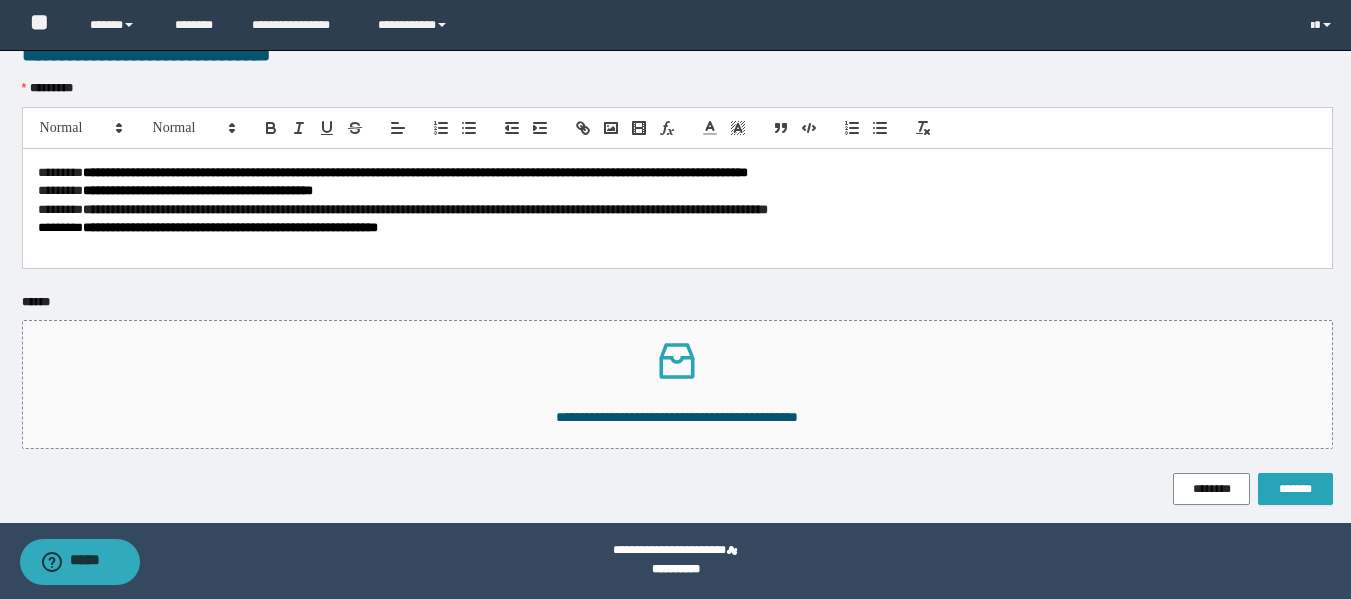 click on "*******" at bounding box center [1295, 489] 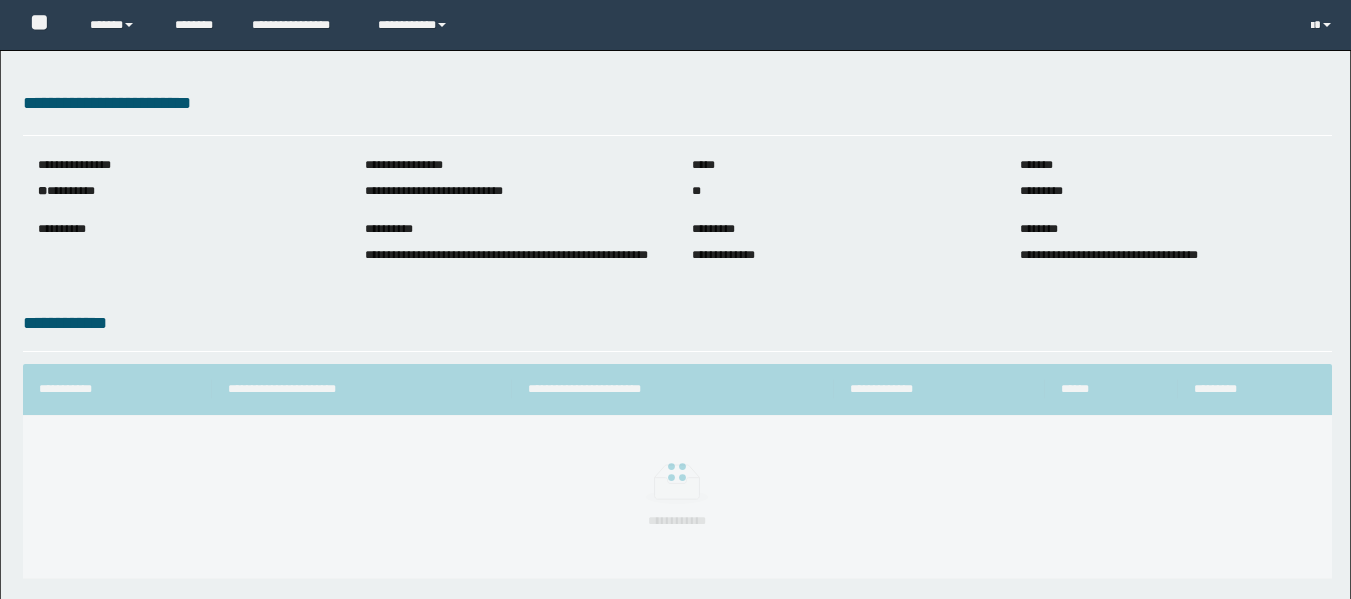 scroll, scrollTop: 0, scrollLeft: 0, axis: both 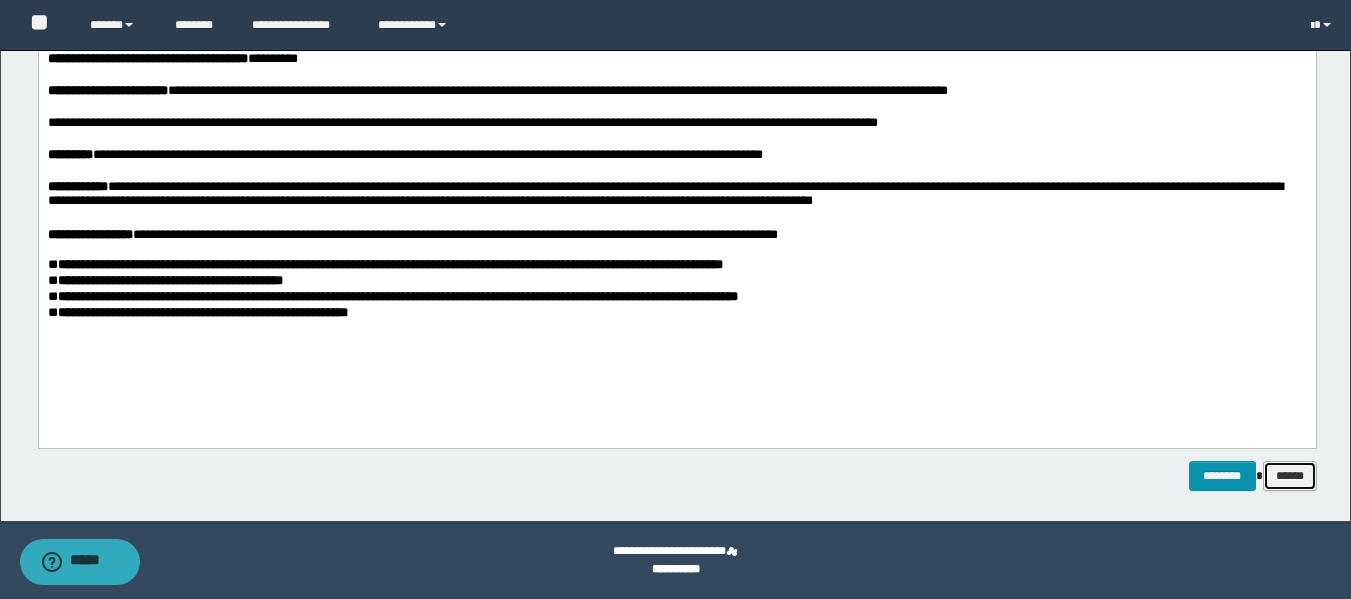 click on "******" at bounding box center [1290, 476] 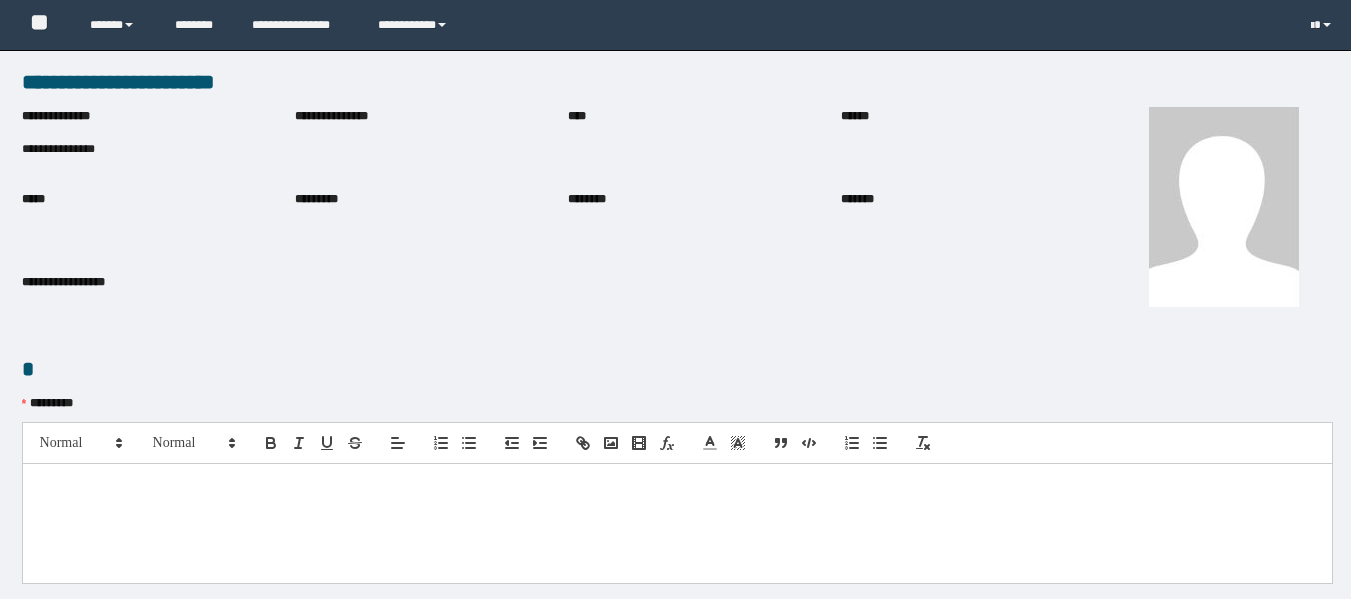 scroll, scrollTop: 0, scrollLeft: 0, axis: both 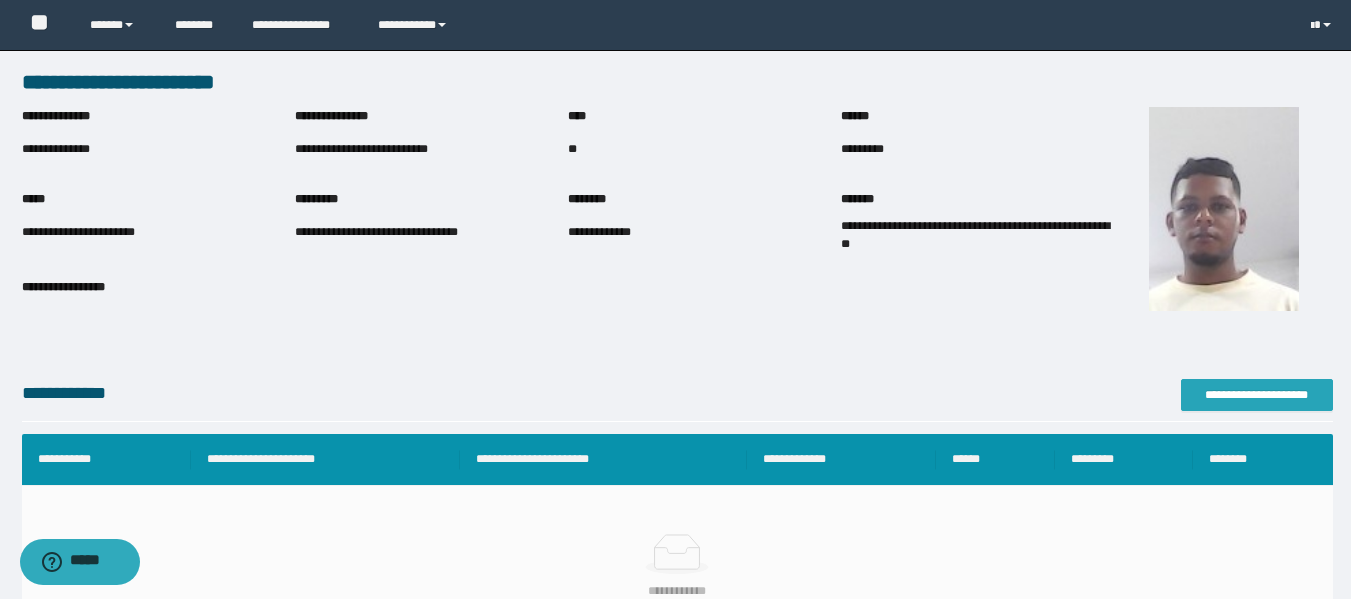 click on "**********" at bounding box center [1257, 395] 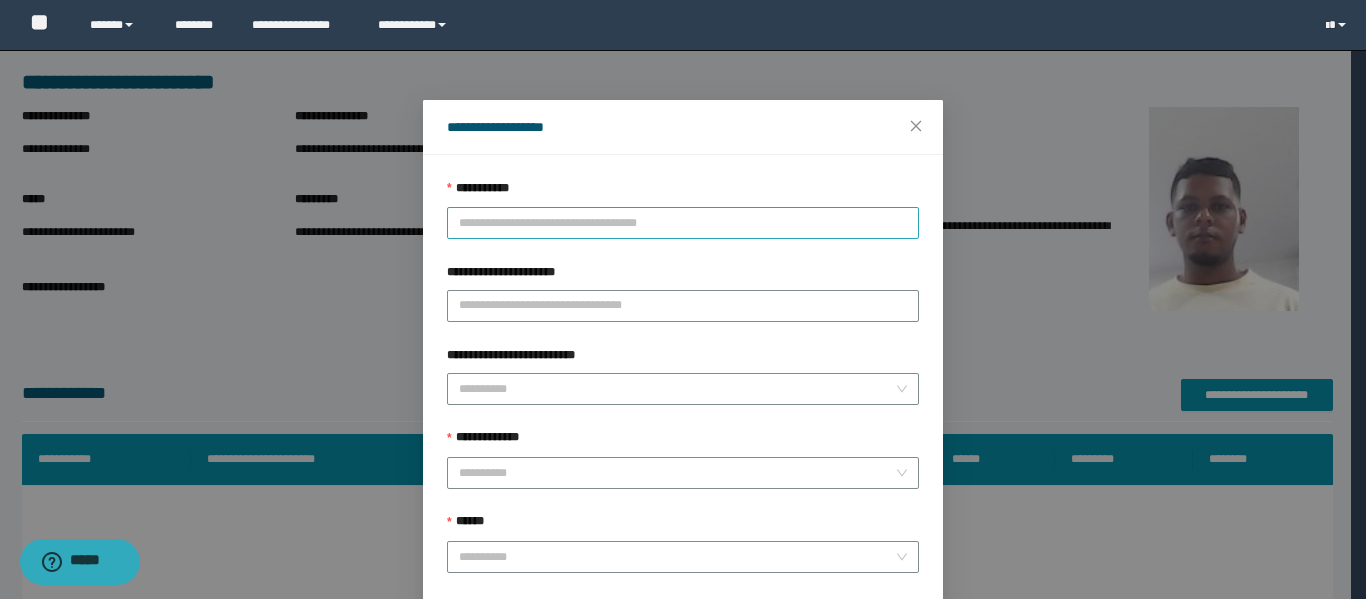 click on "**********" at bounding box center [683, 223] 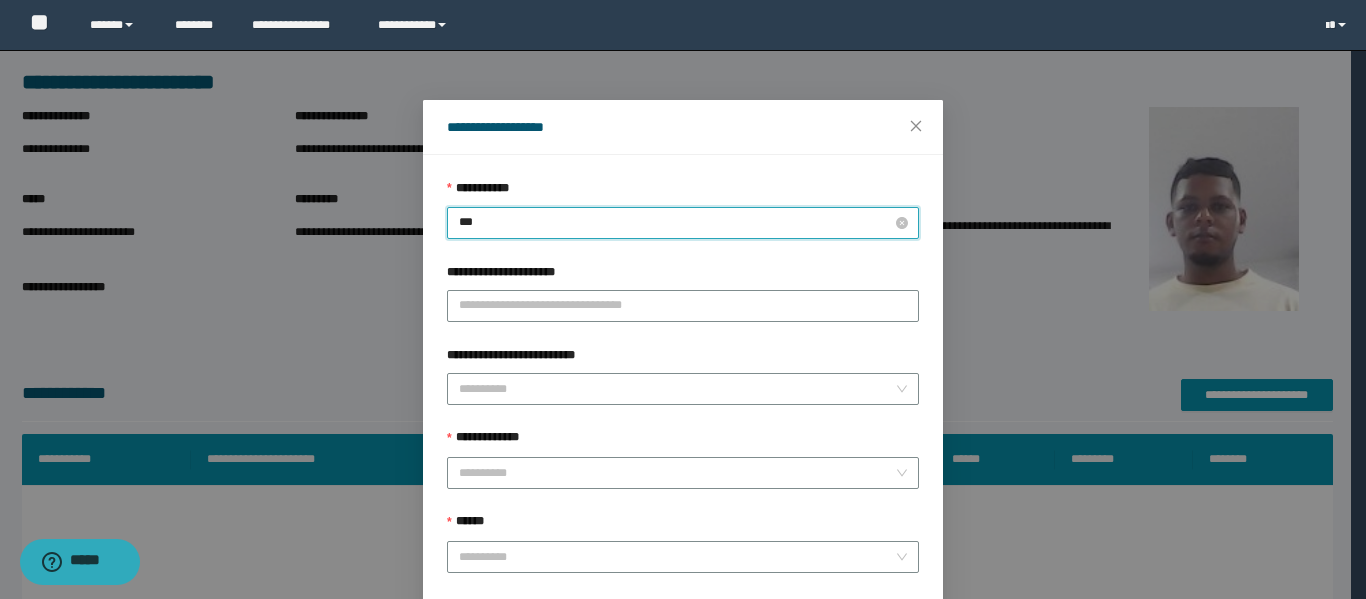 type on "****" 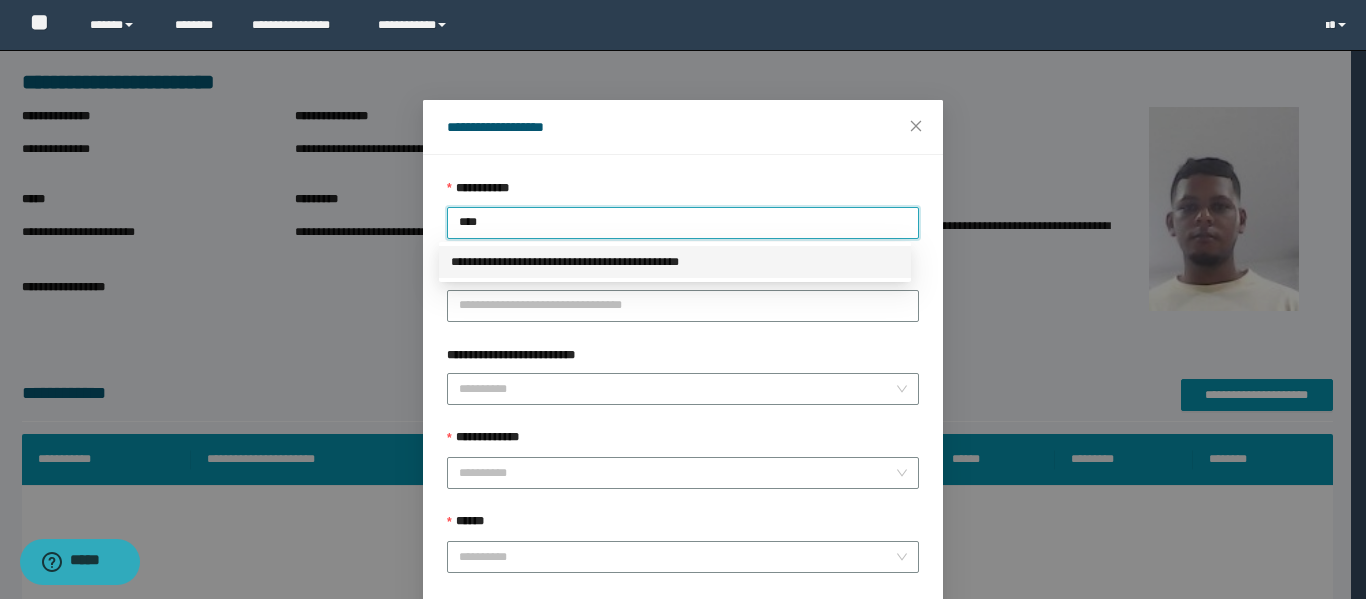 click on "**********" at bounding box center (675, 262) 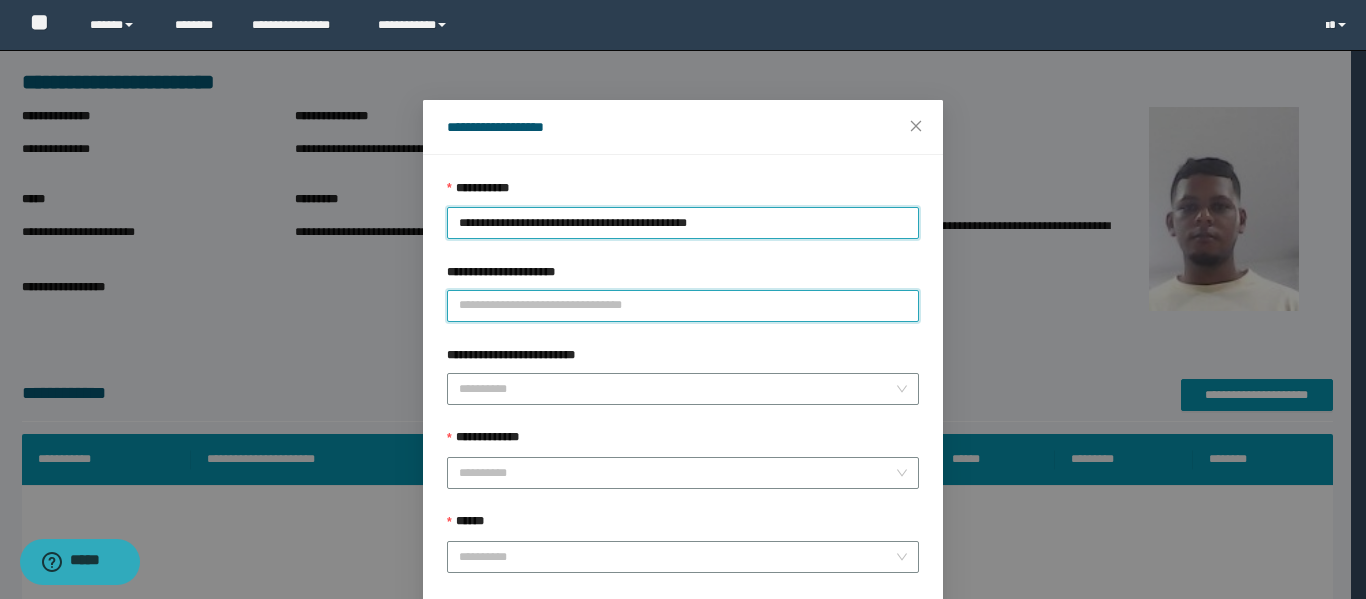 click on "**********" at bounding box center [683, 306] 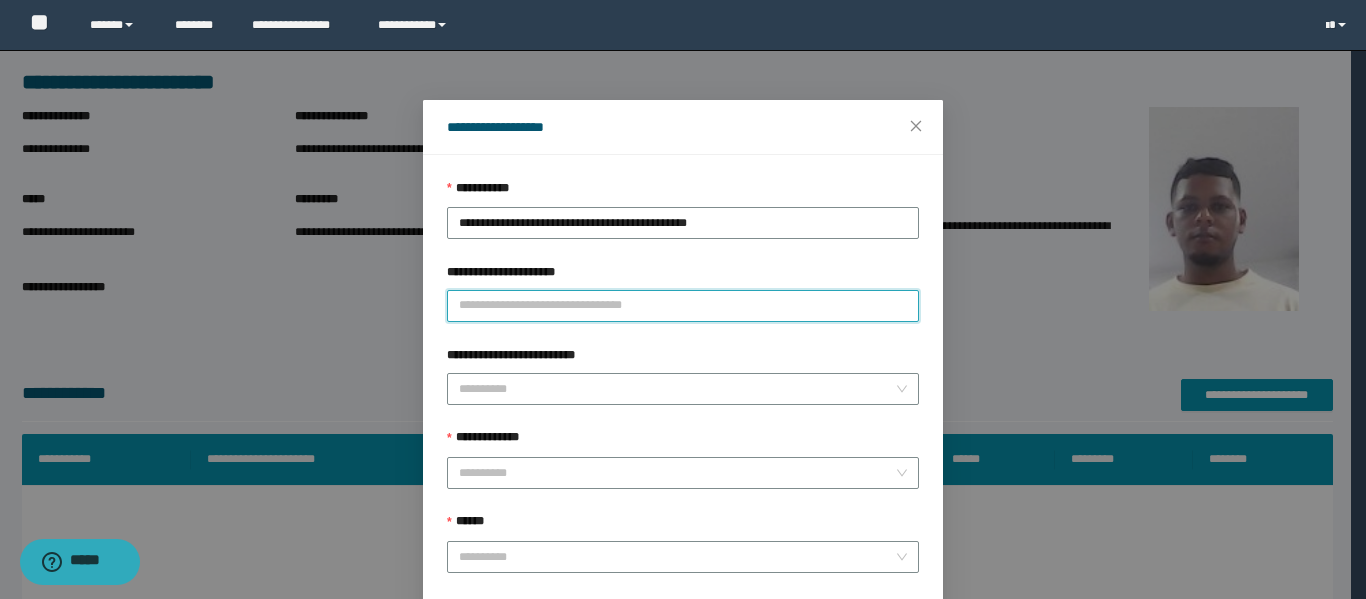 type on "**********" 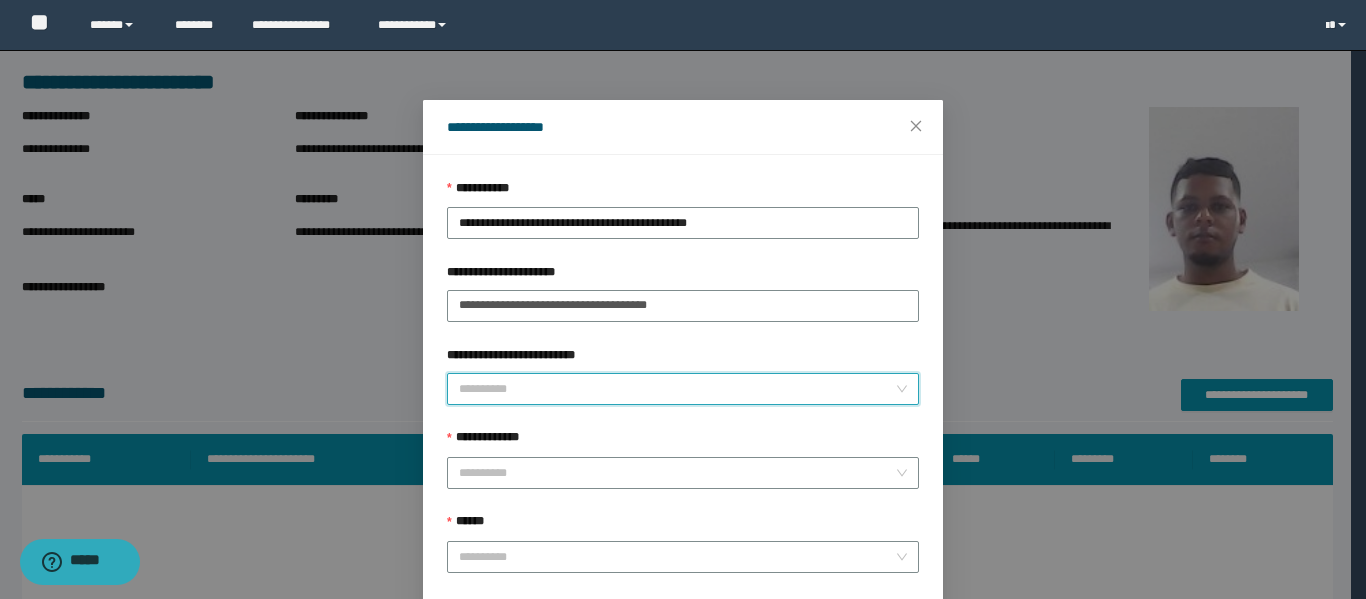 click on "**********" at bounding box center (677, 389) 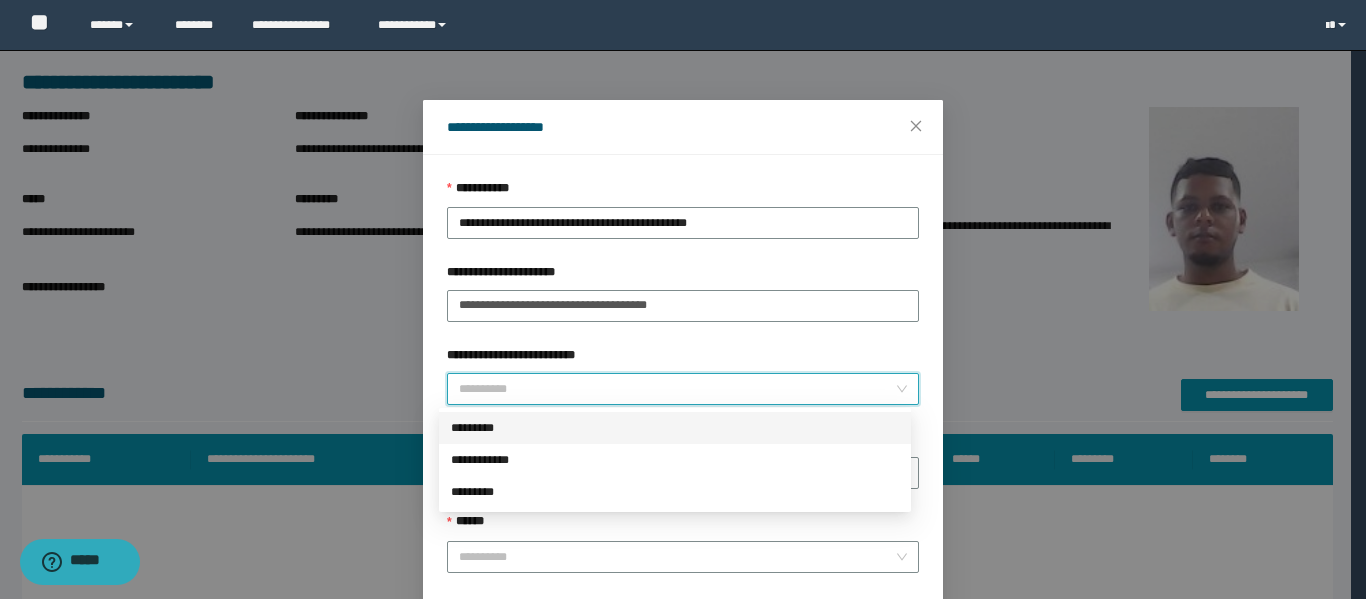 click on "*********" at bounding box center (675, 428) 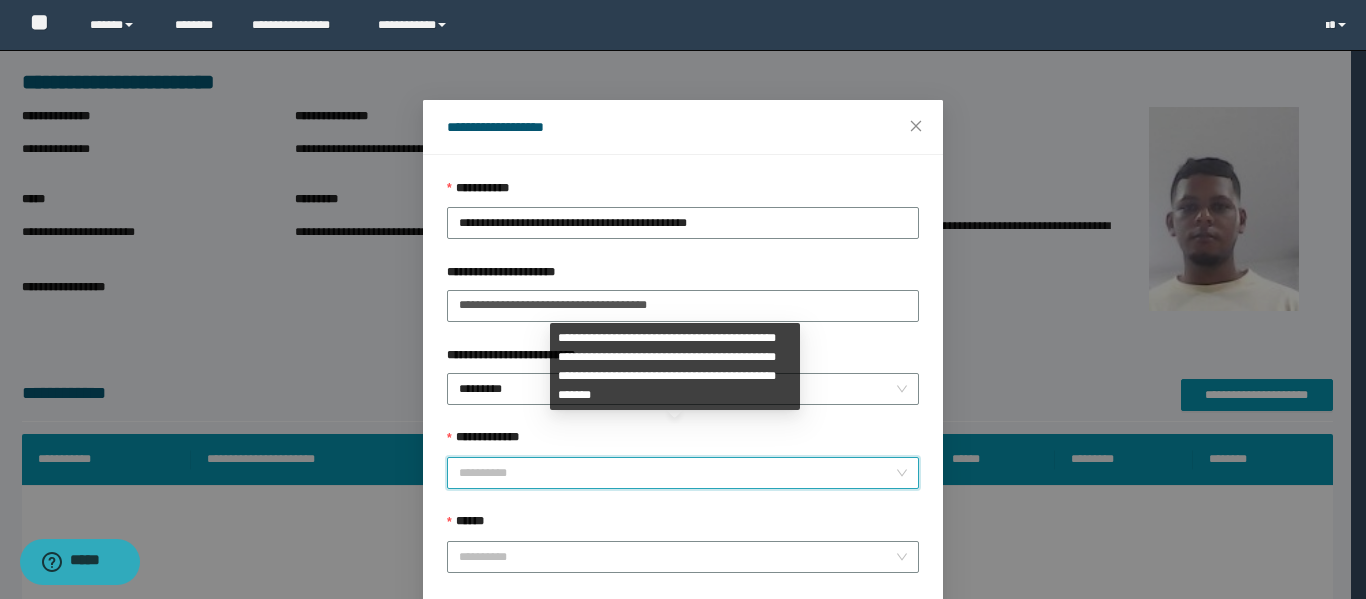 click on "**********" at bounding box center (677, 473) 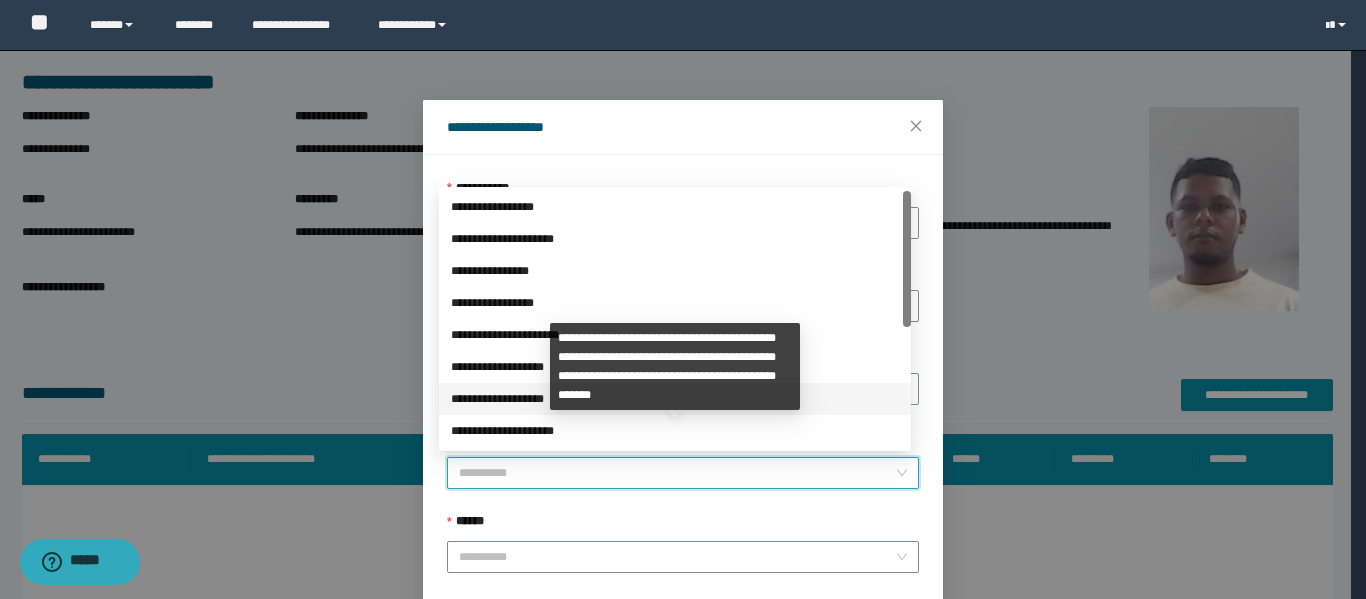 scroll, scrollTop: 224, scrollLeft: 0, axis: vertical 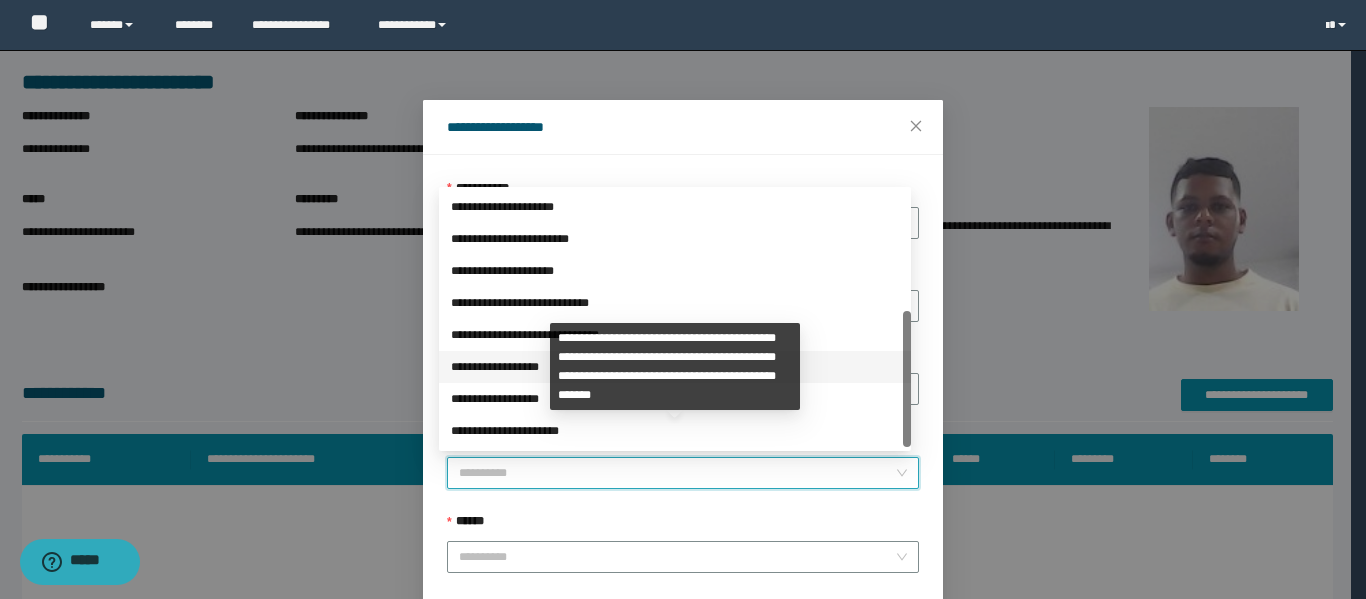 click on "**********" at bounding box center [675, 367] 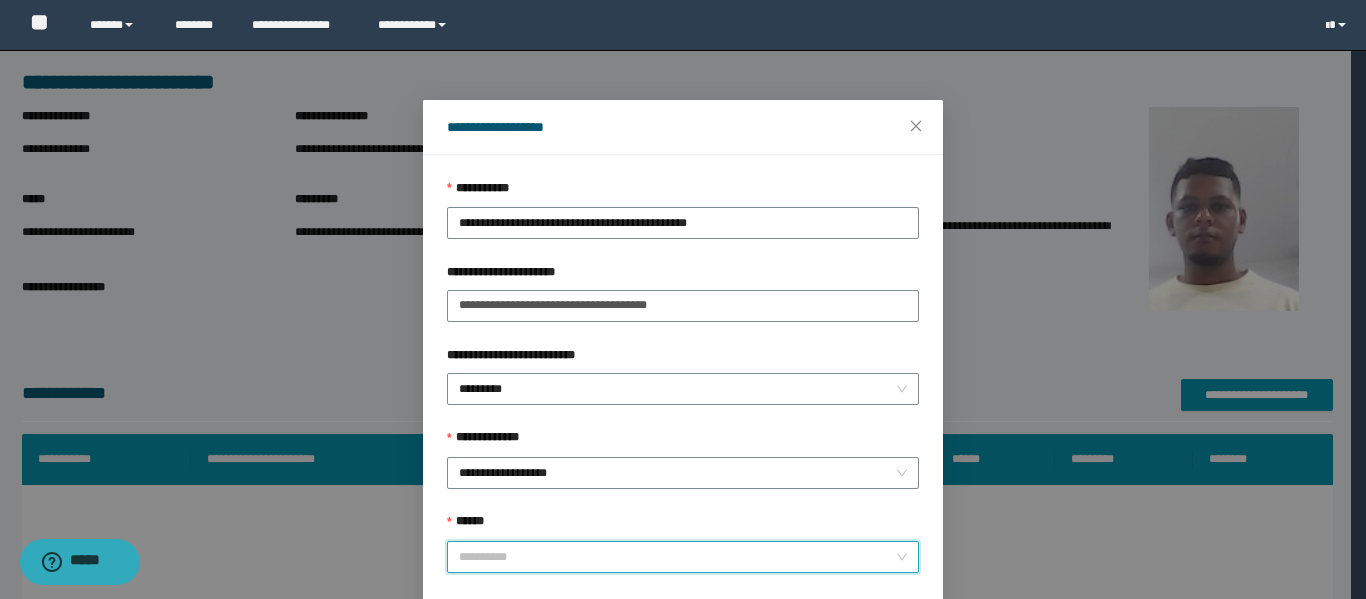 click on "******" at bounding box center (677, 557) 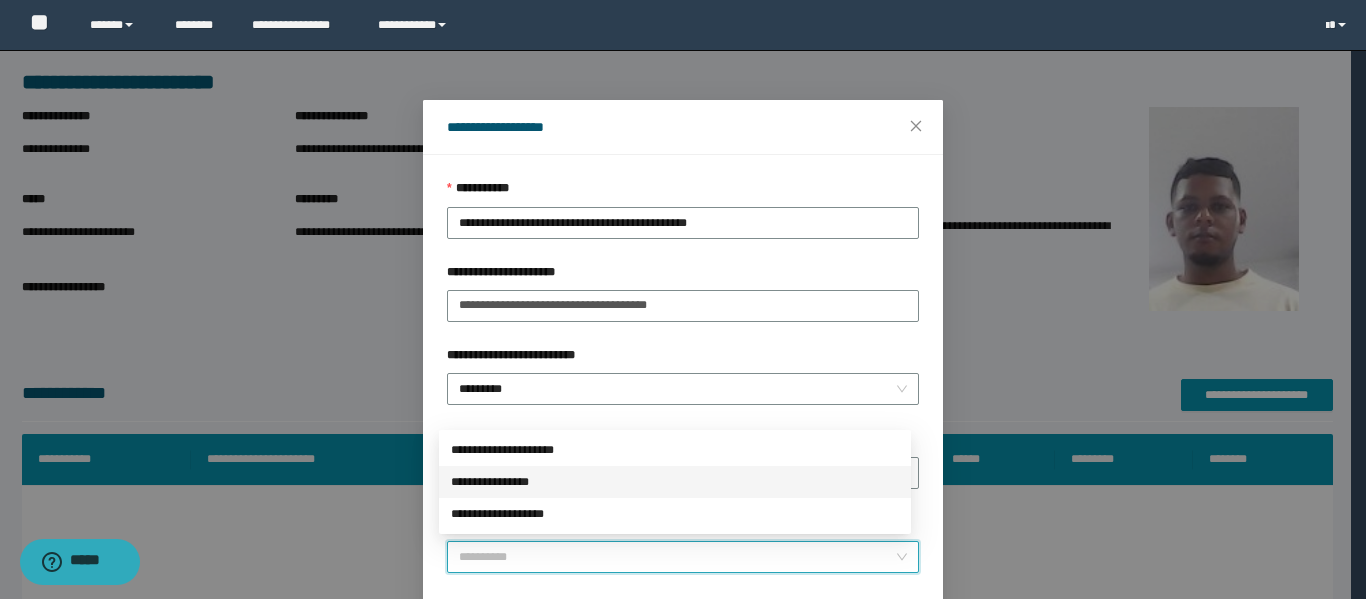 click on "**********" at bounding box center (675, 482) 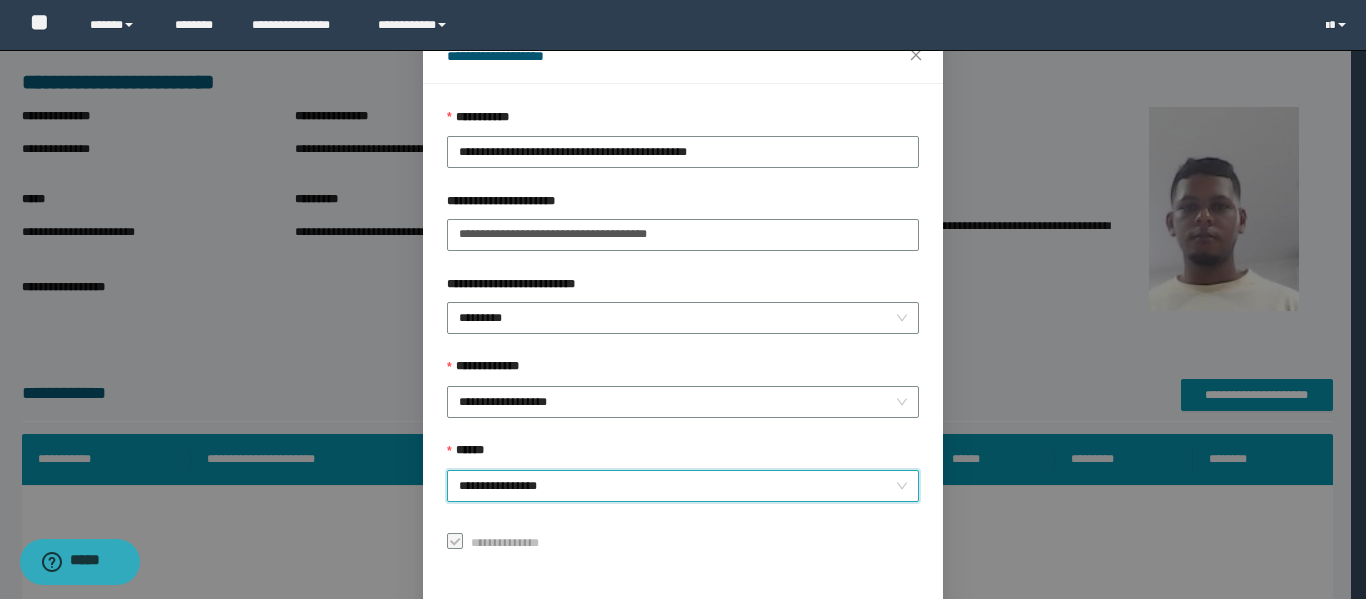 scroll, scrollTop: 153, scrollLeft: 0, axis: vertical 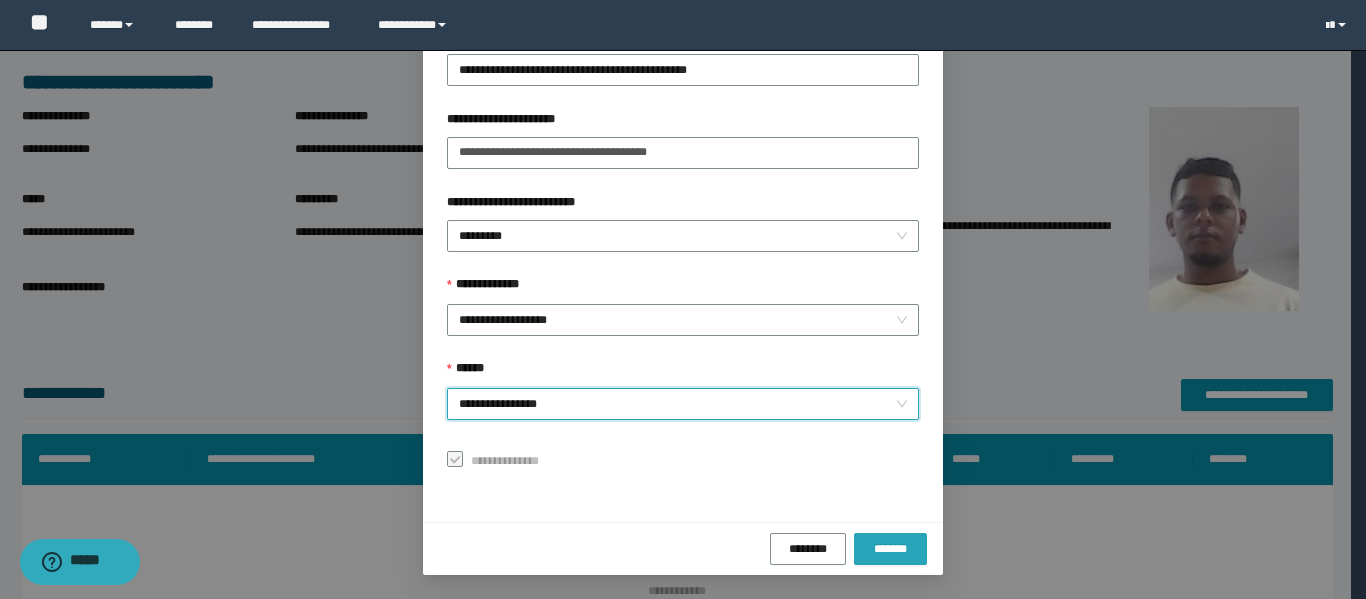 click on "*******" at bounding box center [890, 549] 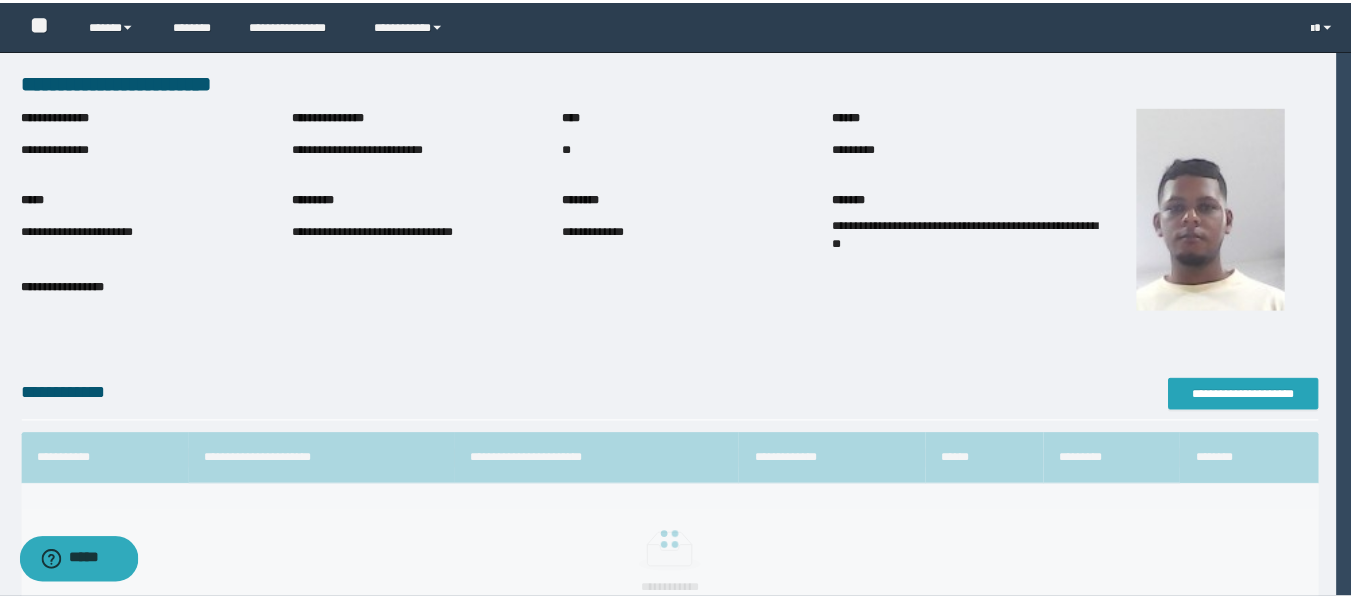 scroll, scrollTop: 0, scrollLeft: 0, axis: both 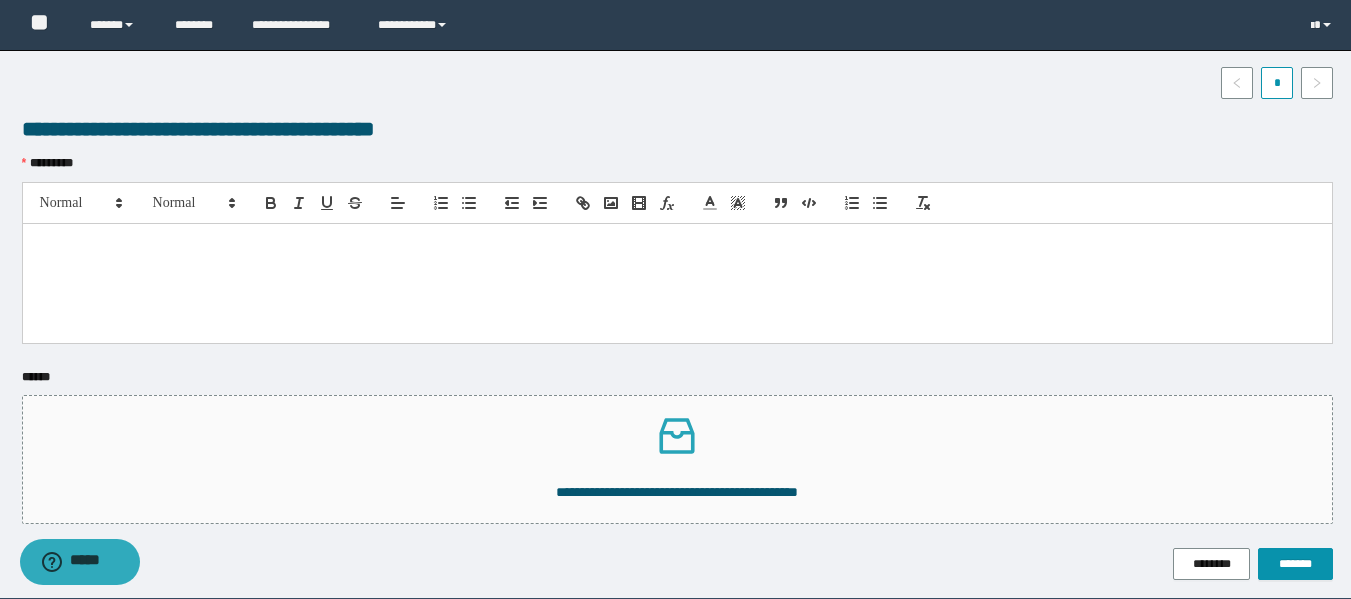 click at bounding box center (677, 283) 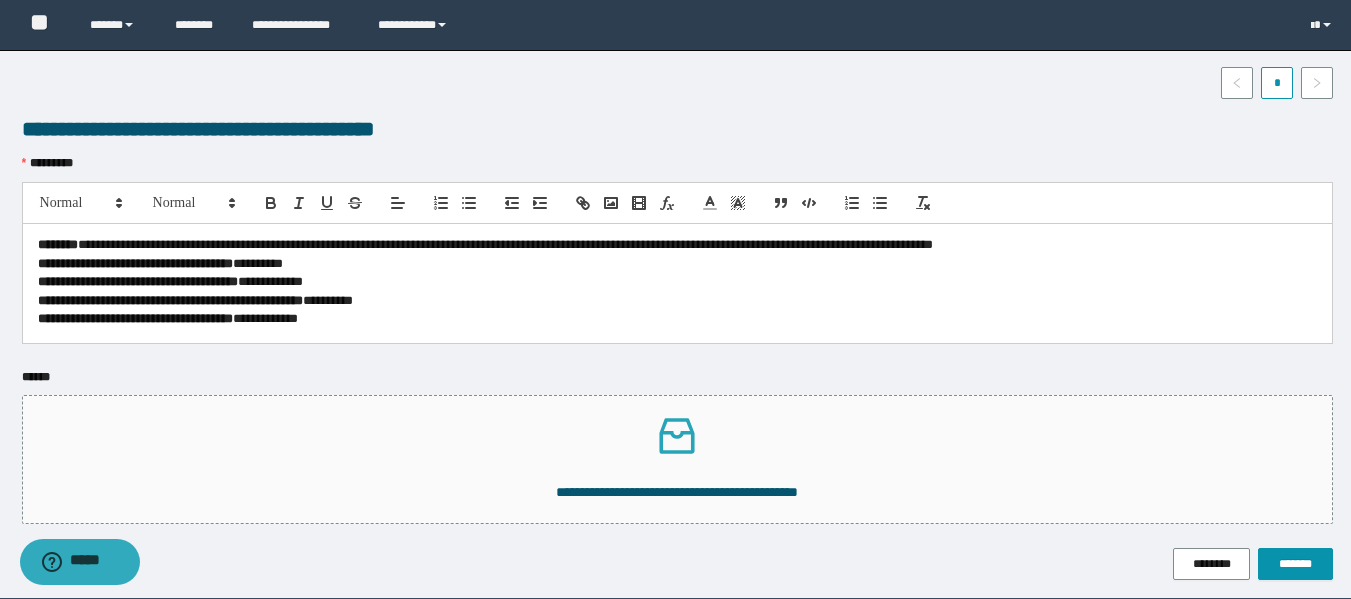 scroll, scrollTop: 0, scrollLeft: 0, axis: both 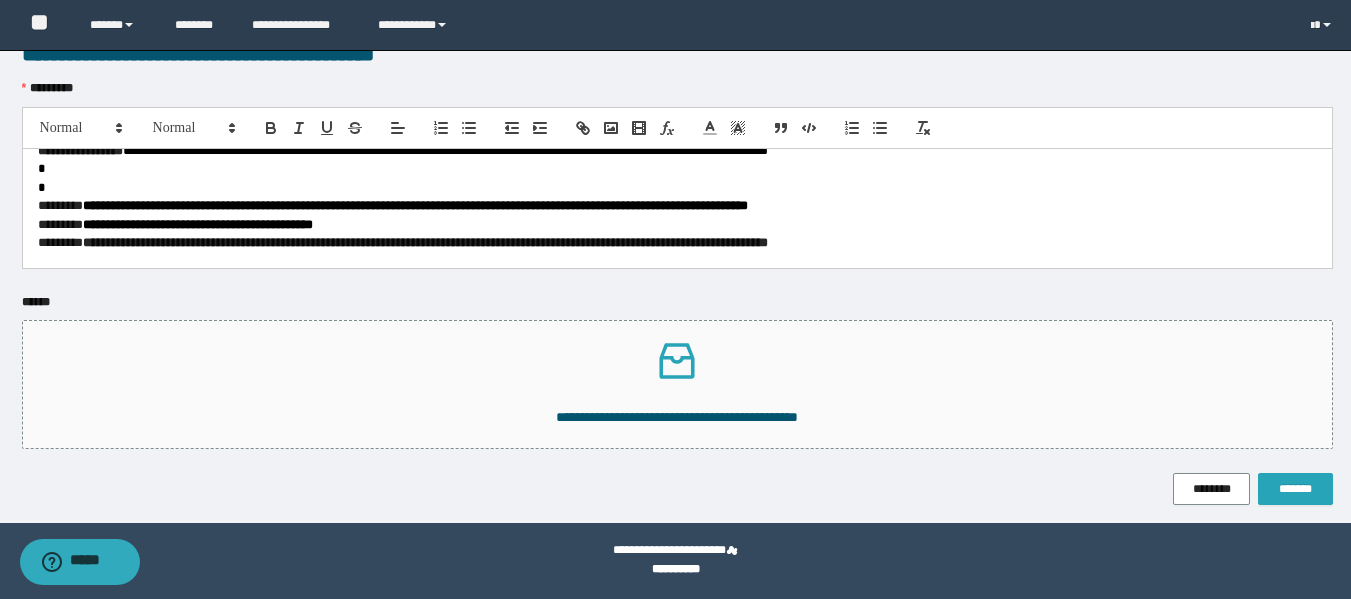 click on "*******" at bounding box center [1295, 489] 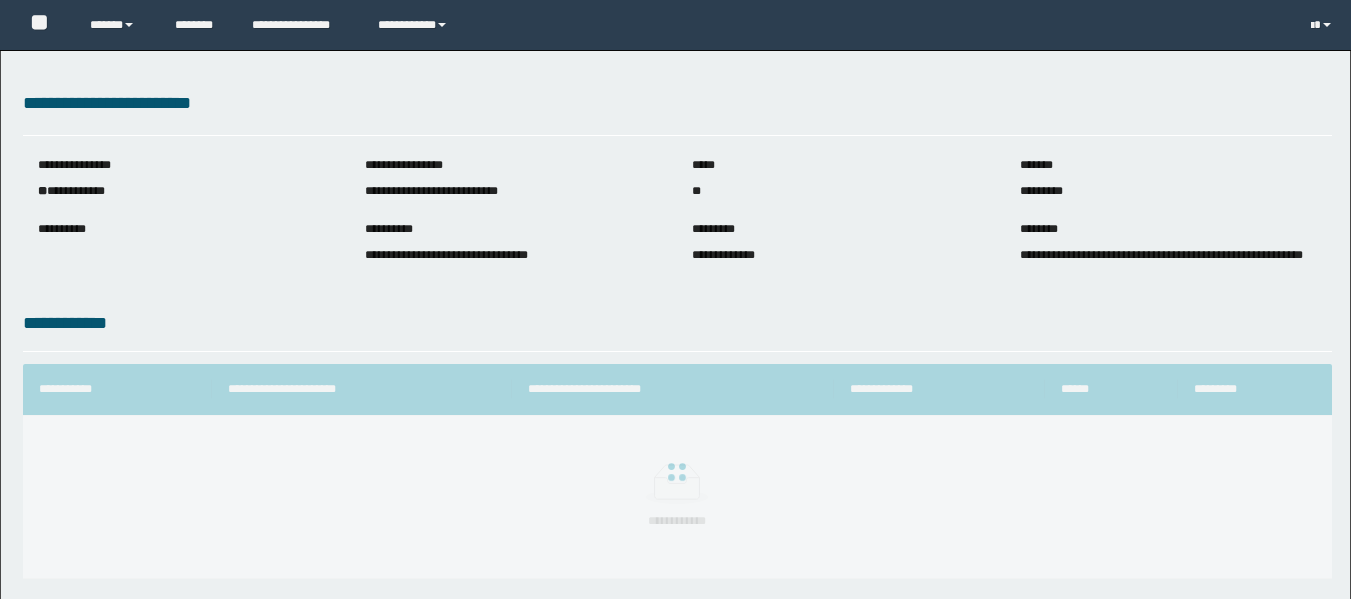 scroll, scrollTop: 0, scrollLeft: 0, axis: both 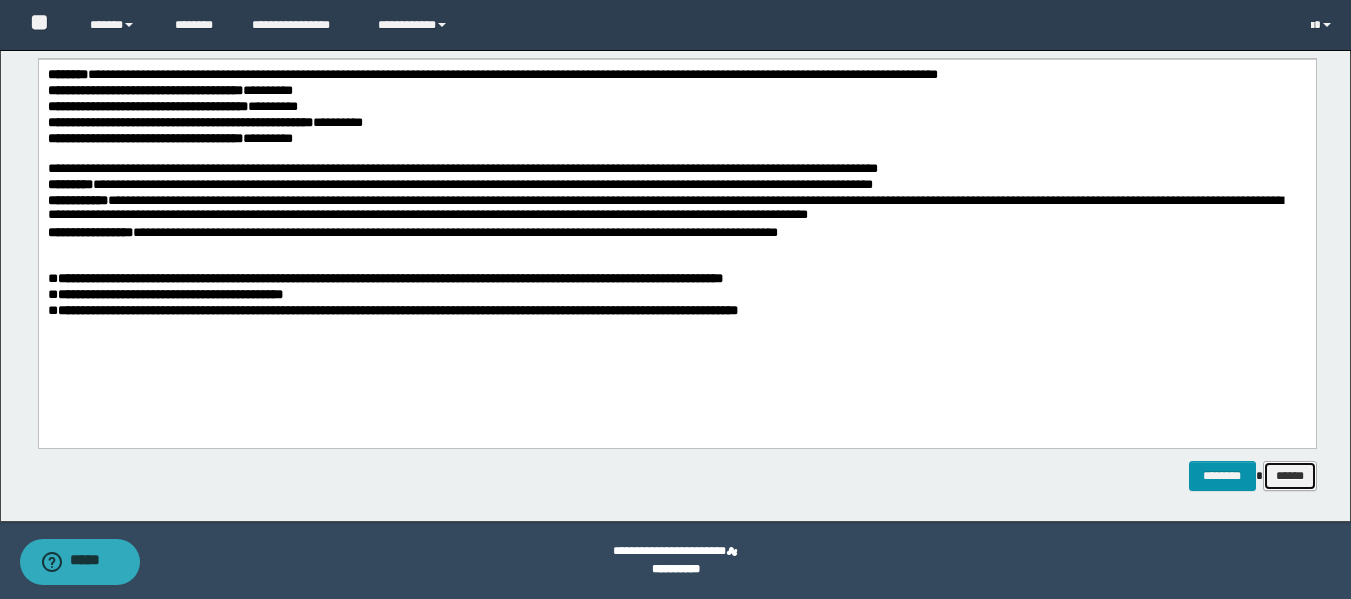 click on "******" at bounding box center [1290, 476] 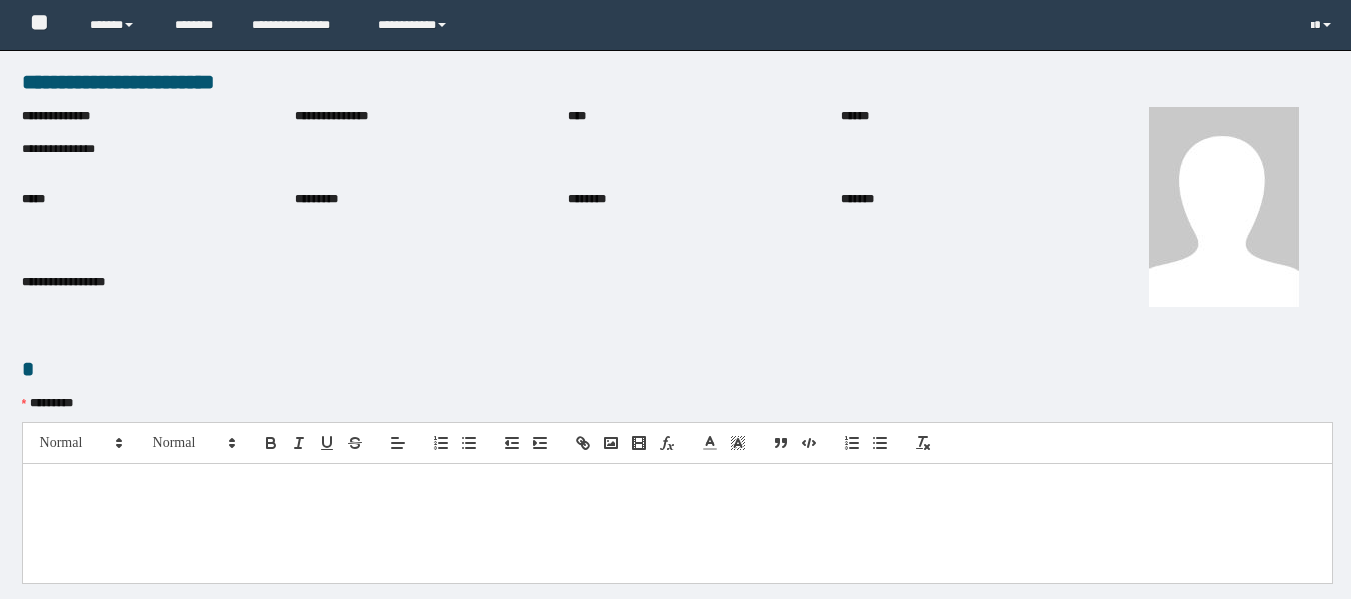 scroll, scrollTop: 0, scrollLeft: 0, axis: both 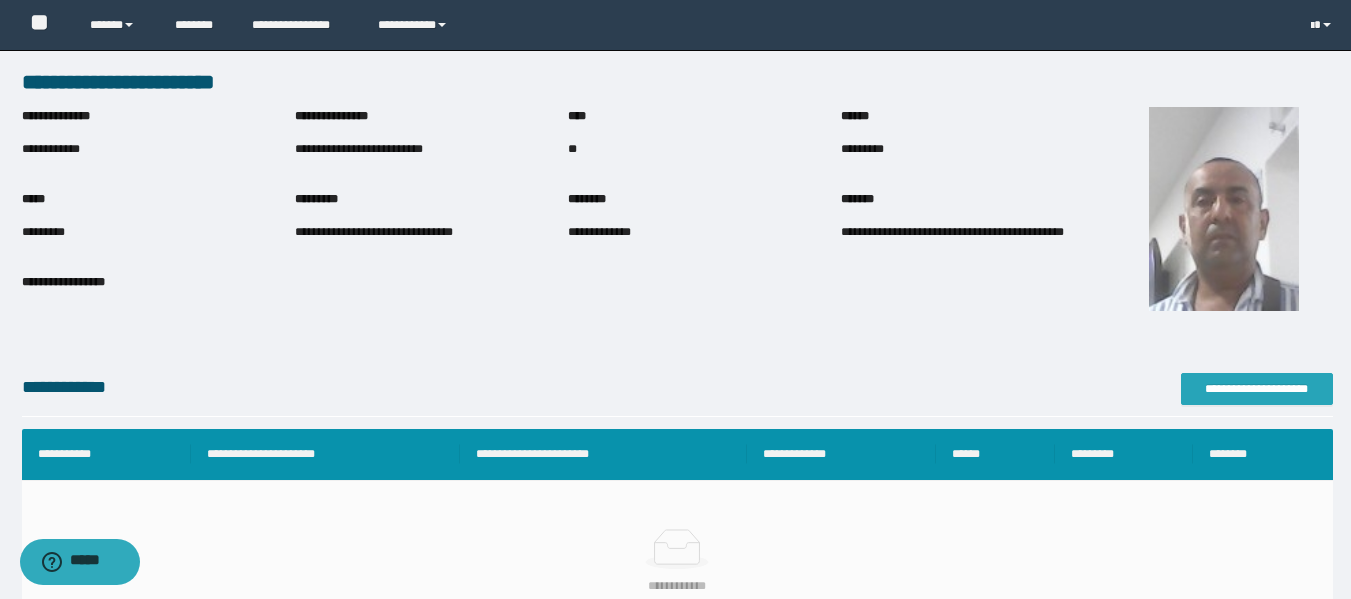 click on "**********" at bounding box center [1257, 389] 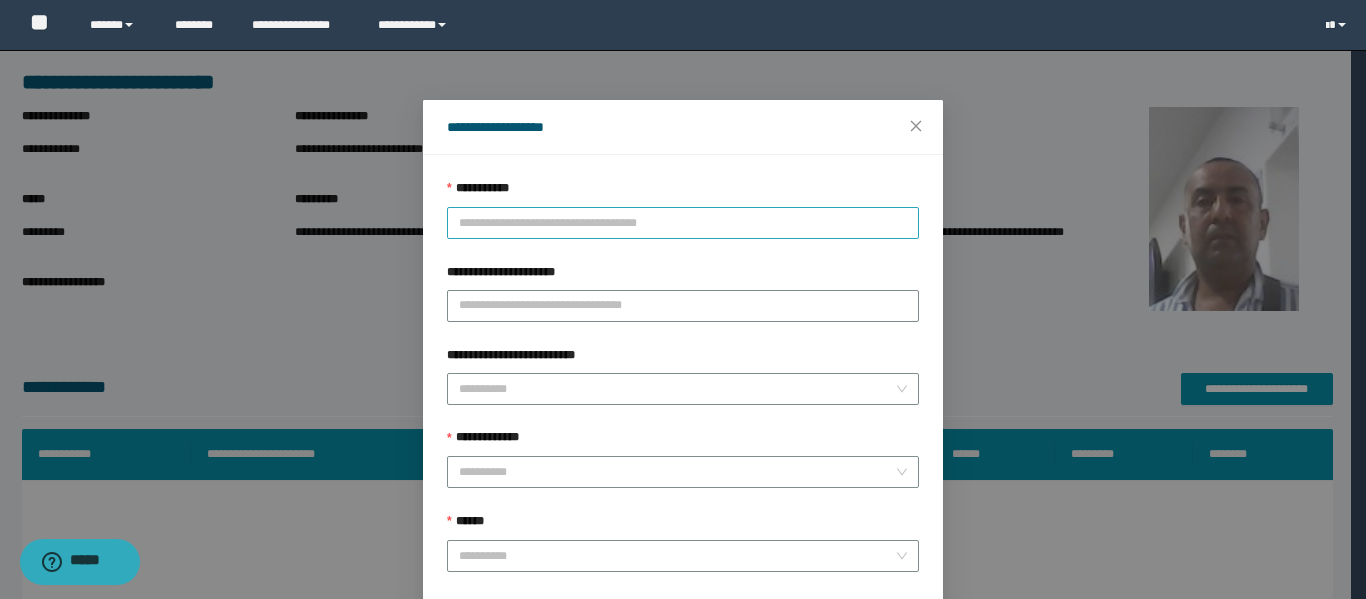 click on "**********" at bounding box center (683, 223) 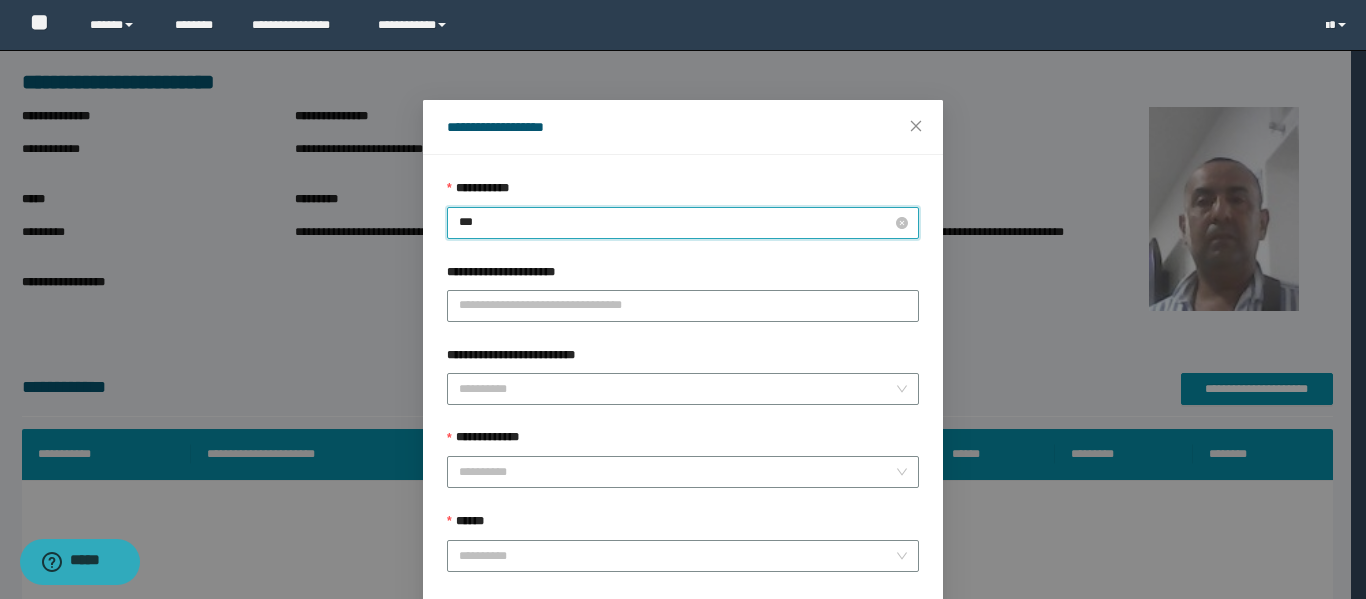 type on "****" 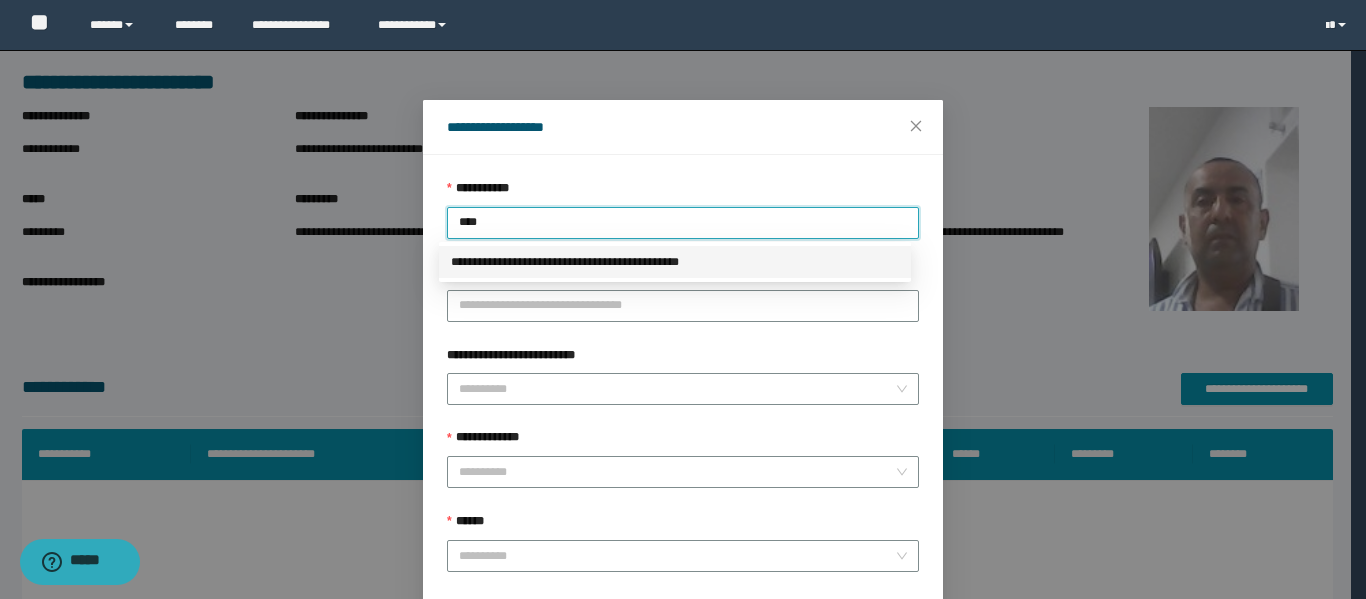 click on "**********" at bounding box center (675, 262) 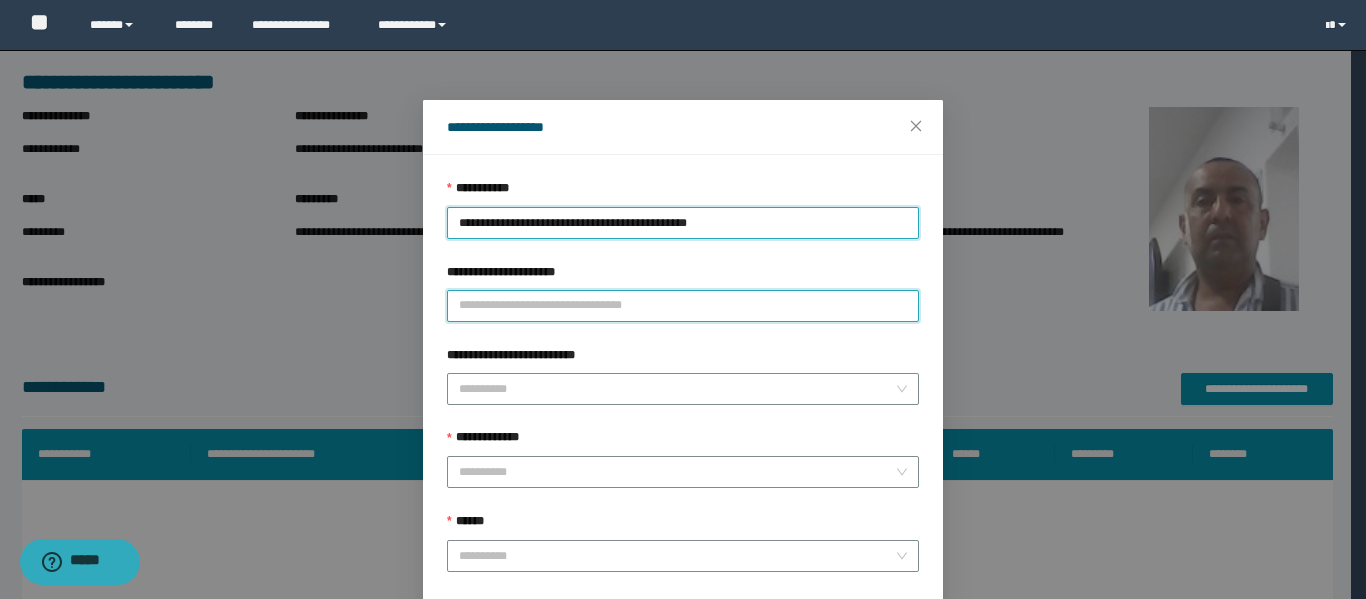 click on "**********" at bounding box center [683, 306] 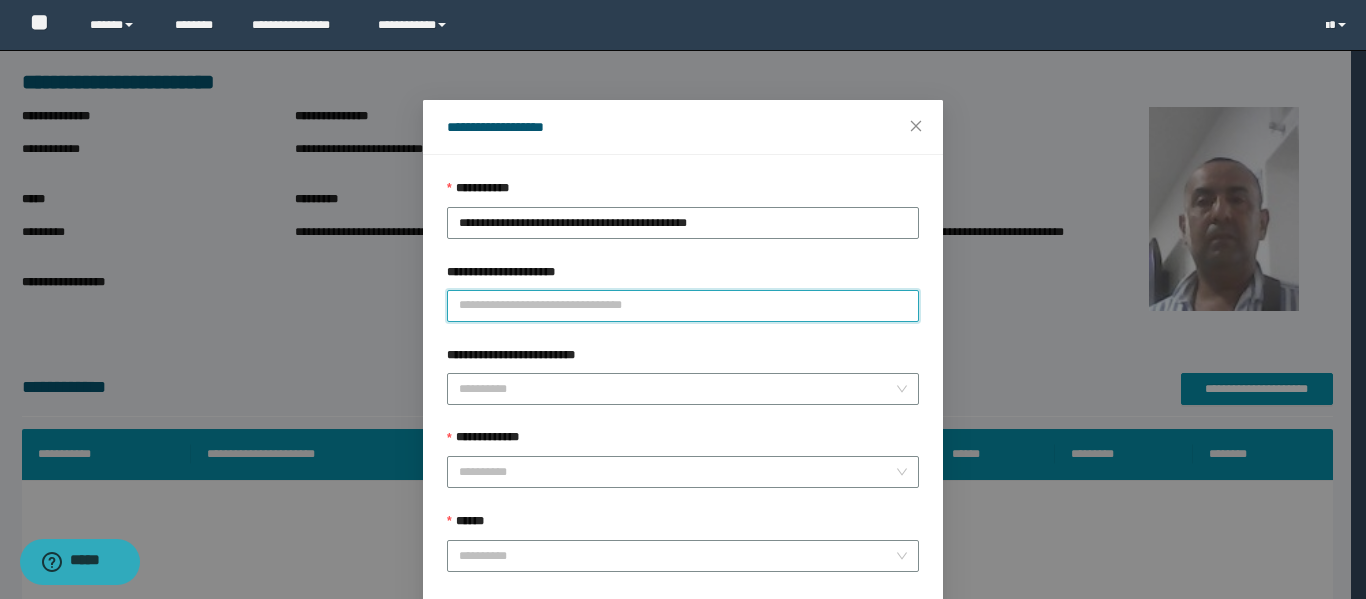 type on "**********" 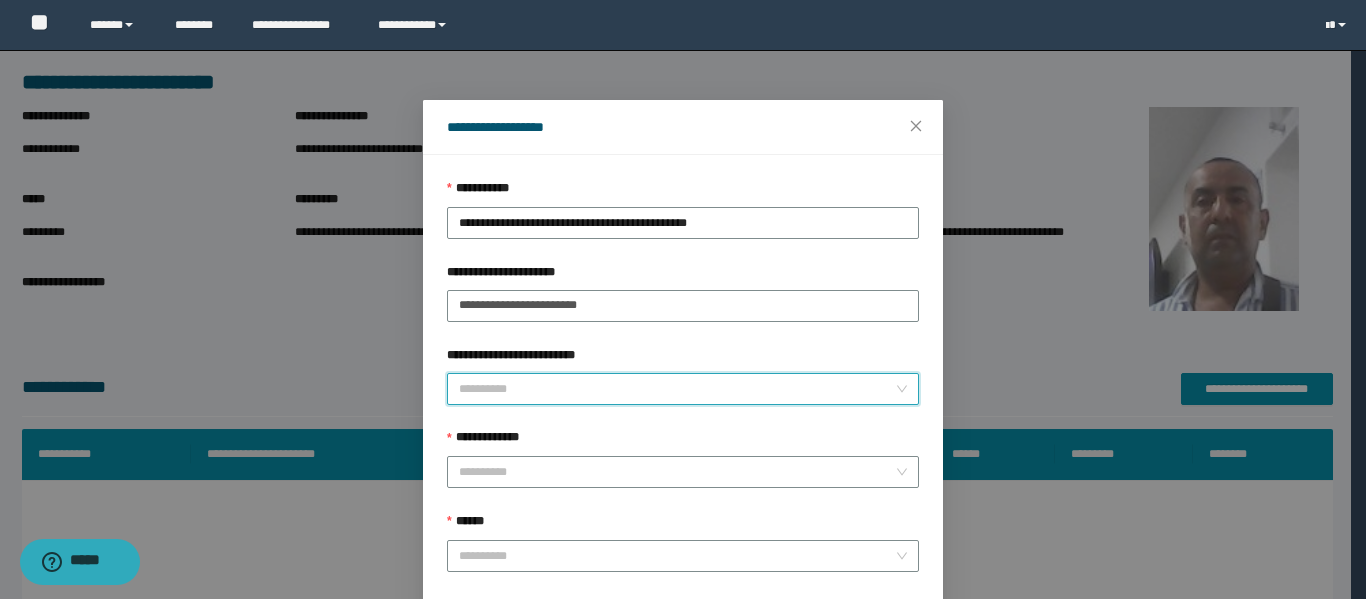 click on "**********" at bounding box center [677, 389] 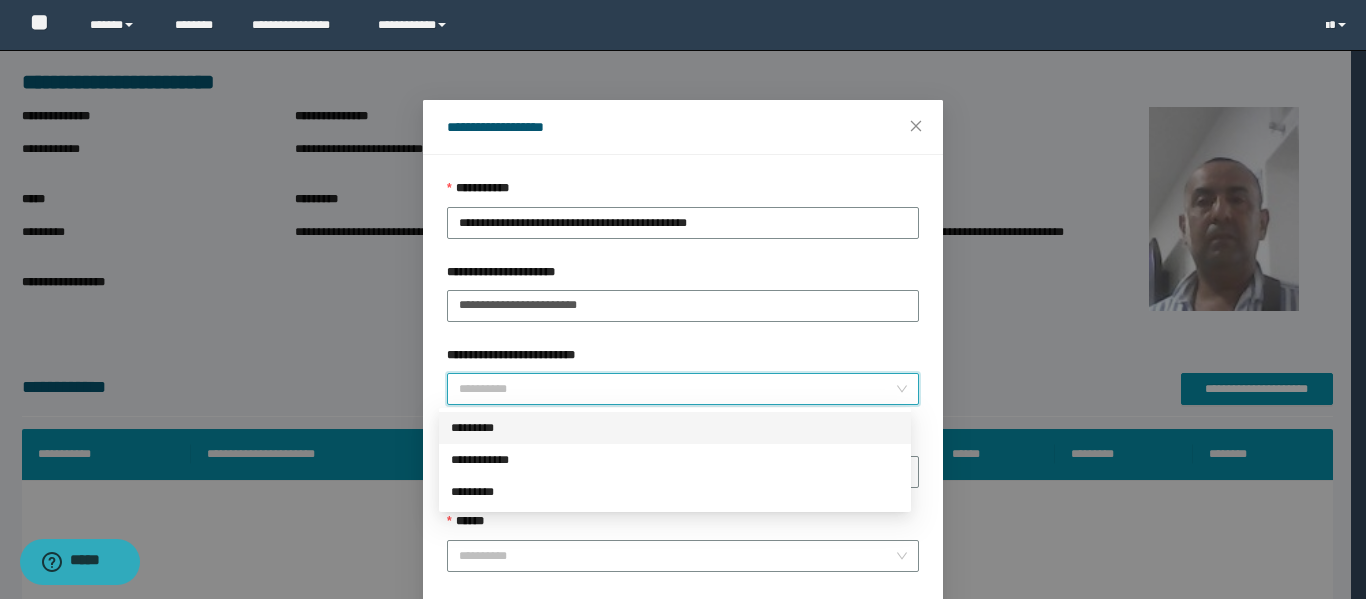 click on "*********" at bounding box center [675, 428] 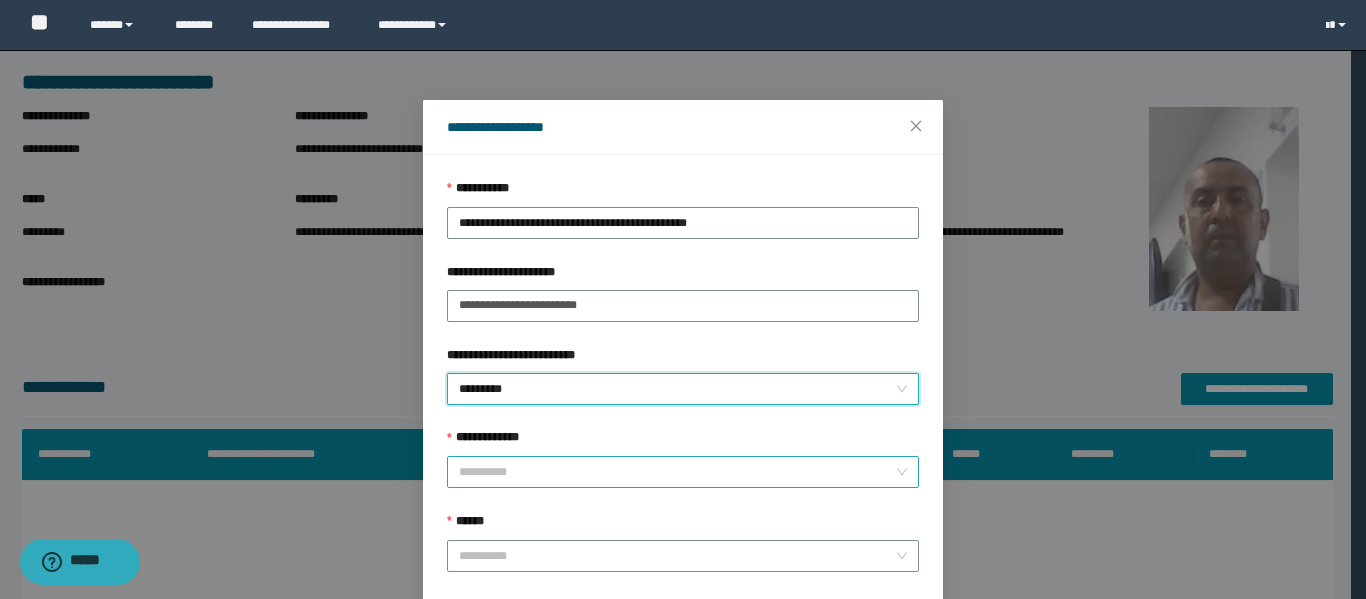 click on "**********" at bounding box center [677, 472] 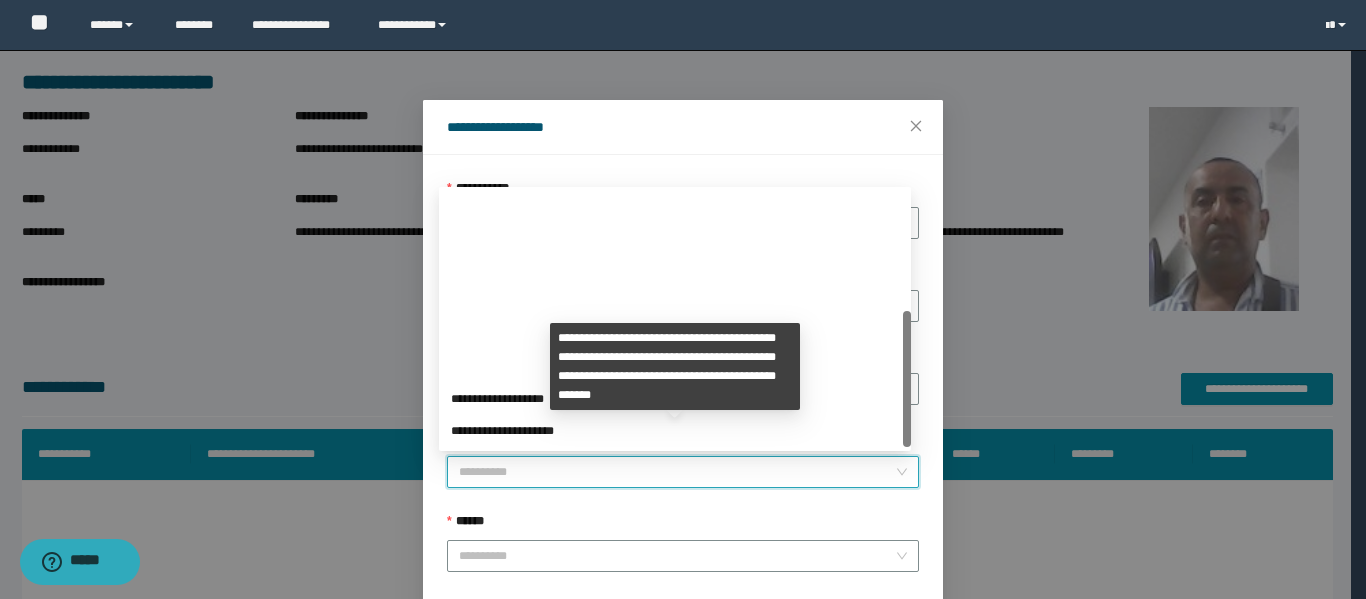 scroll, scrollTop: 224, scrollLeft: 0, axis: vertical 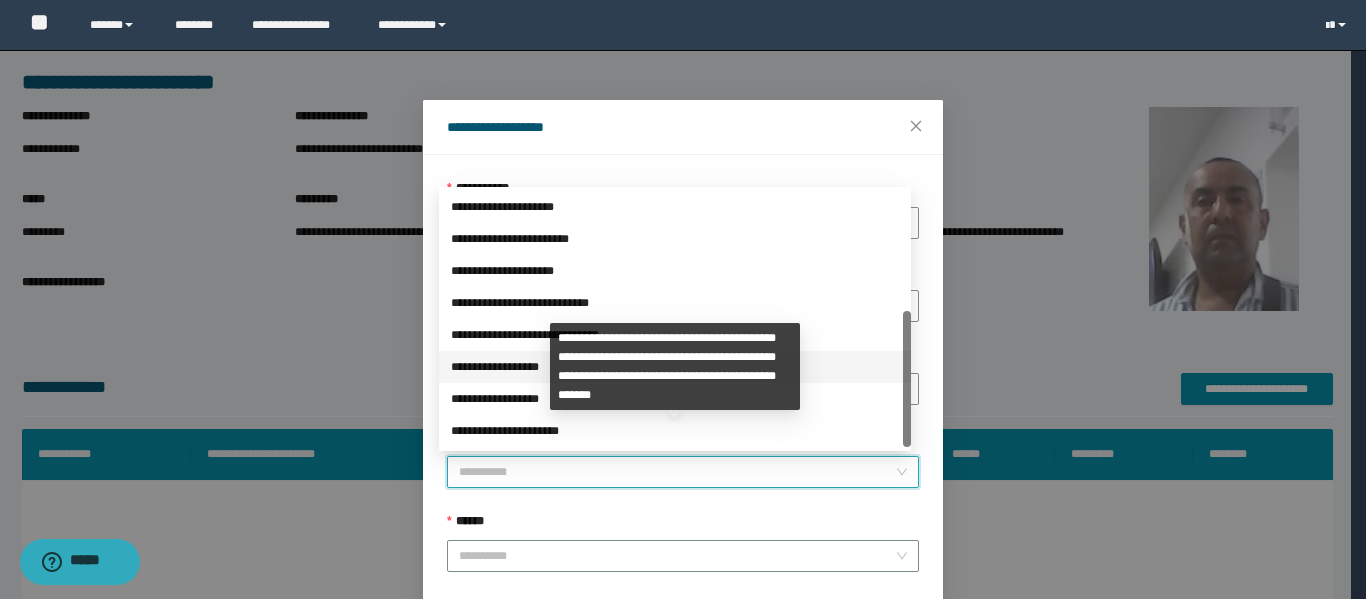 click on "**********" at bounding box center (675, 367) 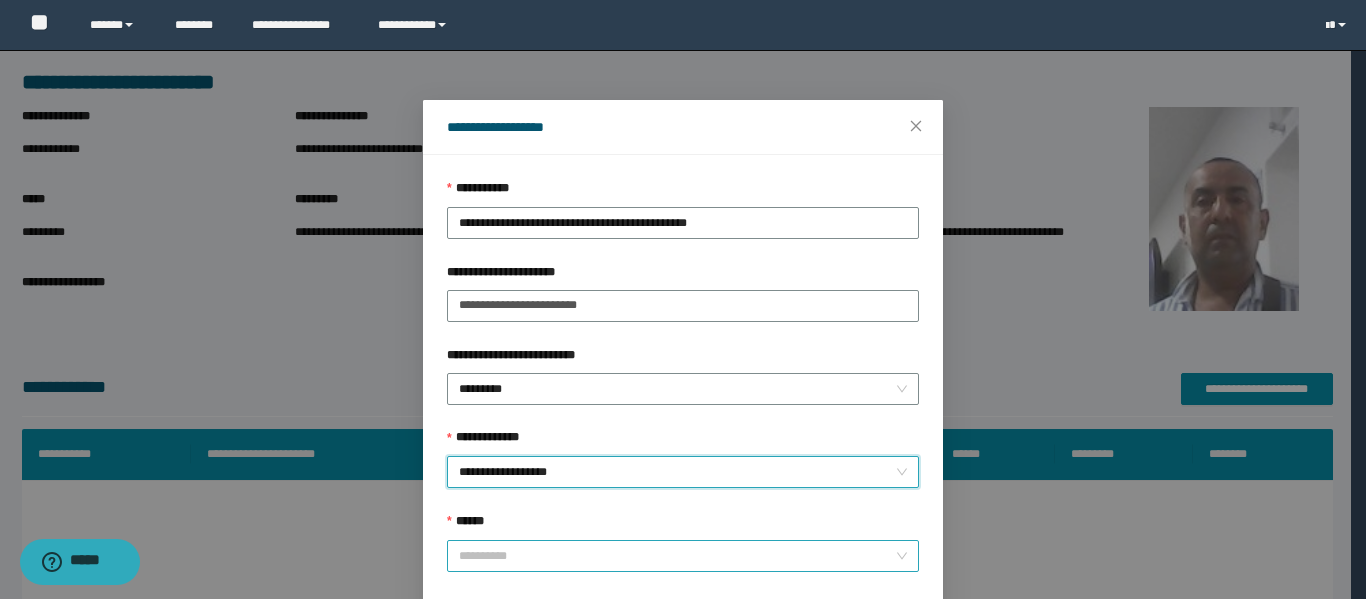 click on "******" at bounding box center [677, 556] 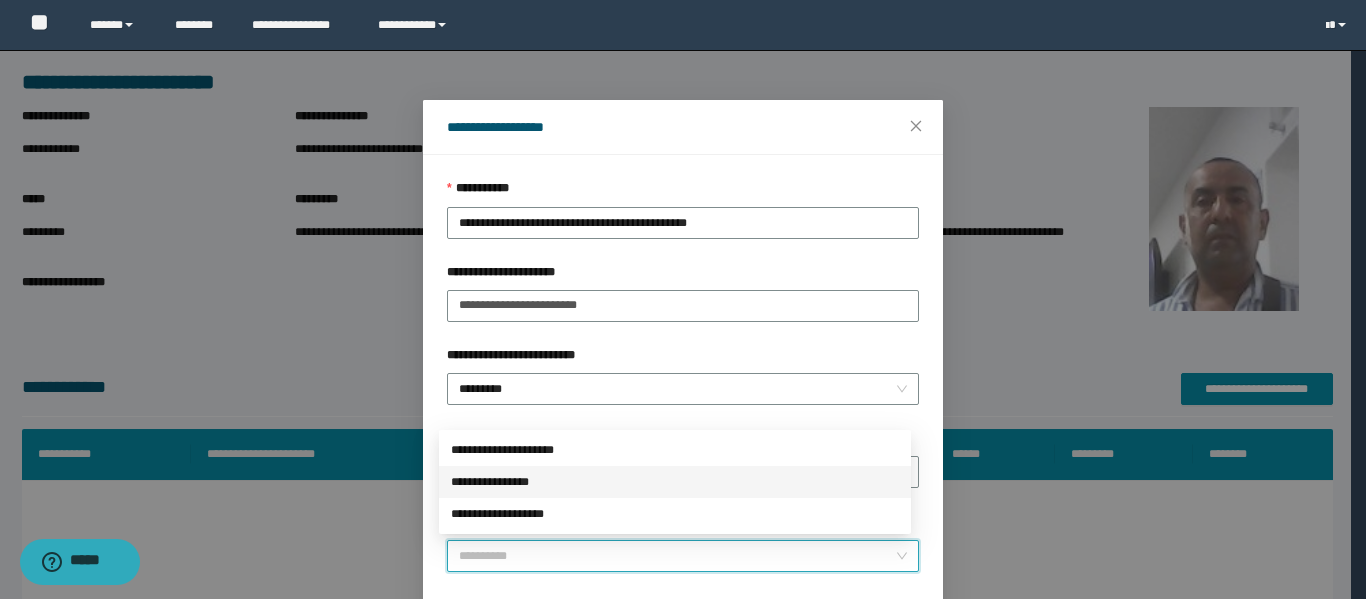 click on "**********" at bounding box center [675, 482] 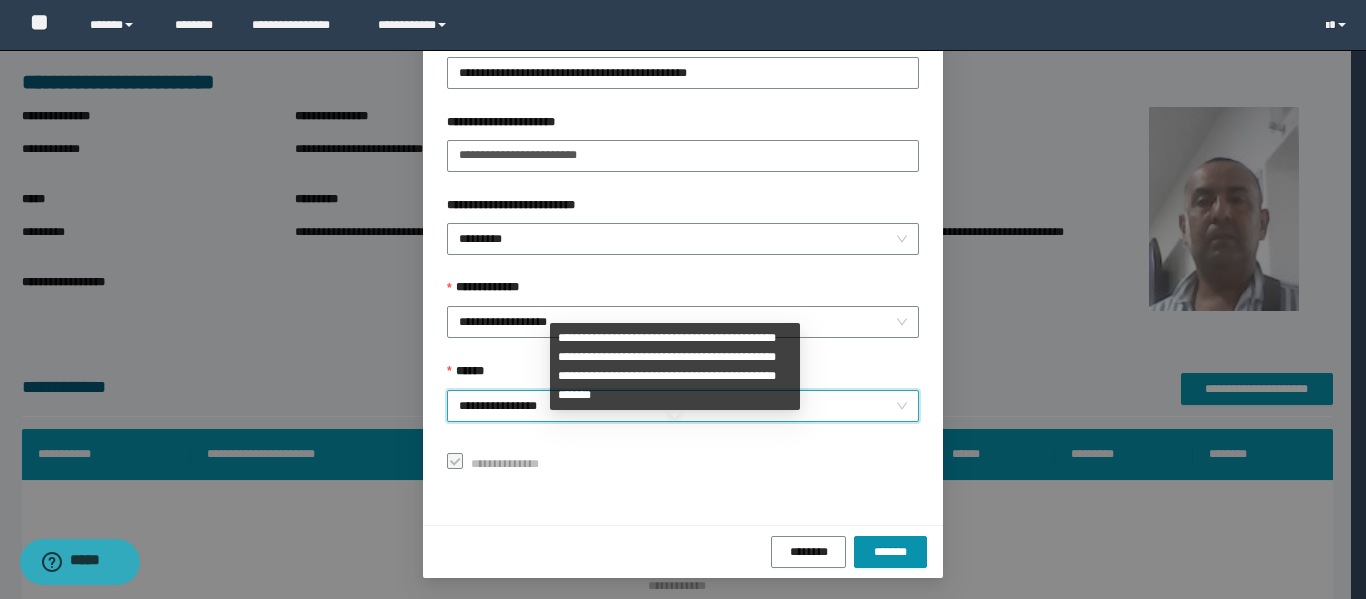 scroll, scrollTop: 153, scrollLeft: 0, axis: vertical 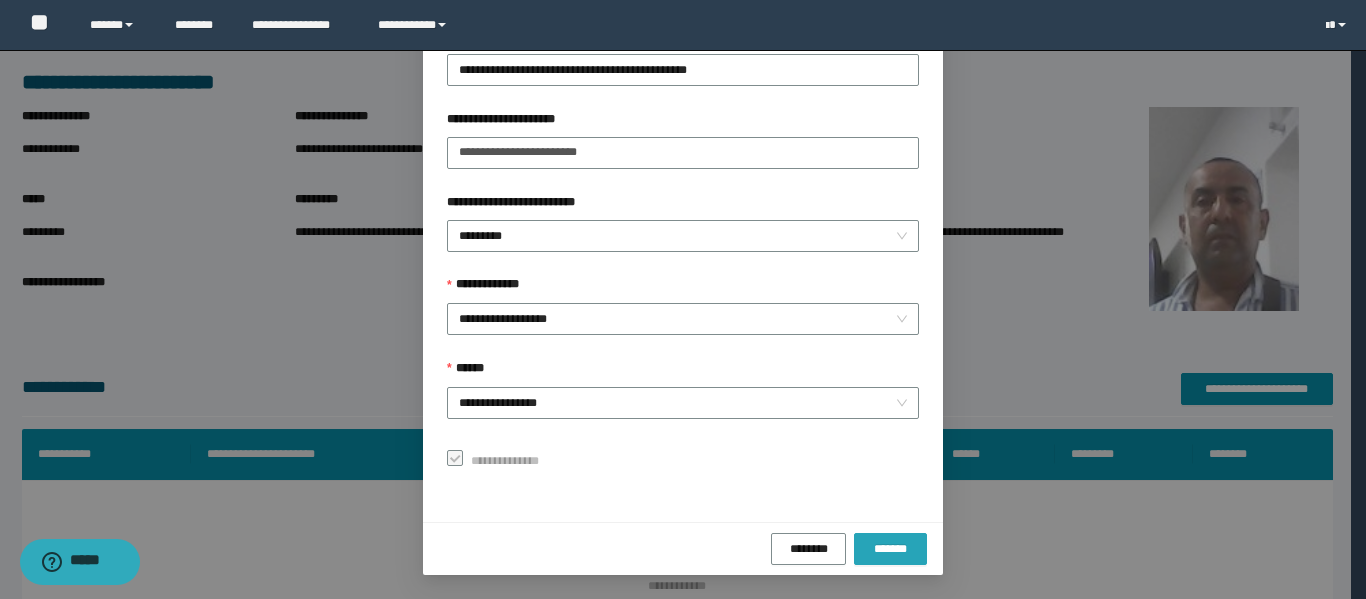 click on "*******" at bounding box center (890, 549) 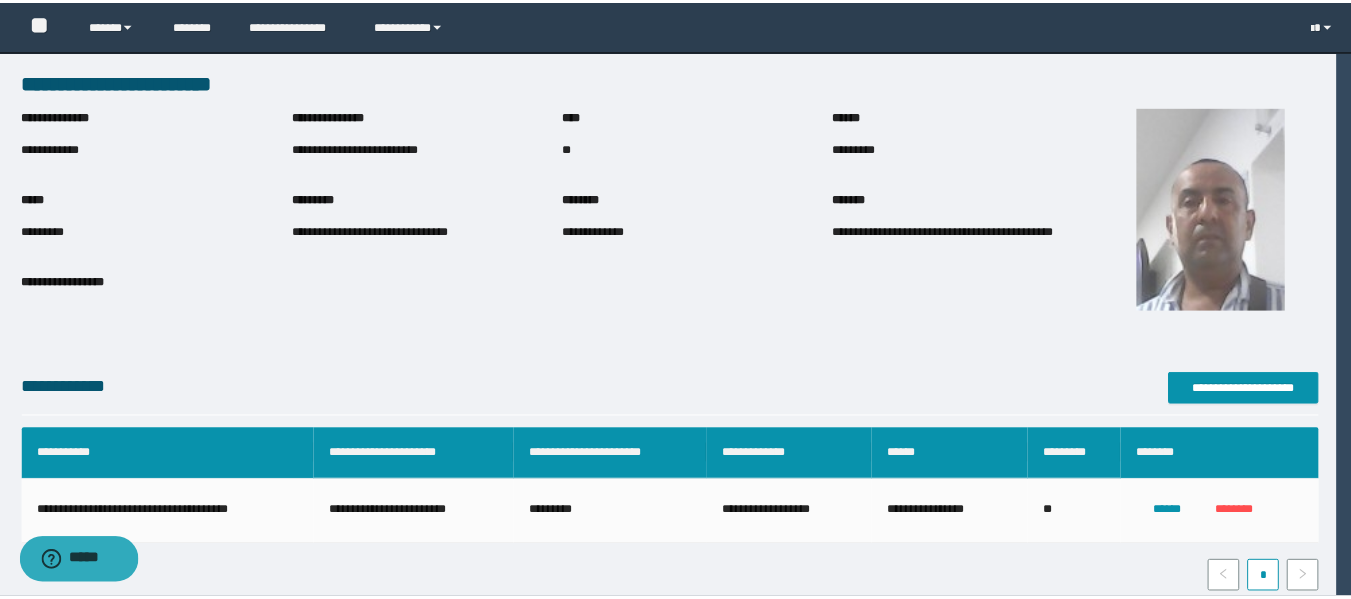 scroll, scrollTop: 106, scrollLeft: 0, axis: vertical 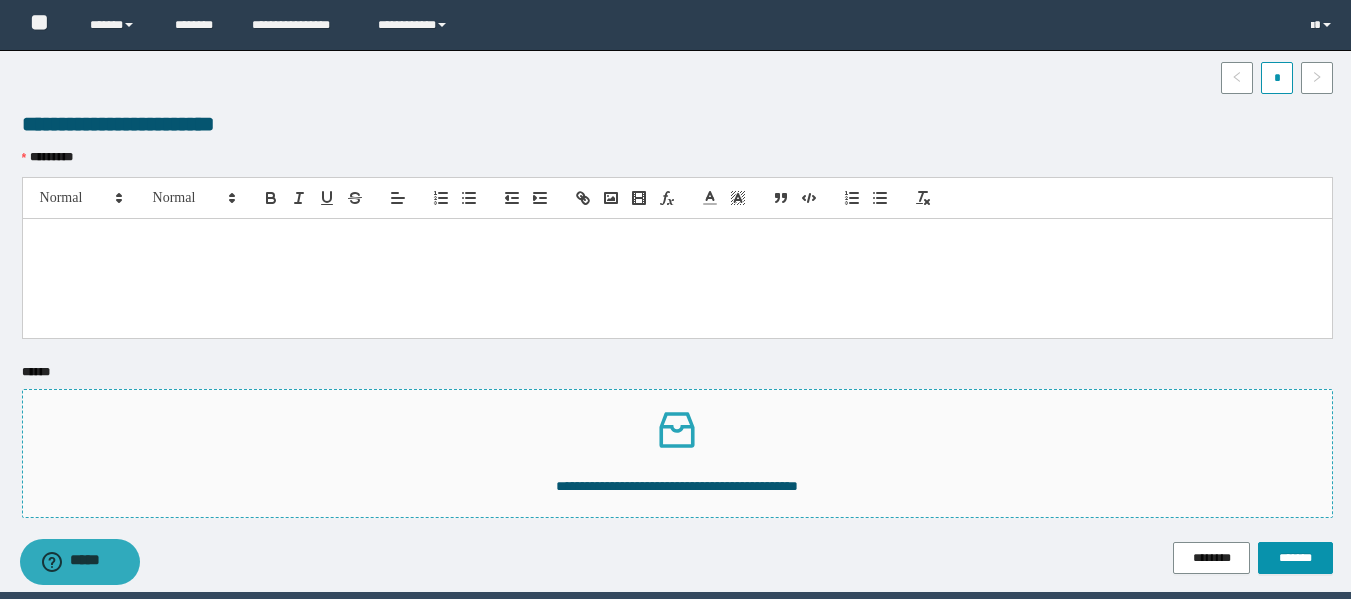 click on "**********" at bounding box center [677, 486] 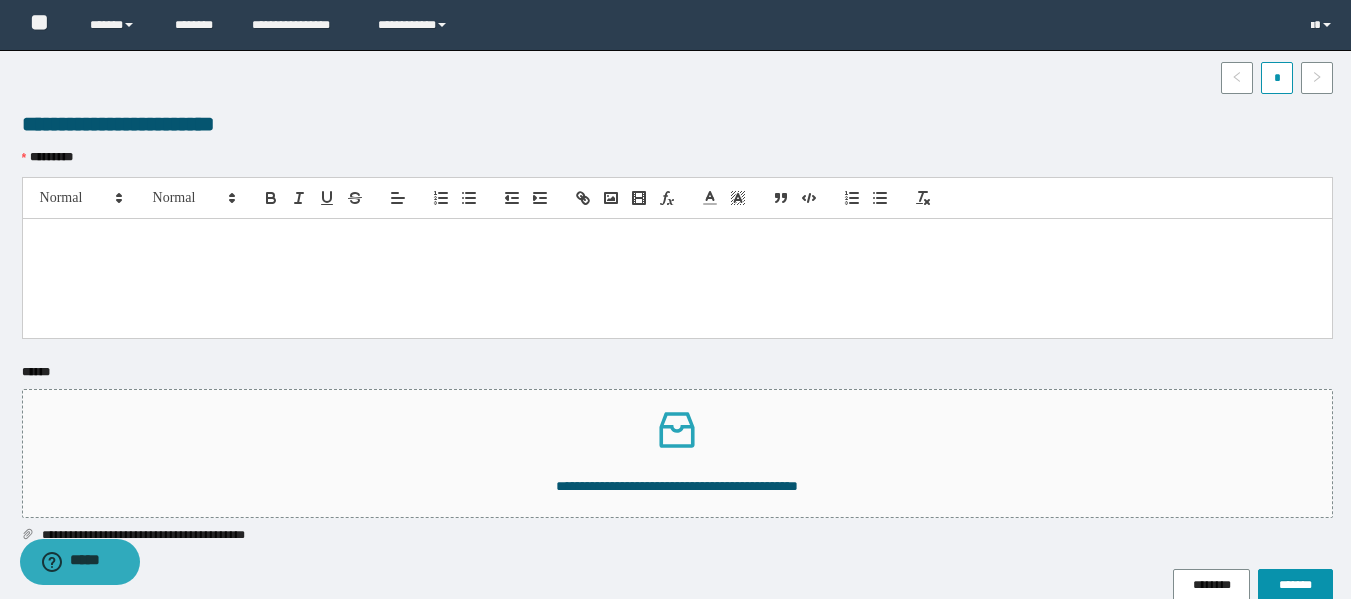 click at bounding box center [677, 278] 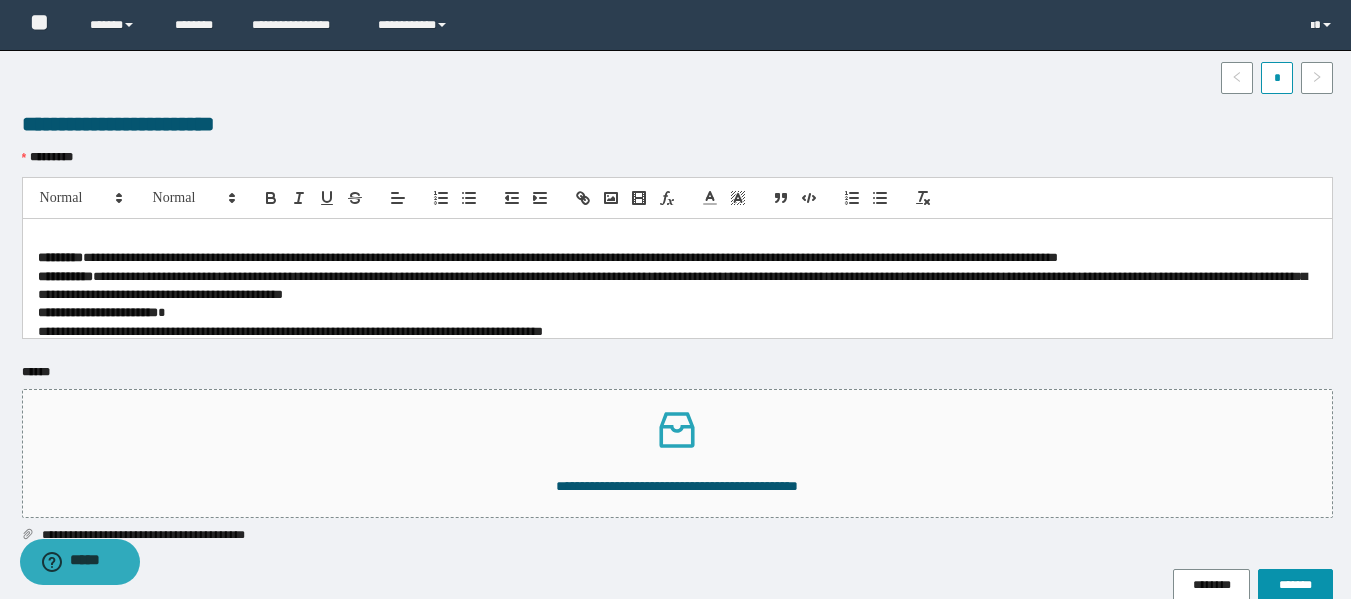 scroll, scrollTop: 0, scrollLeft: 0, axis: both 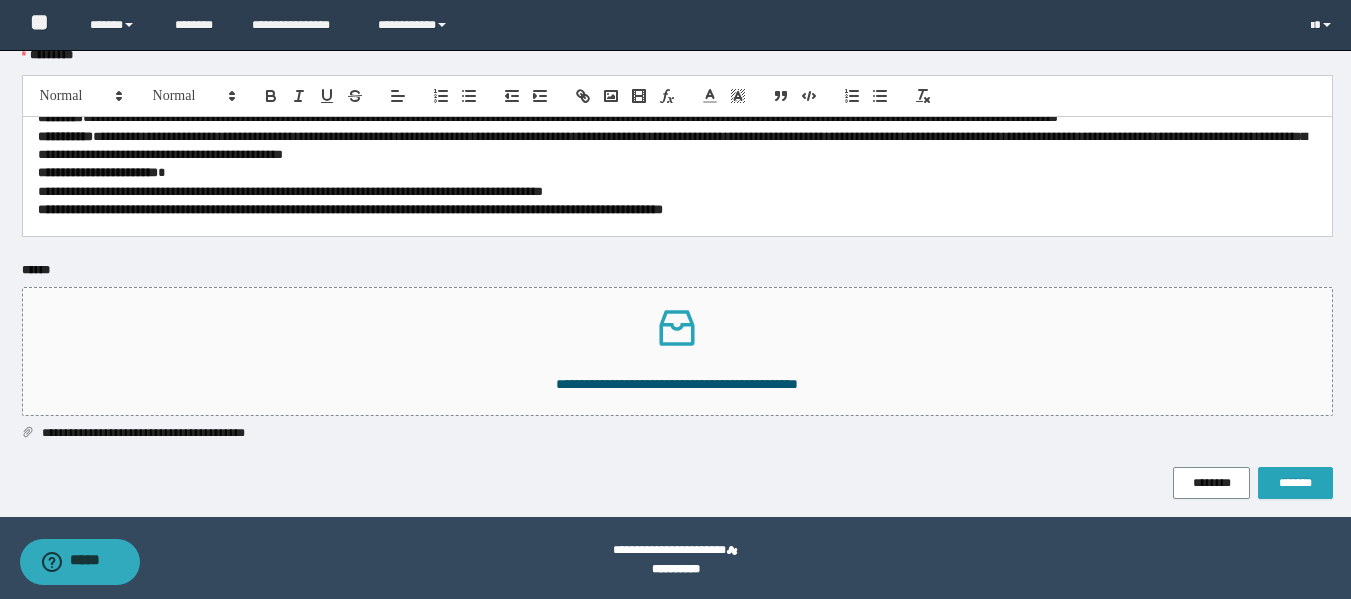 click on "*******" at bounding box center (1295, 483) 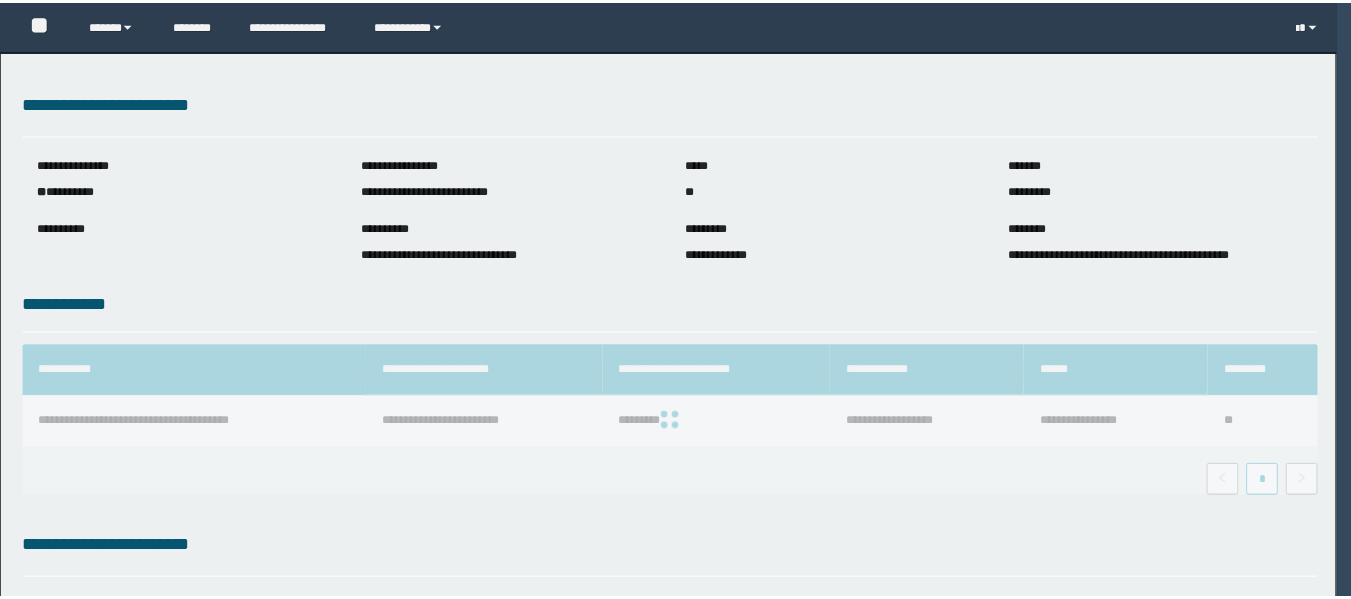 scroll, scrollTop: 0, scrollLeft: 0, axis: both 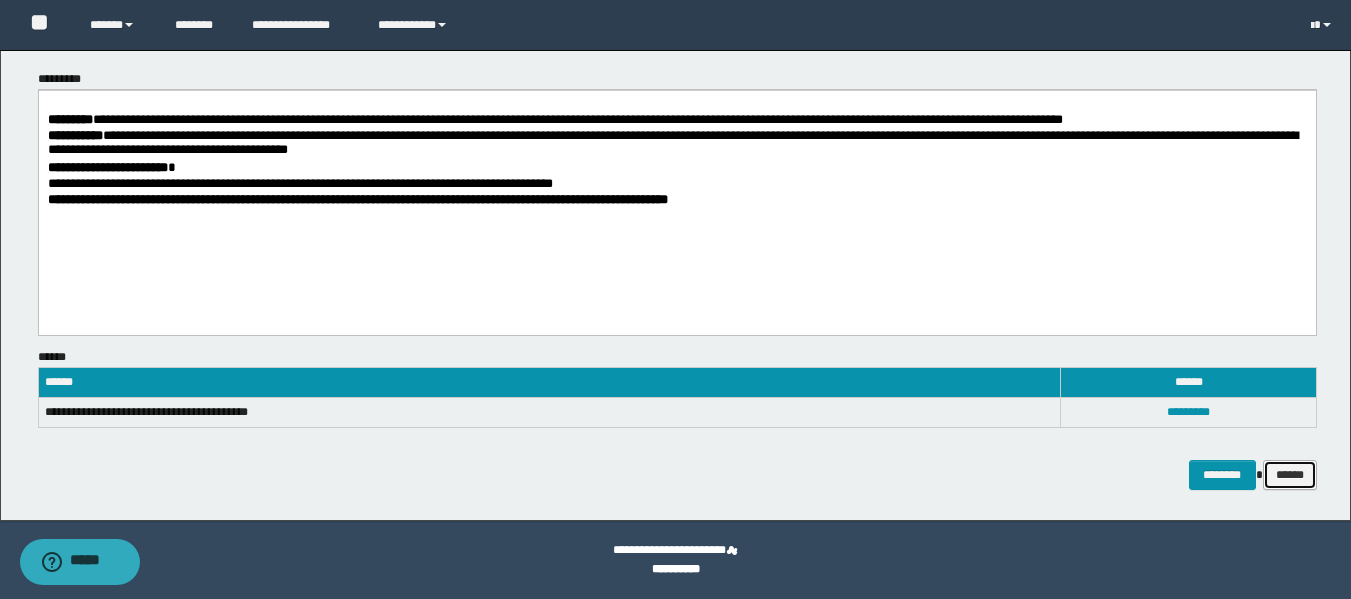 click on "******" at bounding box center (1290, 475) 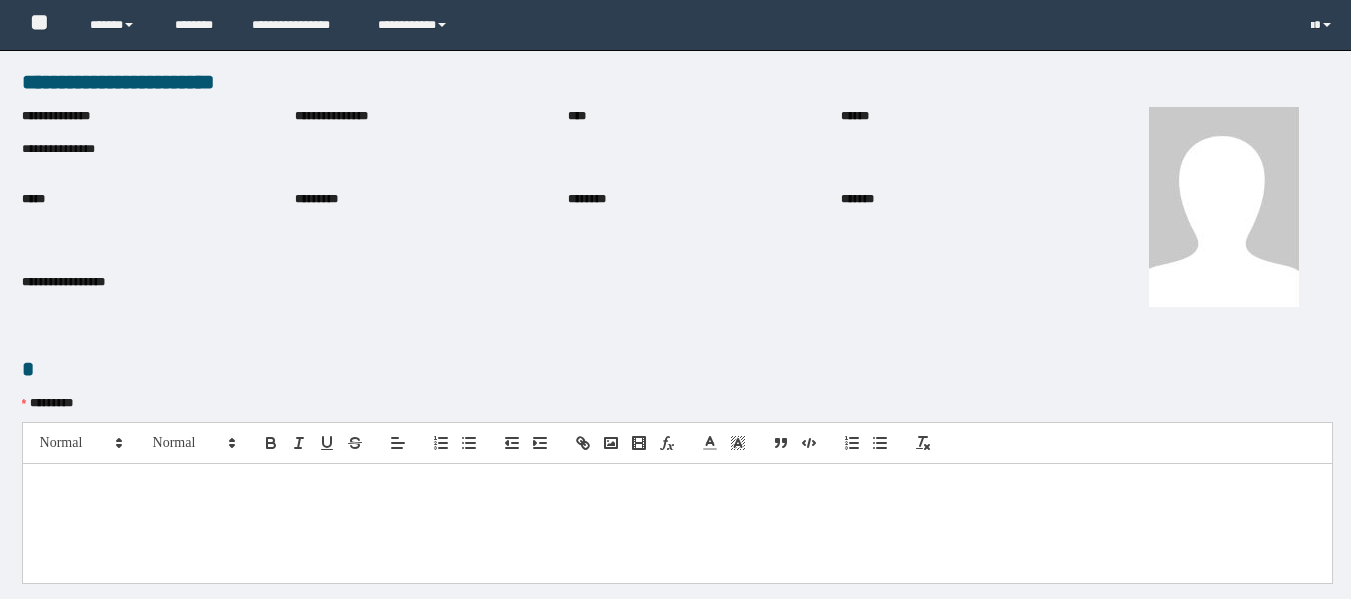 scroll, scrollTop: 50, scrollLeft: 0, axis: vertical 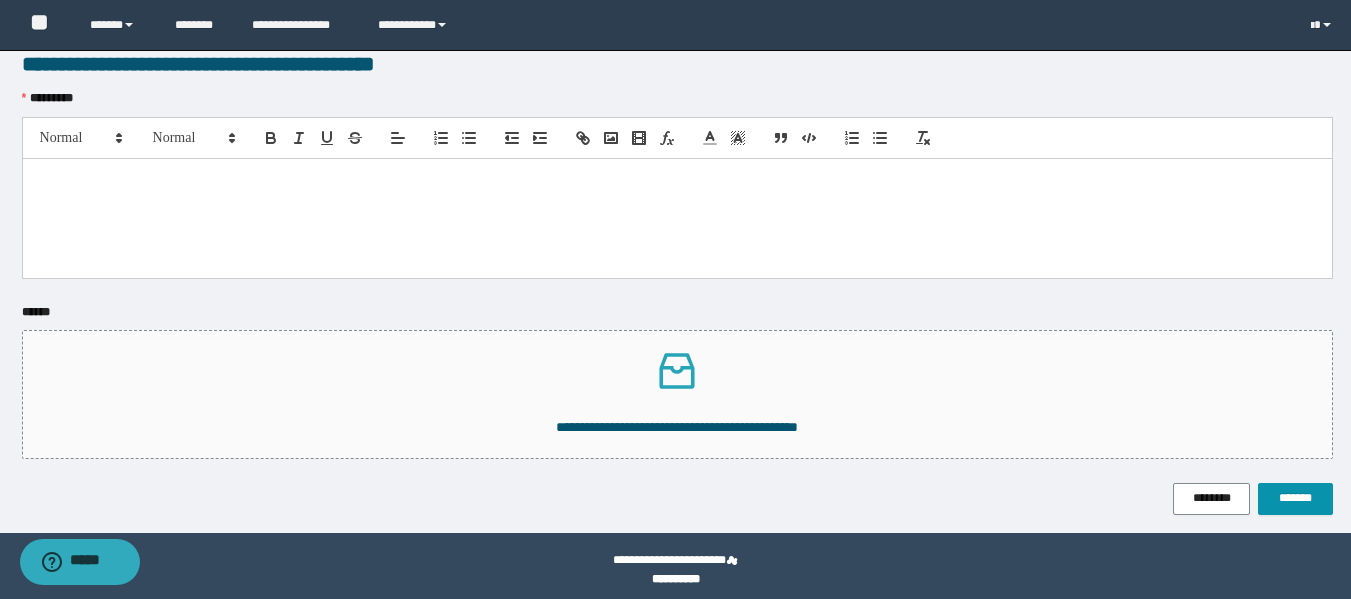 click at bounding box center [677, 218] 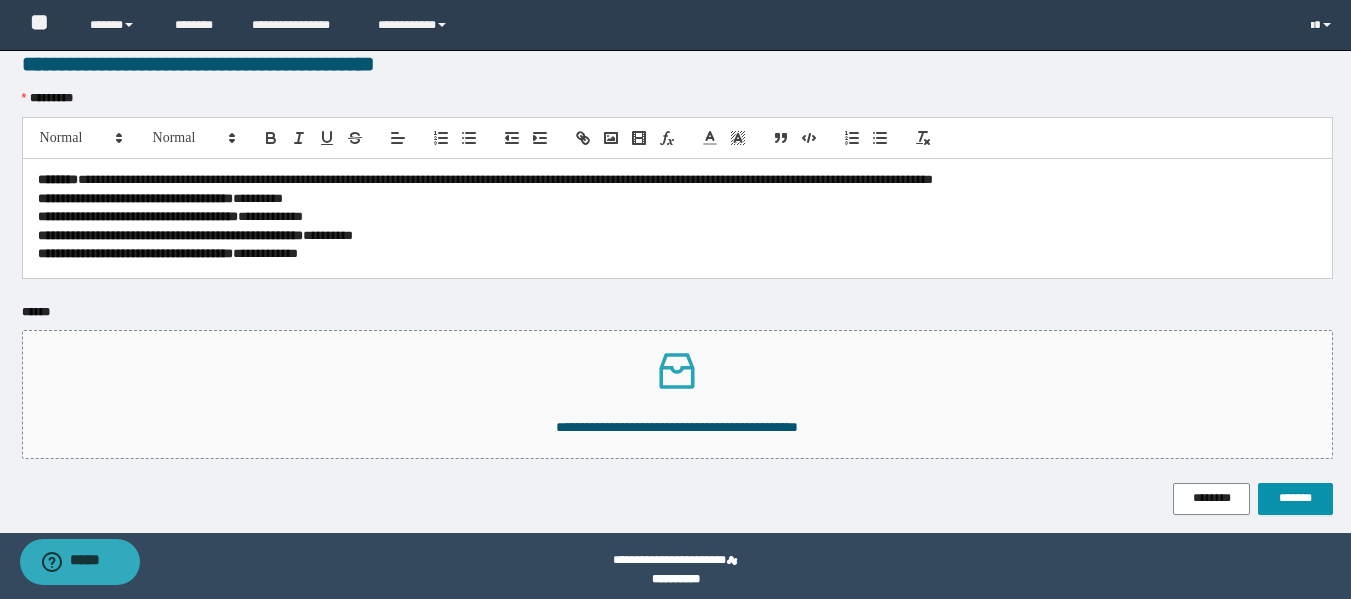 scroll, scrollTop: 0, scrollLeft: 0, axis: both 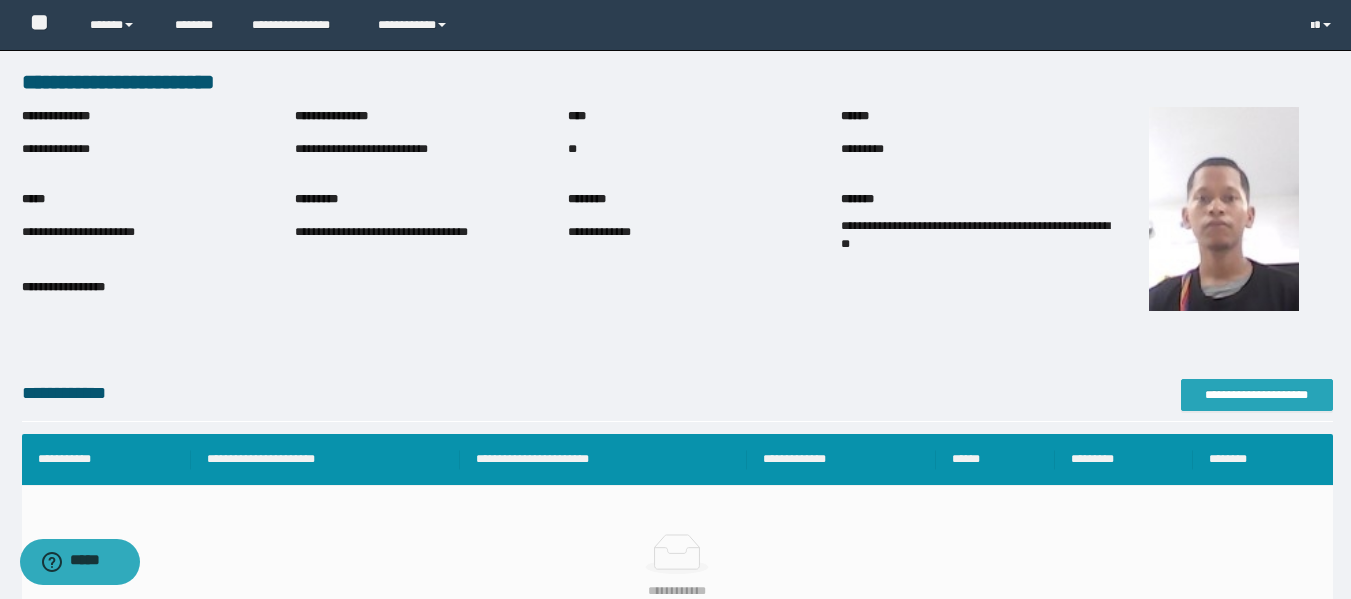 click on "**********" at bounding box center [1257, 395] 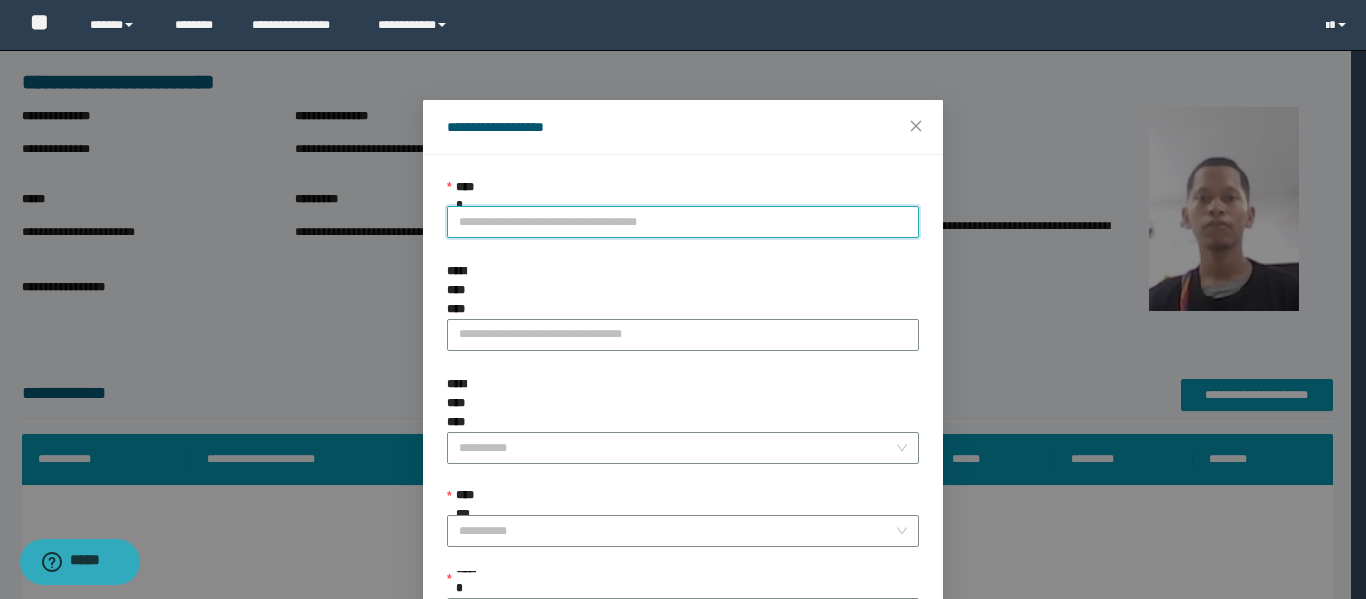 click on "**********" at bounding box center (683, 222) 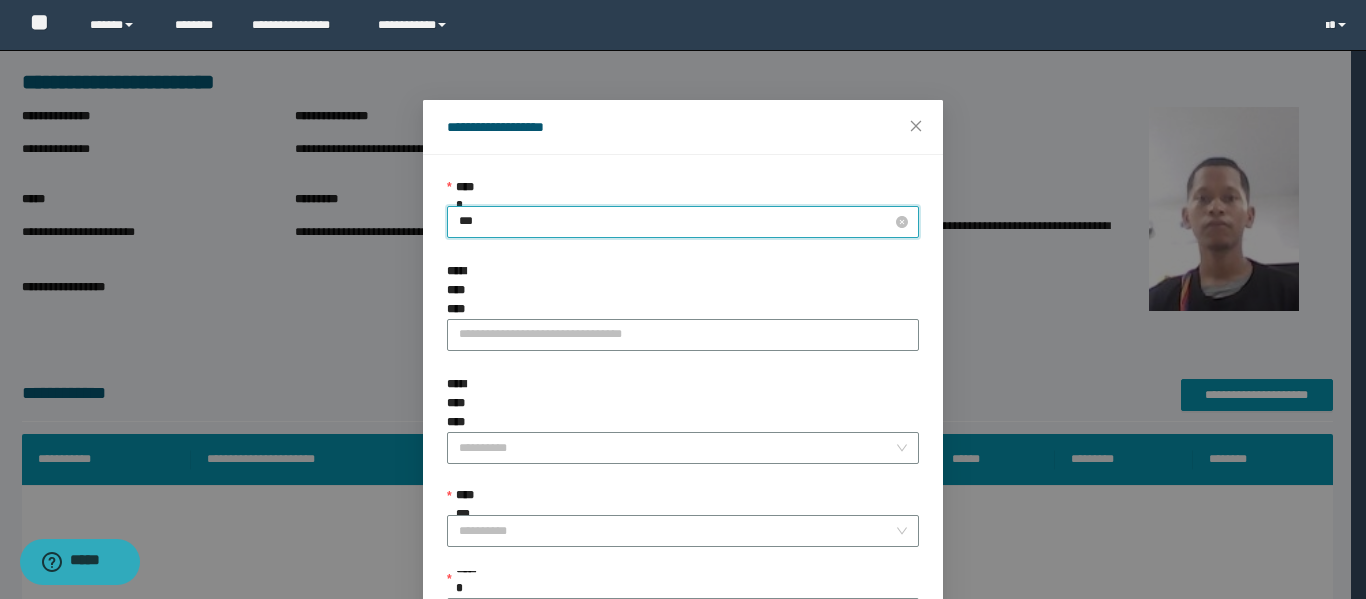 type on "****" 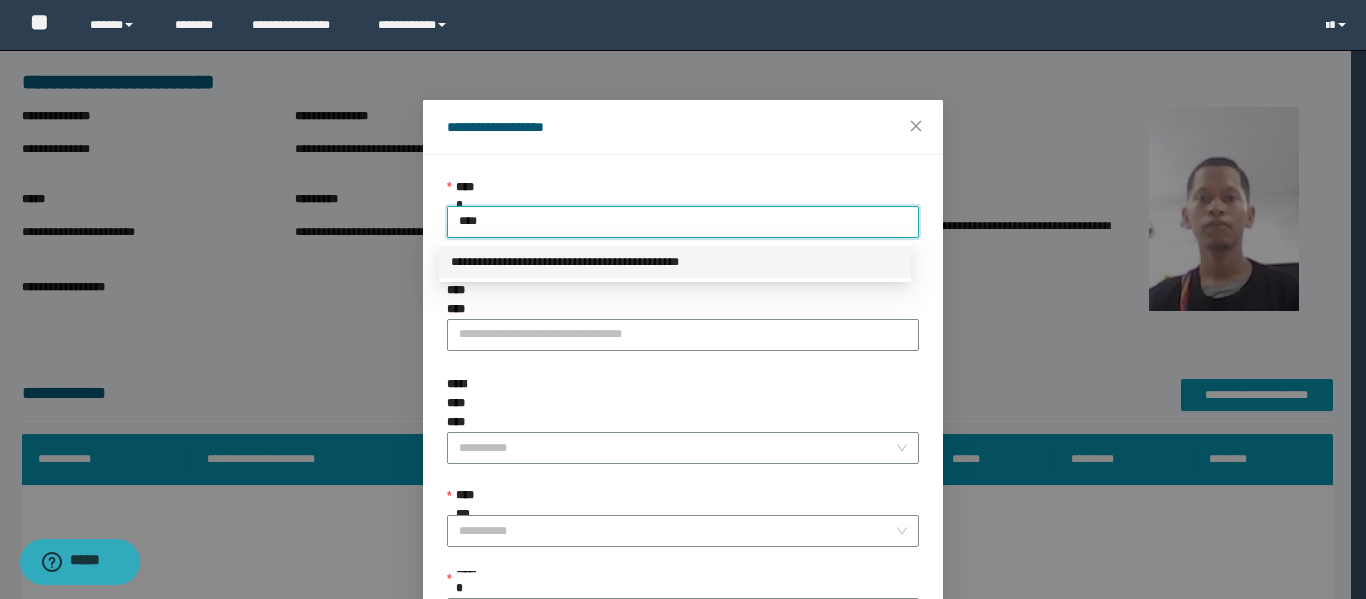 click on "**********" at bounding box center (675, 262) 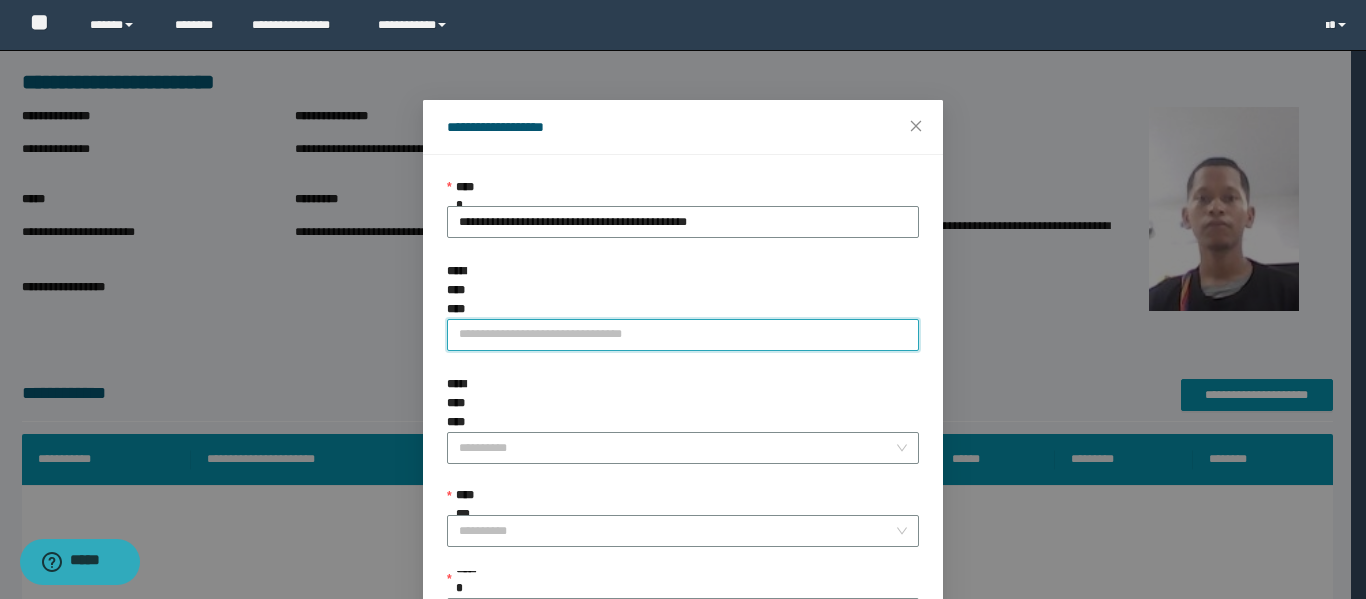 drag, startPoint x: 609, startPoint y: 300, endPoint x: 602, endPoint y: 315, distance: 16.552946 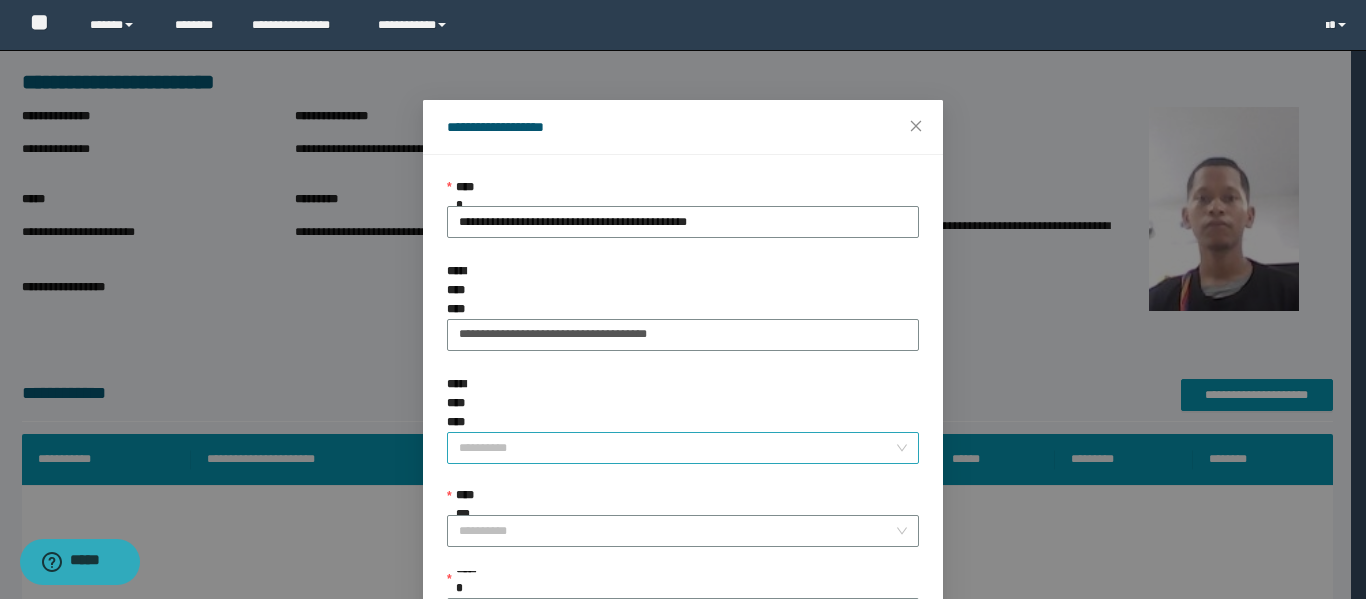 click on "**********" at bounding box center [677, 448] 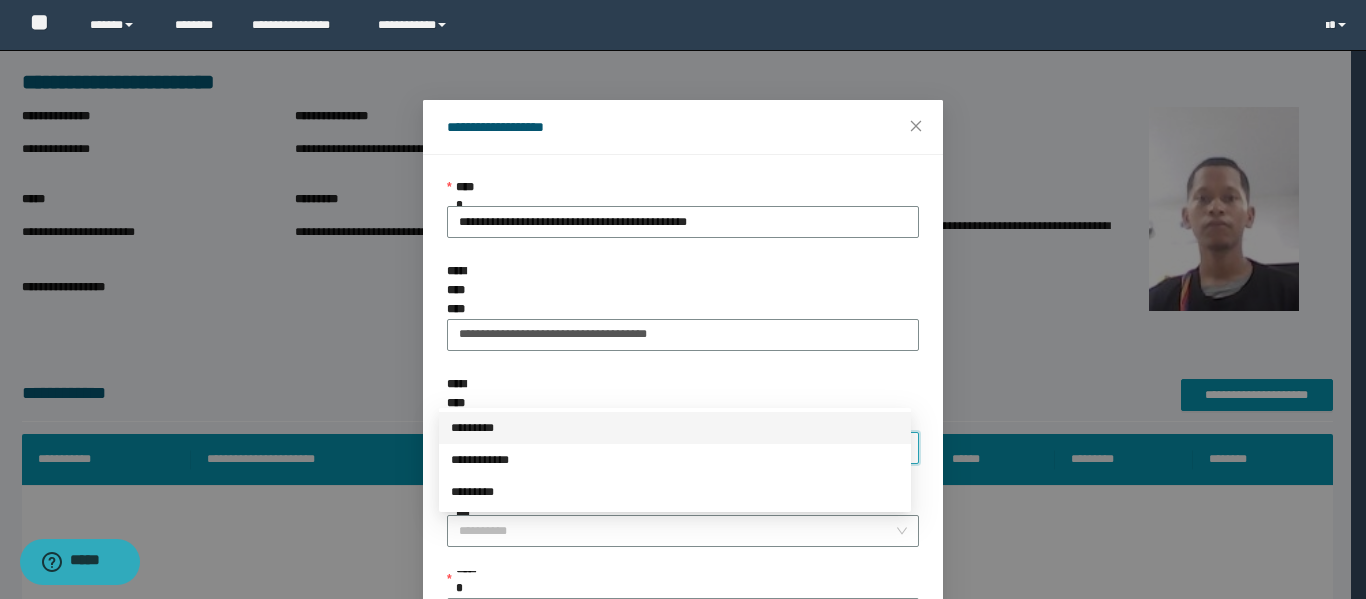 click on "*********" at bounding box center [675, 428] 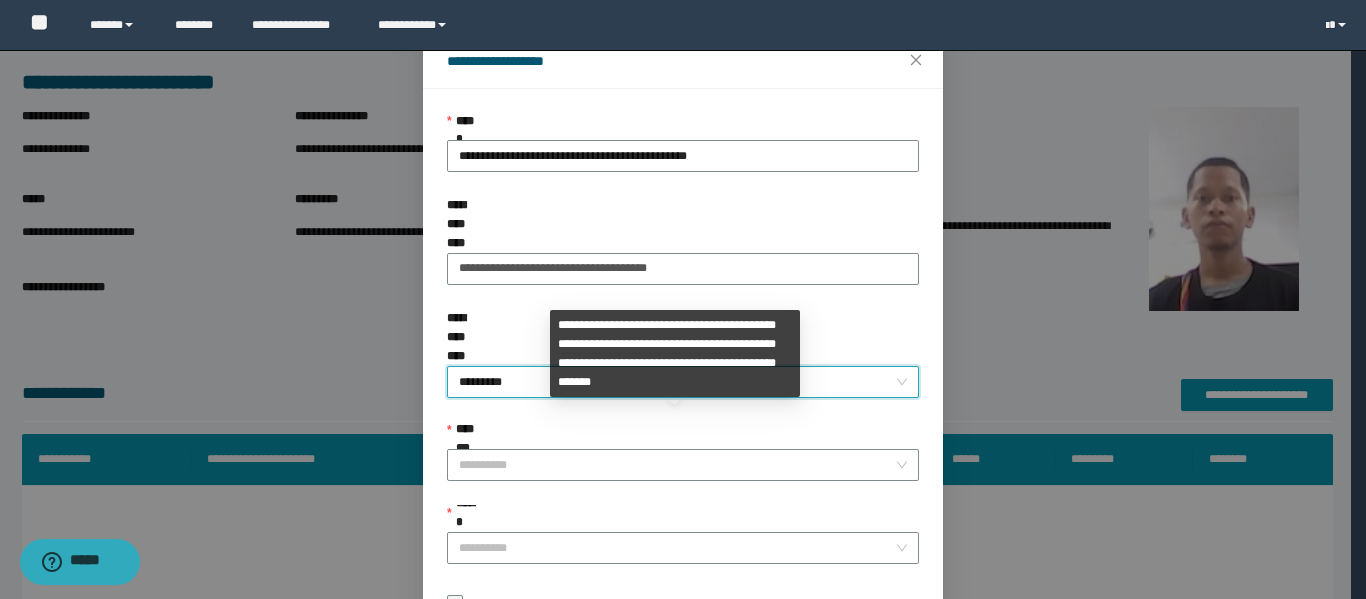 scroll, scrollTop: 100, scrollLeft: 0, axis: vertical 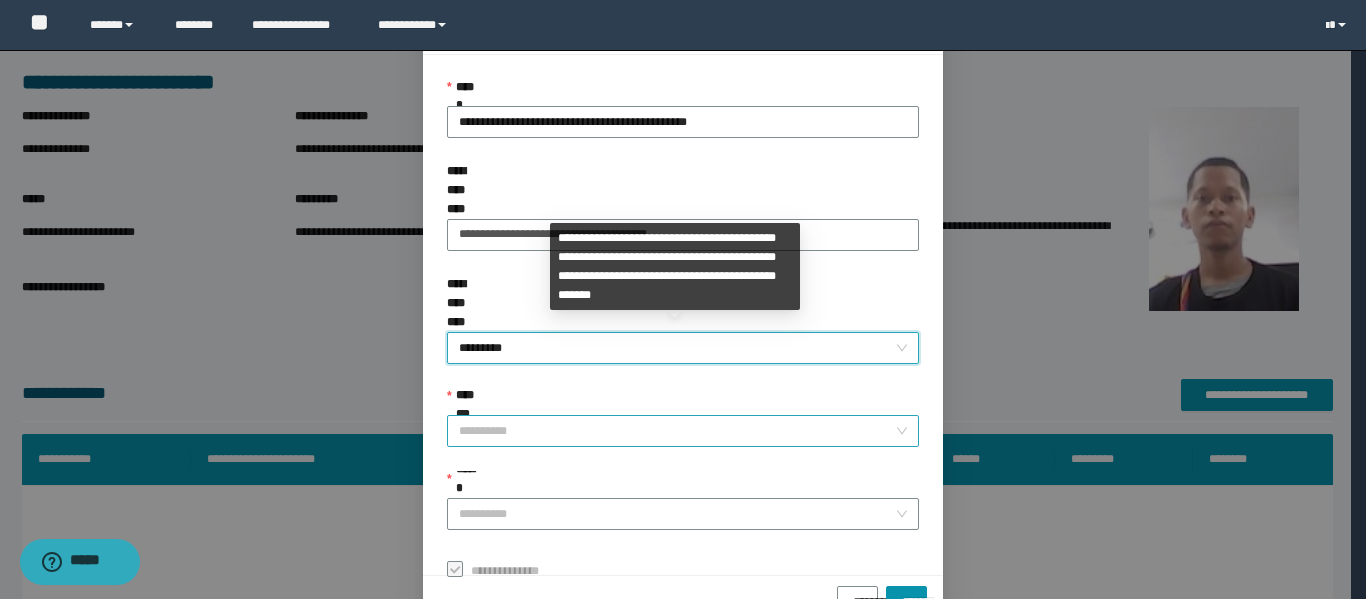 click on "**********" at bounding box center [677, 431] 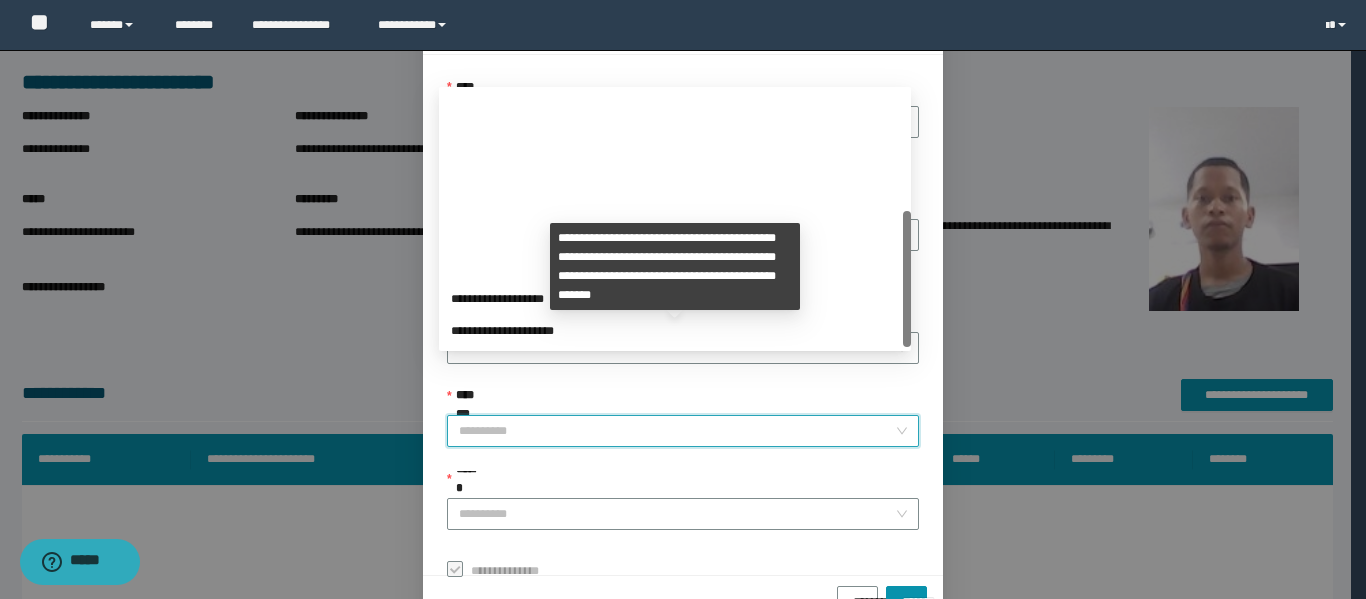 scroll, scrollTop: 224, scrollLeft: 0, axis: vertical 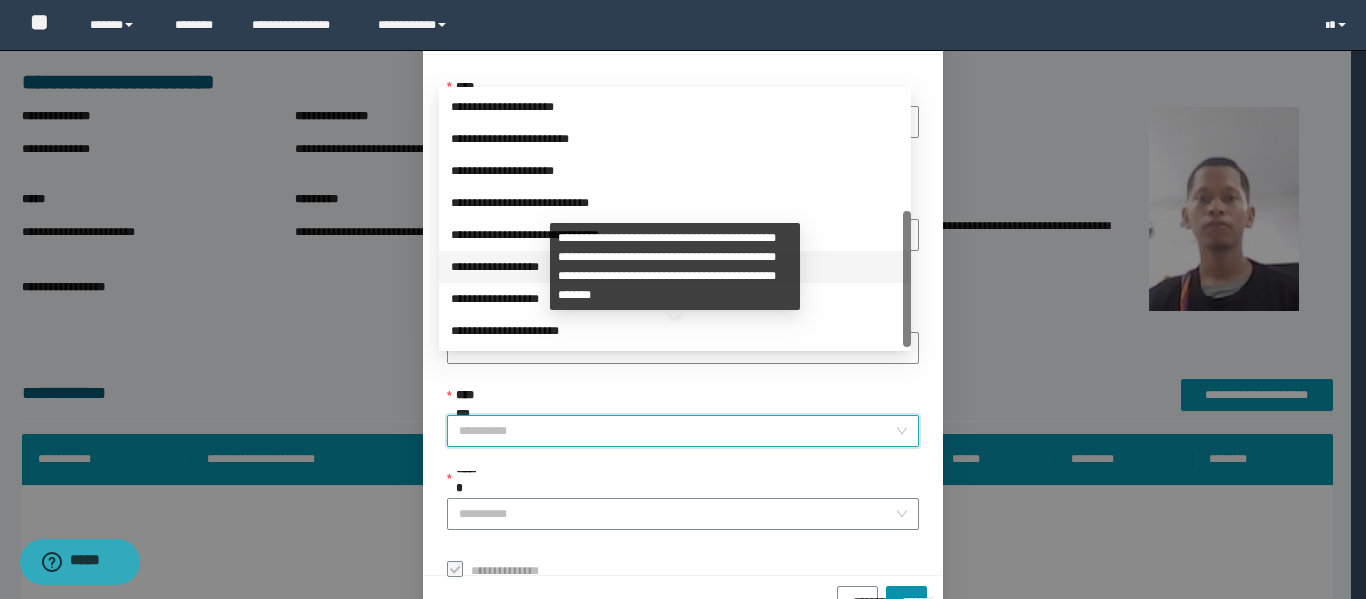 click on "**********" at bounding box center (675, 267) 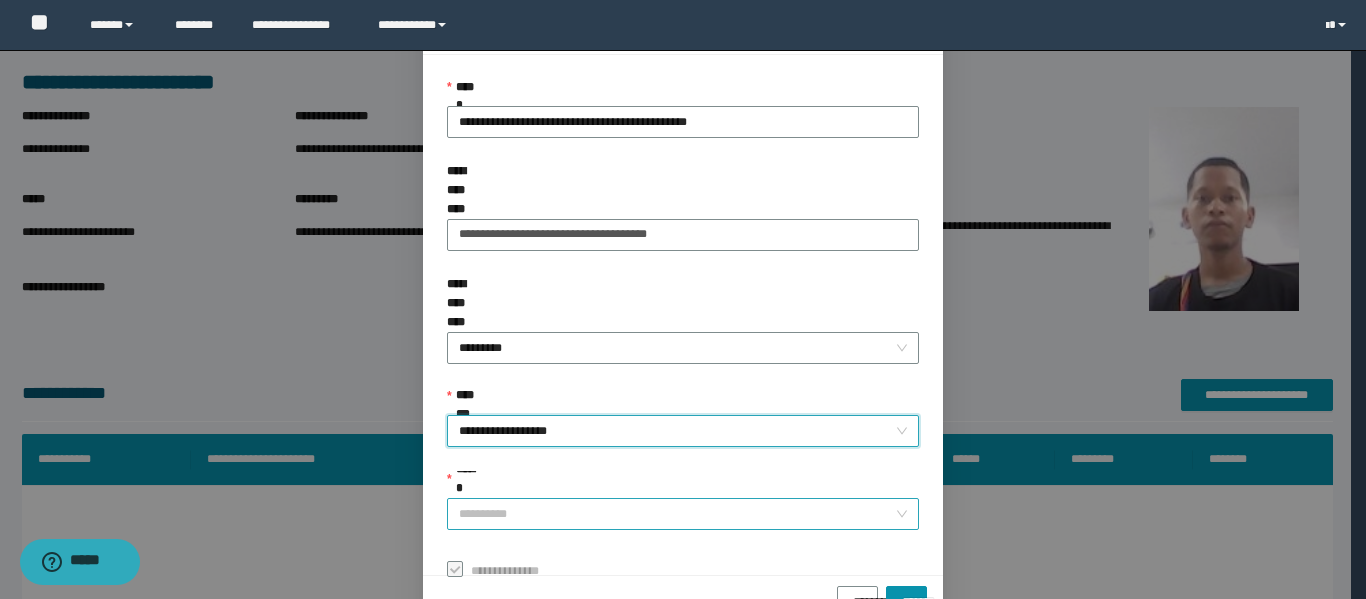 click on "******" at bounding box center (677, 514) 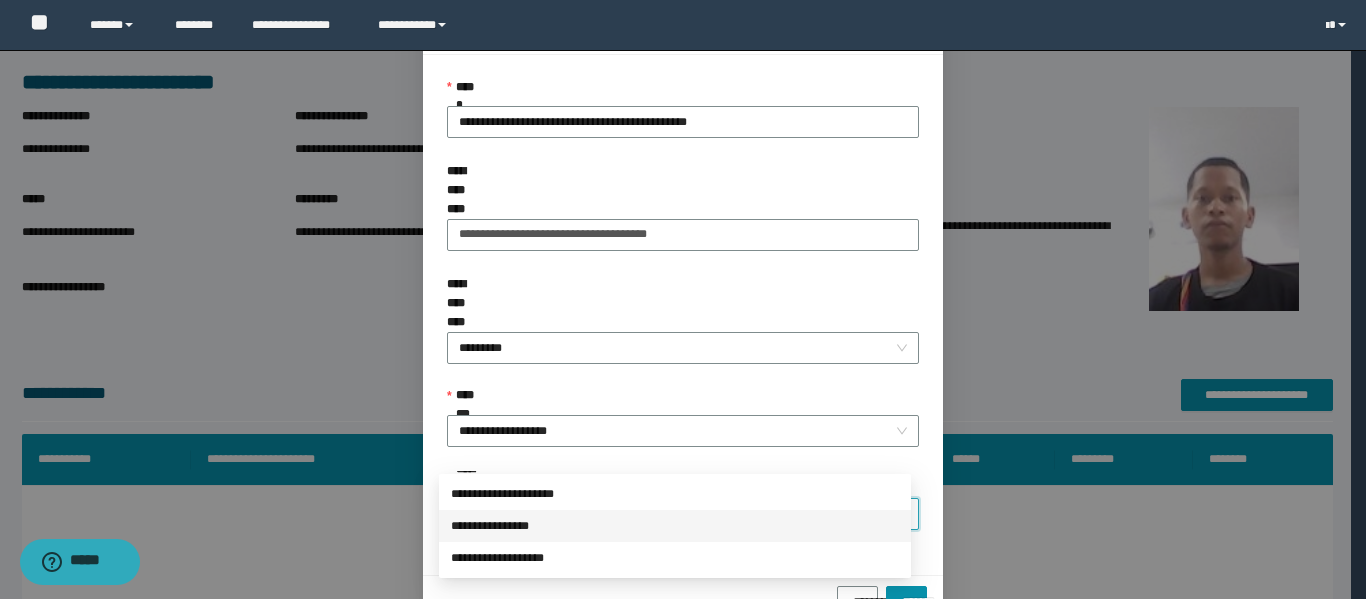 click on "**********" at bounding box center (675, 526) 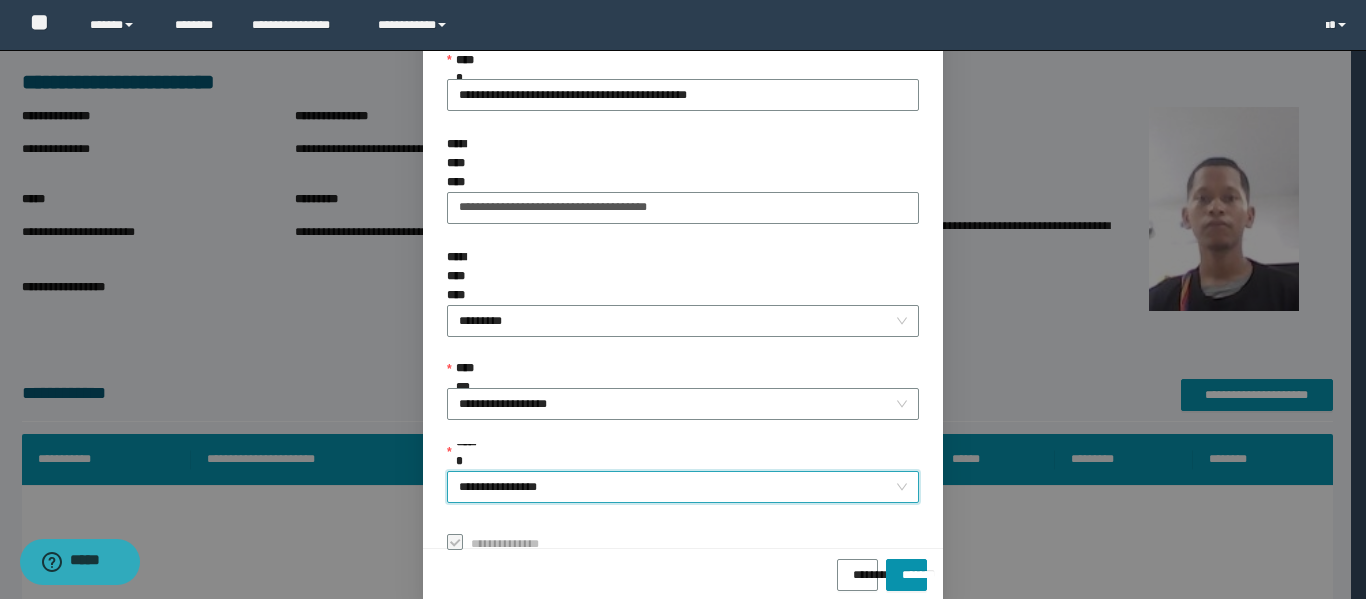 scroll, scrollTop: 153, scrollLeft: 0, axis: vertical 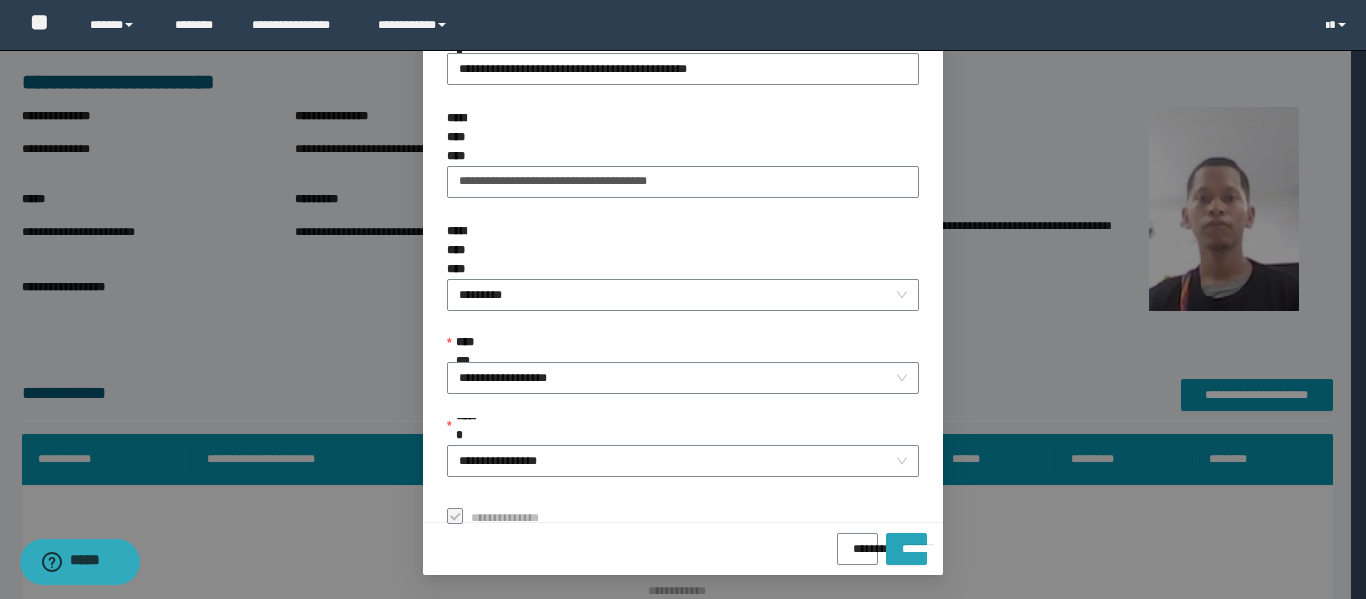 click on "*******" at bounding box center (906, 542) 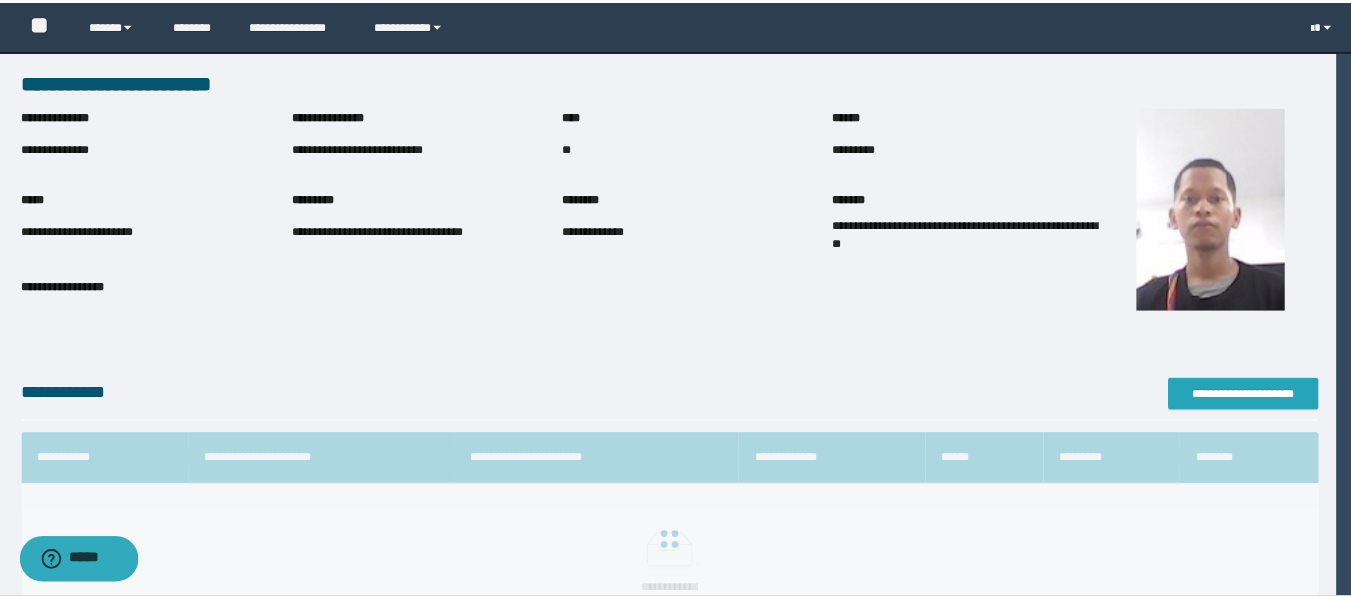 scroll, scrollTop: 0, scrollLeft: 0, axis: both 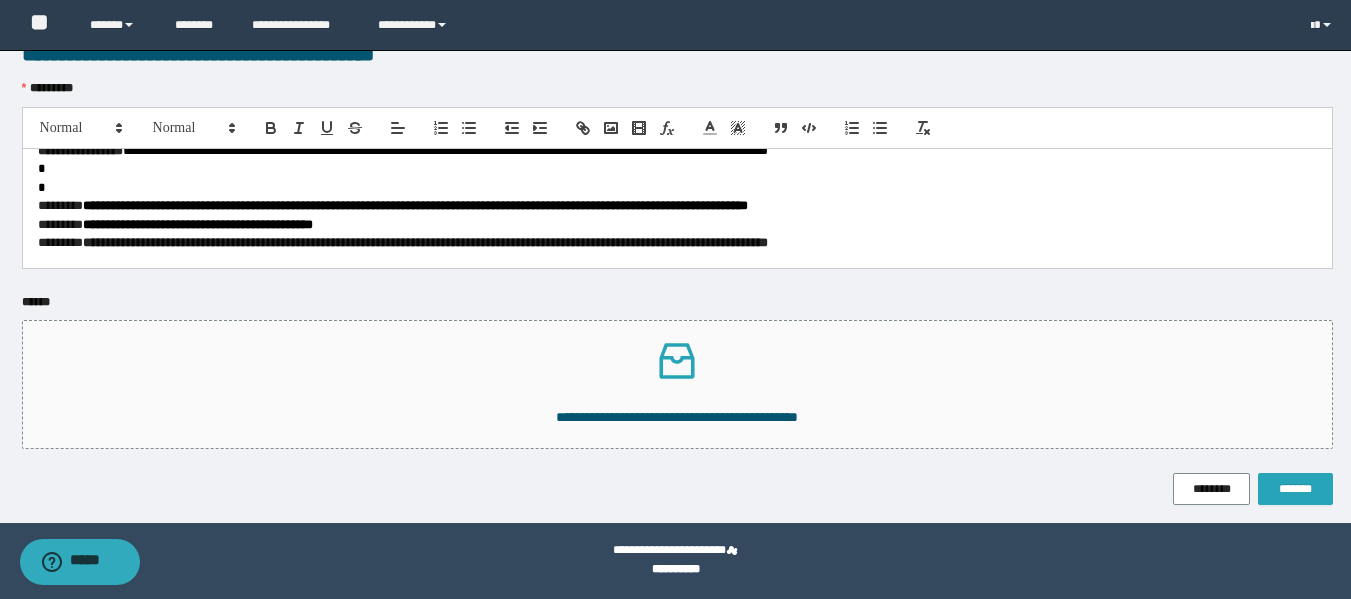 click on "*******" at bounding box center [1295, 489] 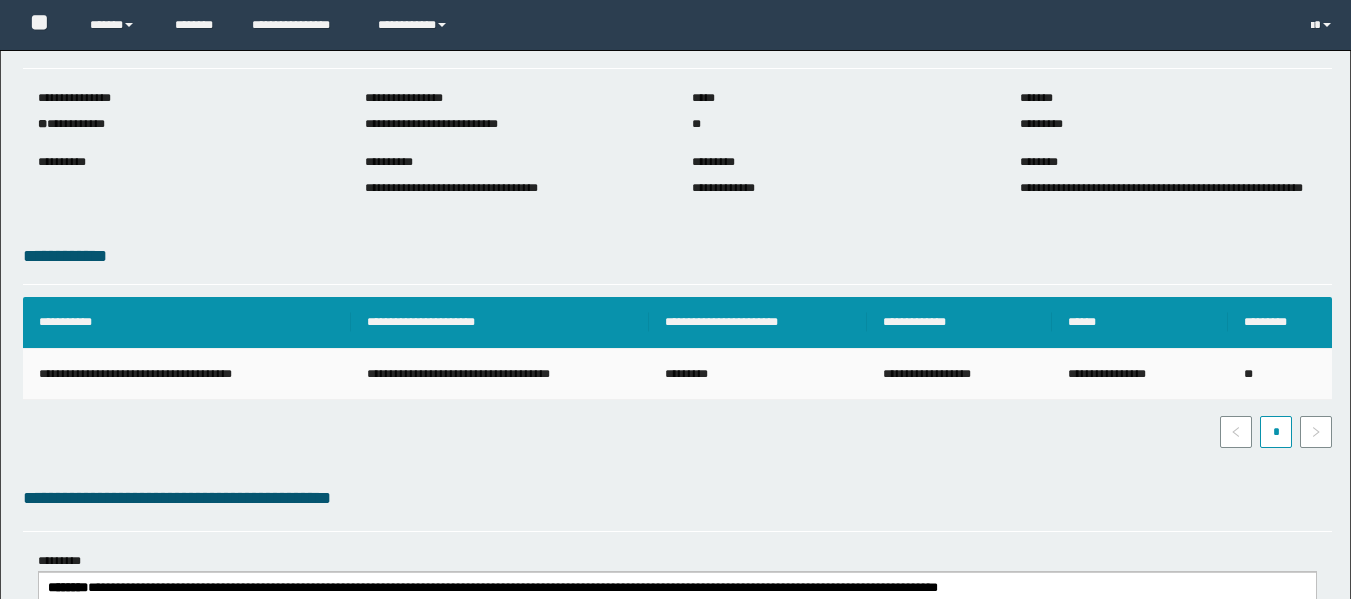 scroll, scrollTop: 300, scrollLeft: 0, axis: vertical 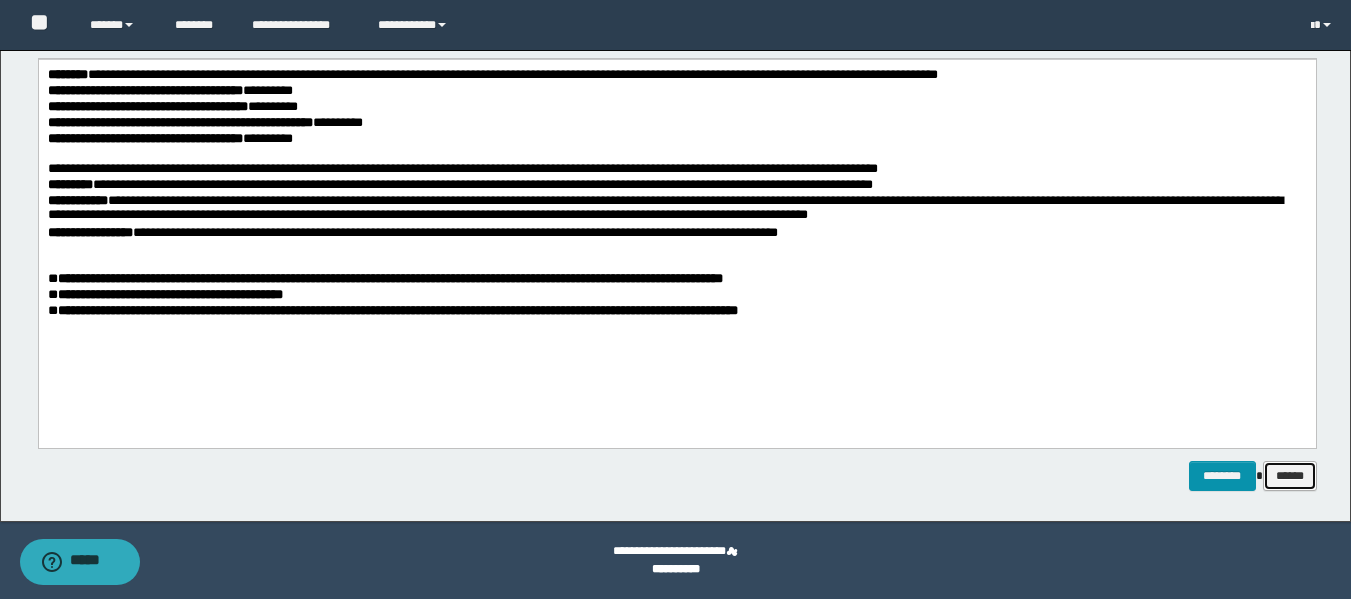 click on "******" at bounding box center (1290, 476) 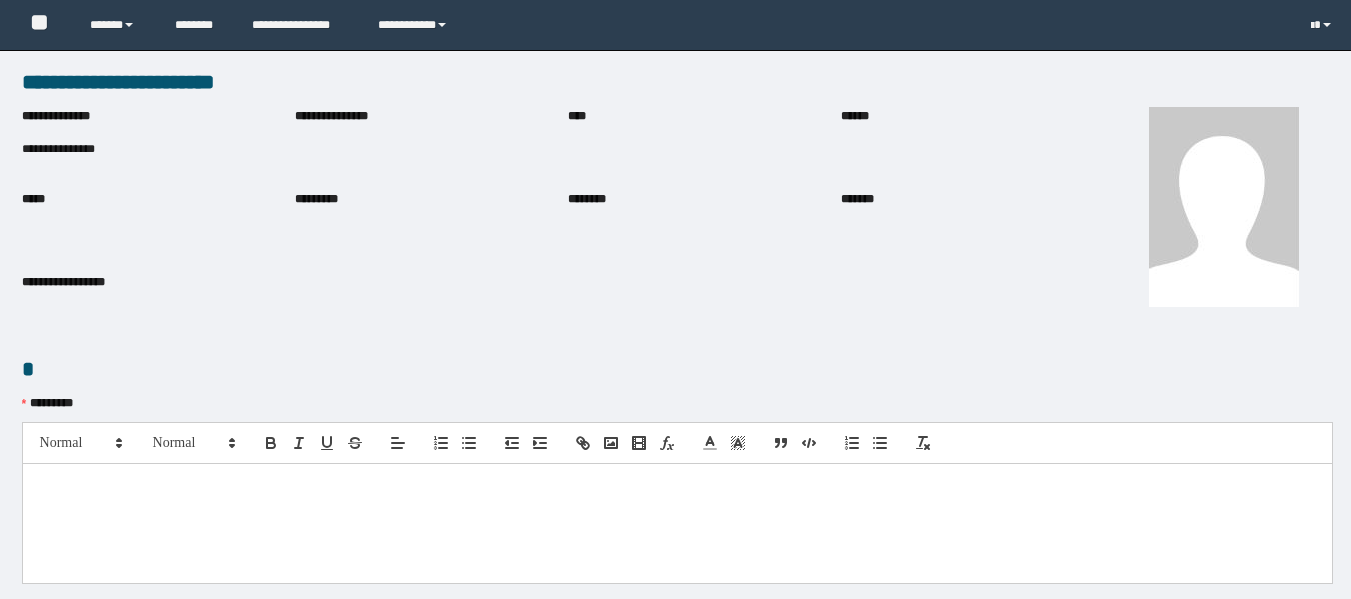 scroll, scrollTop: 0, scrollLeft: 0, axis: both 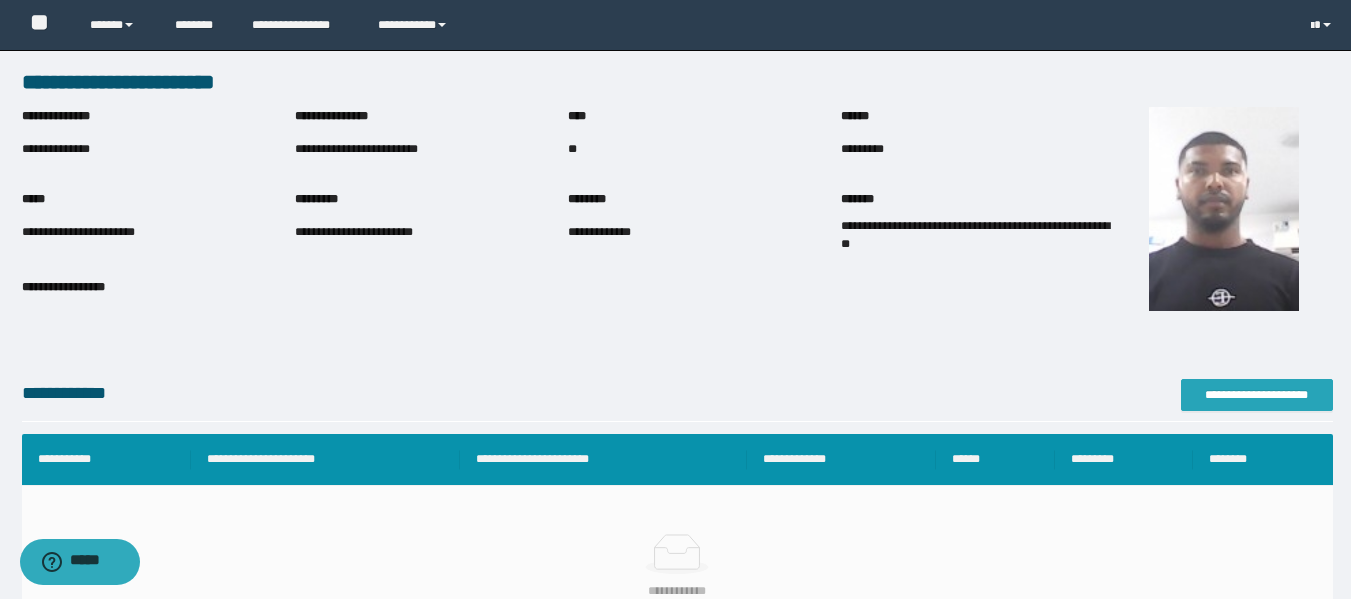 click on "**********" at bounding box center (1257, 395) 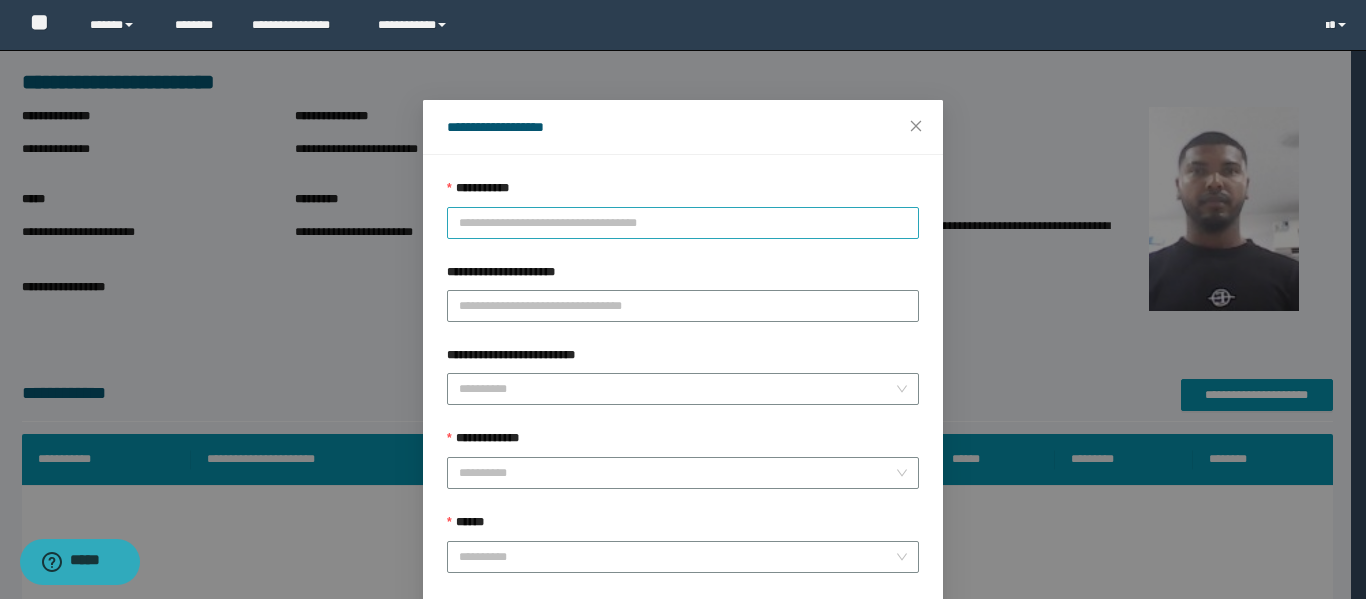 click on "**********" at bounding box center (683, 223) 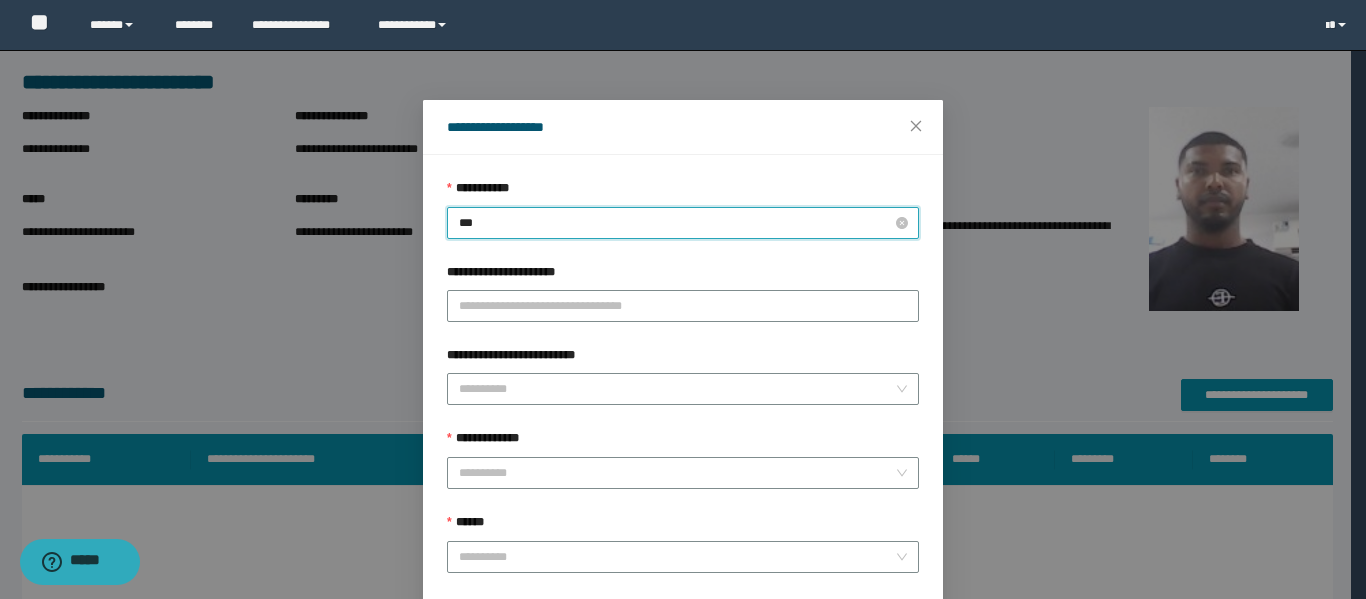 type on "****" 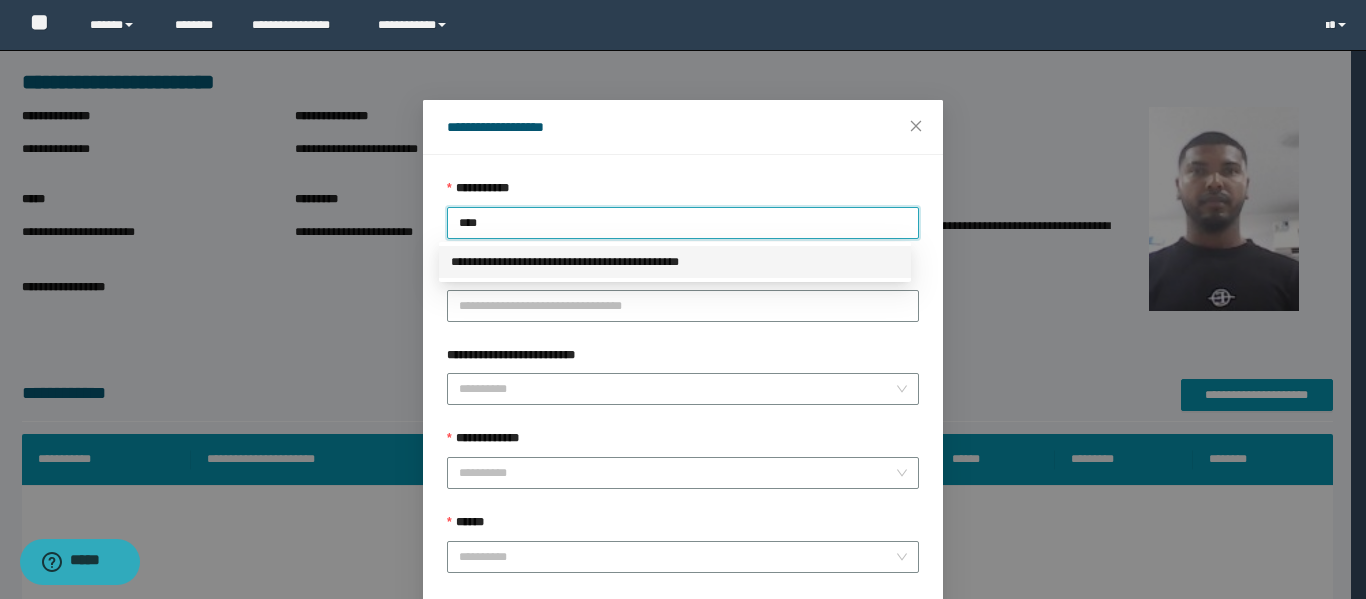 click on "**********" at bounding box center [675, 262] 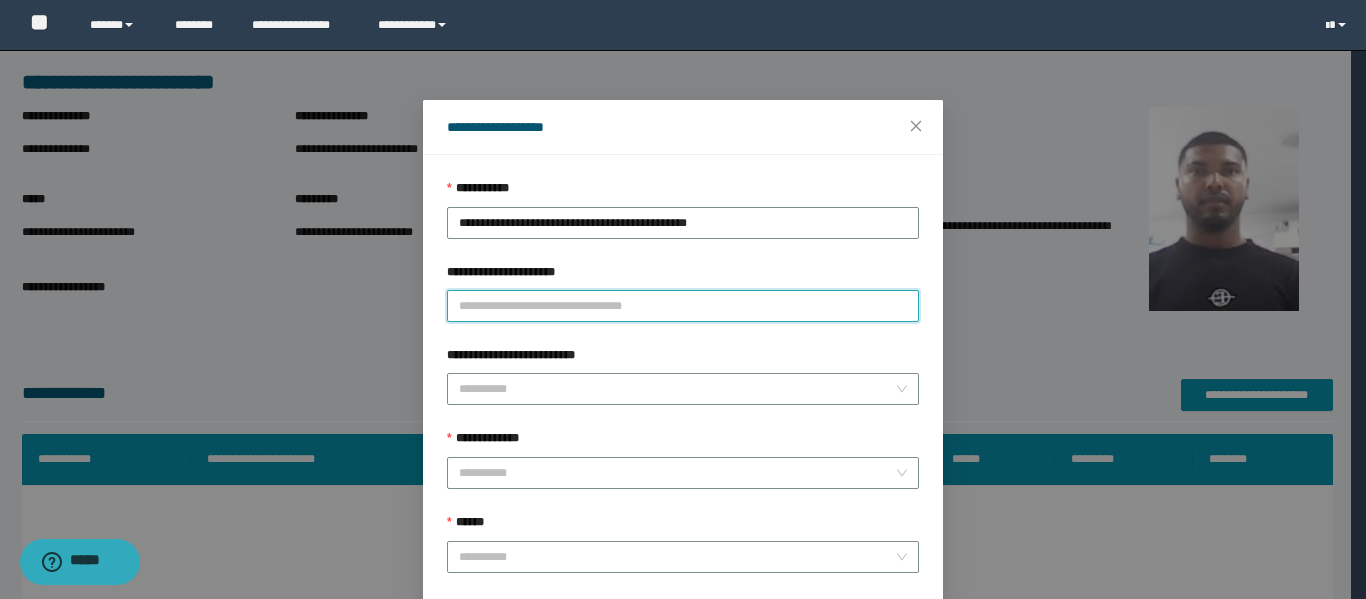 click on "**********" at bounding box center (683, 306) 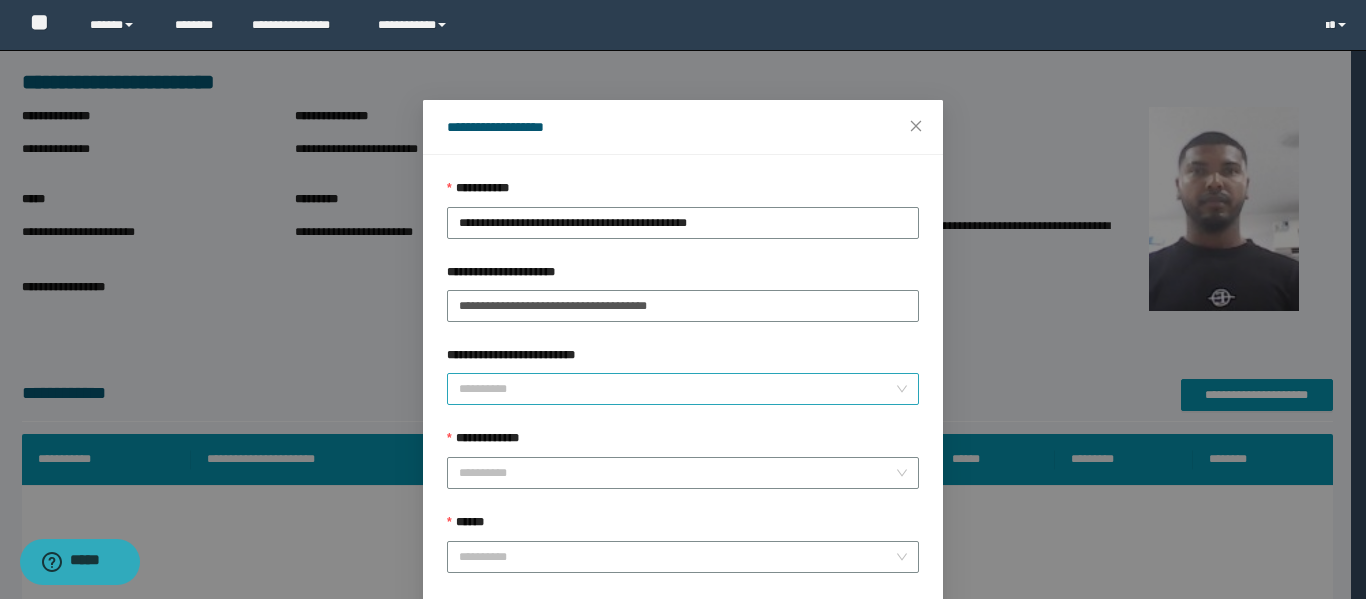 click on "**********" at bounding box center (677, 389) 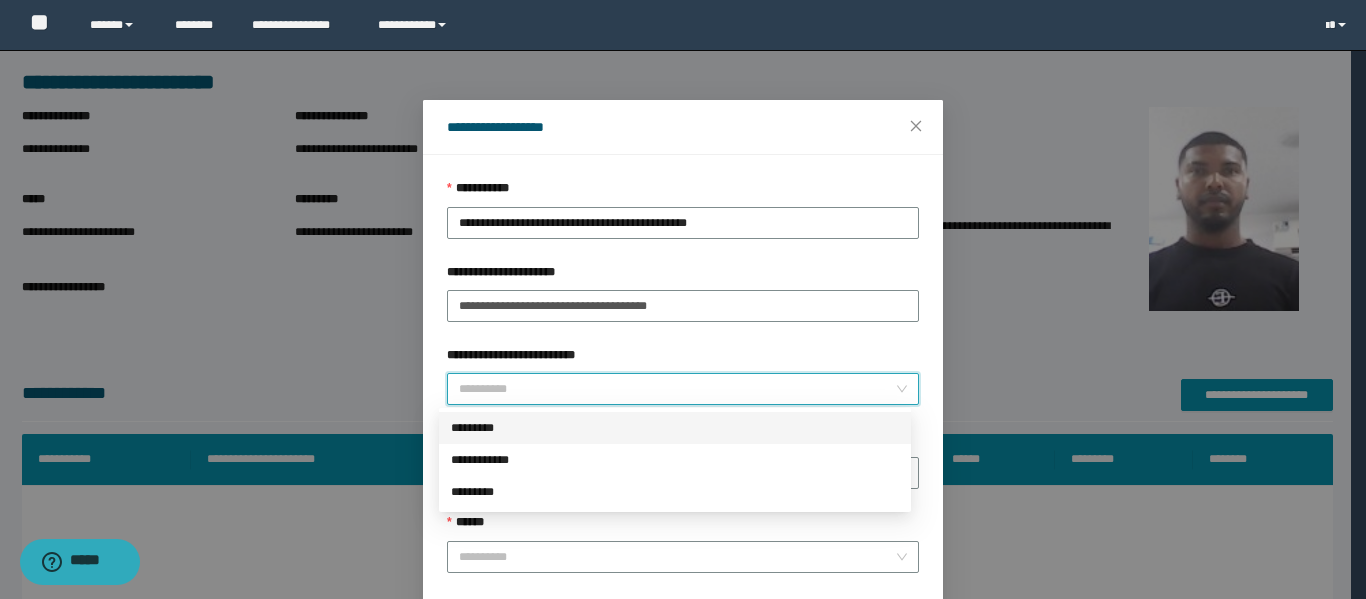 click on "*********" at bounding box center (675, 428) 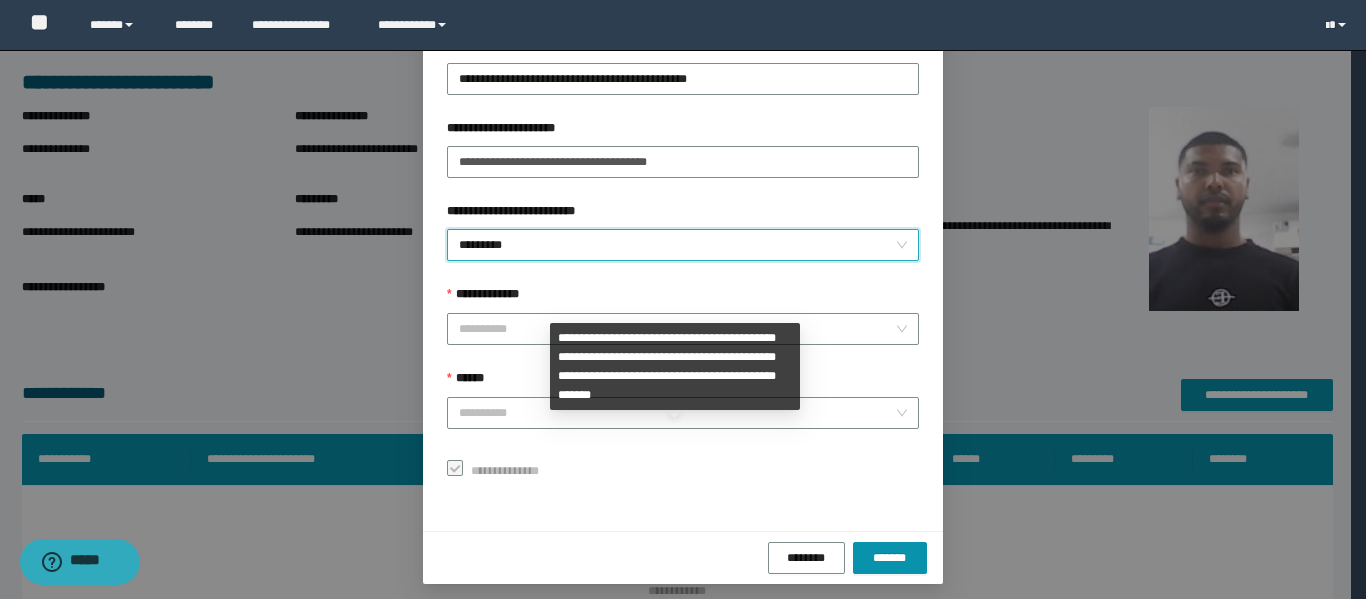 scroll, scrollTop: 153, scrollLeft: 0, axis: vertical 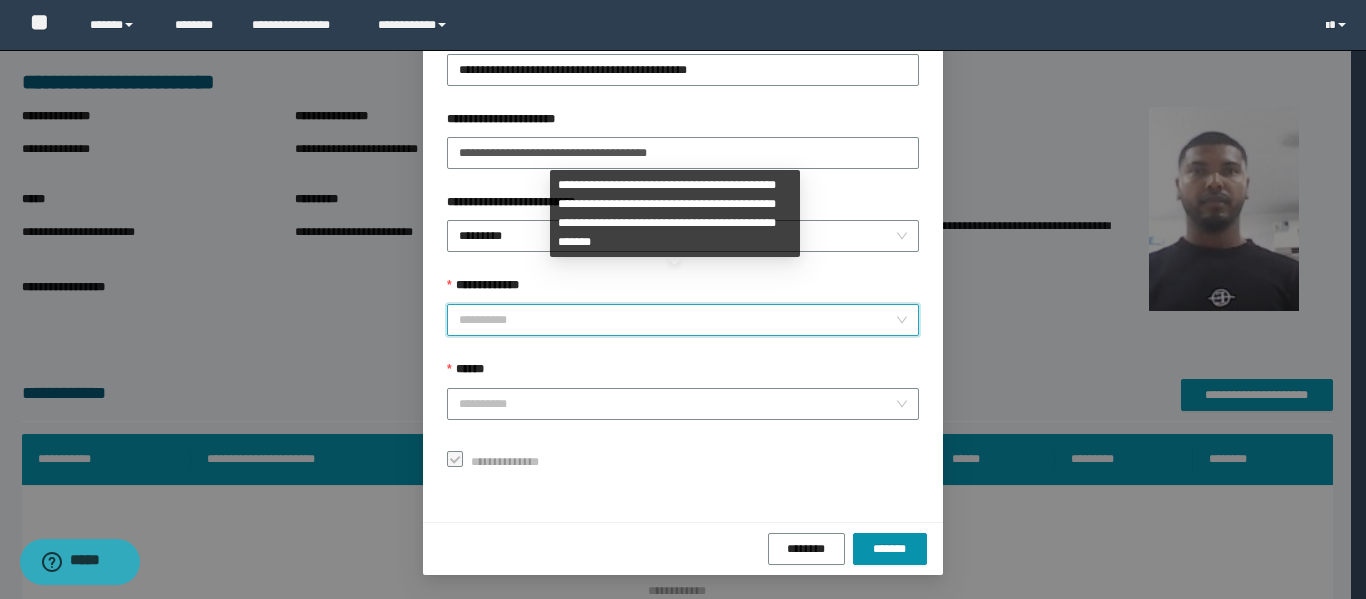 click on "**********" at bounding box center [677, 320] 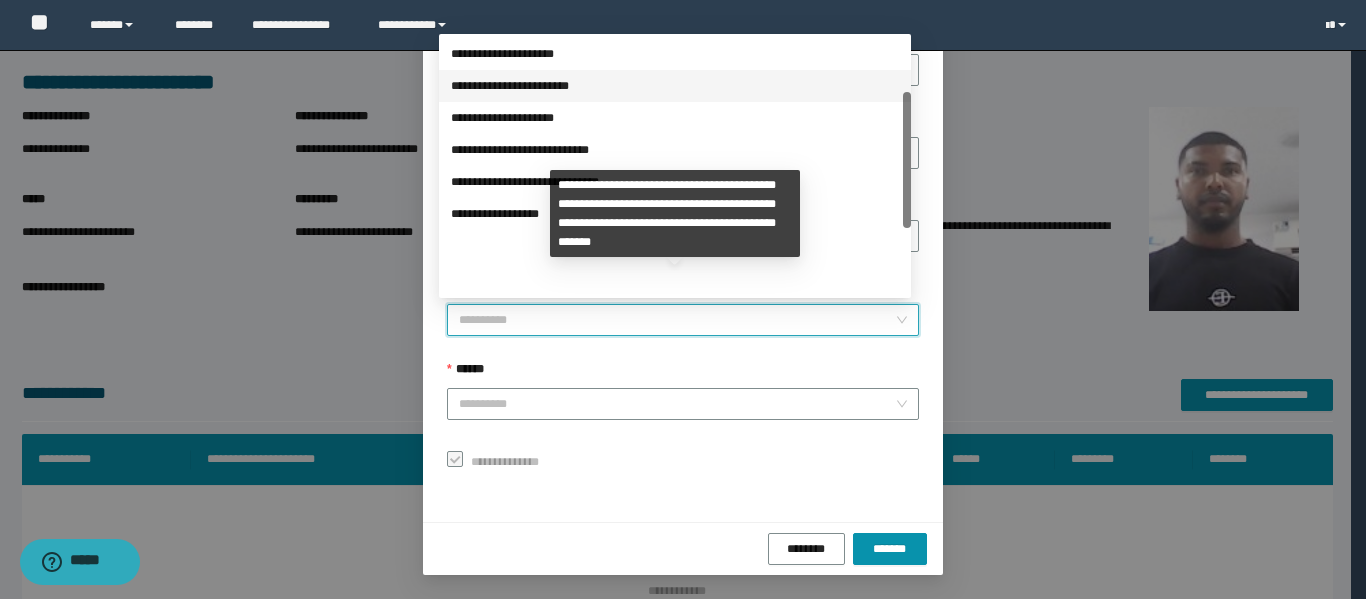 scroll, scrollTop: 224, scrollLeft: 0, axis: vertical 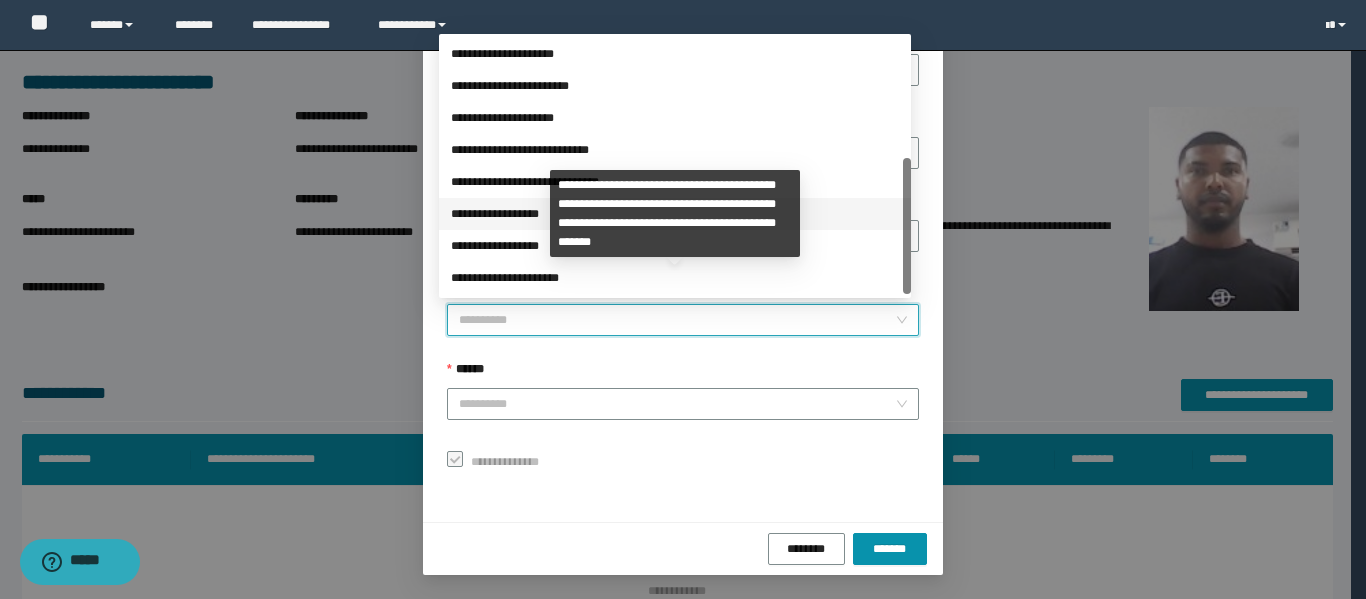 click on "**********" at bounding box center (675, 214) 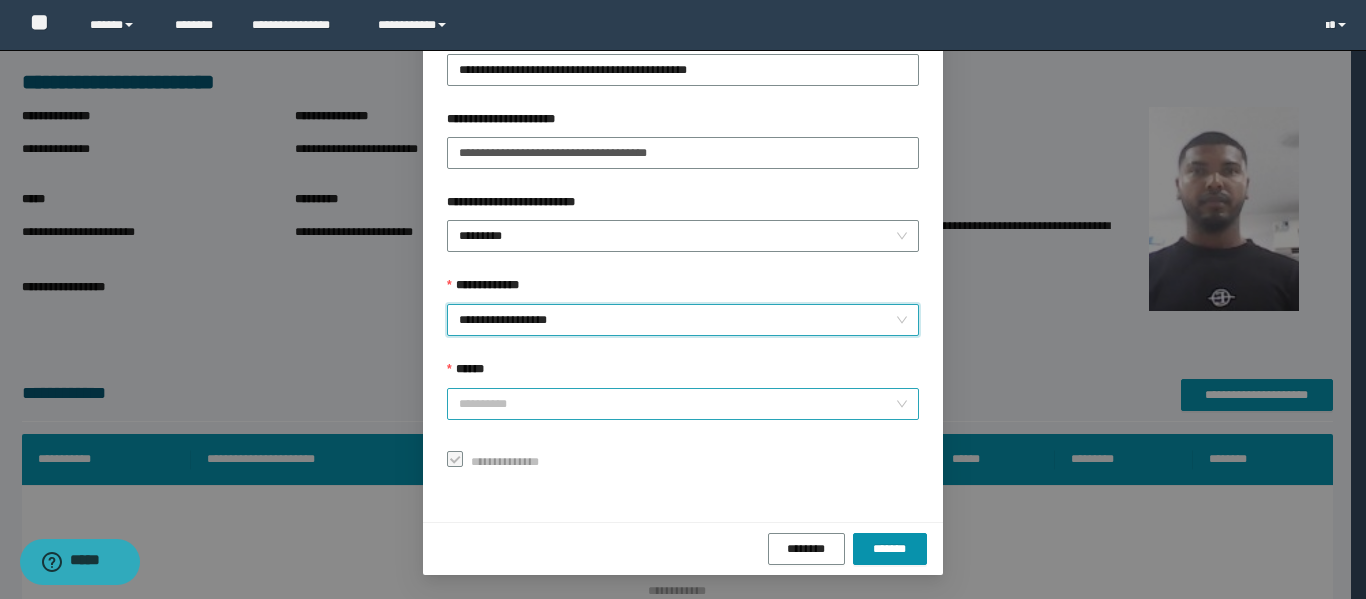 click on "******" at bounding box center (677, 404) 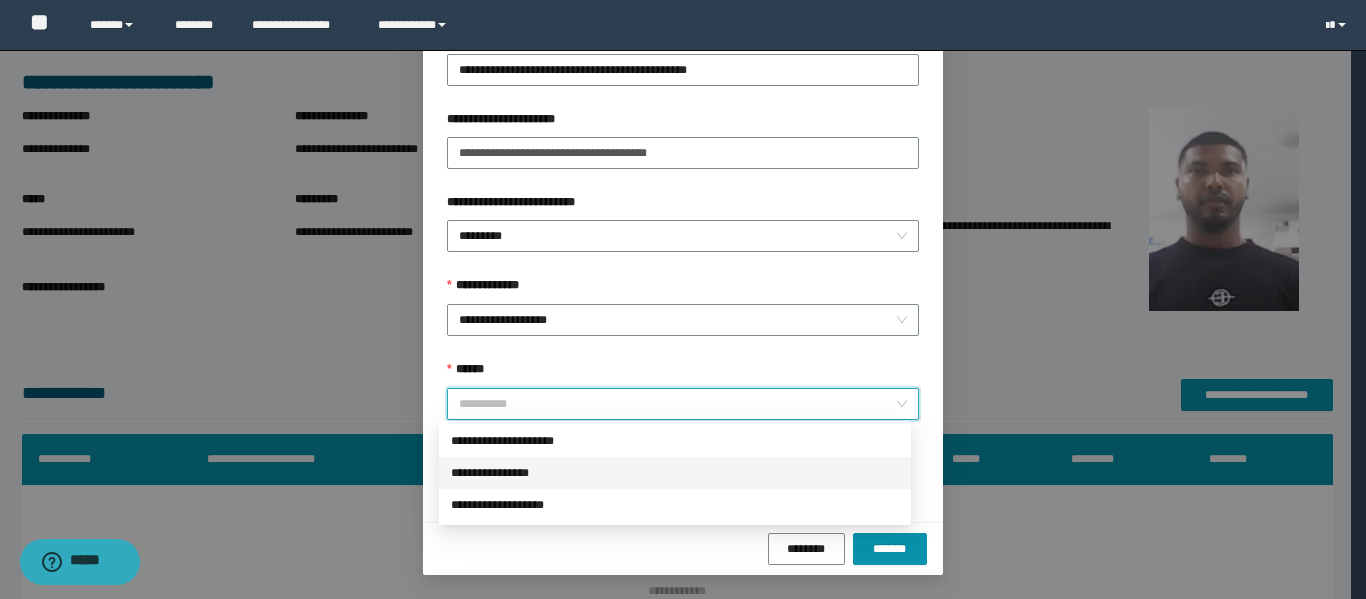 click on "**********" at bounding box center [675, 473] 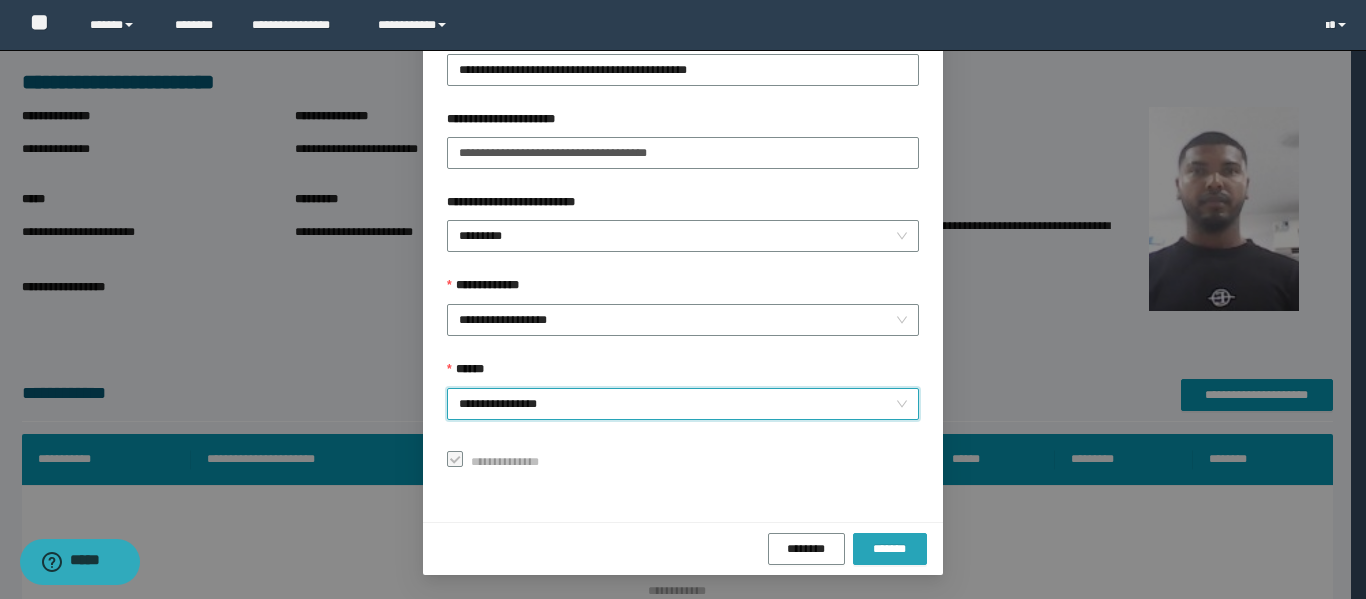 click on "*******" at bounding box center (890, 549) 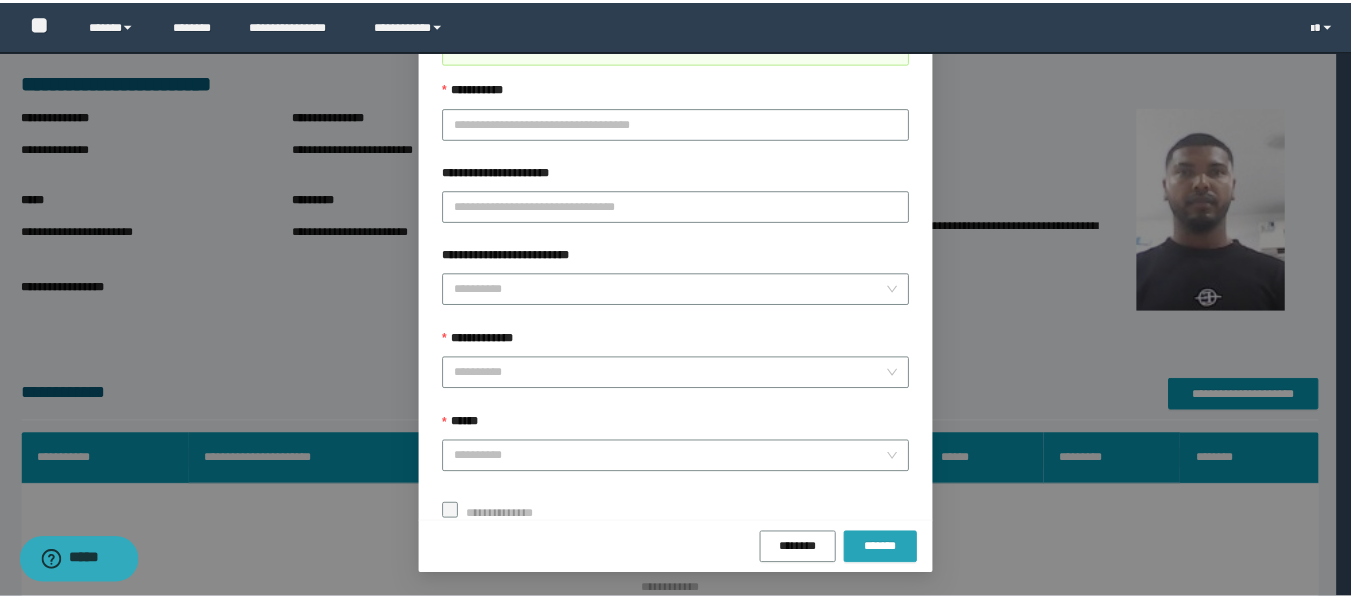 scroll, scrollTop: 106, scrollLeft: 0, axis: vertical 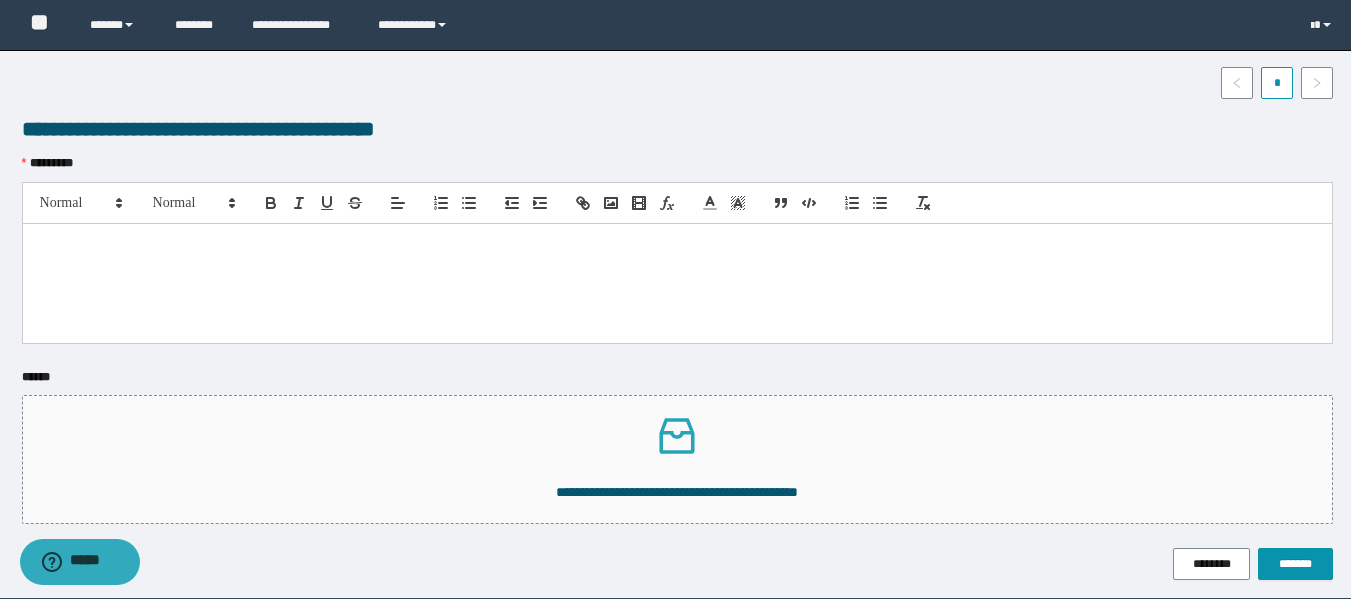 click at bounding box center (677, 283) 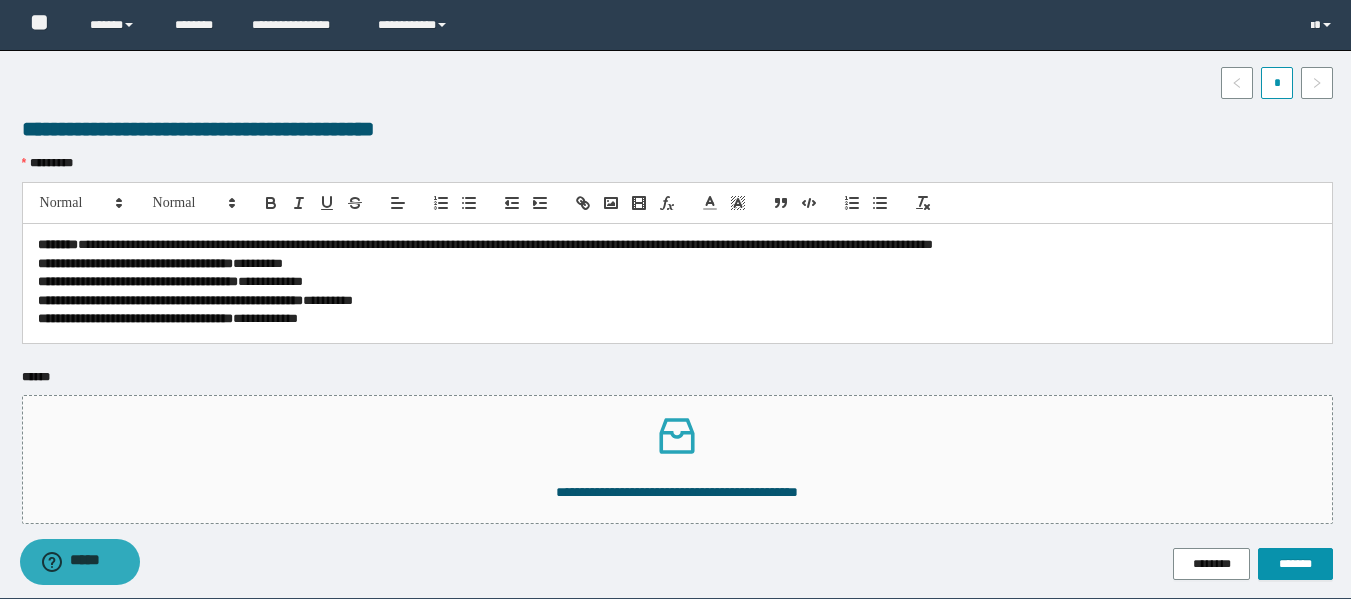 scroll, scrollTop: 0, scrollLeft: 0, axis: both 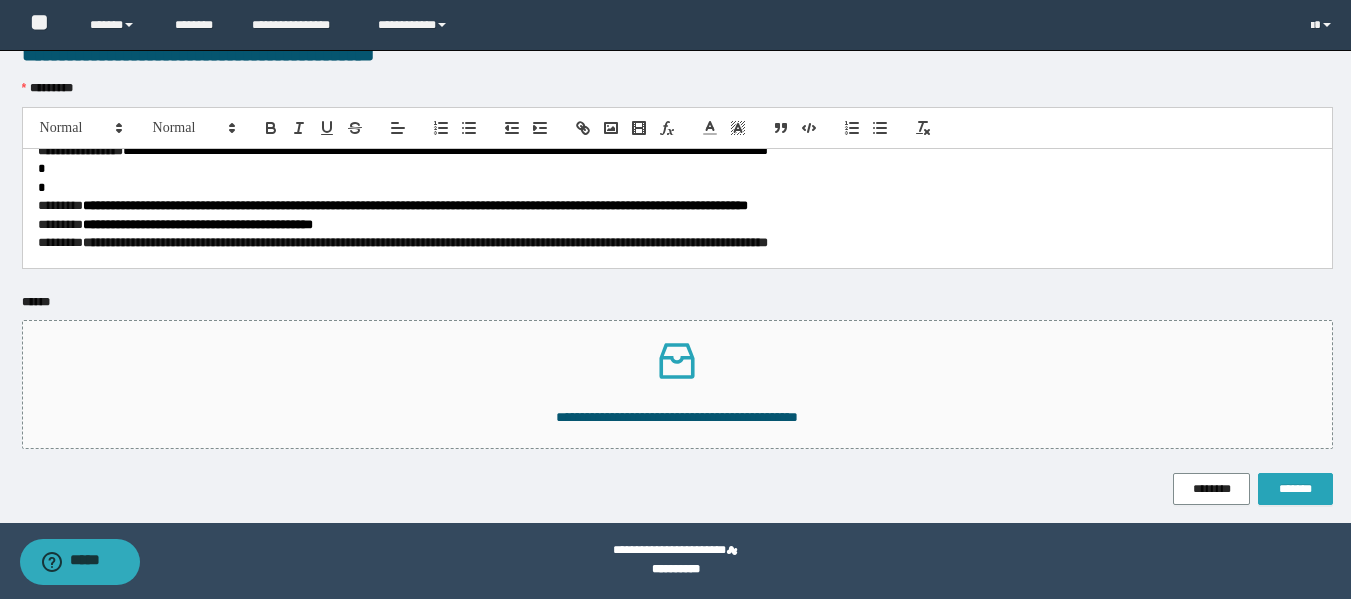 click on "*******" at bounding box center [1295, 489] 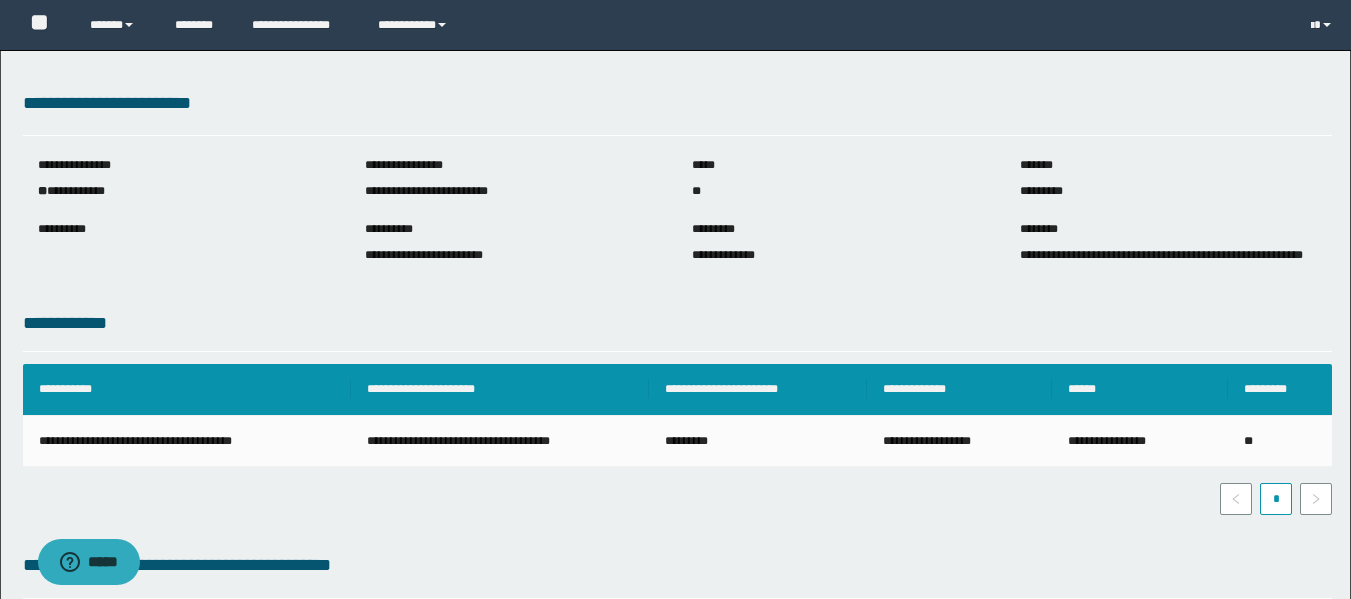 scroll, scrollTop: 0, scrollLeft: 0, axis: both 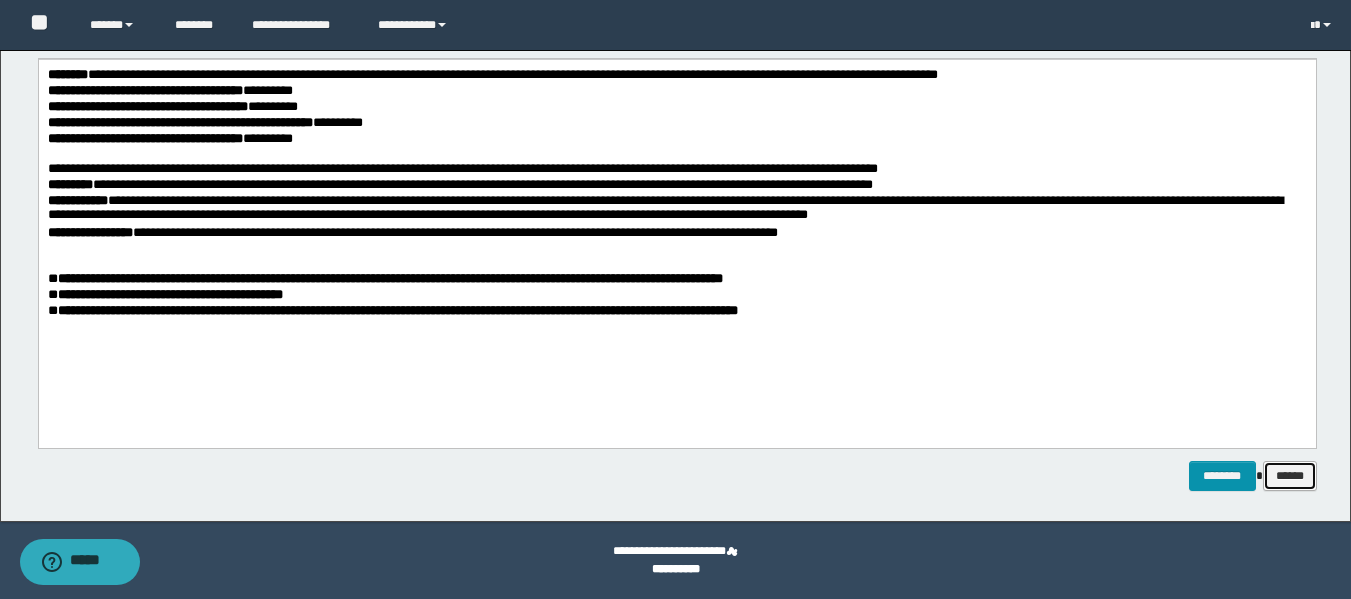 click on "******" at bounding box center [1290, 476] 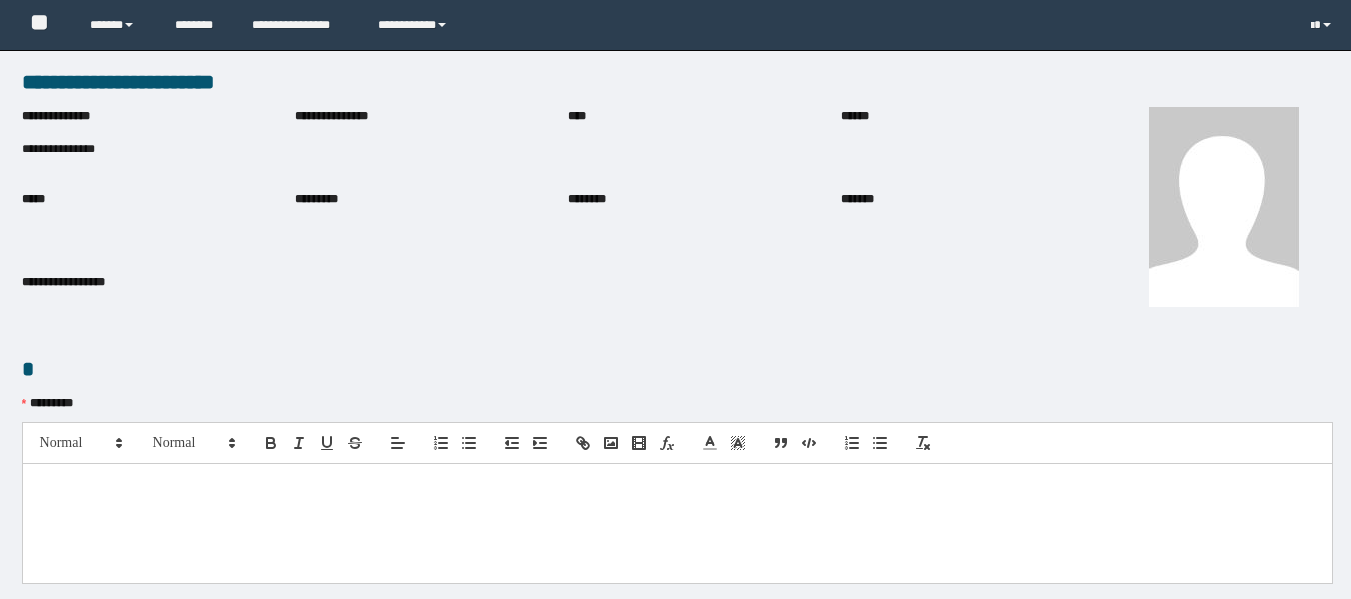 scroll, scrollTop: 0, scrollLeft: 0, axis: both 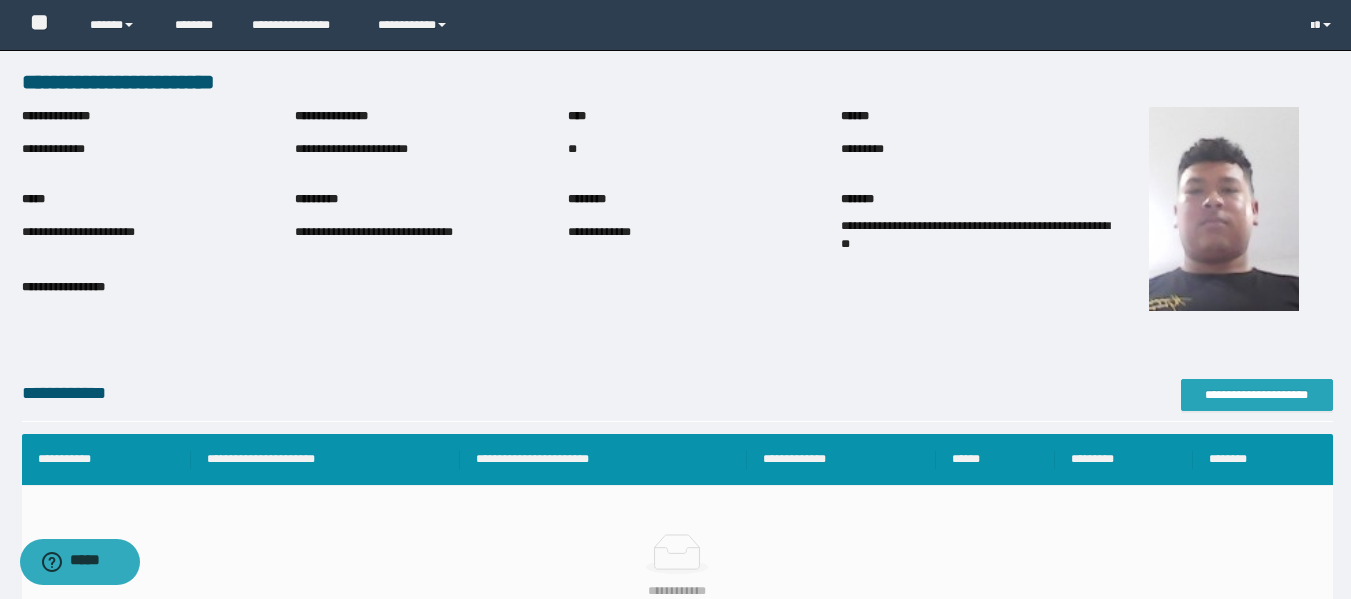 click on "**********" at bounding box center [1257, 395] 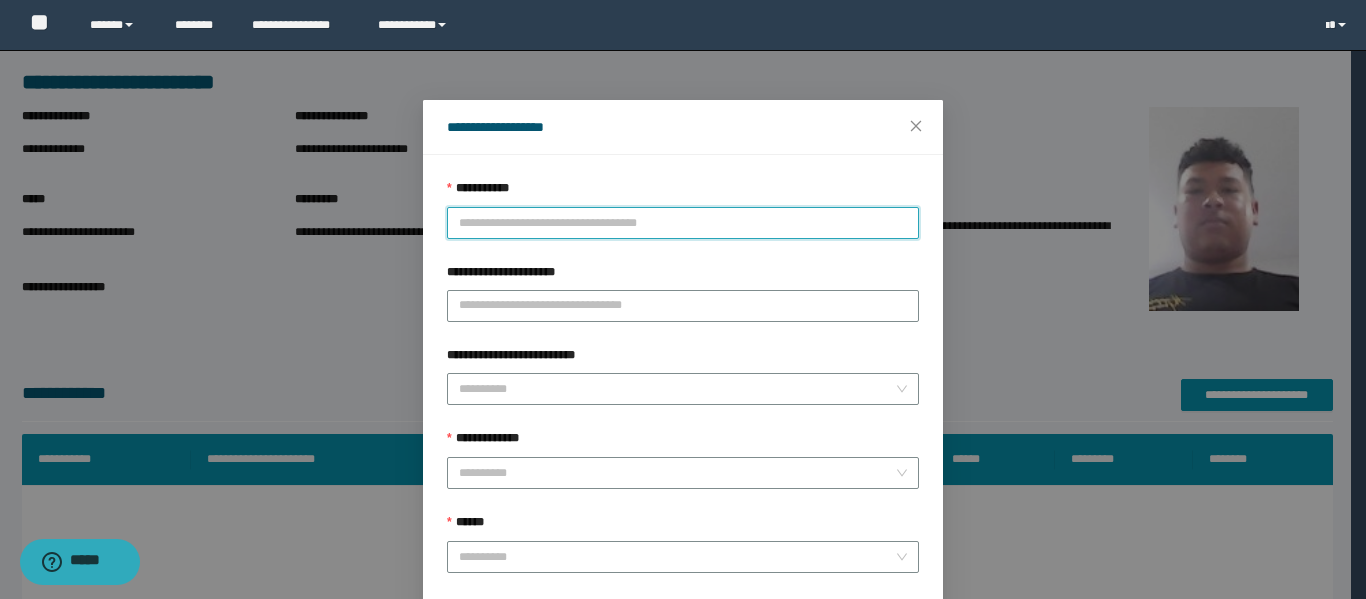 click on "**********" at bounding box center (683, 223) 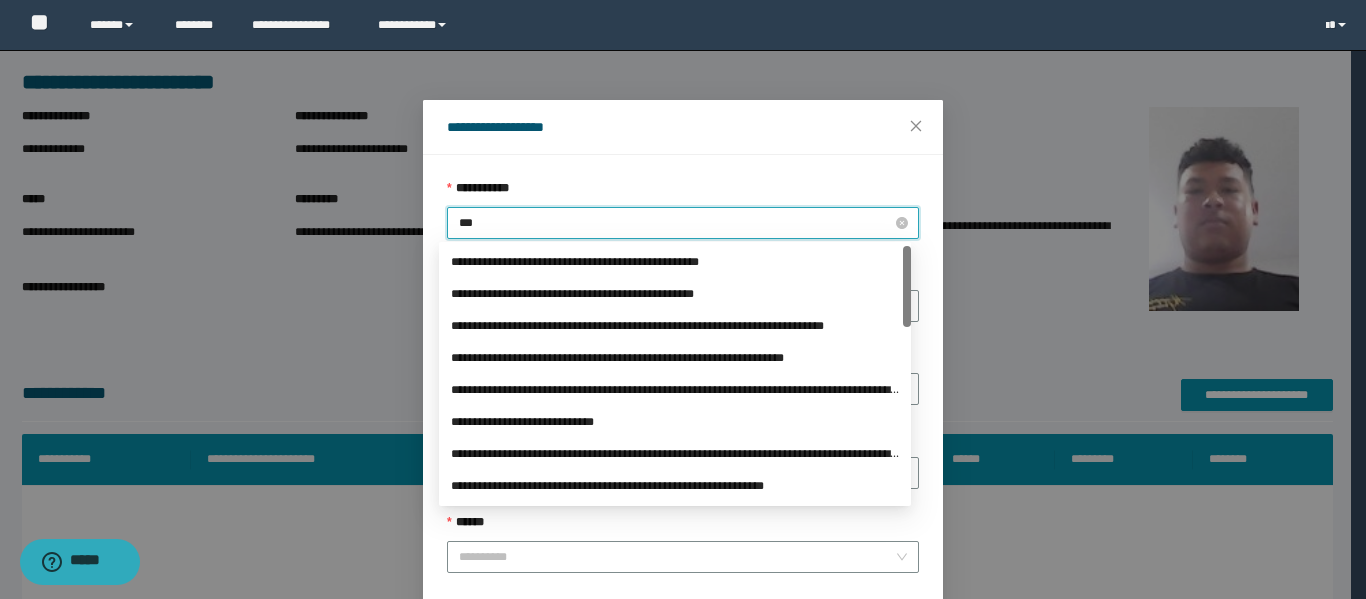 type on "****" 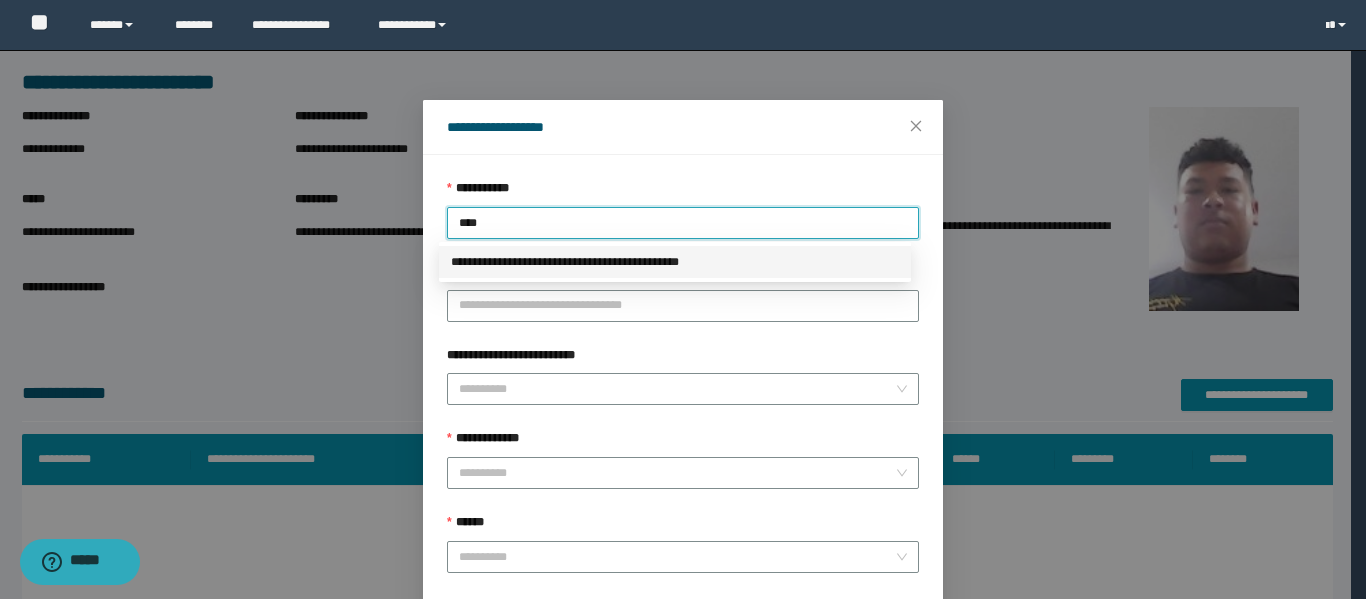 click on "**********" at bounding box center (675, 262) 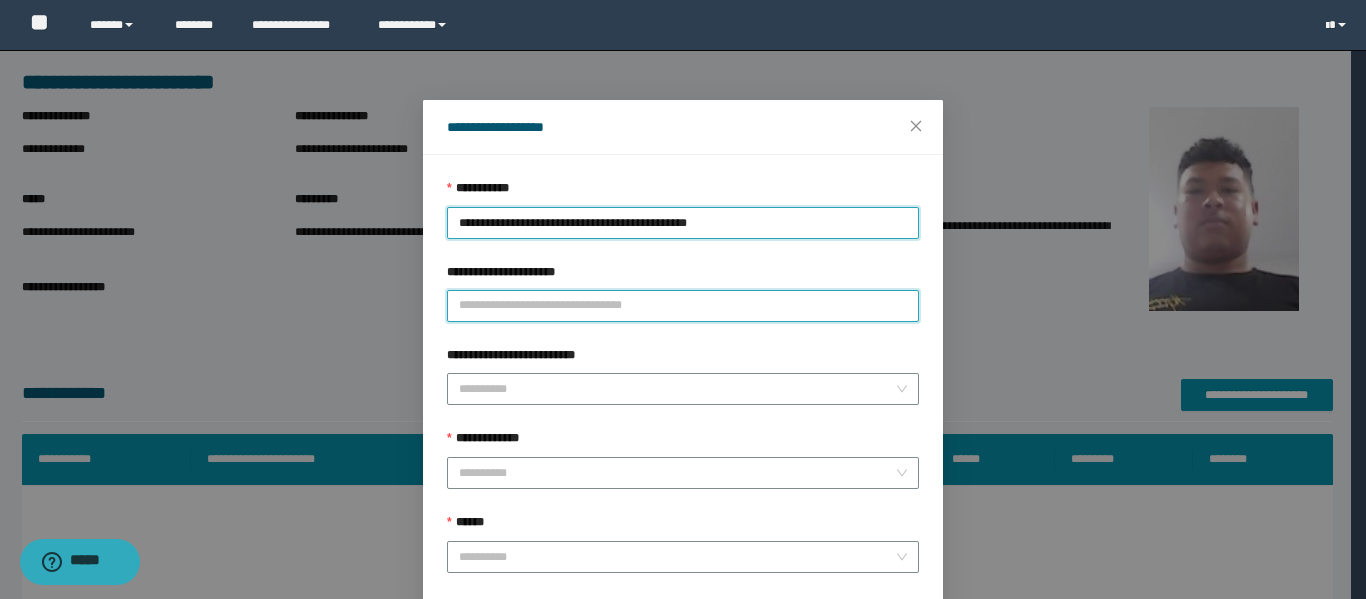 click on "**********" at bounding box center (683, 306) 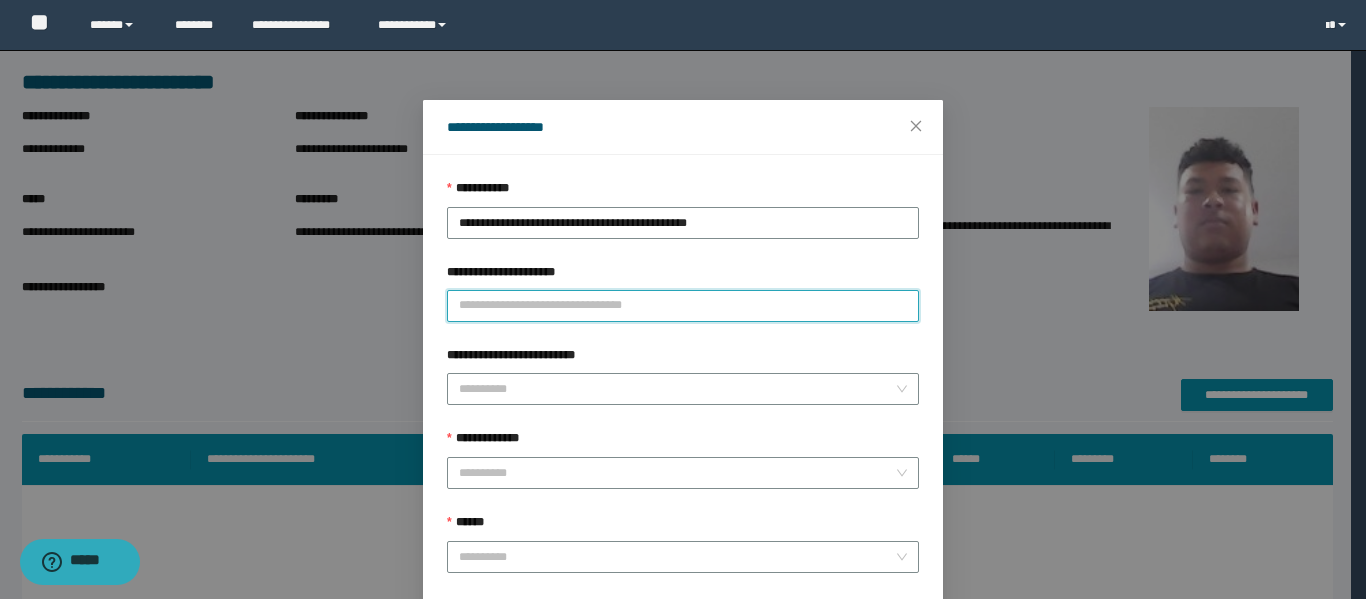 type on "**********" 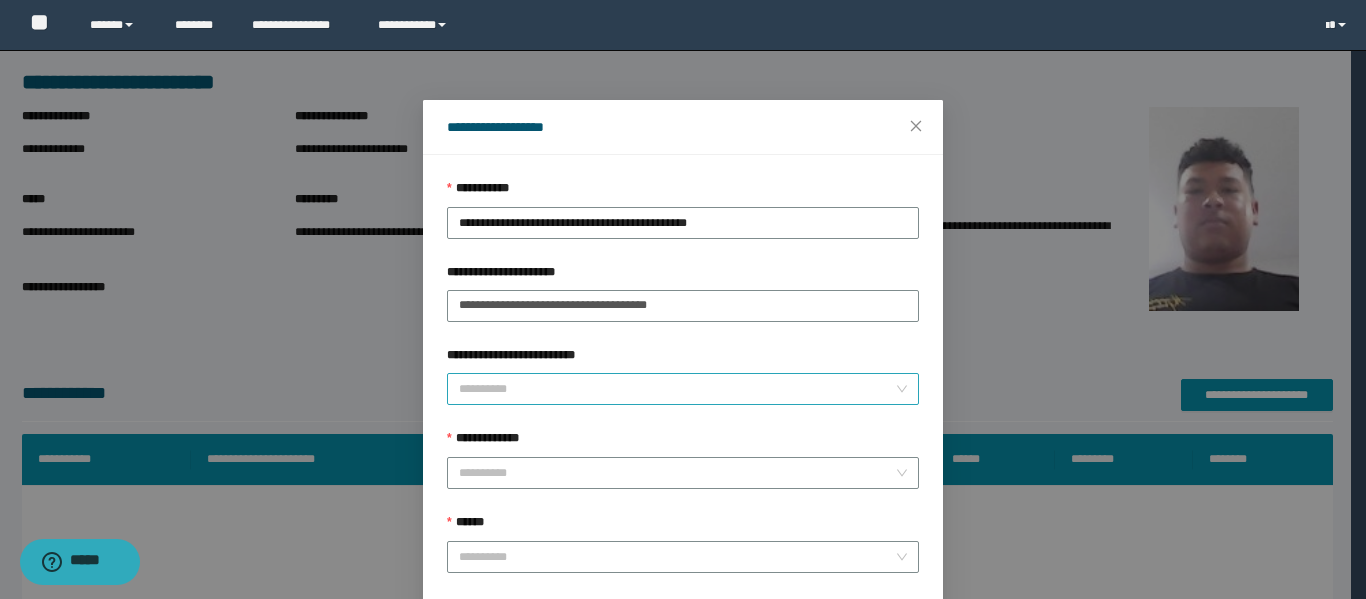 click on "**********" at bounding box center [677, 389] 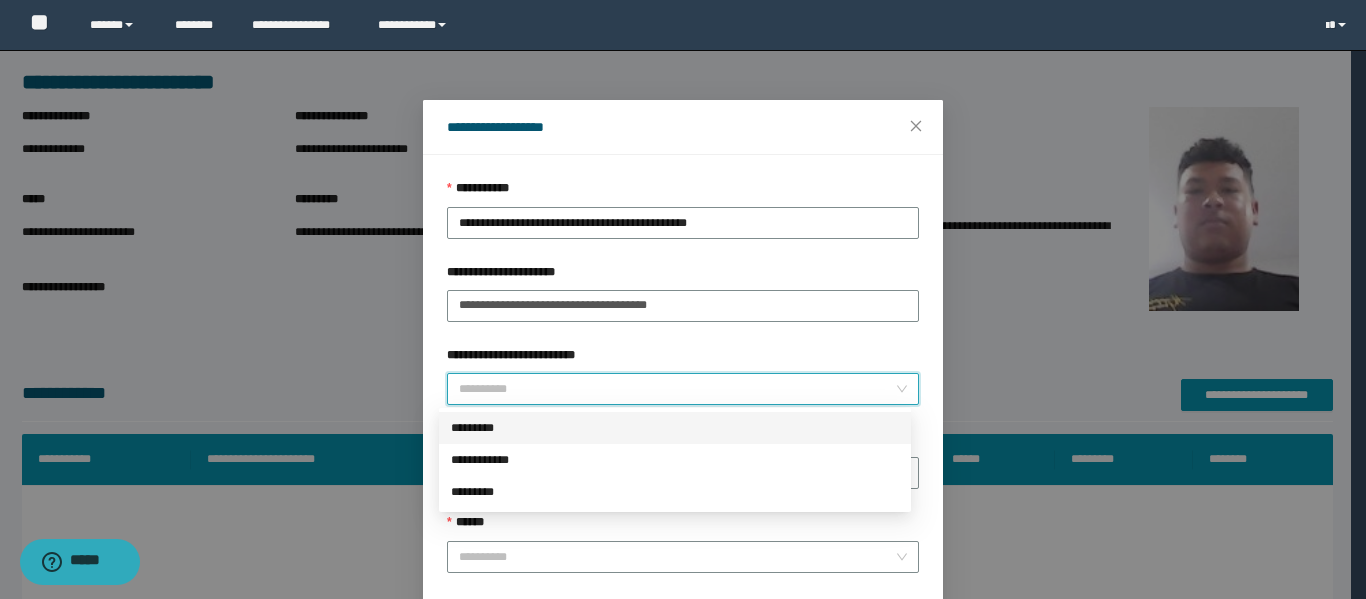 click on "*********" at bounding box center [675, 428] 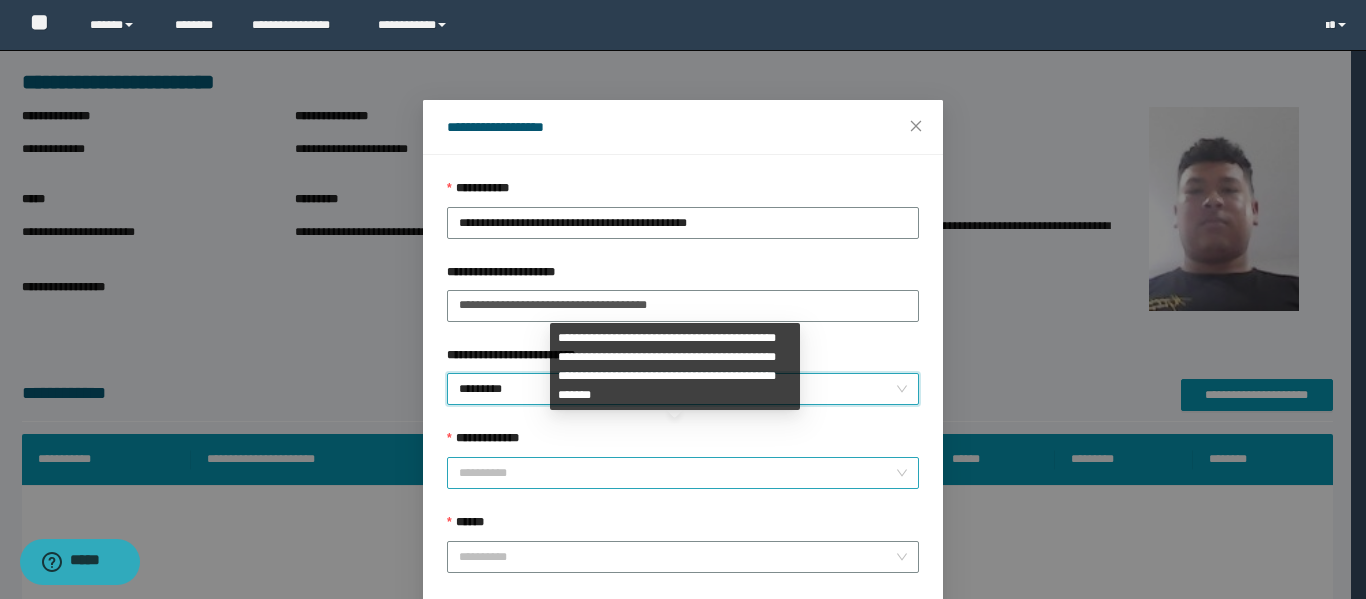 click on "**********" at bounding box center [677, 473] 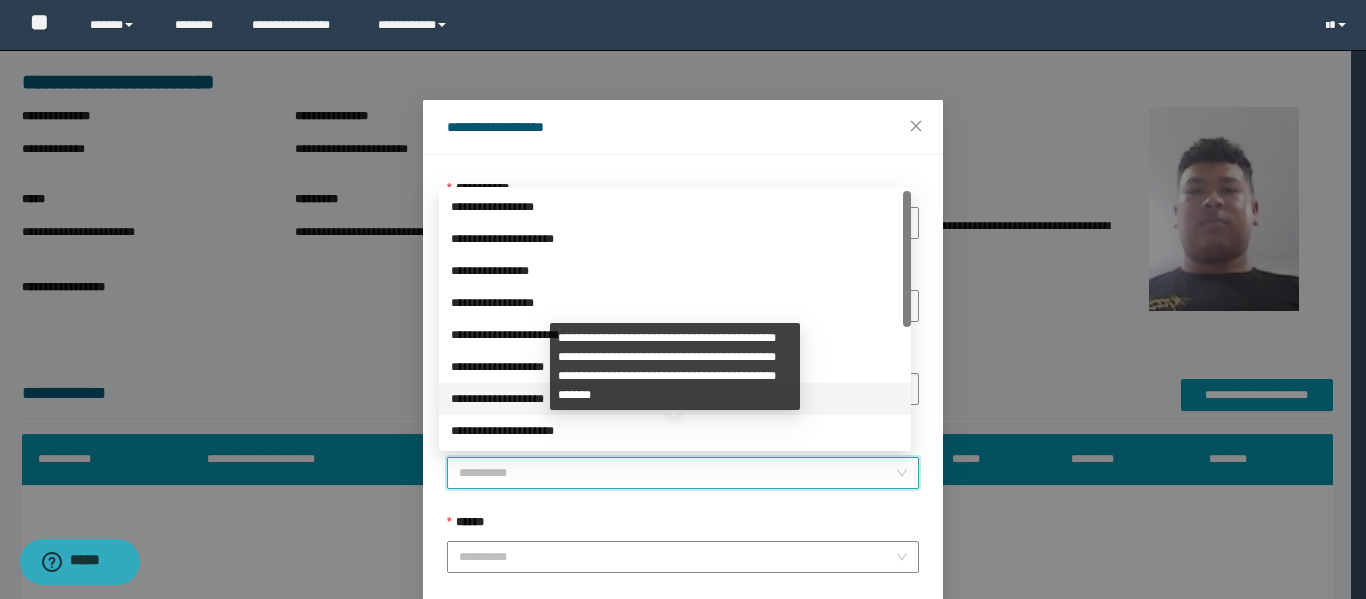 scroll, scrollTop: 224, scrollLeft: 0, axis: vertical 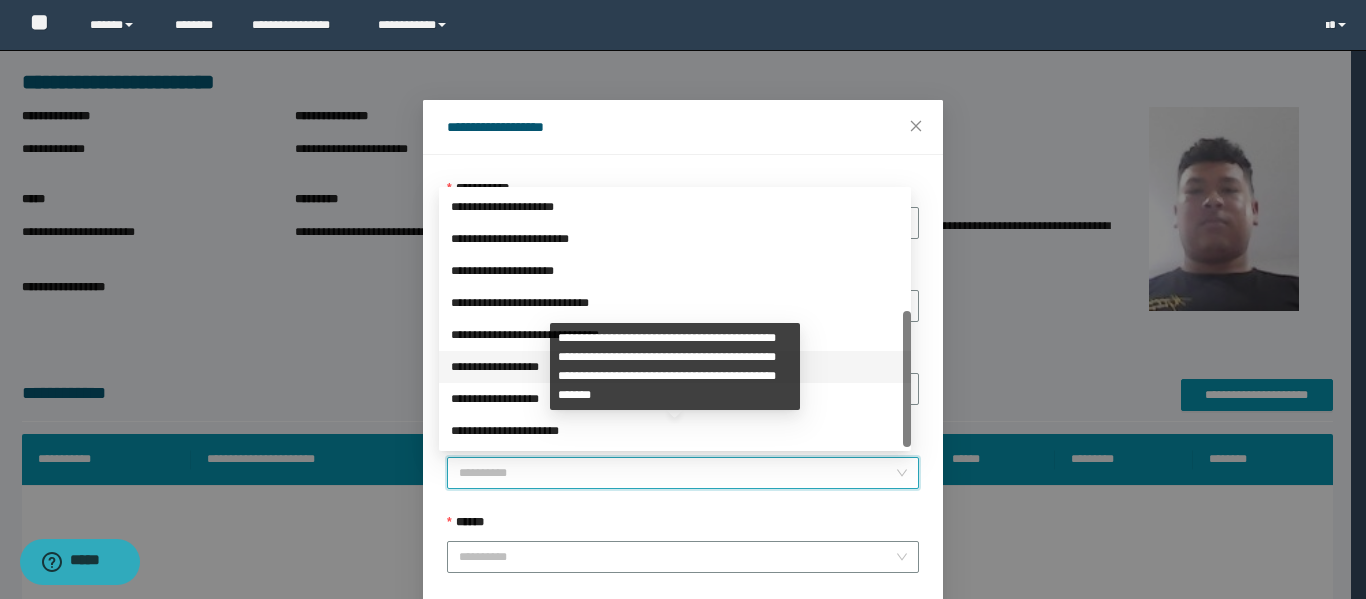 click on "**********" at bounding box center (675, 367) 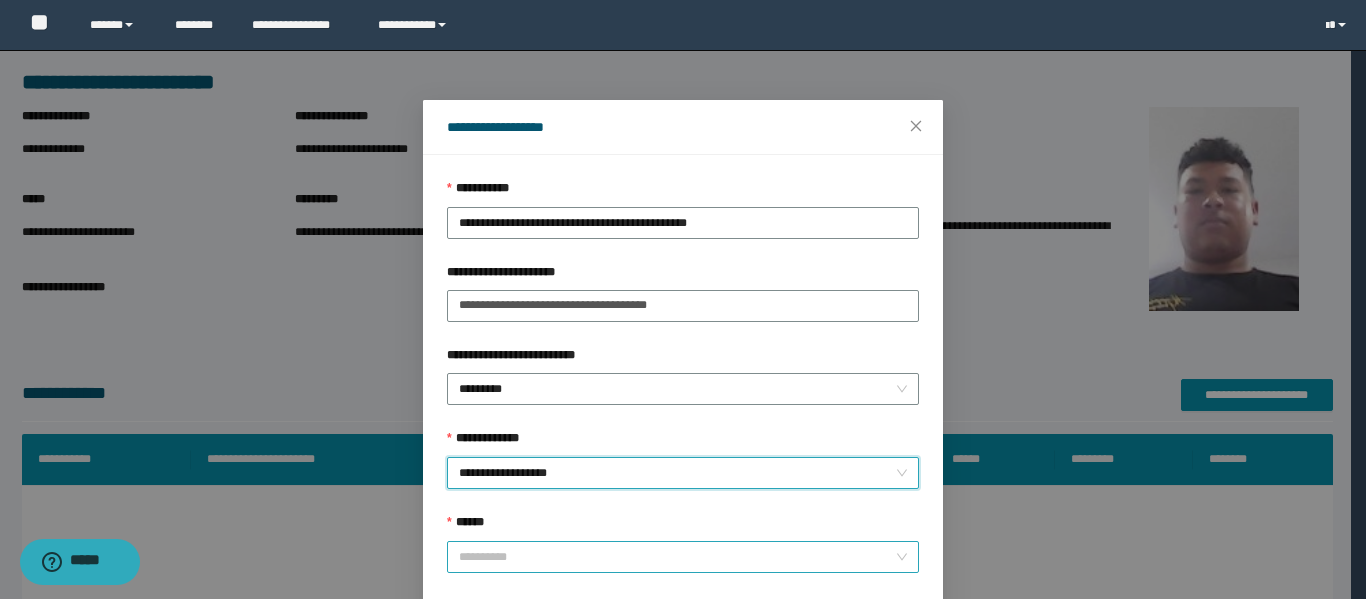 click on "******" at bounding box center (677, 557) 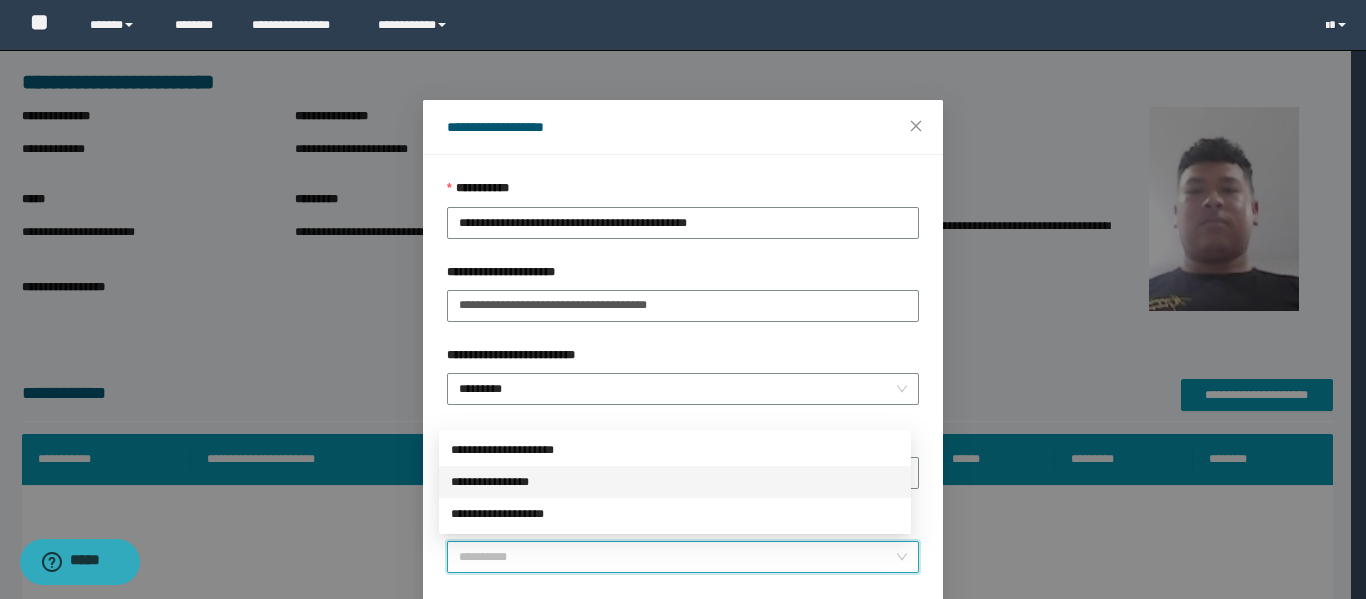 click on "**********" at bounding box center (675, 482) 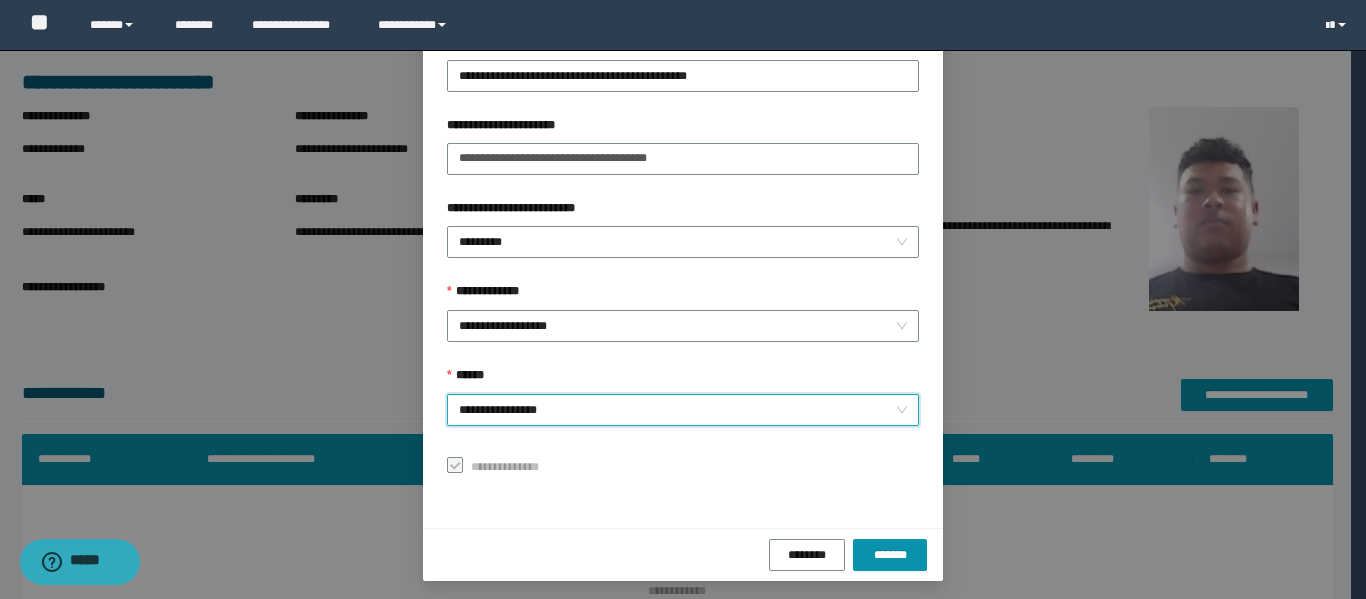 scroll, scrollTop: 153, scrollLeft: 0, axis: vertical 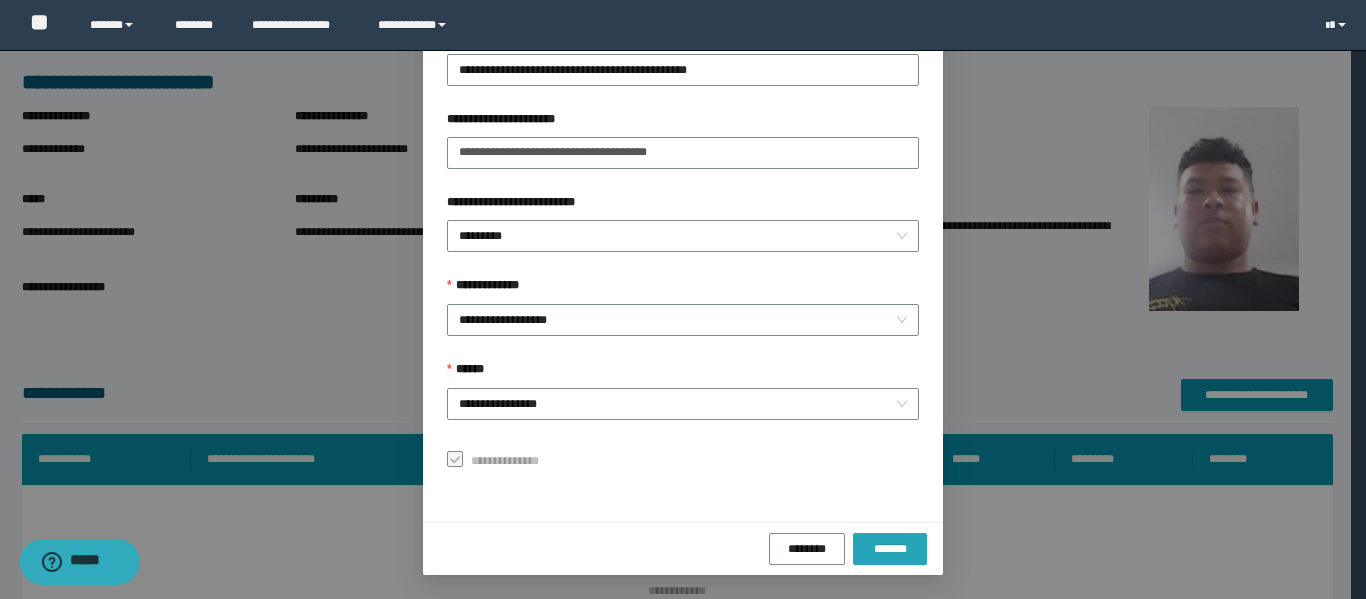 click on "*******" at bounding box center [890, 549] 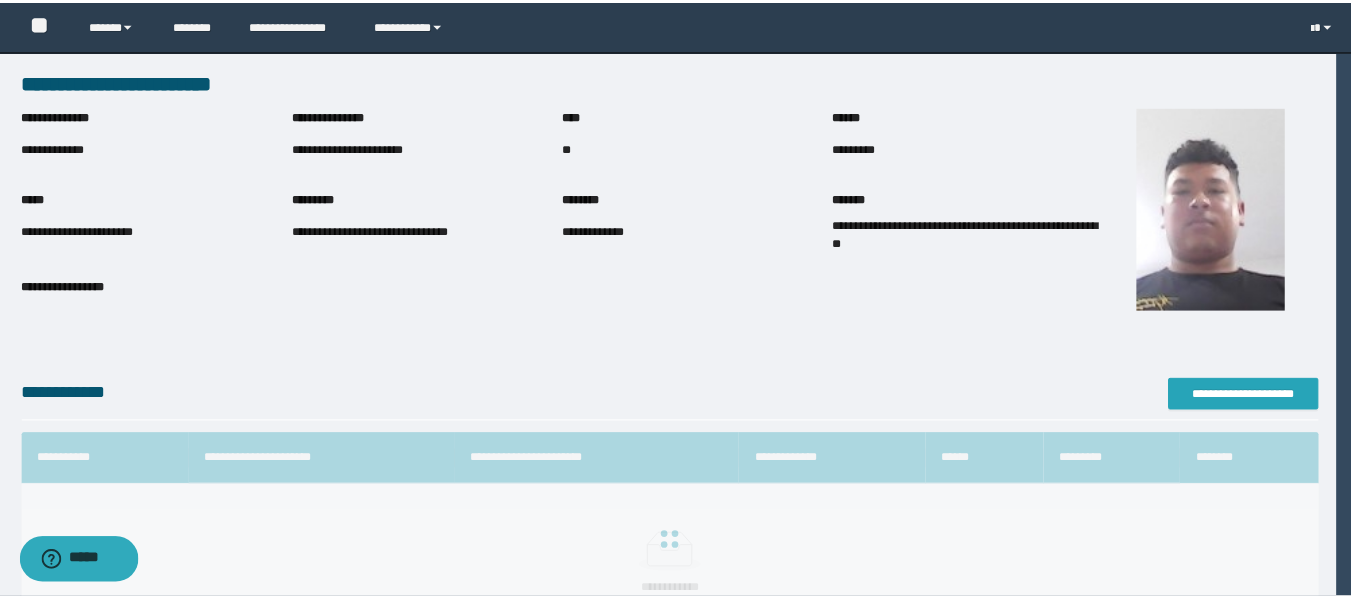 scroll, scrollTop: 0, scrollLeft: 0, axis: both 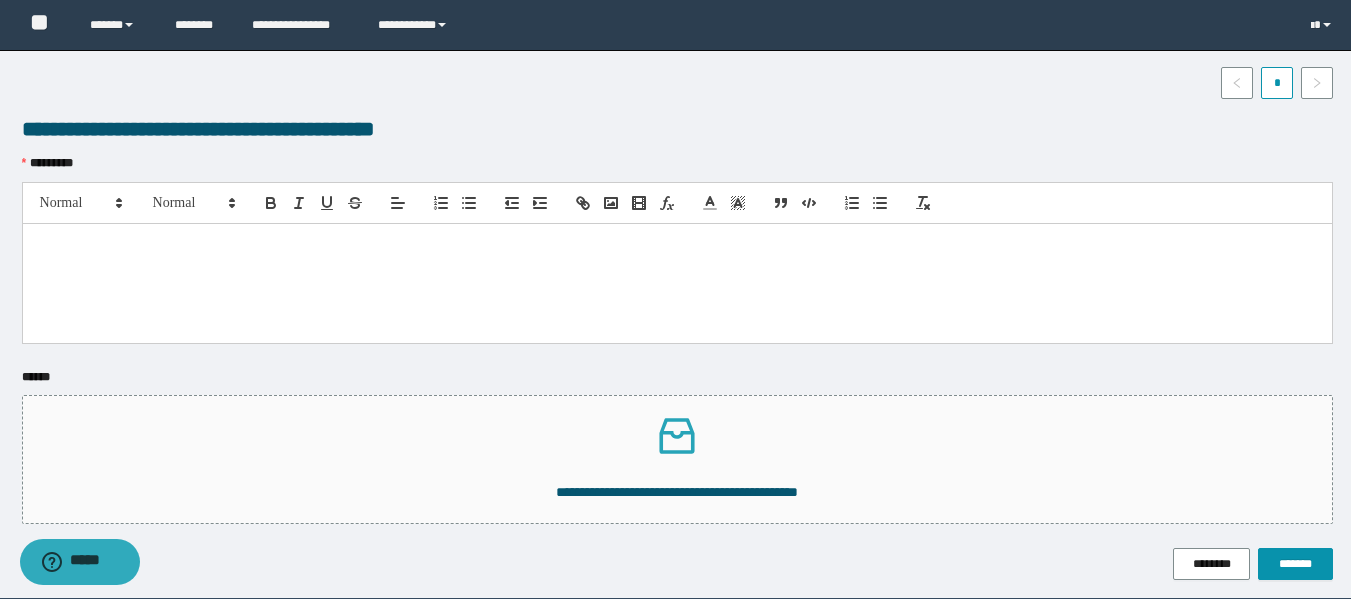 click at bounding box center (677, 283) 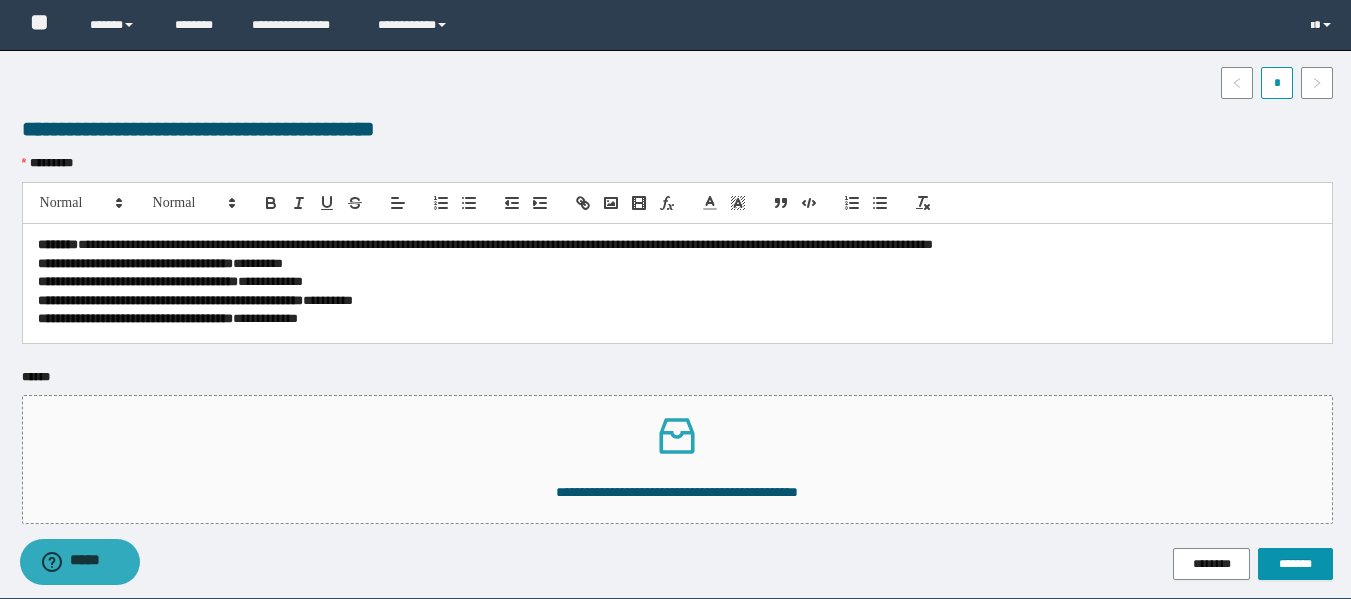 scroll, scrollTop: 0, scrollLeft: 0, axis: both 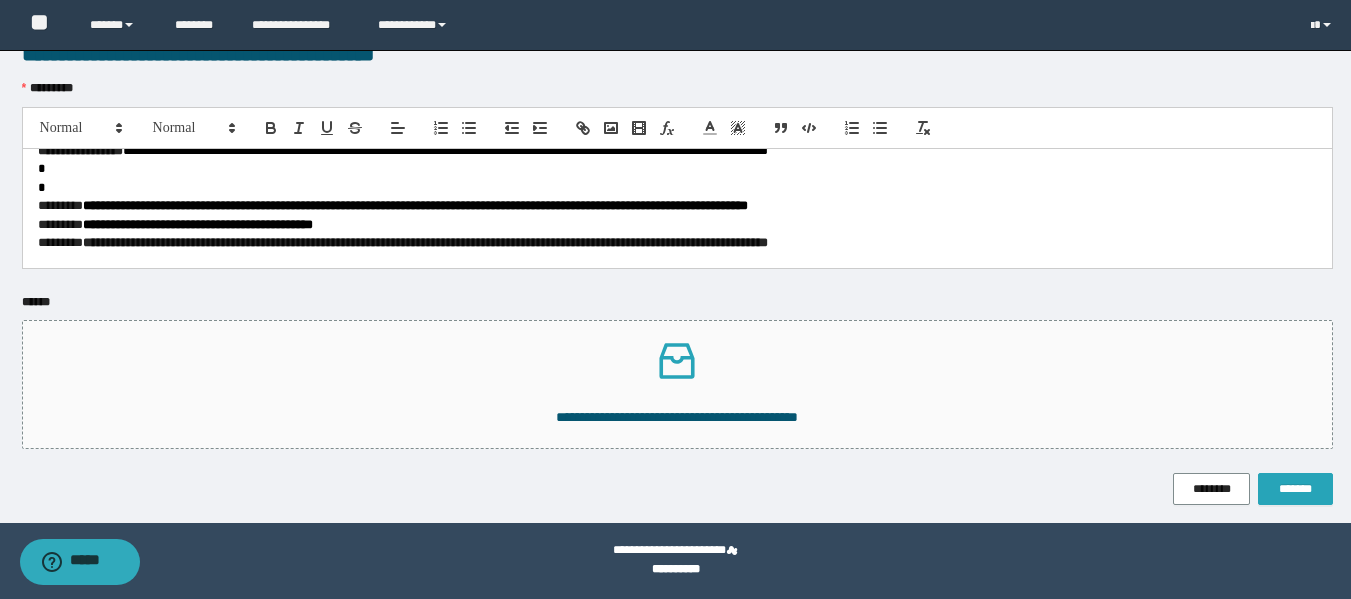click on "*******" at bounding box center [1295, 489] 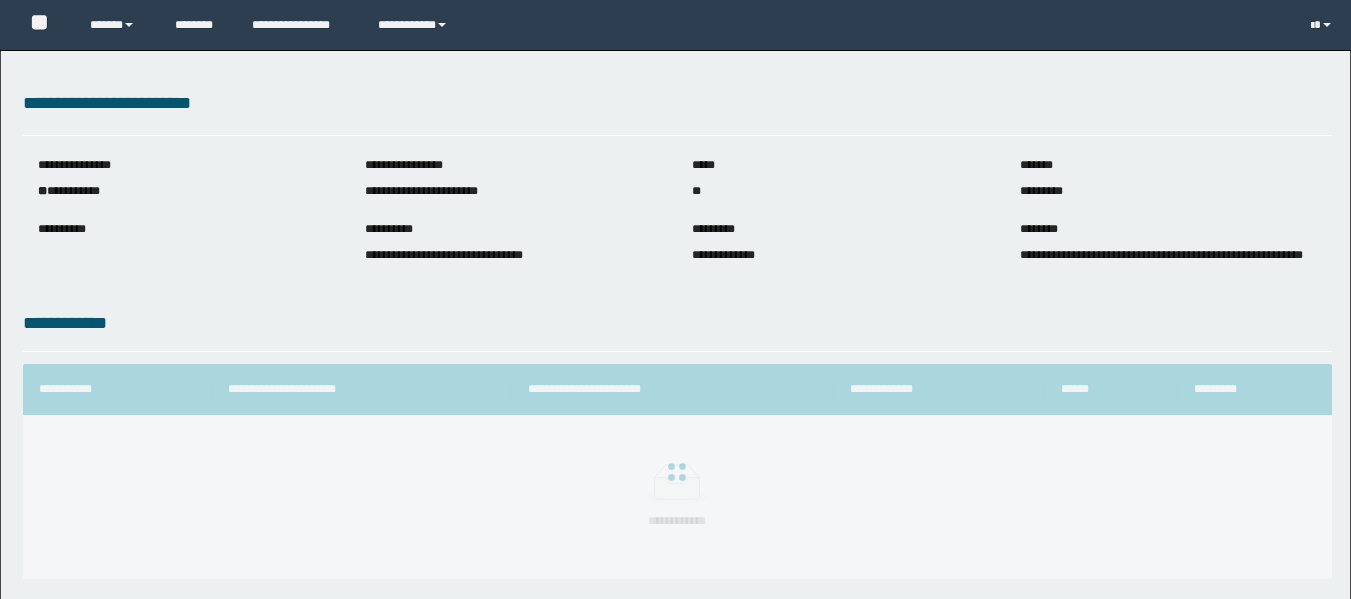 scroll, scrollTop: 0, scrollLeft: 0, axis: both 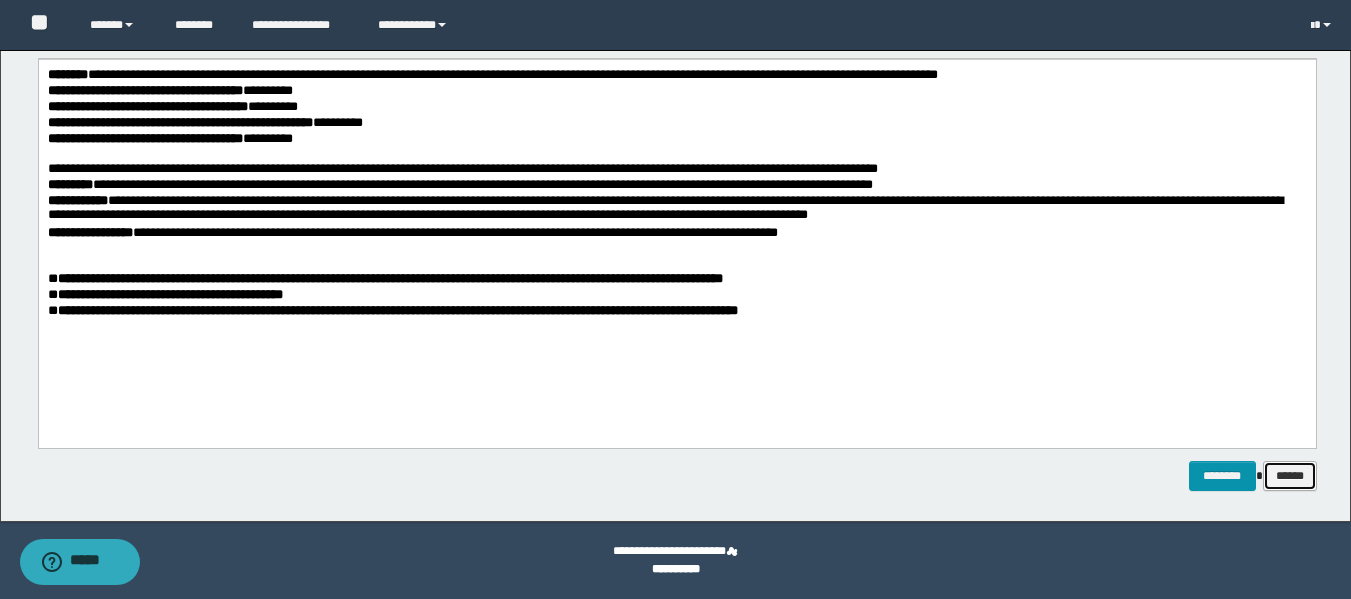 click on "******" at bounding box center (1290, 476) 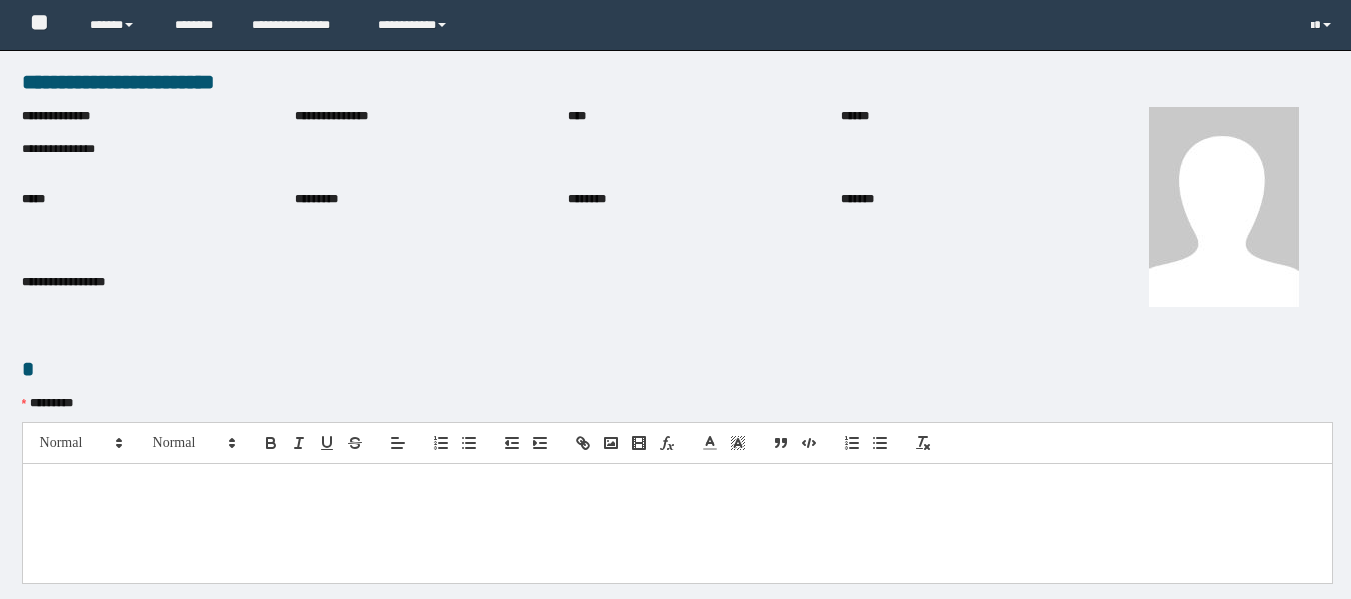 scroll, scrollTop: 0, scrollLeft: 0, axis: both 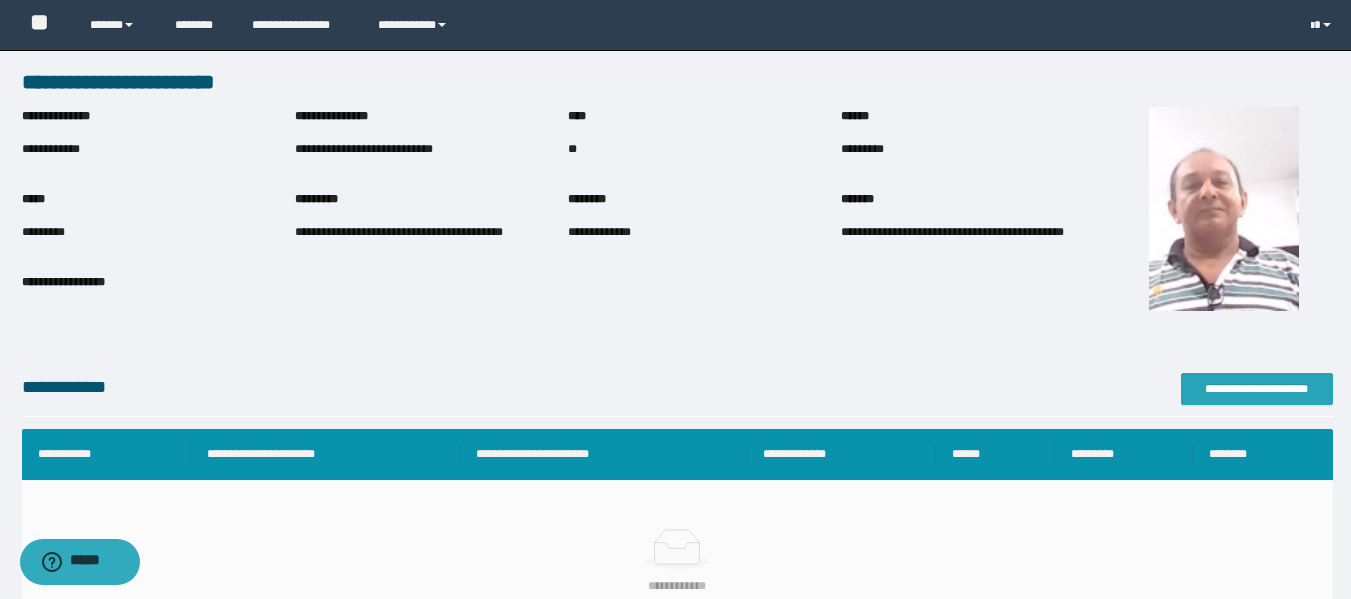 click on "**********" at bounding box center [1257, 389] 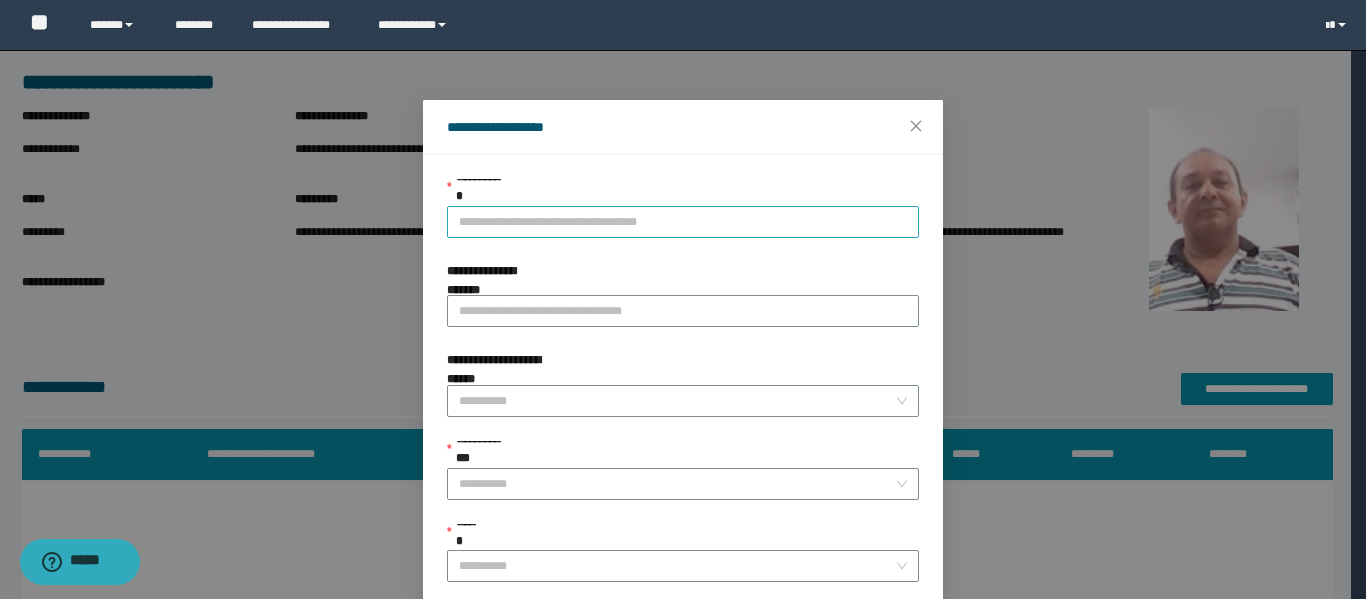click on "**********" at bounding box center [683, 222] 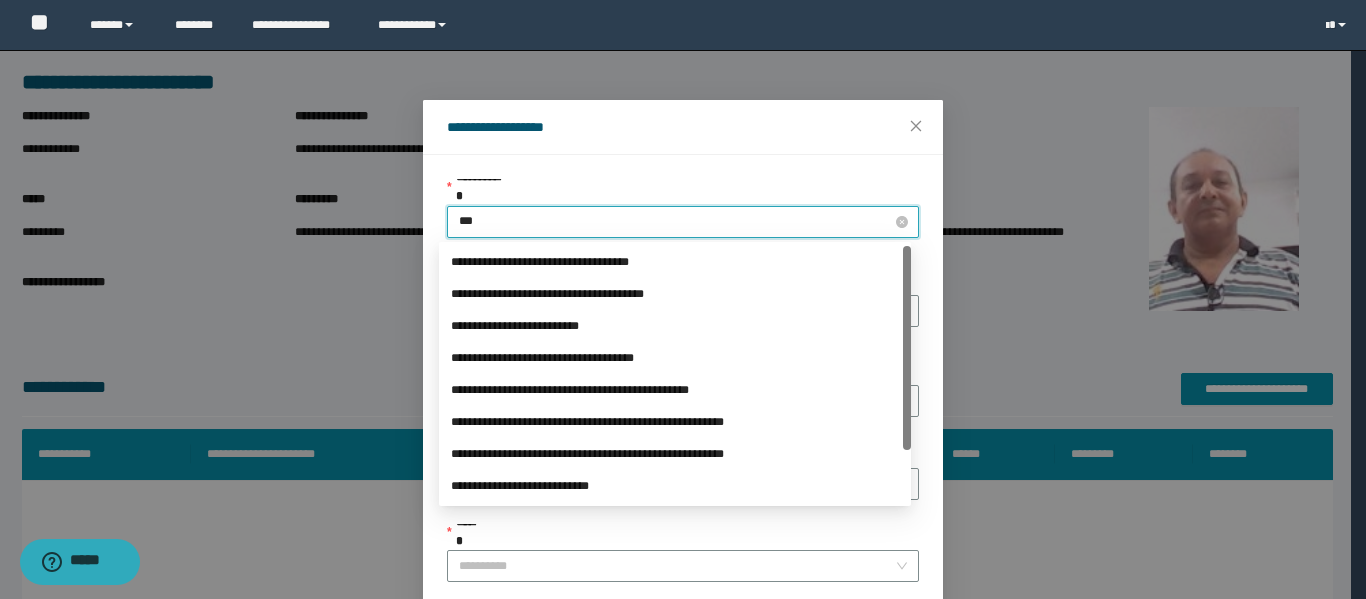 type on "****" 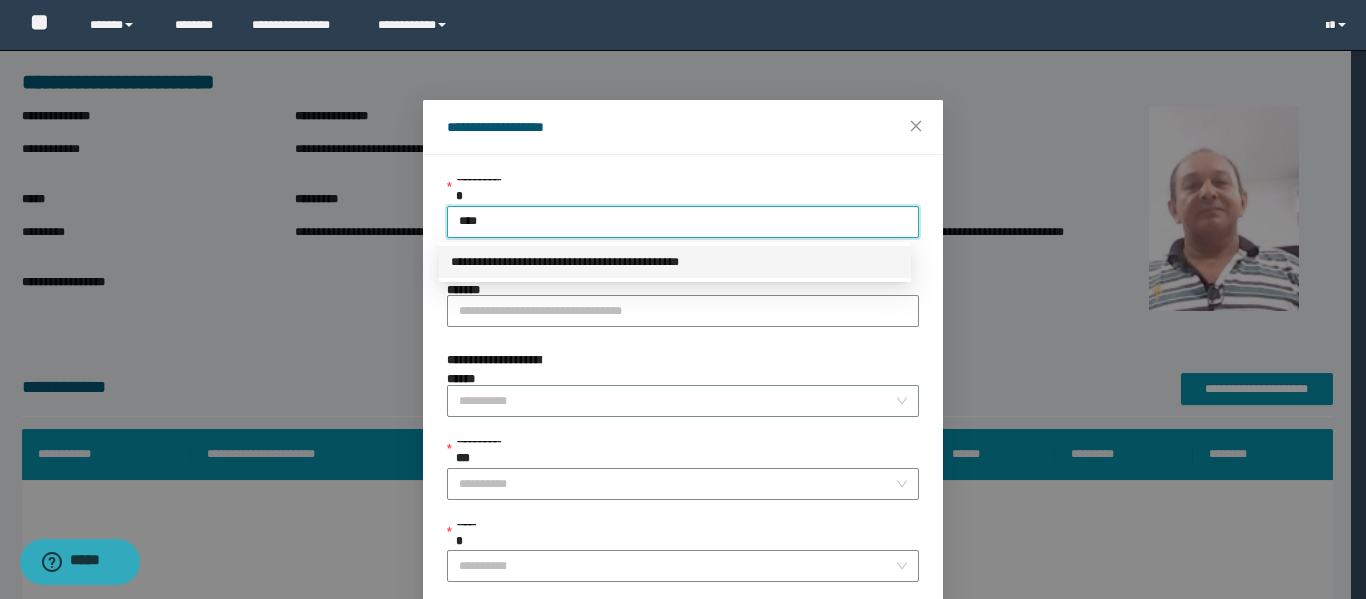 click on "**********" at bounding box center (675, 262) 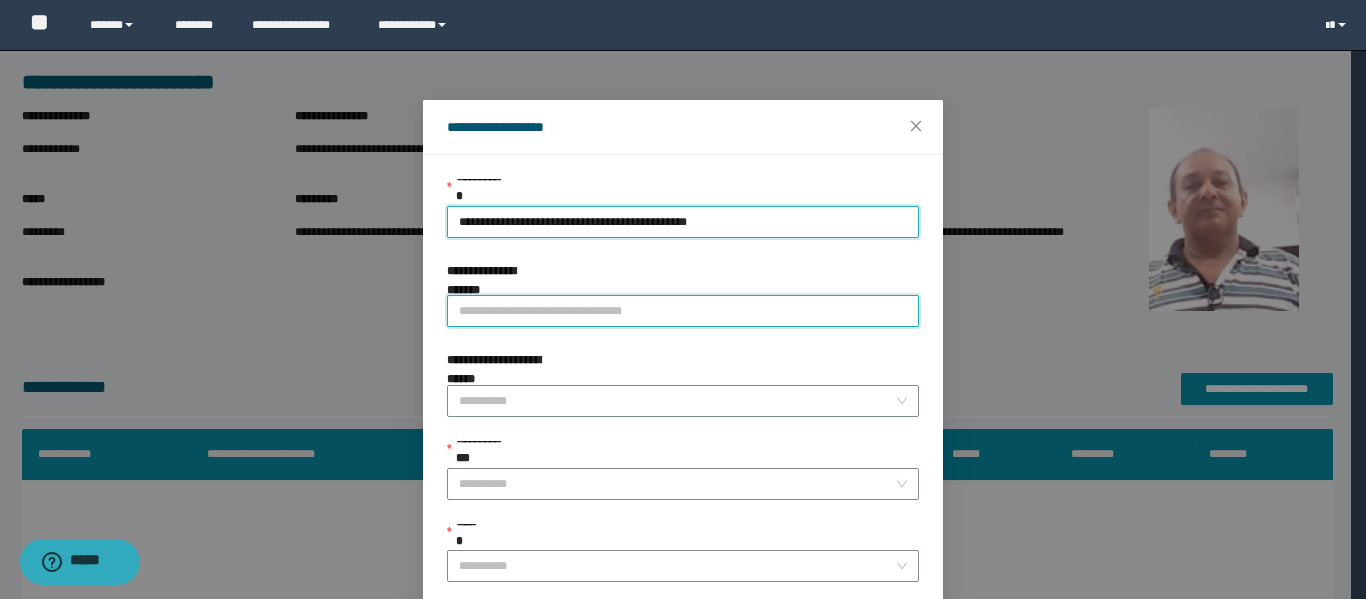 click on "**********" at bounding box center (683, 311) 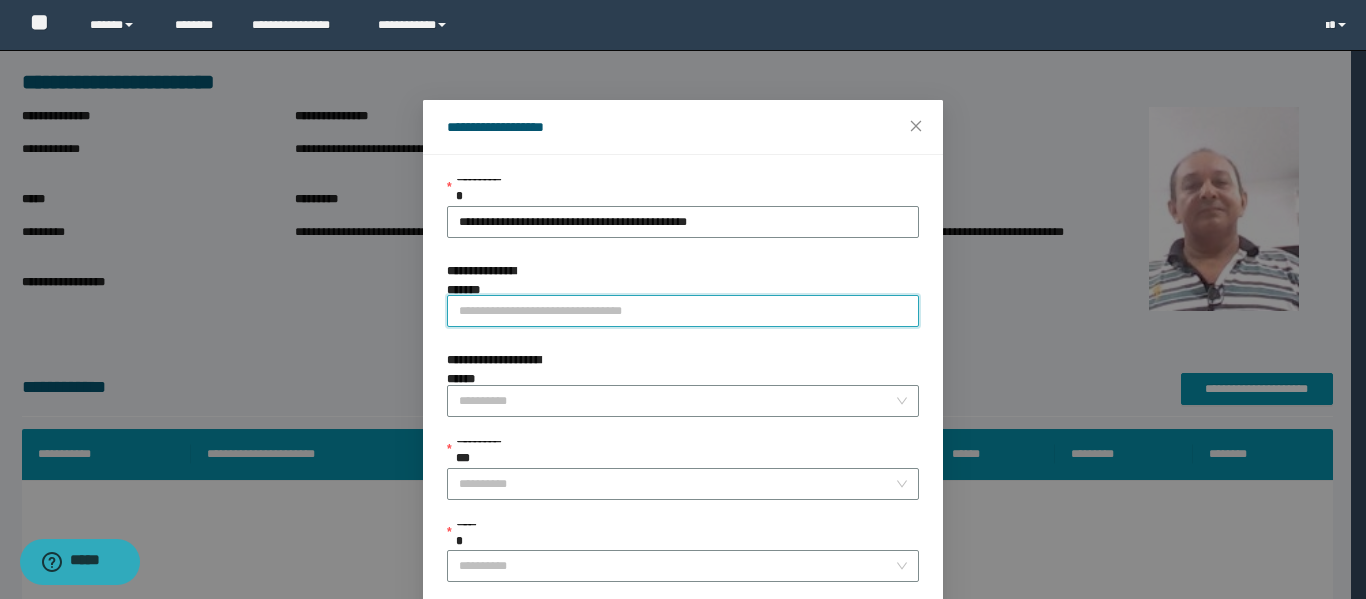 type on "**********" 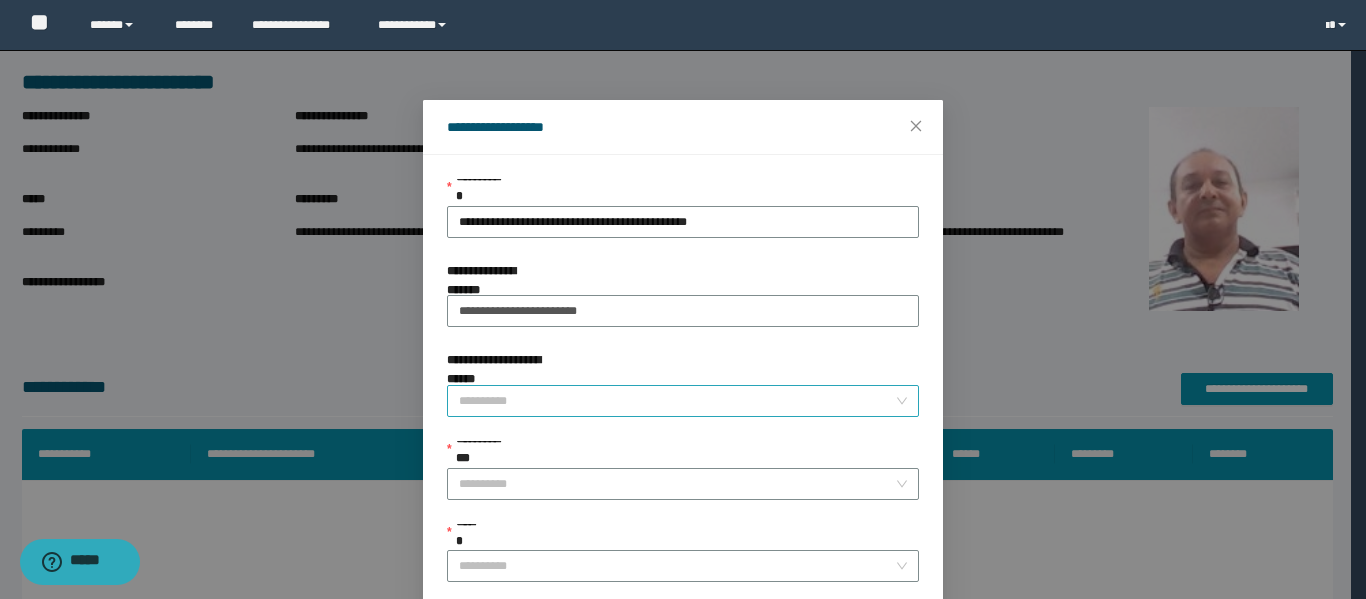 click on "**********" at bounding box center [677, 401] 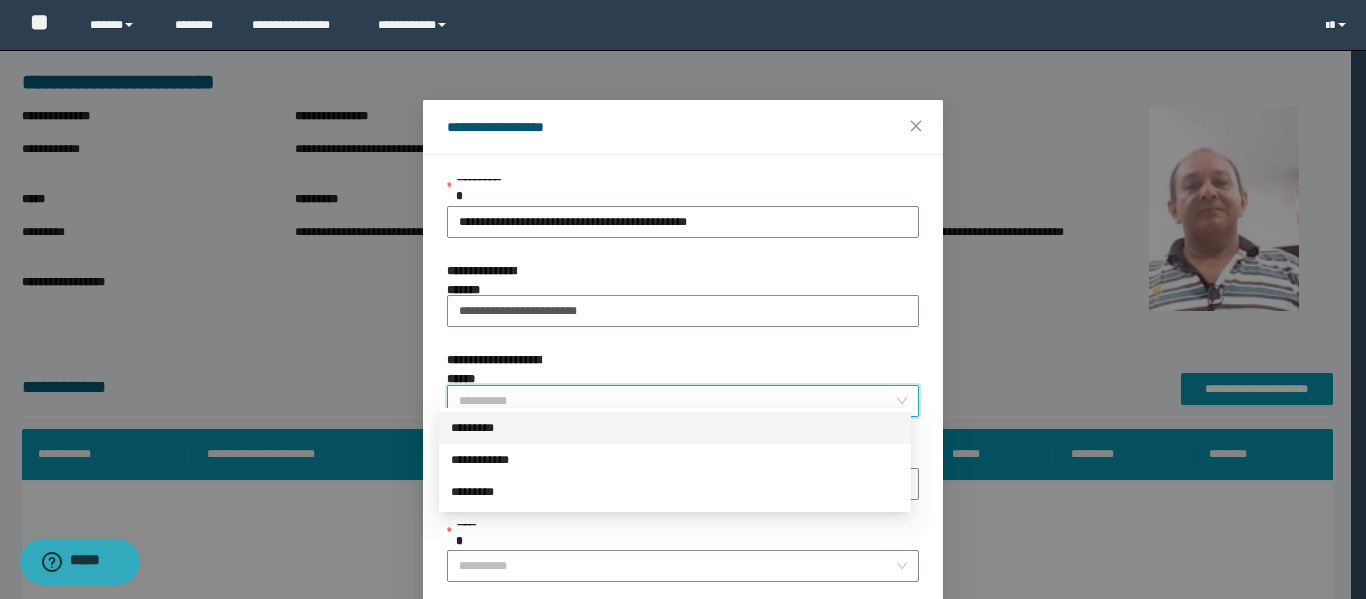 click on "*********" at bounding box center [675, 428] 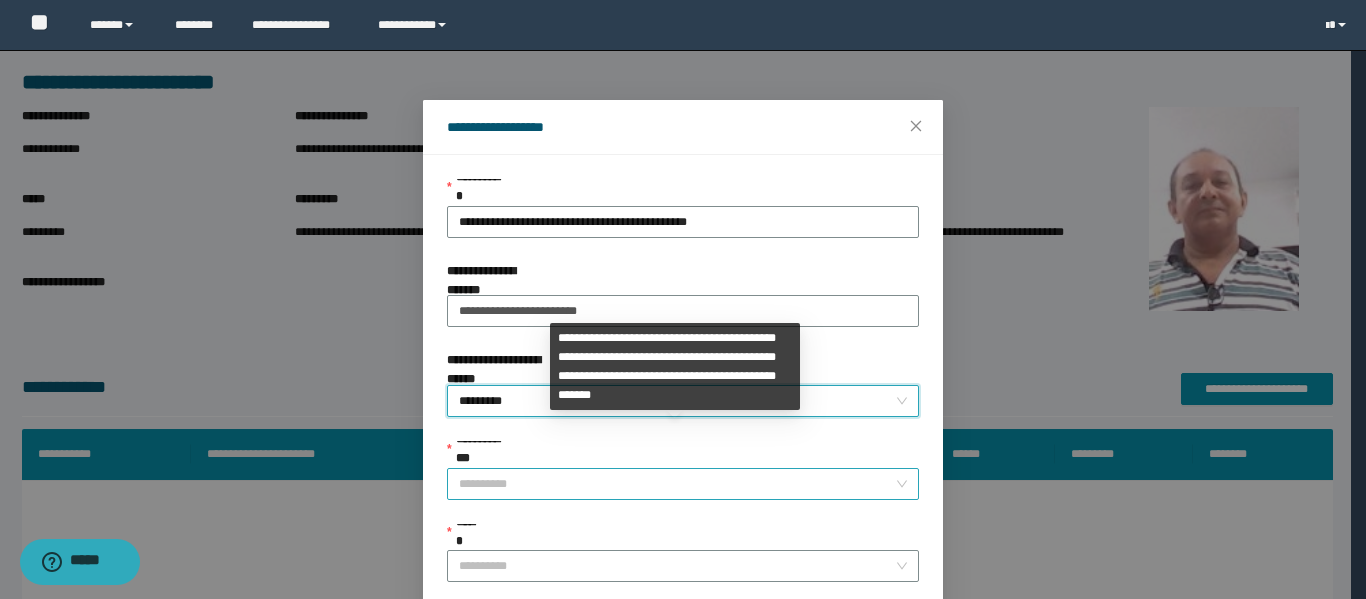 click on "**********" at bounding box center [677, 484] 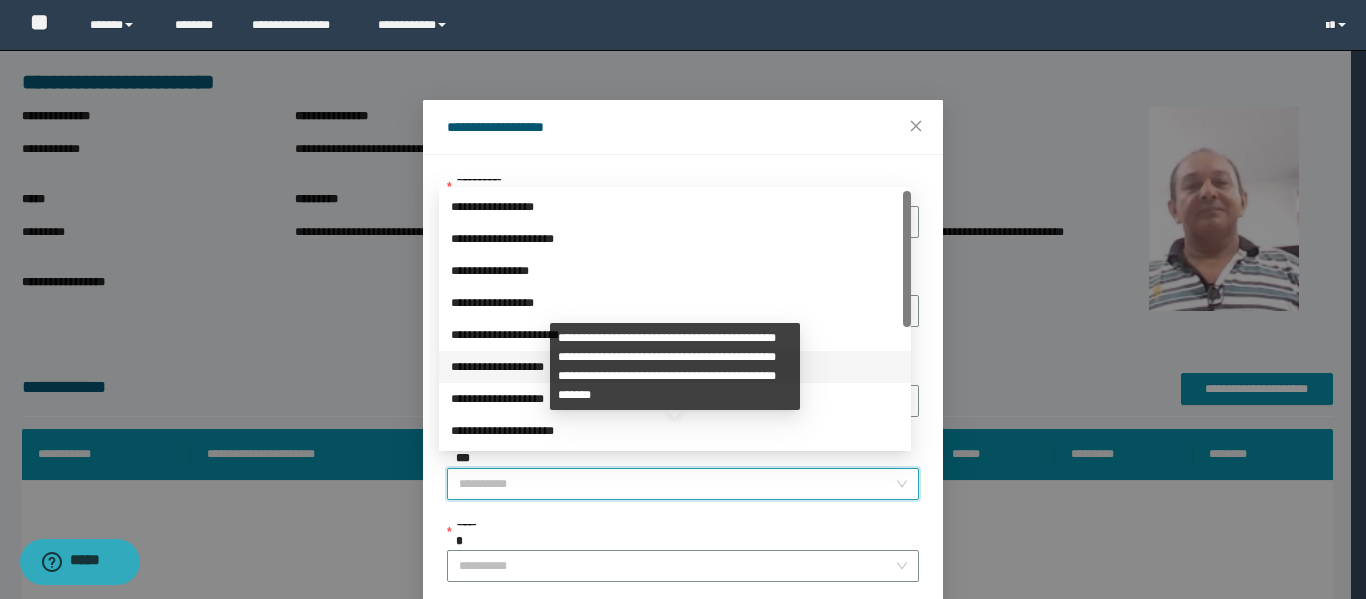 scroll, scrollTop: 224, scrollLeft: 0, axis: vertical 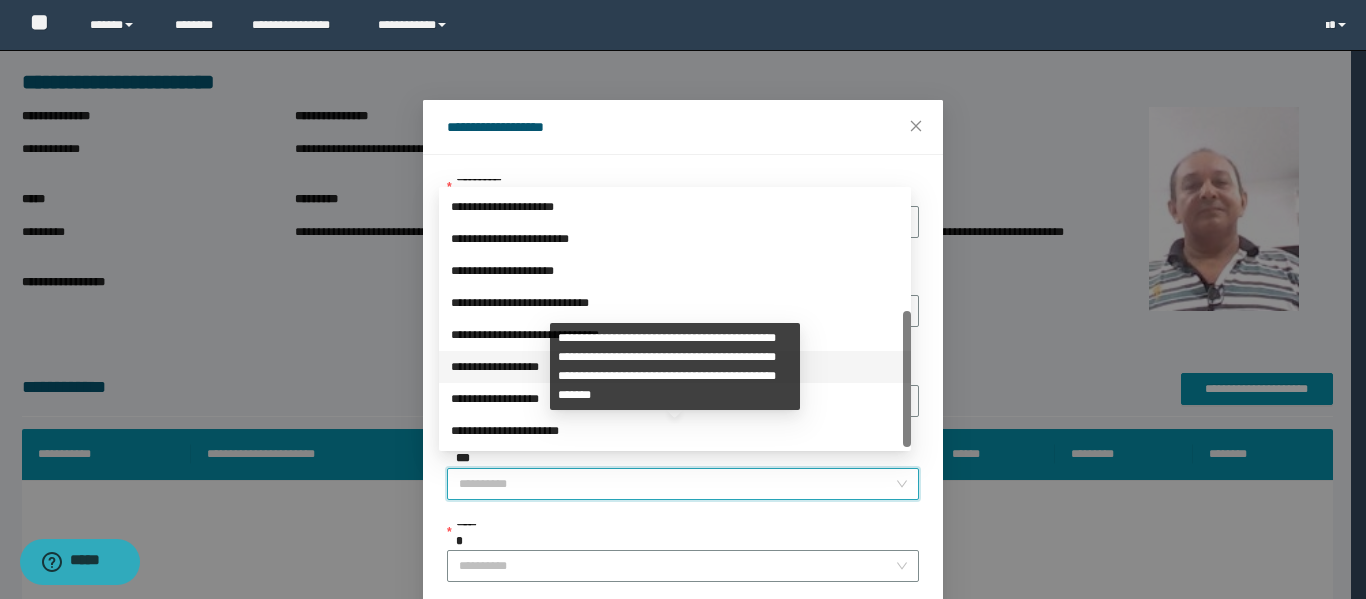 click on "**********" at bounding box center [675, 367] 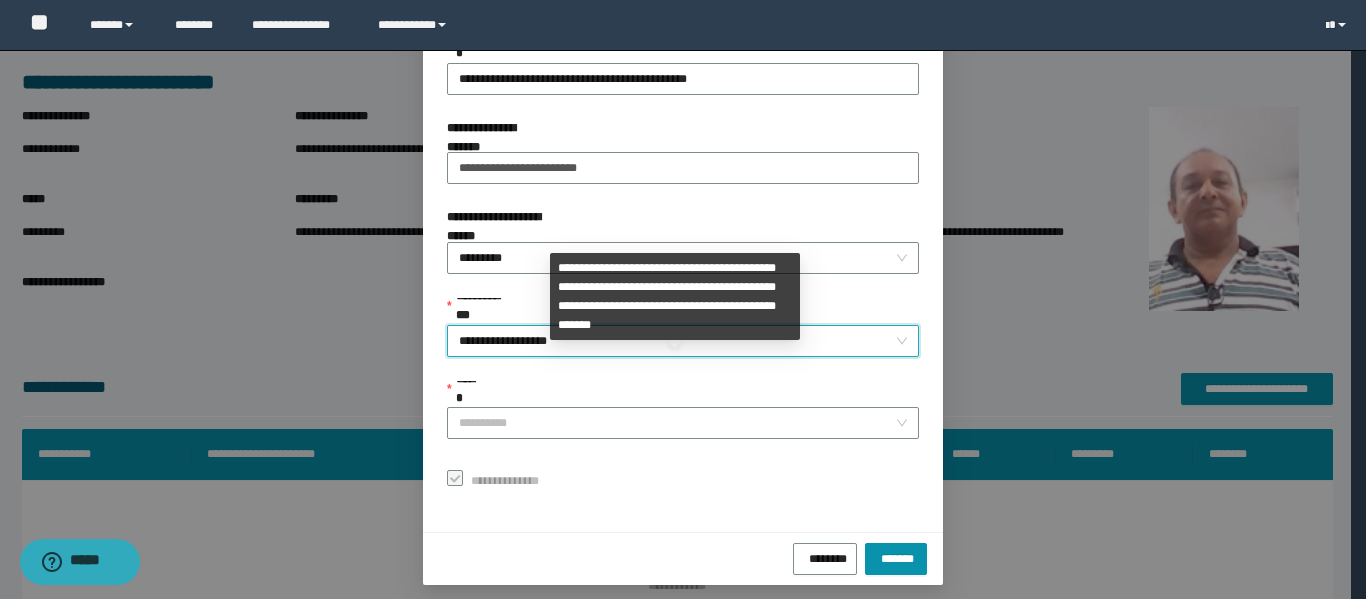 scroll, scrollTop: 153, scrollLeft: 0, axis: vertical 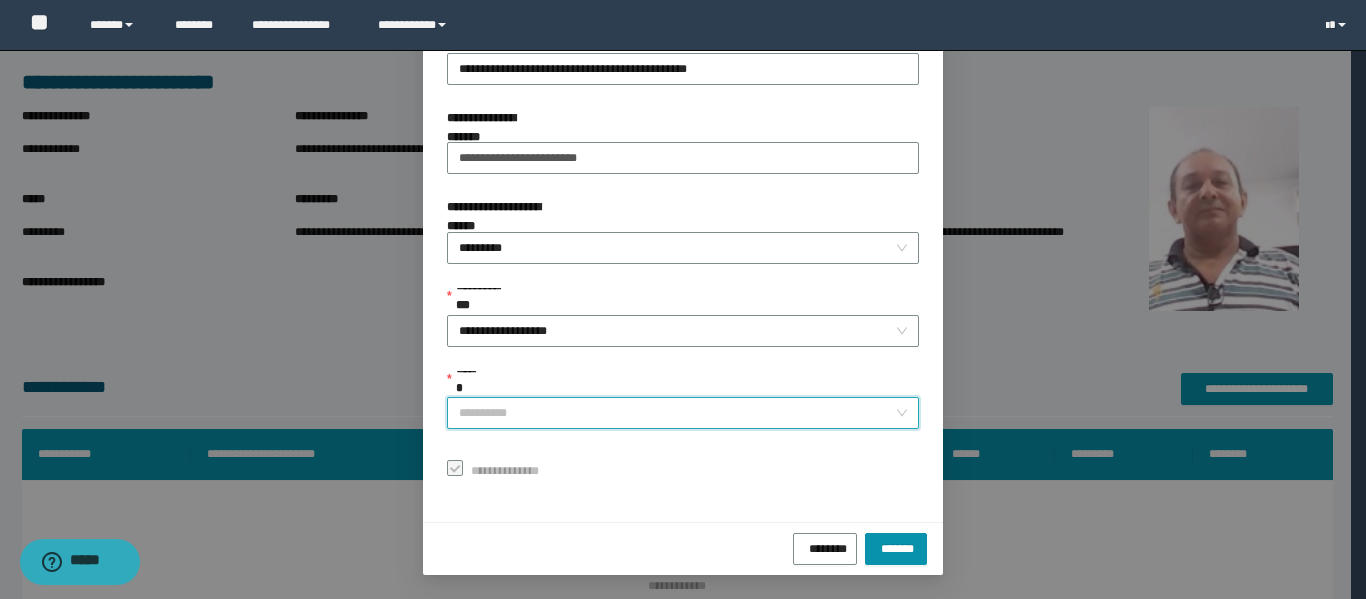 click on "******" at bounding box center (677, 413) 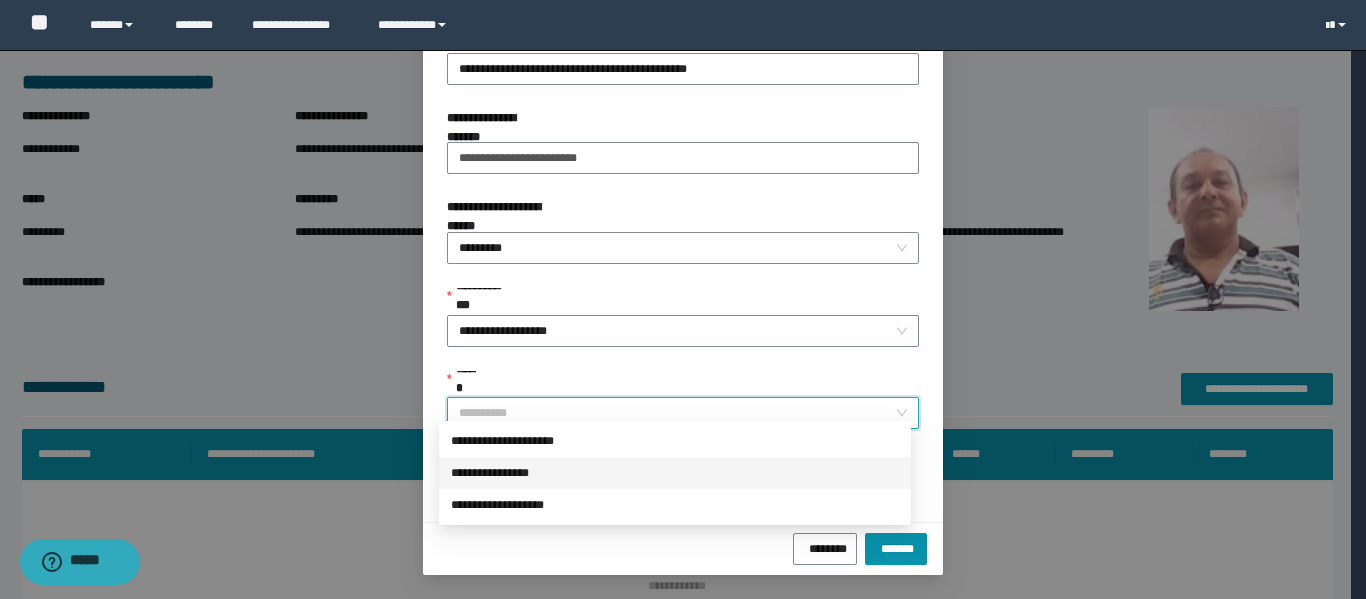 click on "**********" at bounding box center (675, 473) 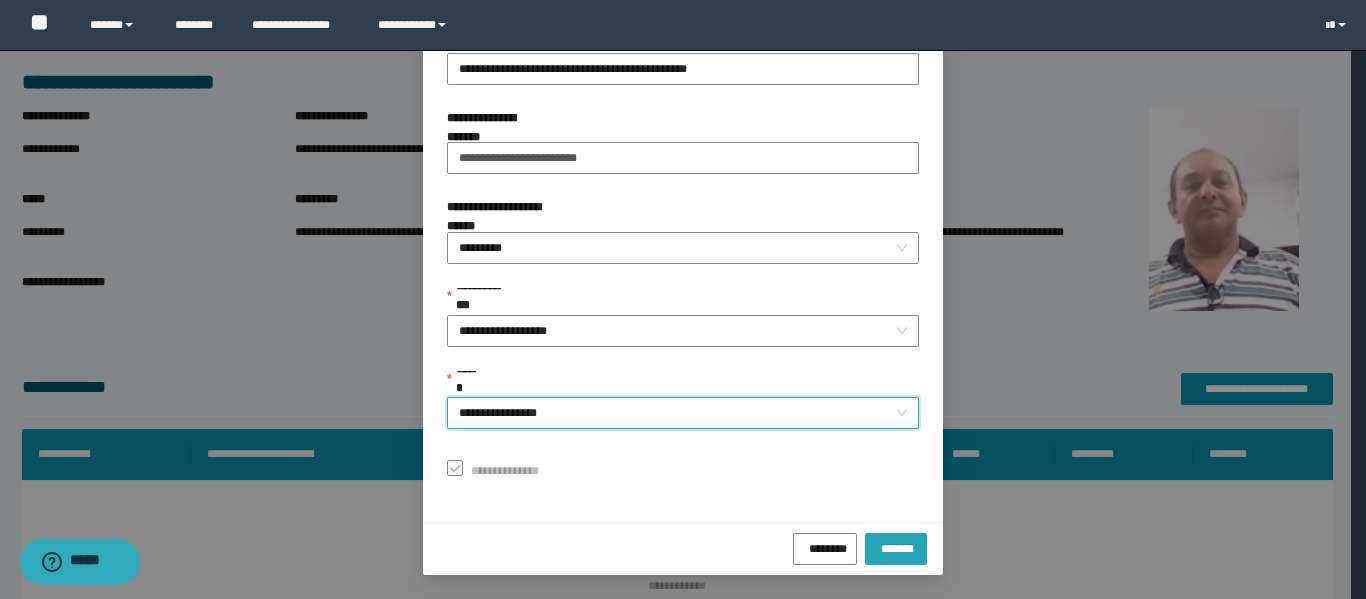 click on "*******" at bounding box center [896, 546] 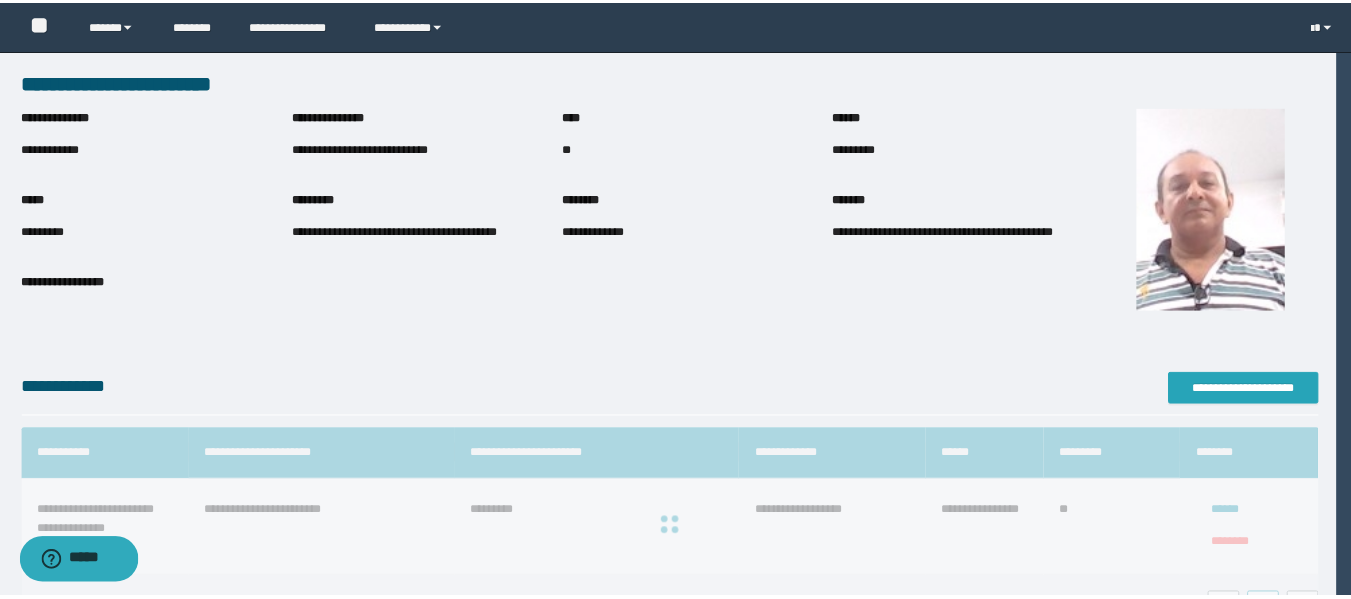 scroll, scrollTop: 0, scrollLeft: 0, axis: both 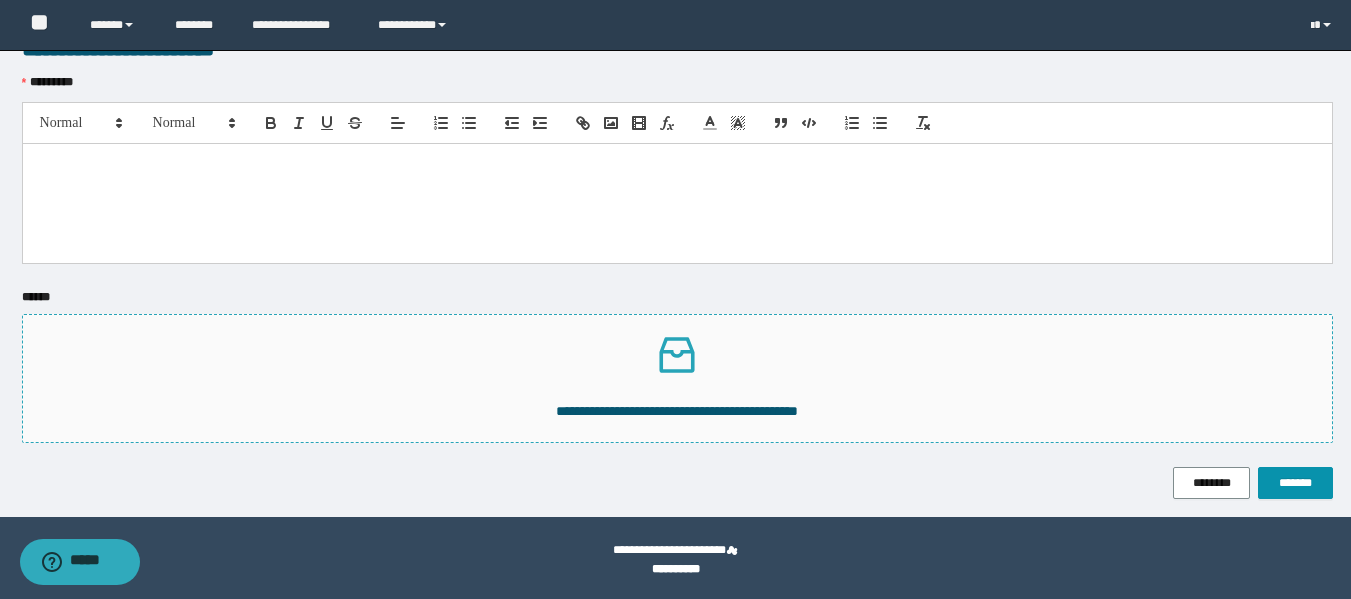 click on "**********" at bounding box center (677, 411) 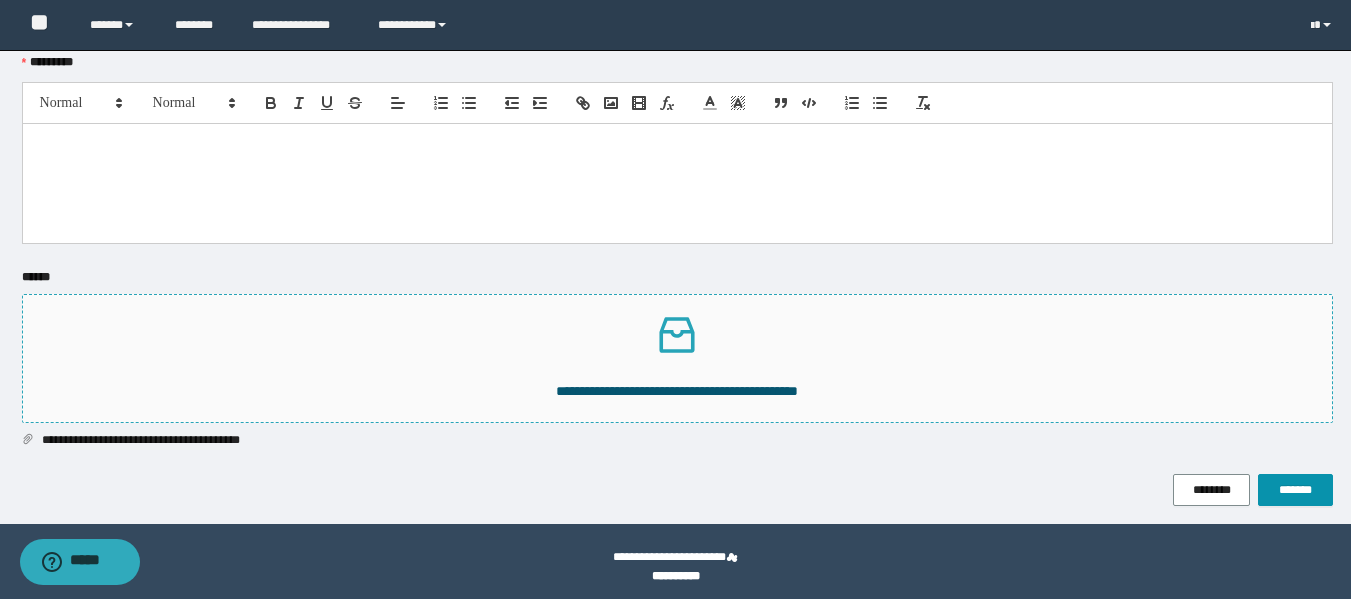 scroll, scrollTop: 600, scrollLeft: 0, axis: vertical 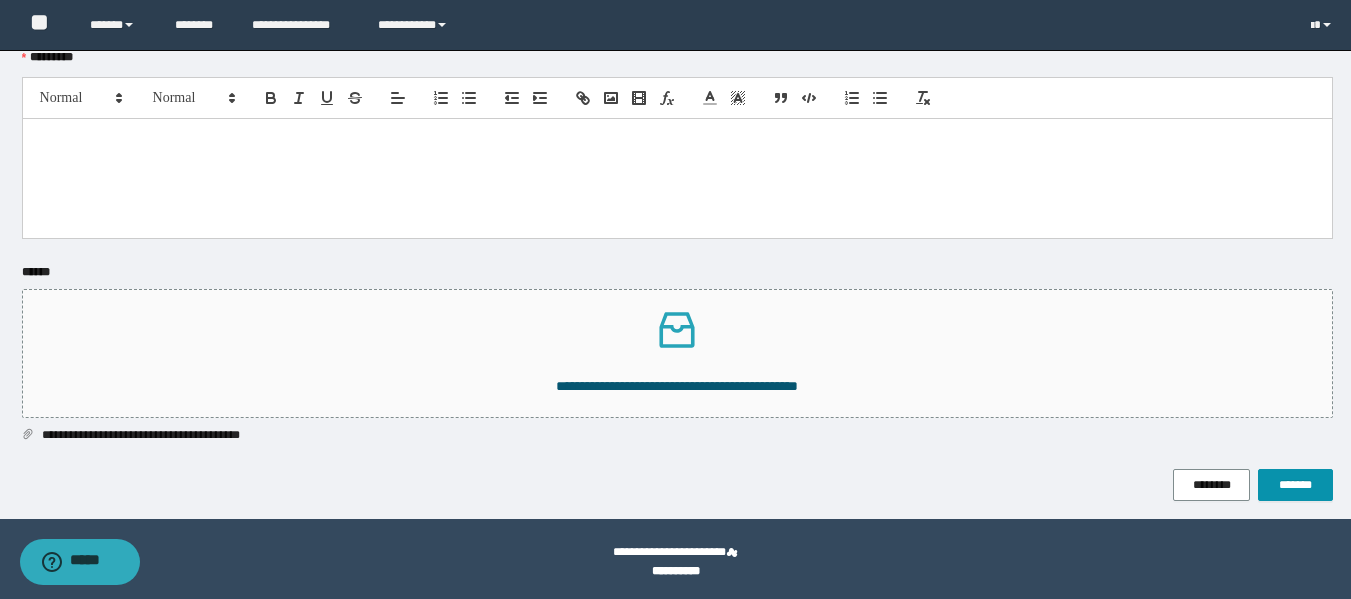 click at bounding box center (677, 178) 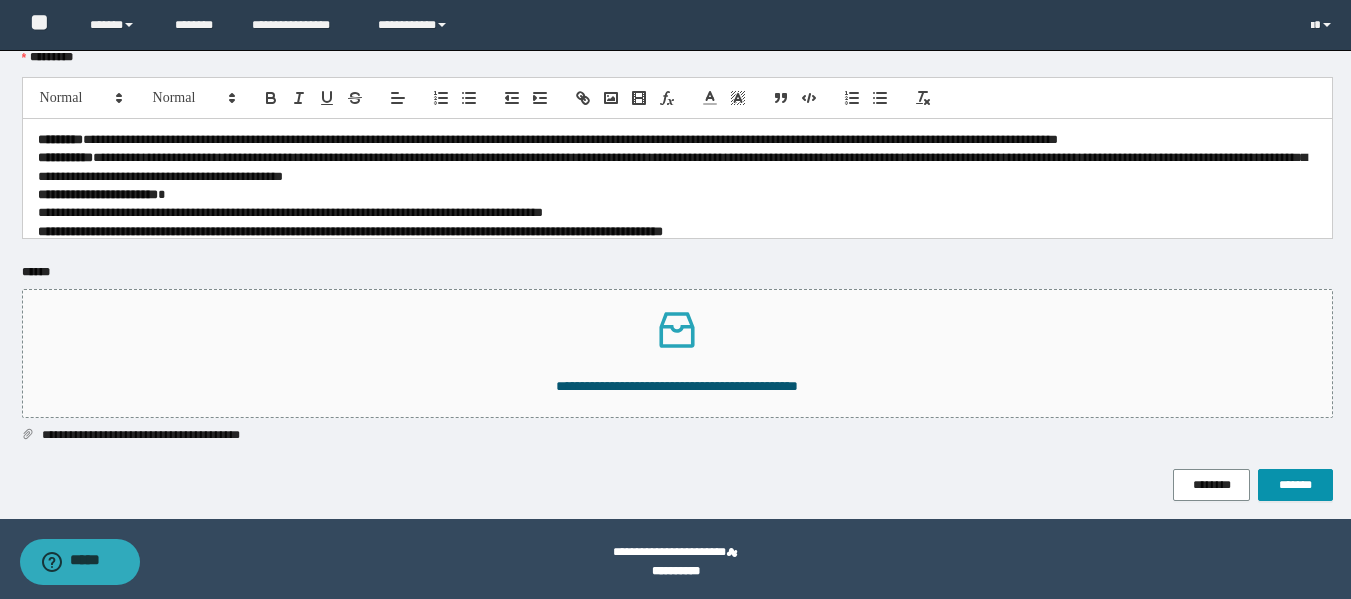 scroll, scrollTop: 0, scrollLeft: 0, axis: both 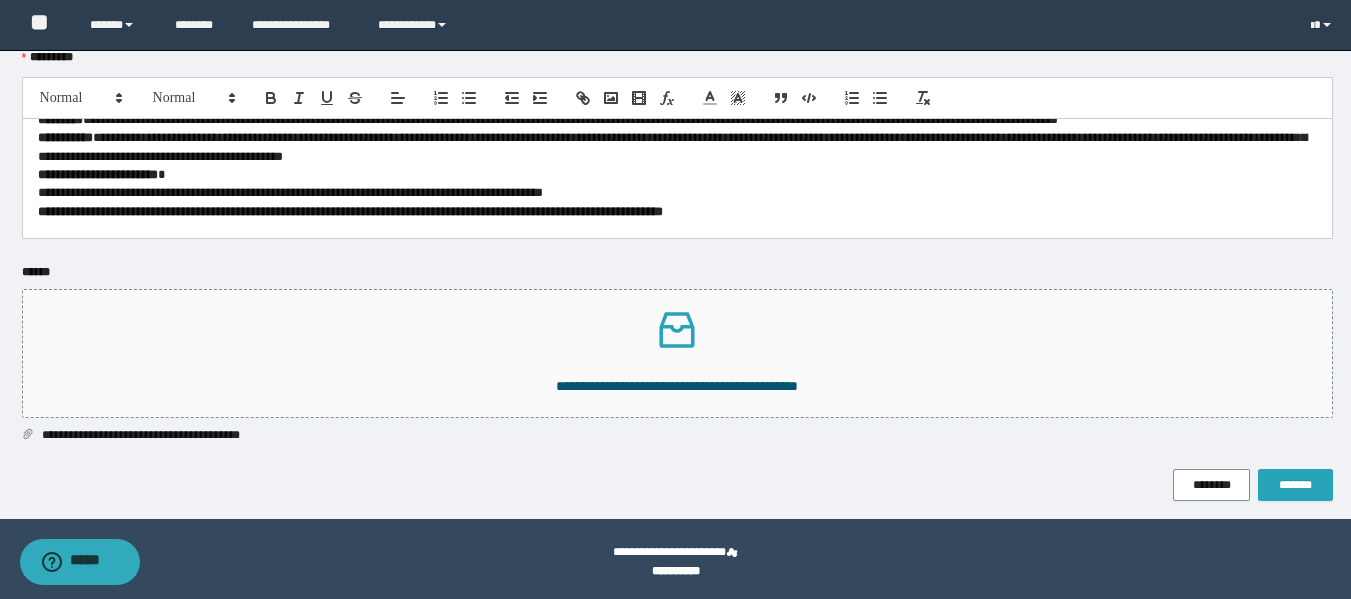 click on "*******" at bounding box center (1295, 485) 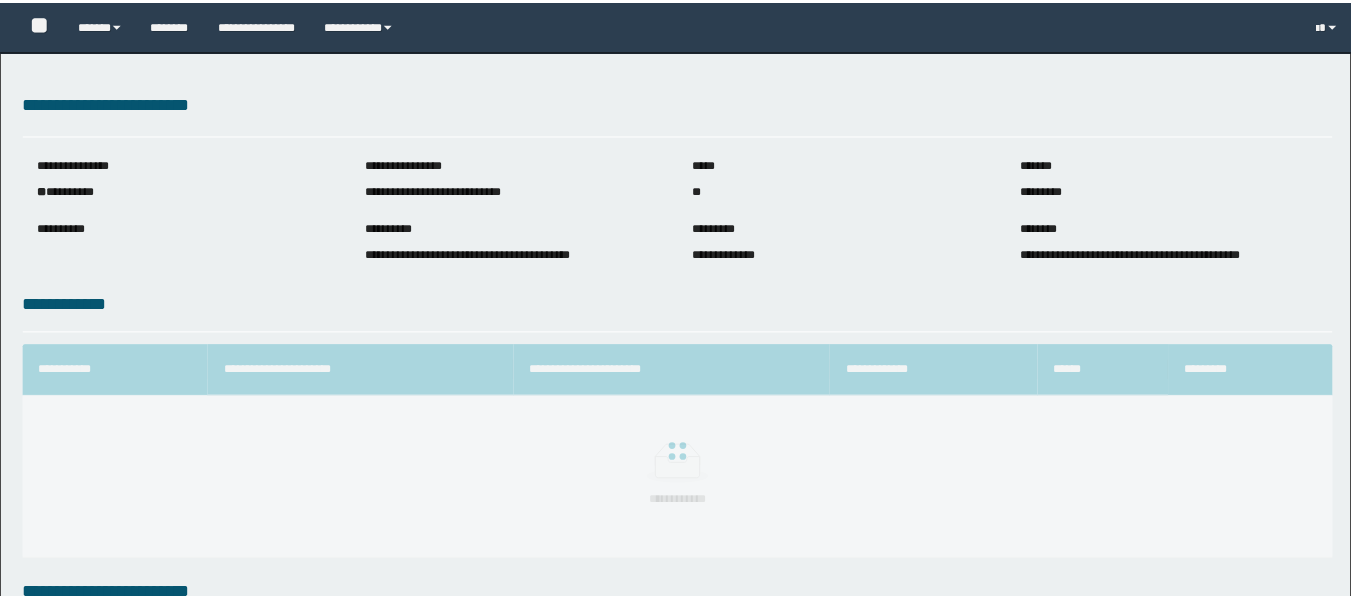 scroll, scrollTop: 0, scrollLeft: 0, axis: both 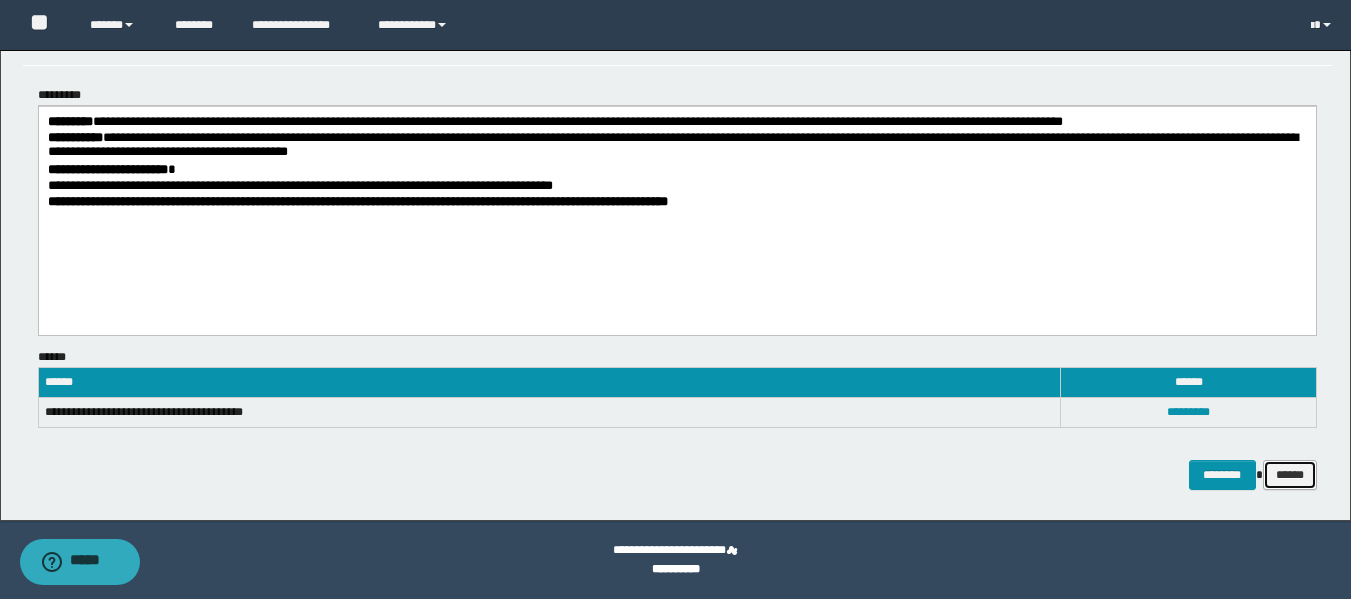 click on "******" at bounding box center (1290, 475) 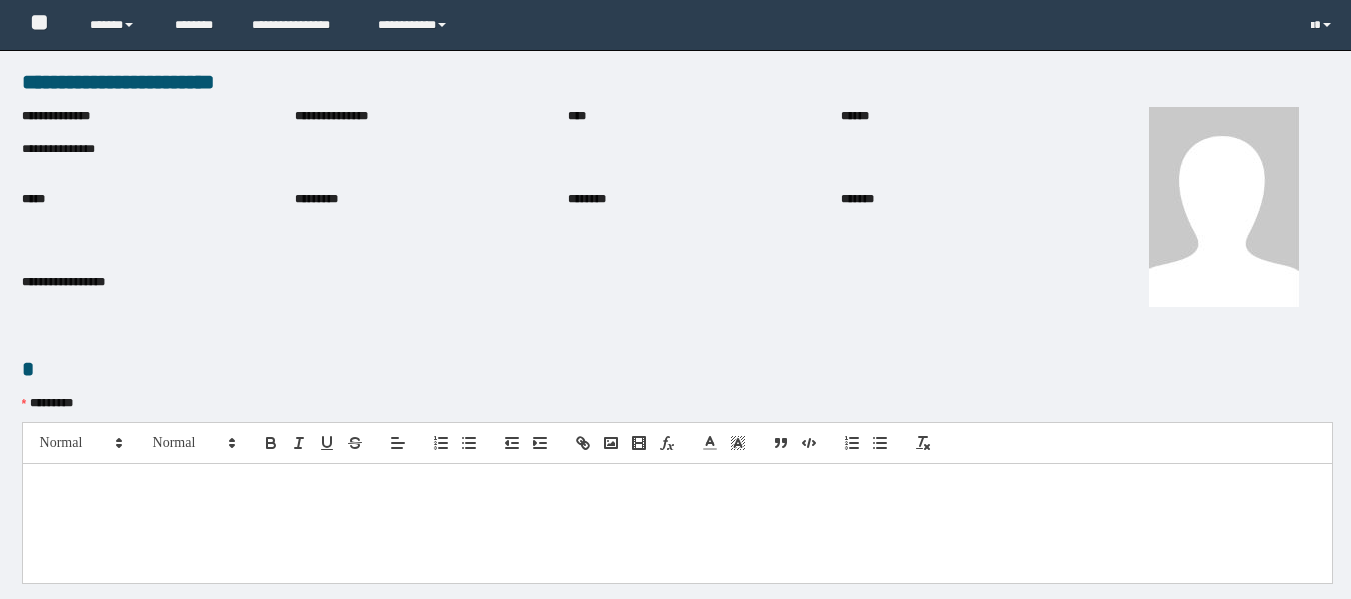 scroll, scrollTop: 0, scrollLeft: 0, axis: both 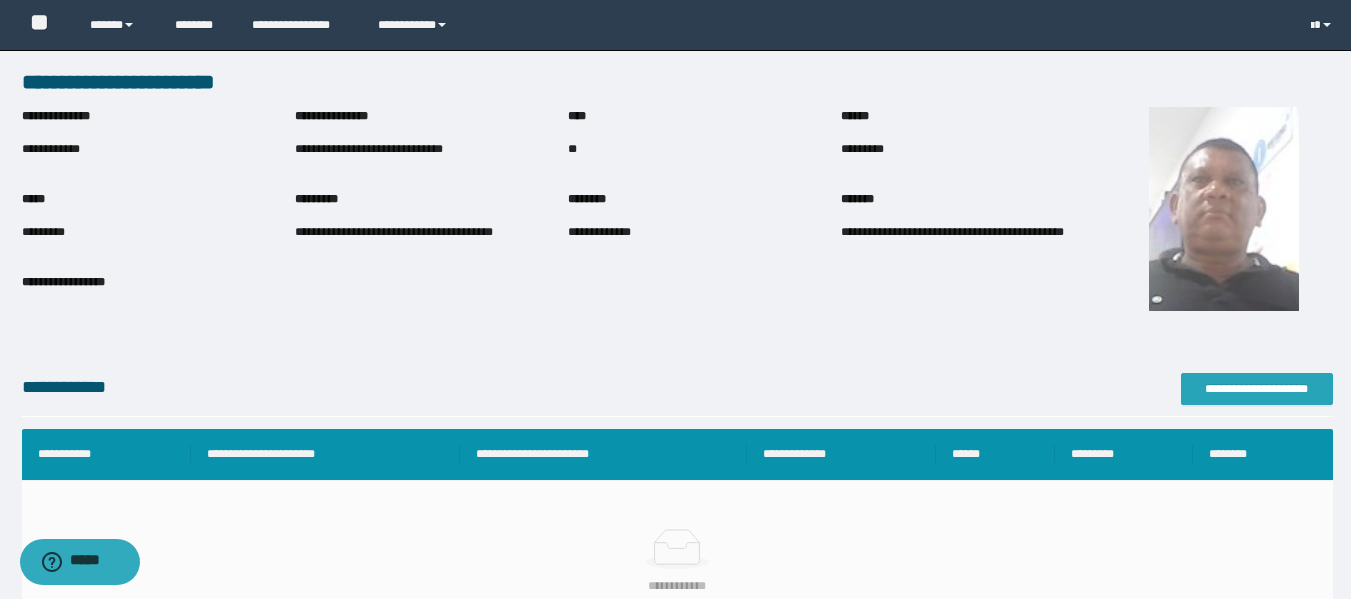 click on "**********" at bounding box center (1257, 389) 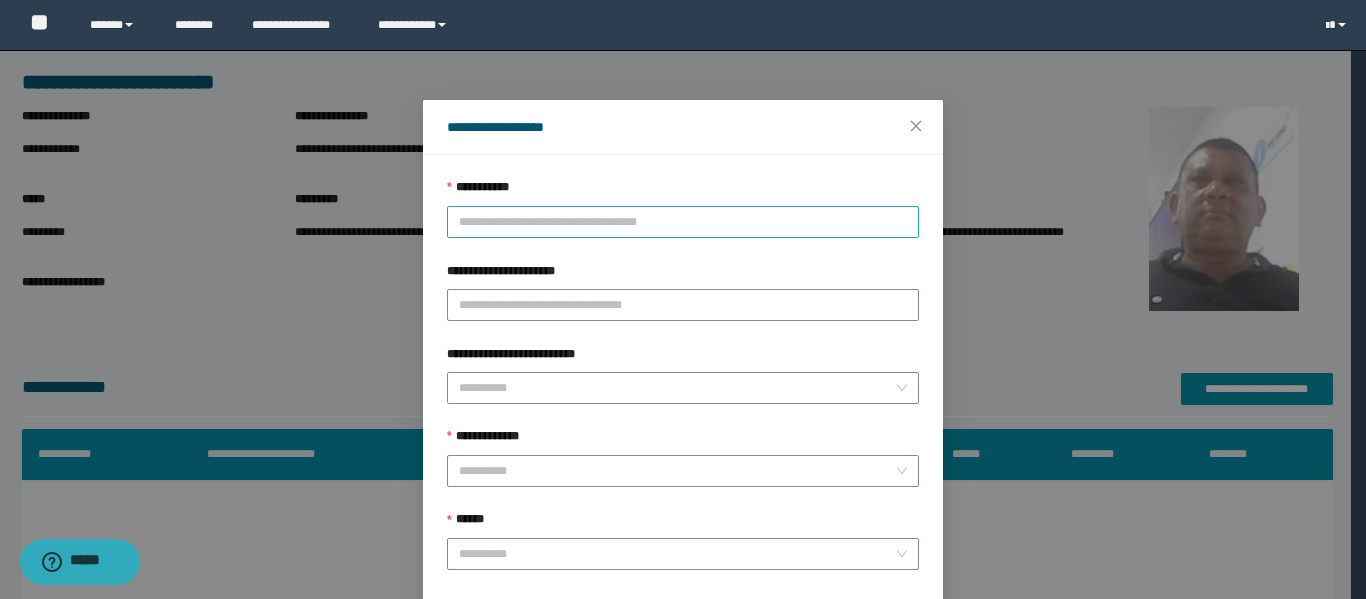 click on "**********" at bounding box center [683, 222] 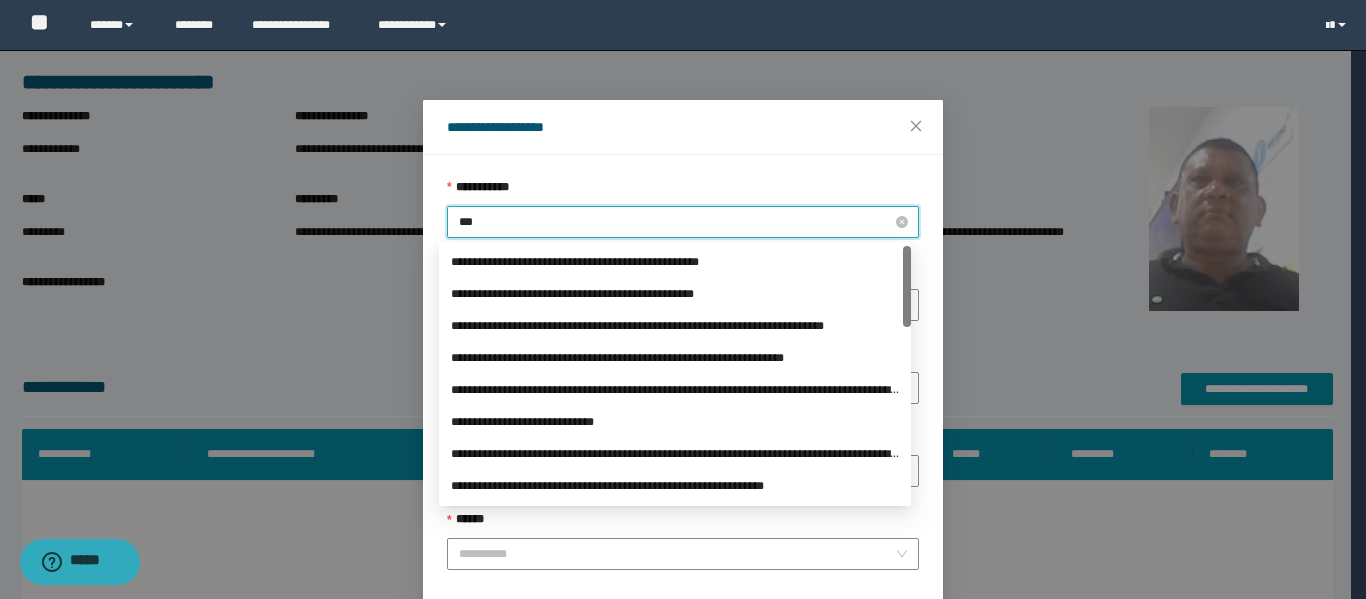 type on "****" 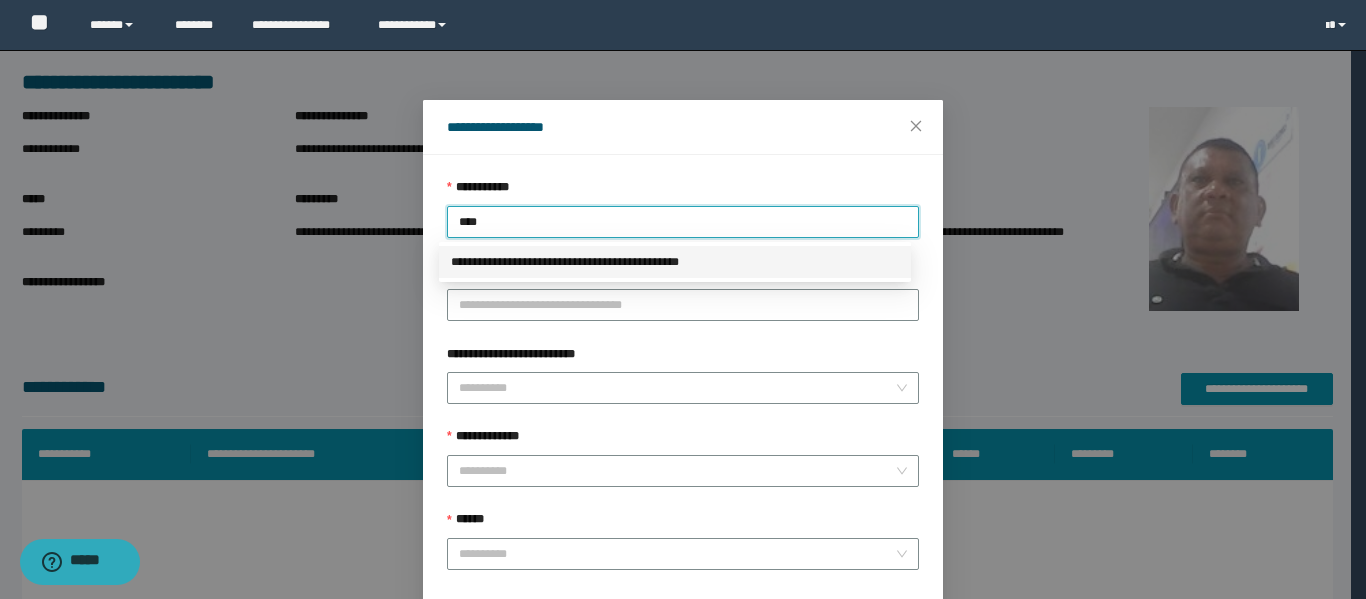click on "**********" at bounding box center (675, 262) 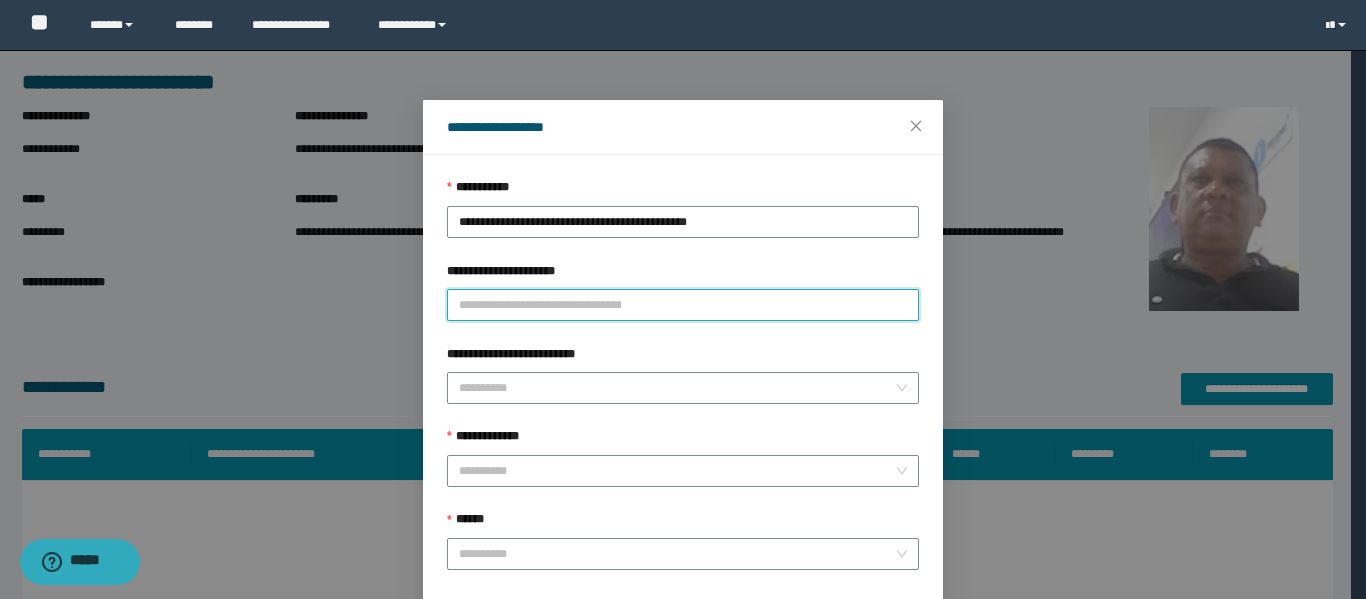 click on "**********" at bounding box center (683, 305) 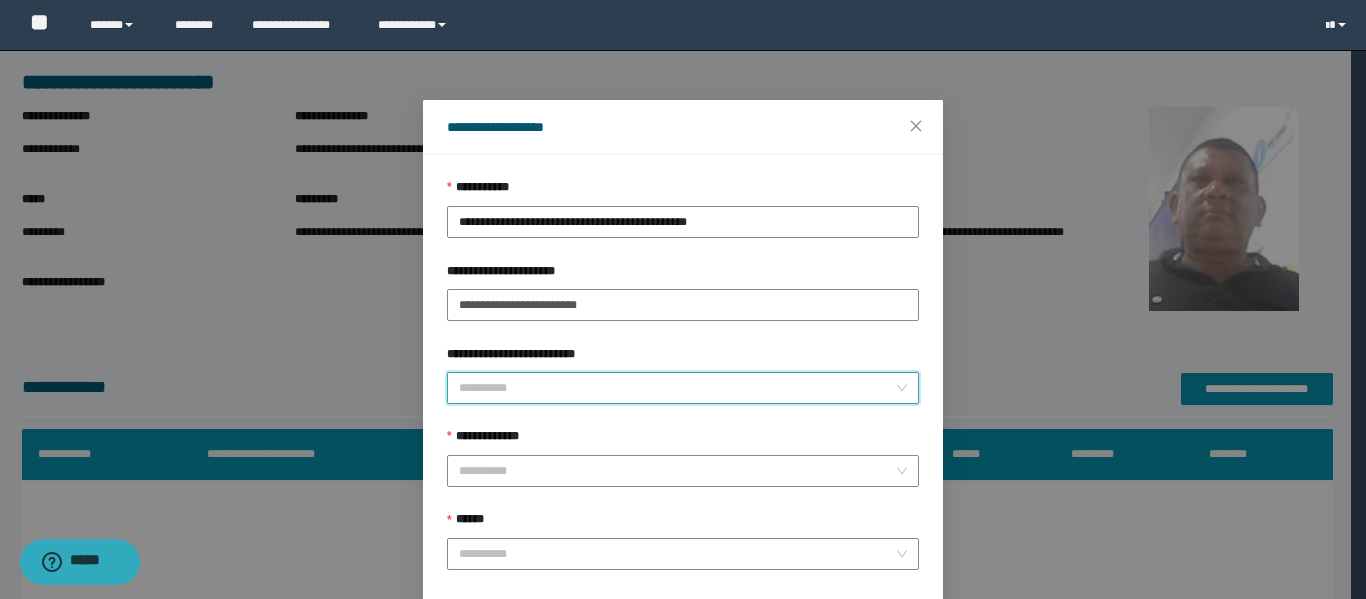 click on "**********" at bounding box center [677, 388] 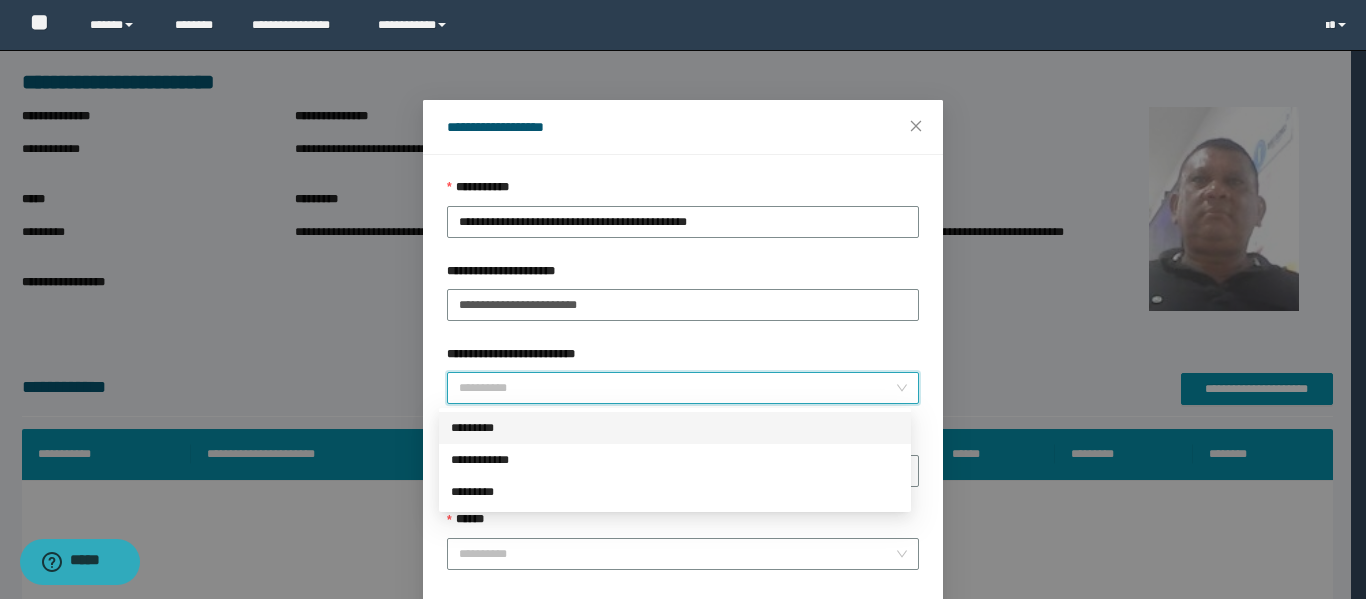 click on "*********" at bounding box center [675, 428] 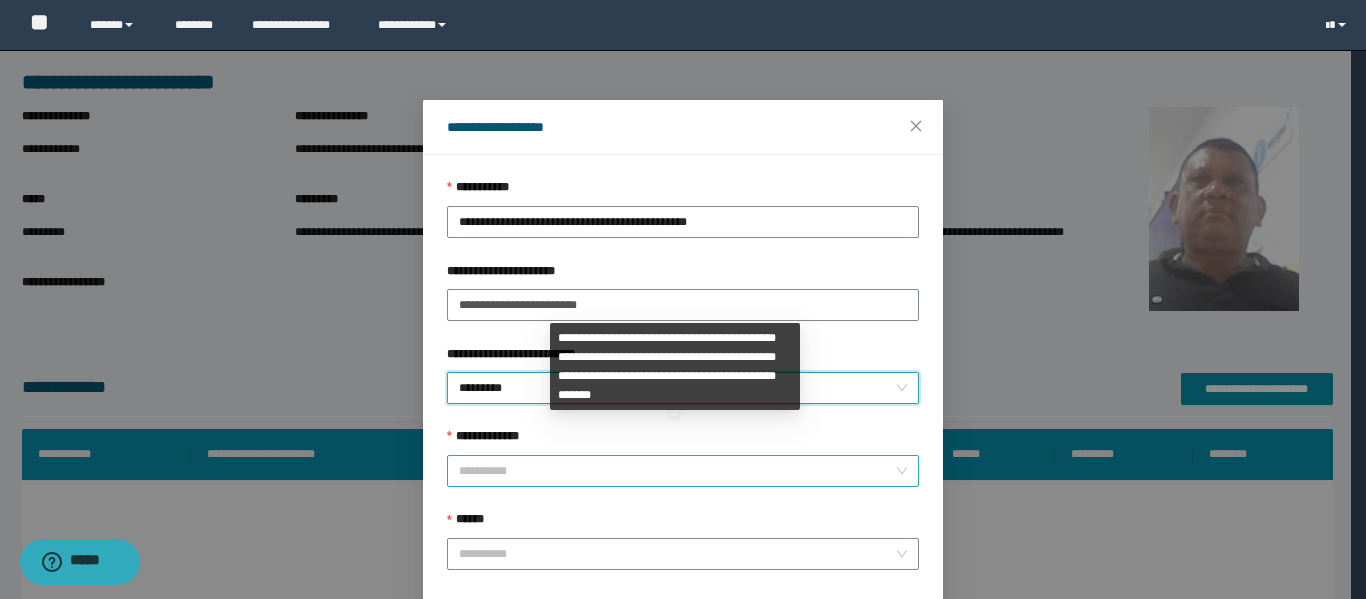 click on "**********" at bounding box center [677, 471] 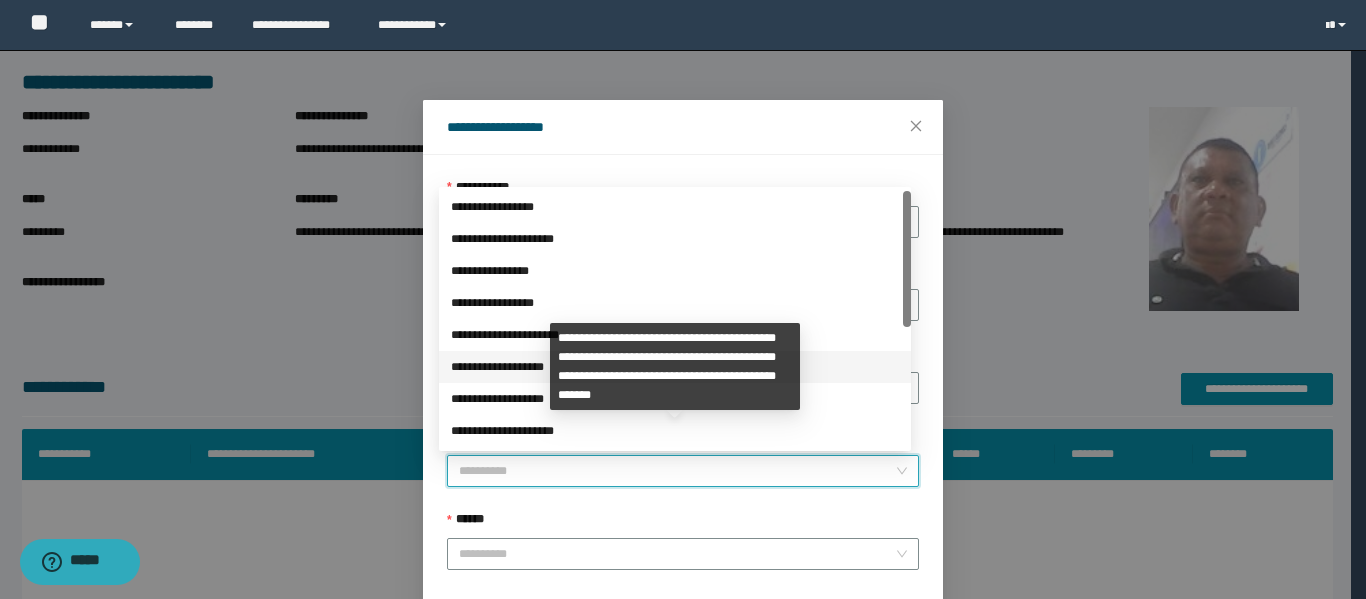 scroll, scrollTop: 224, scrollLeft: 0, axis: vertical 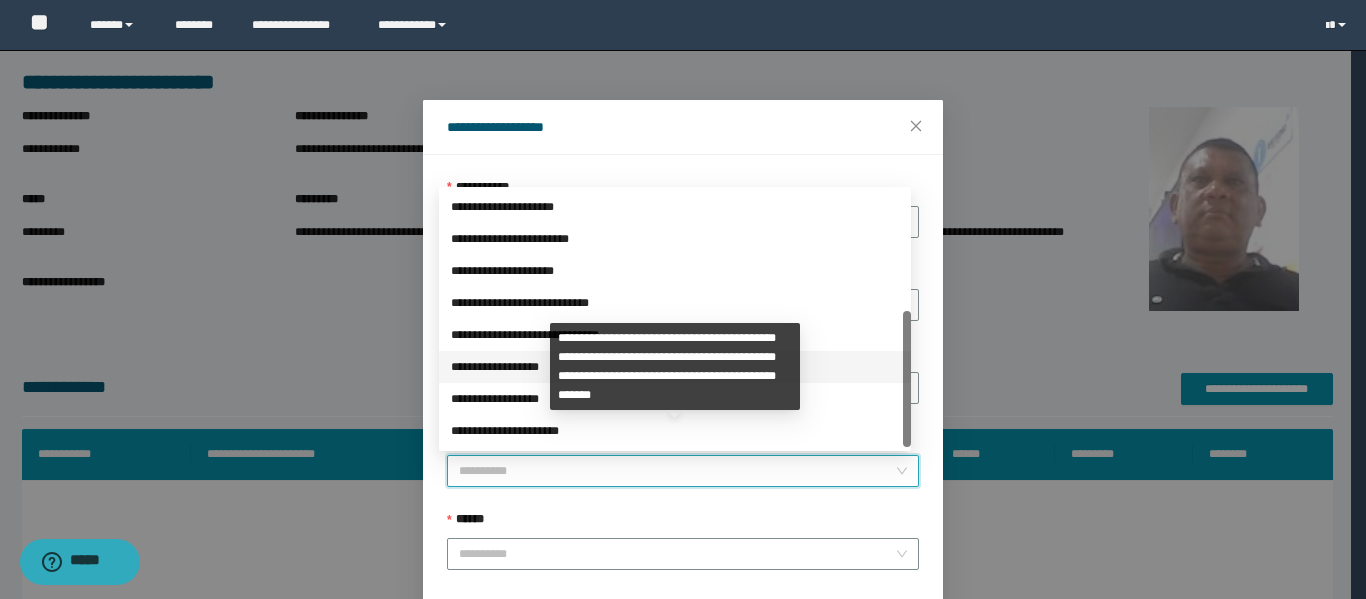 click on "**********" at bounding box center [675, 367] 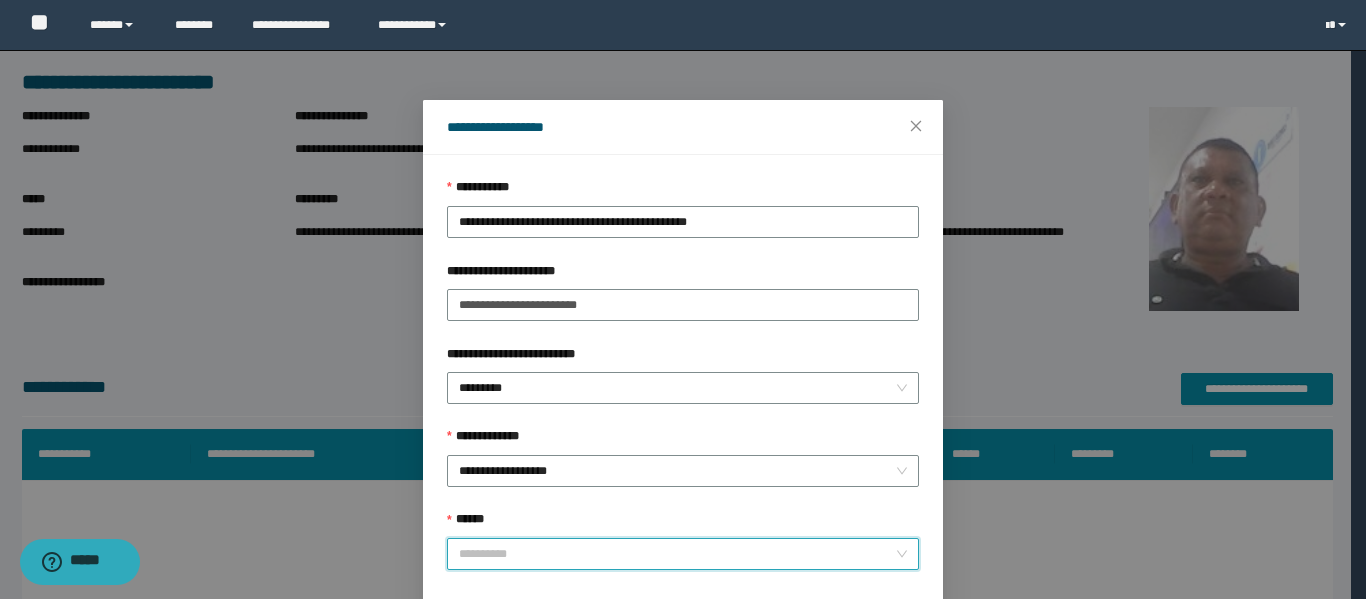 click on "******" at bounding box center [677, 554] 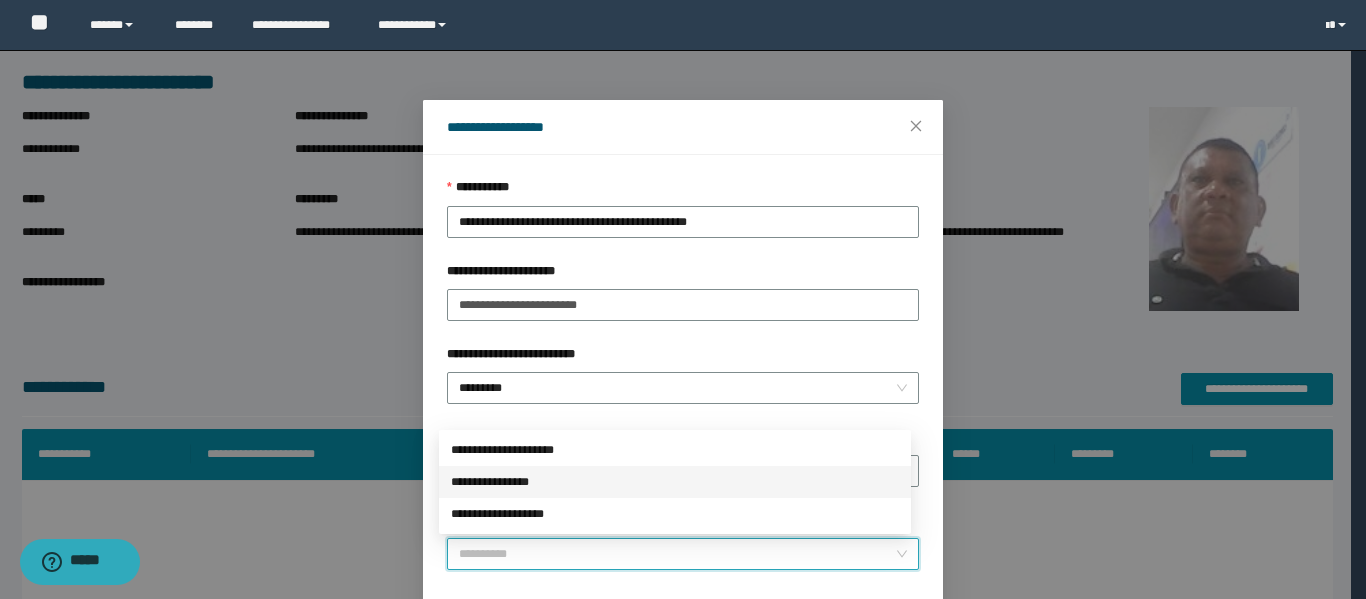 click on "**********" at bounding box center [675, 482] 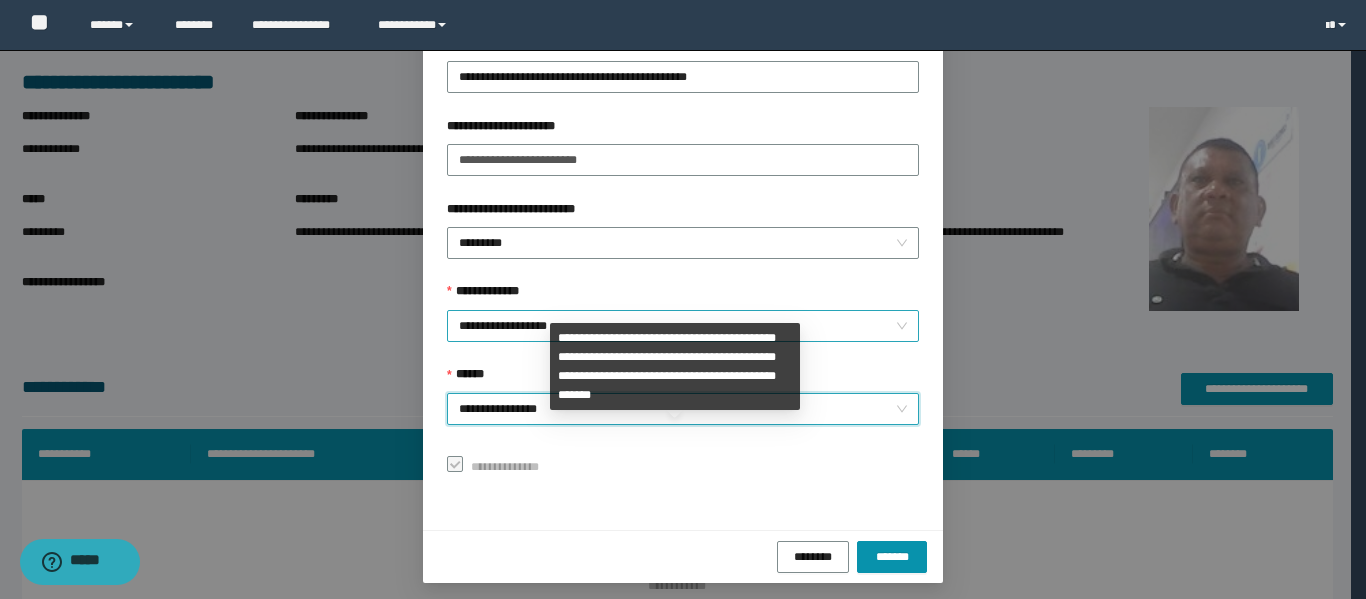 scroll, scrollTop: 153, scrollLeft: 0, axis: vertical 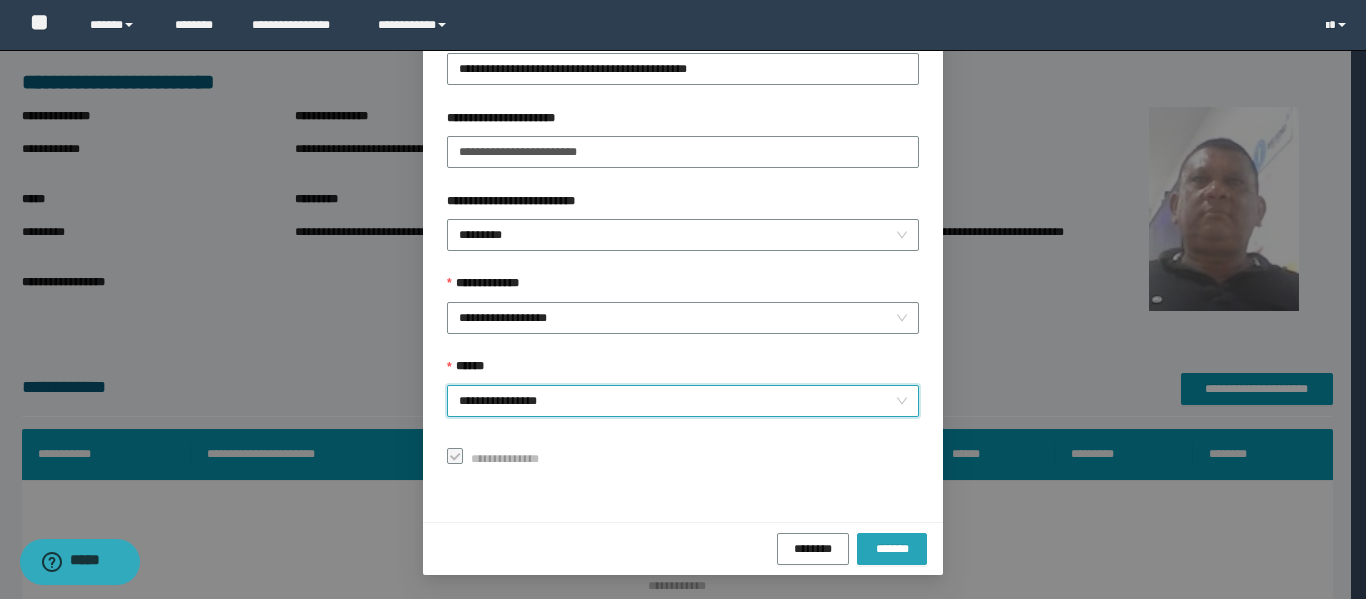 click on "*******" at bounding box center (892, 548) 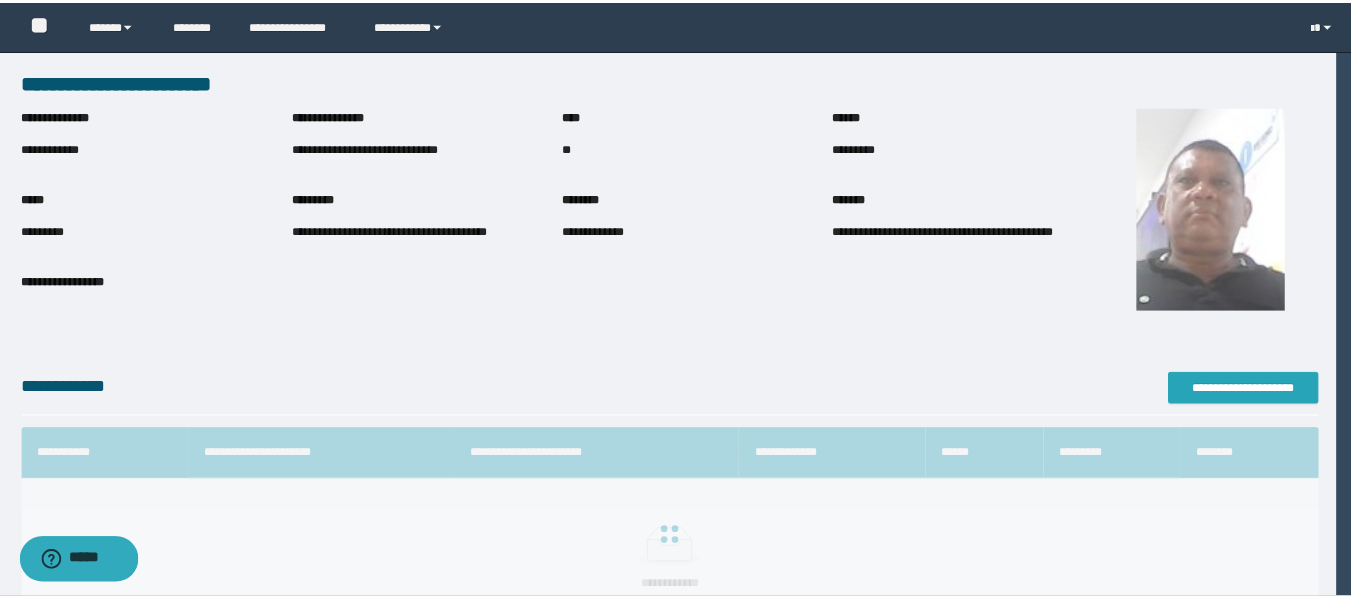 scroll, scrollTop: 0, scrollLeft: 0, axis: both 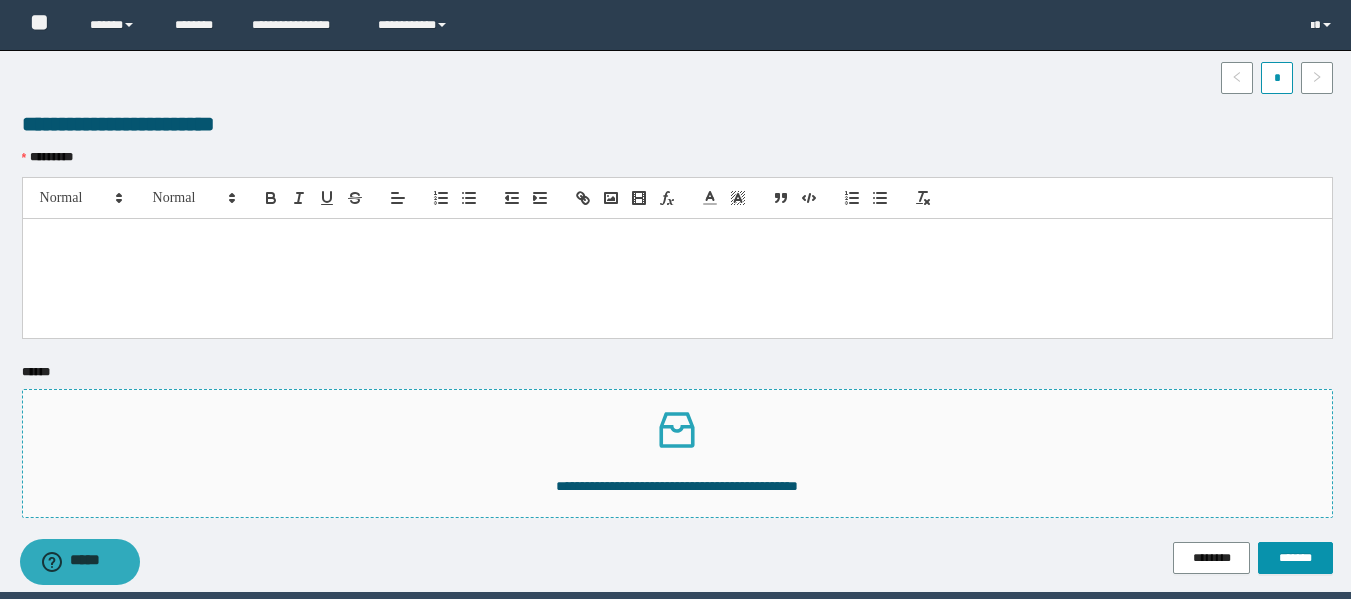 click on "**********" at bounding box center (677, 486) 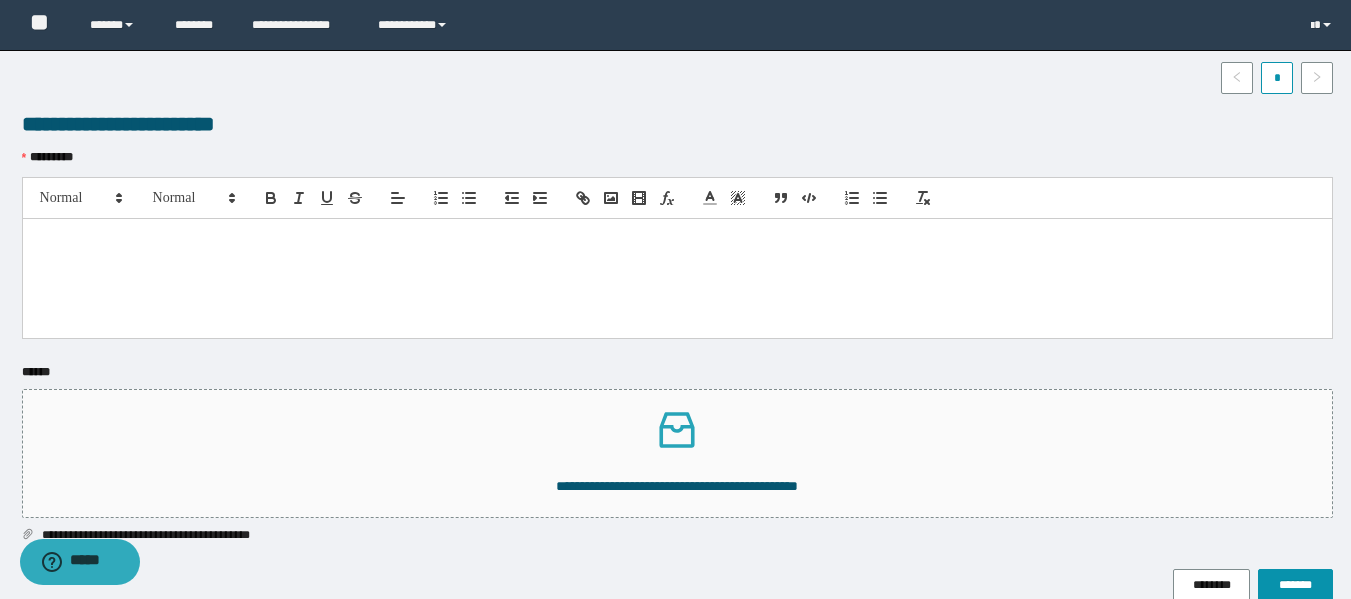 click at bounding box center [677, 240] 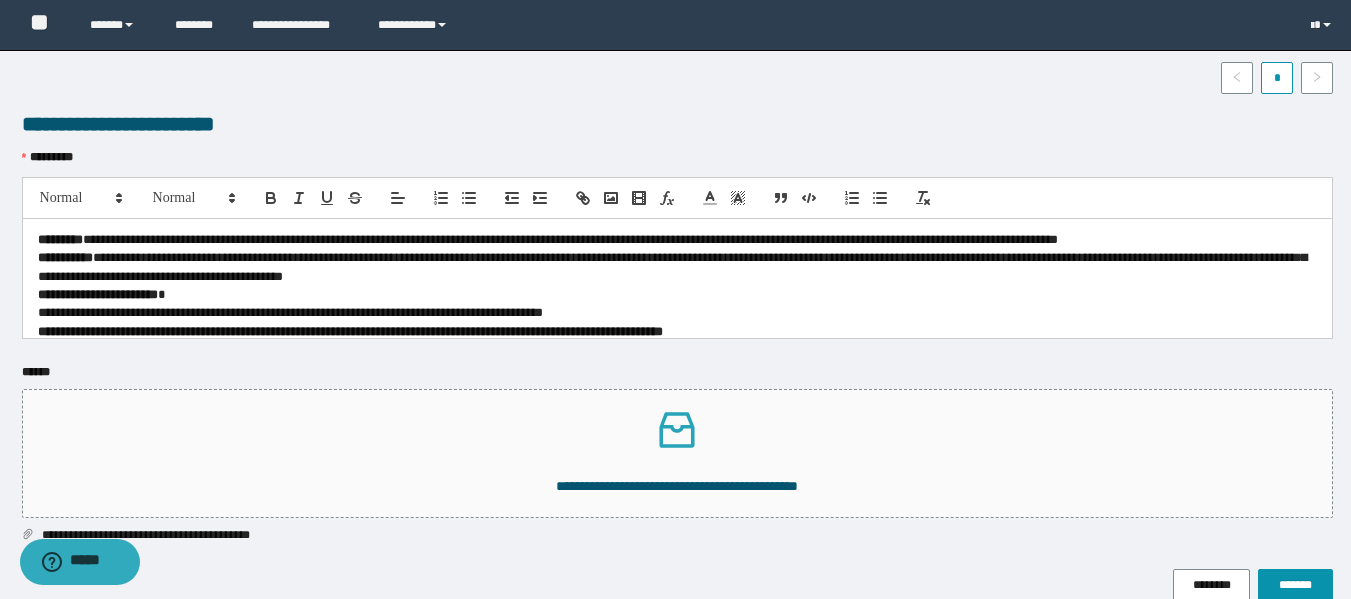 scroll, scrollTop: 0, scrollLeft: 0, axis: both 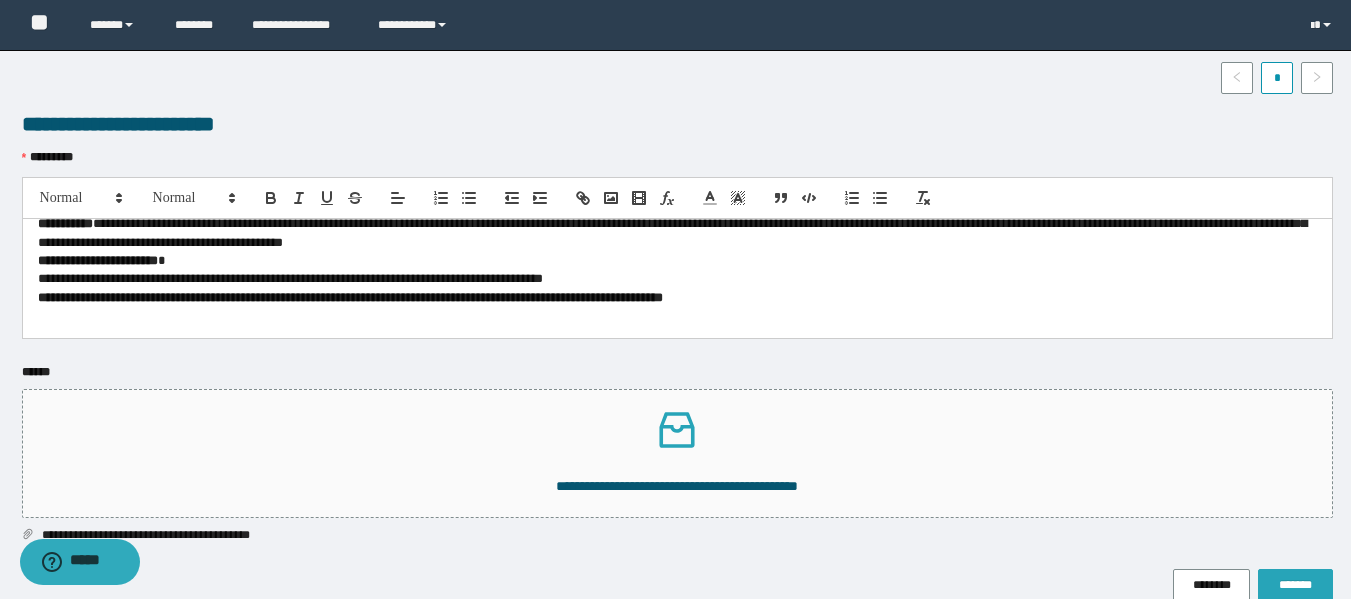 click on "*******" at bounding box center (1295, 585) 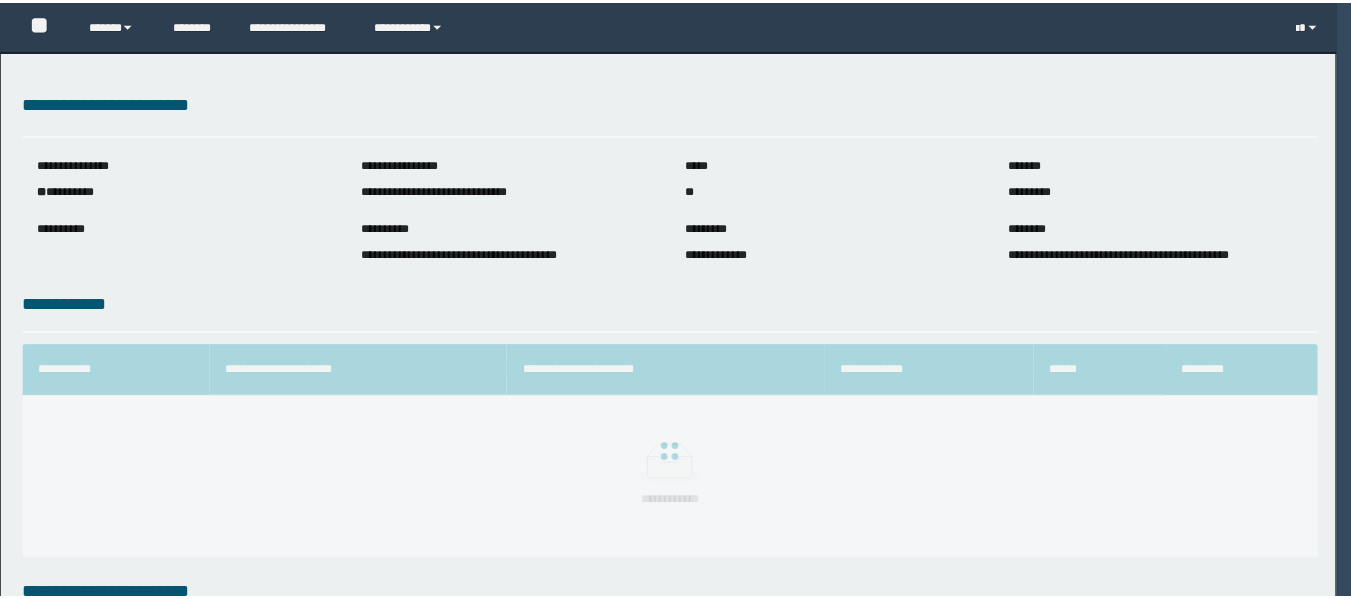 scroll, scrollTop: 0, scrollLeft: 0, axis: both 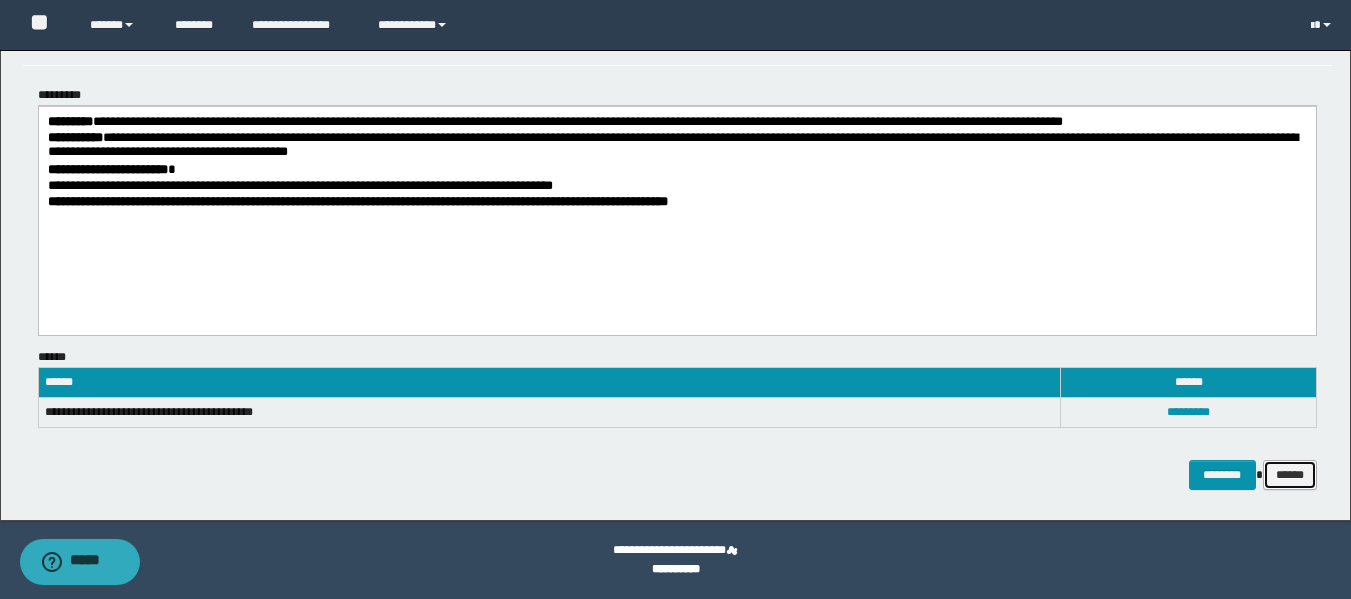 click on "******" at bounding box center (1290, 475) 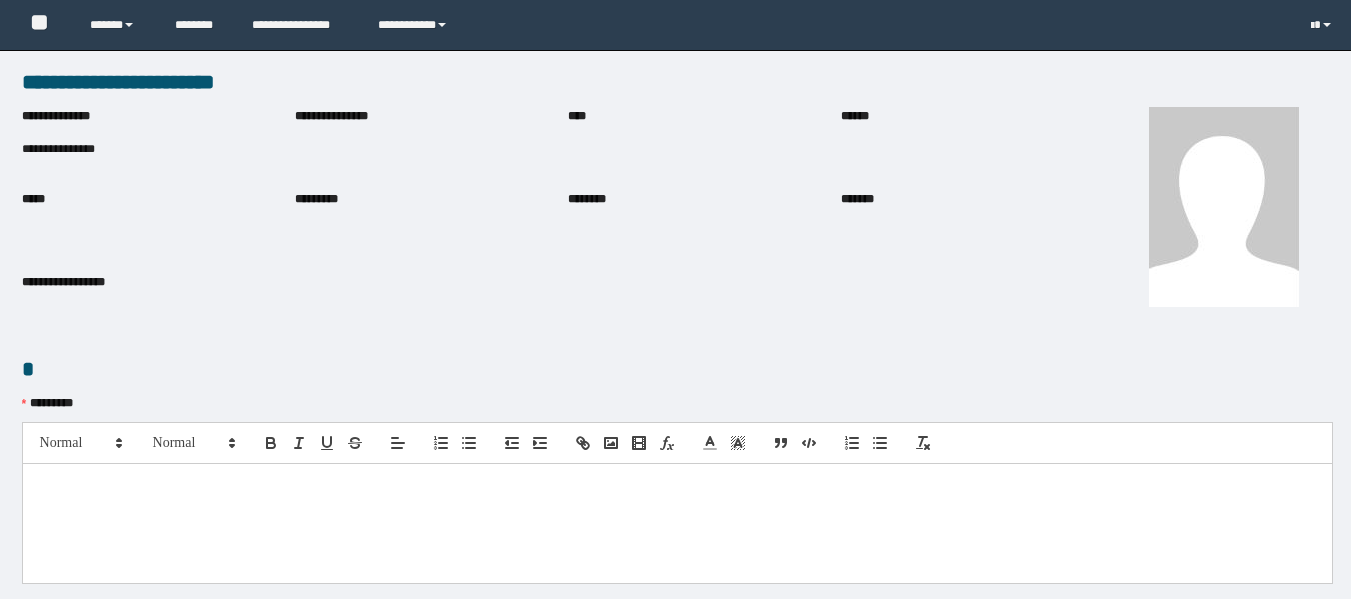 scroll, scrollTop: 0, scrollLeft: 0, axis: both 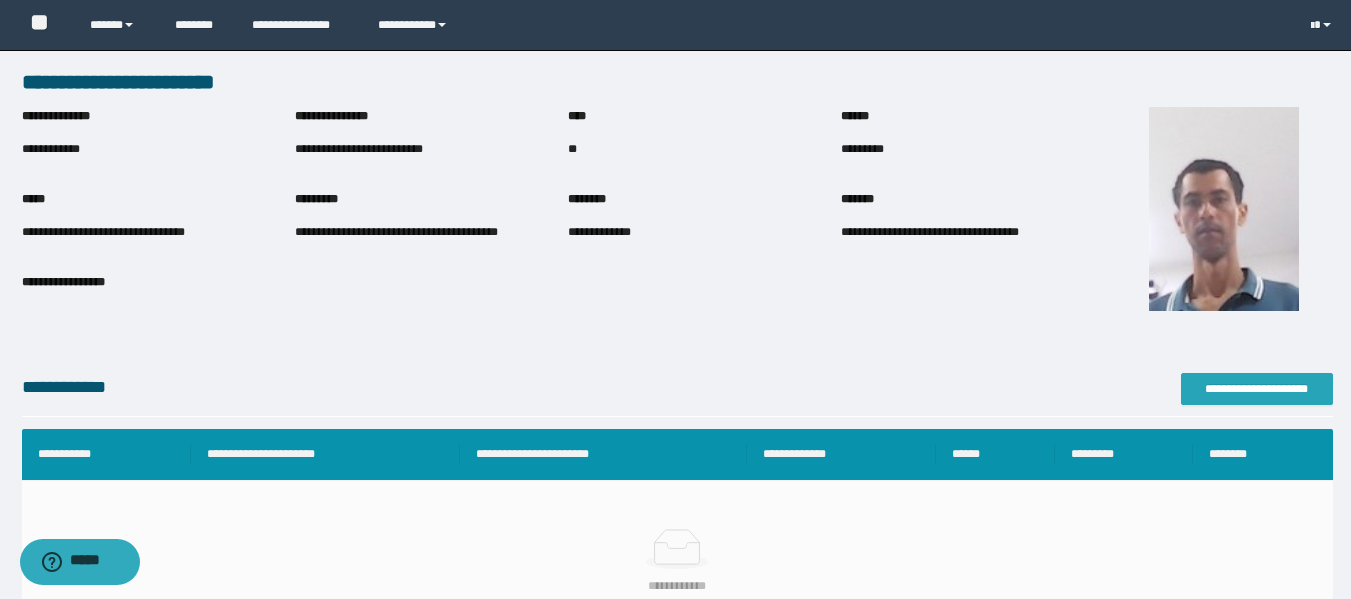 click on "**********" at bounding box center [1257, 389] 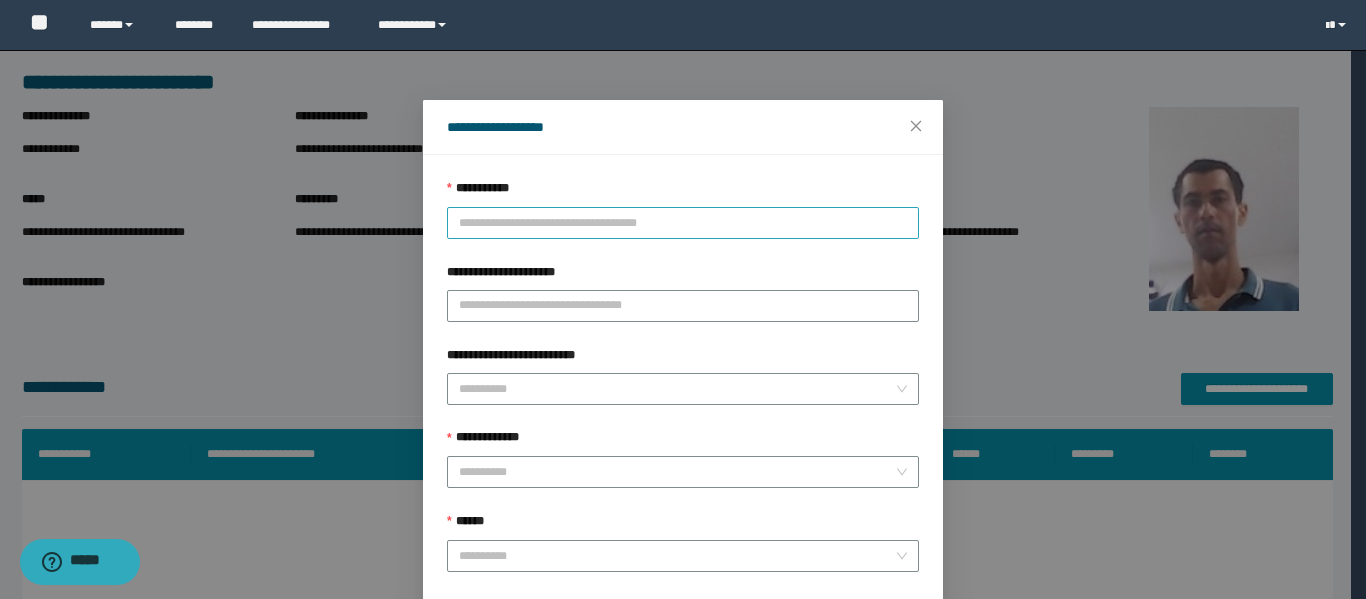 click on "**********" at bounding box center (683, 223) 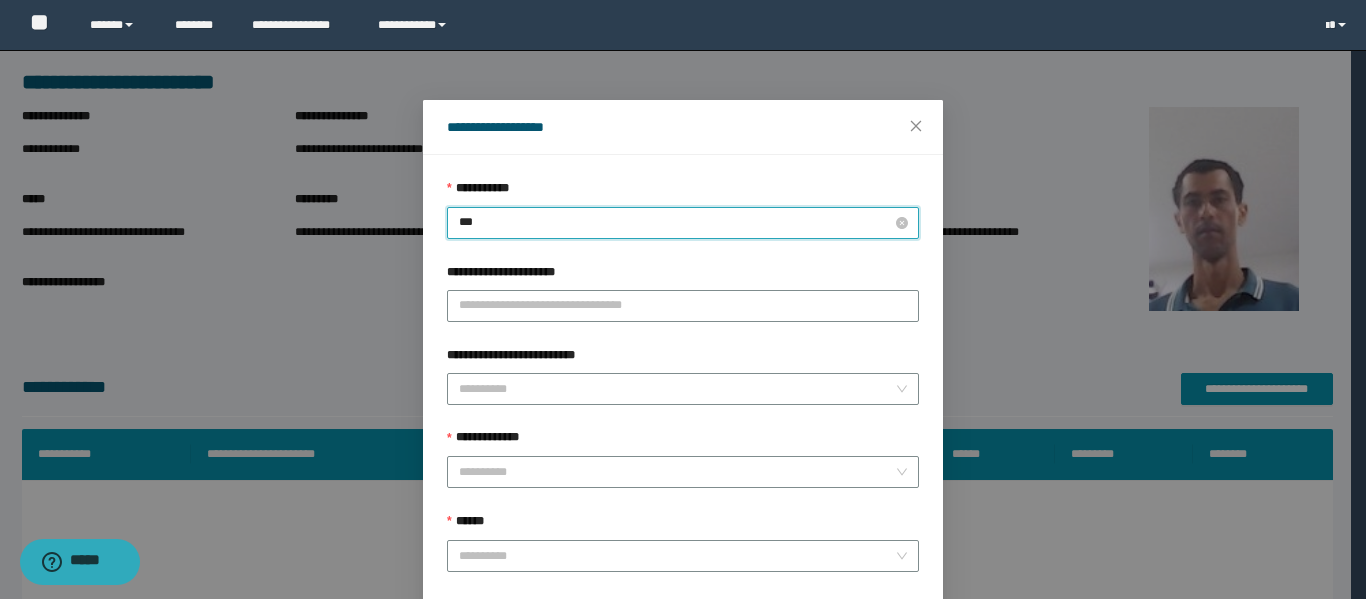 type on "****" 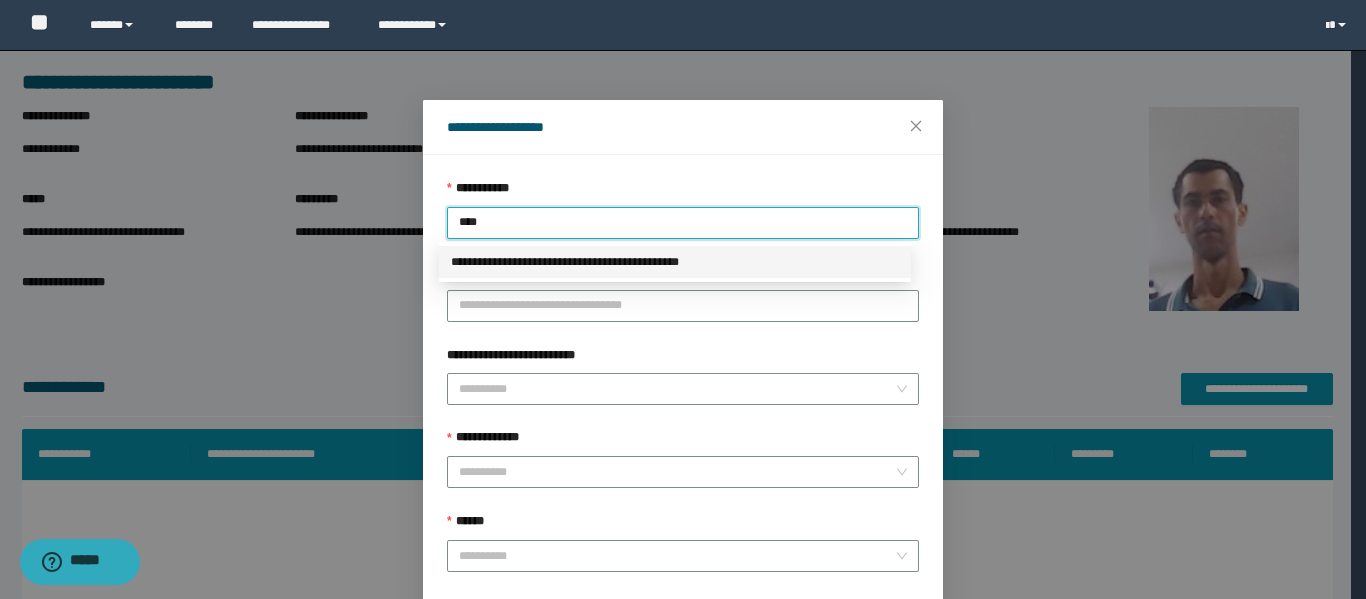 click on "**********" at bounding box center (675, 262) 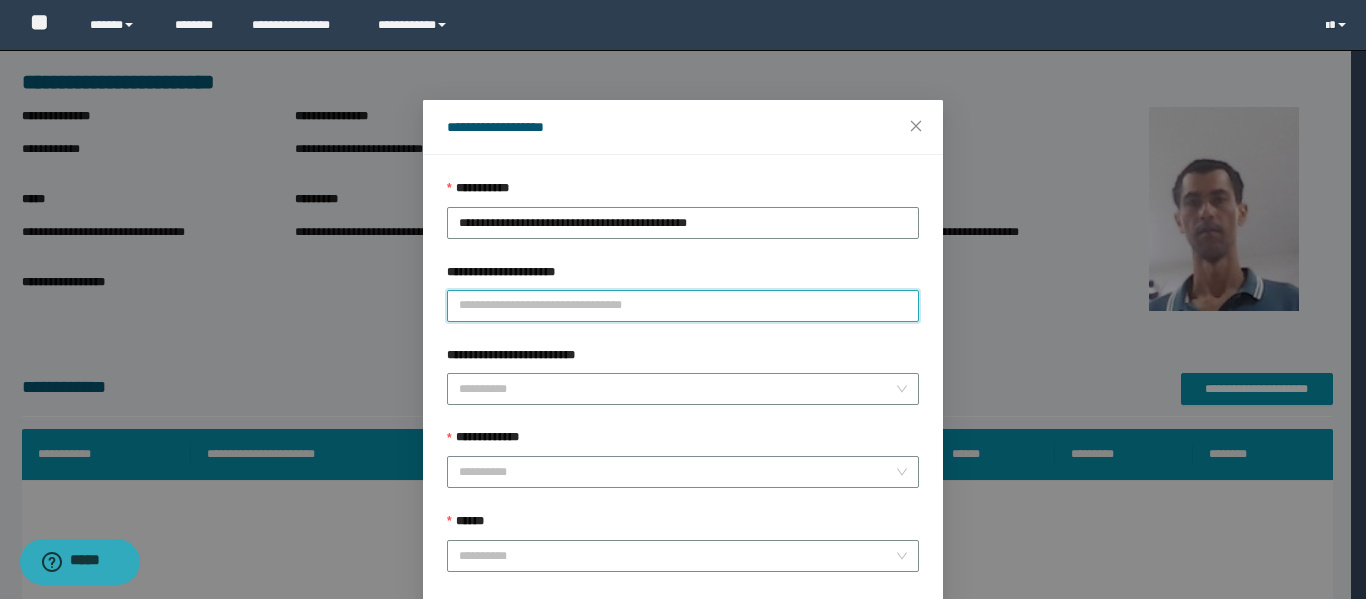 click on "**********" at bounding box center (683, 306) 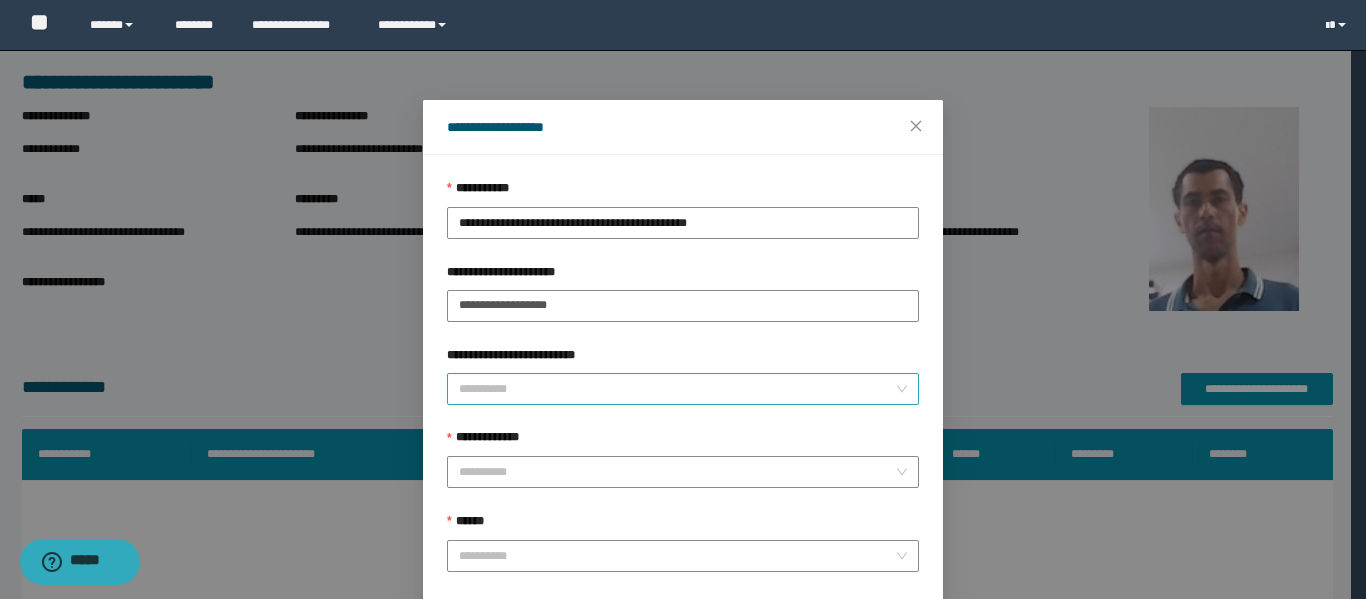 click on "**********" at bounding box center (677, 389) 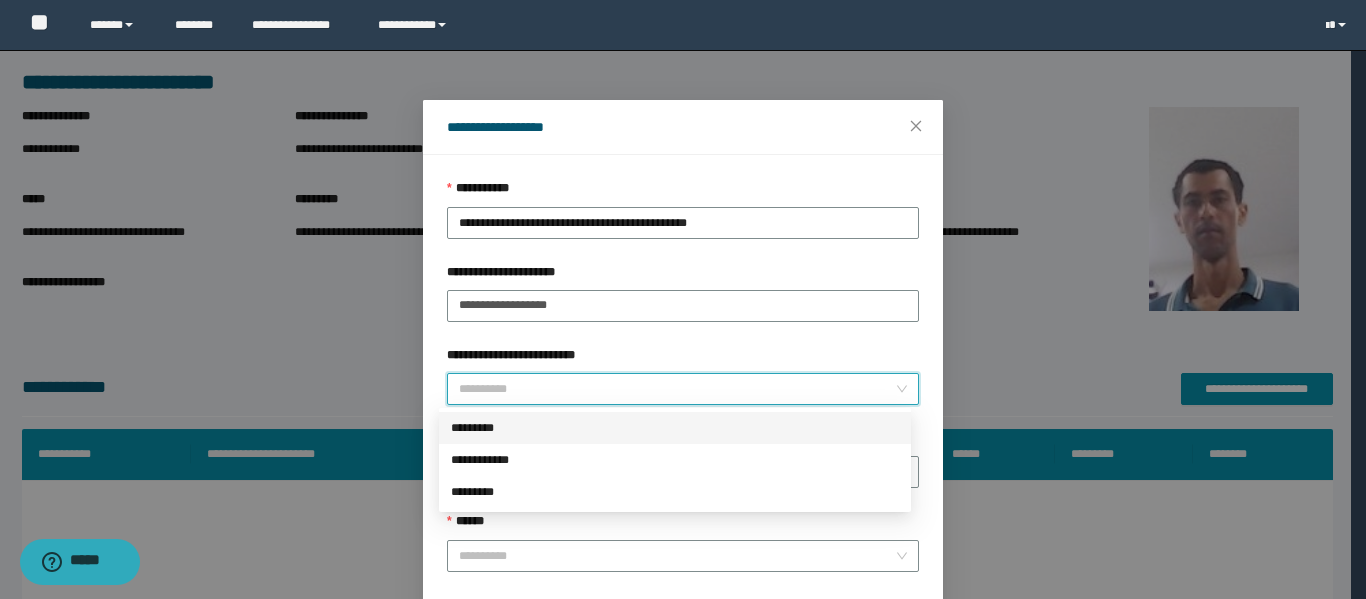 click on "*********" at bounding box center [675, 428] 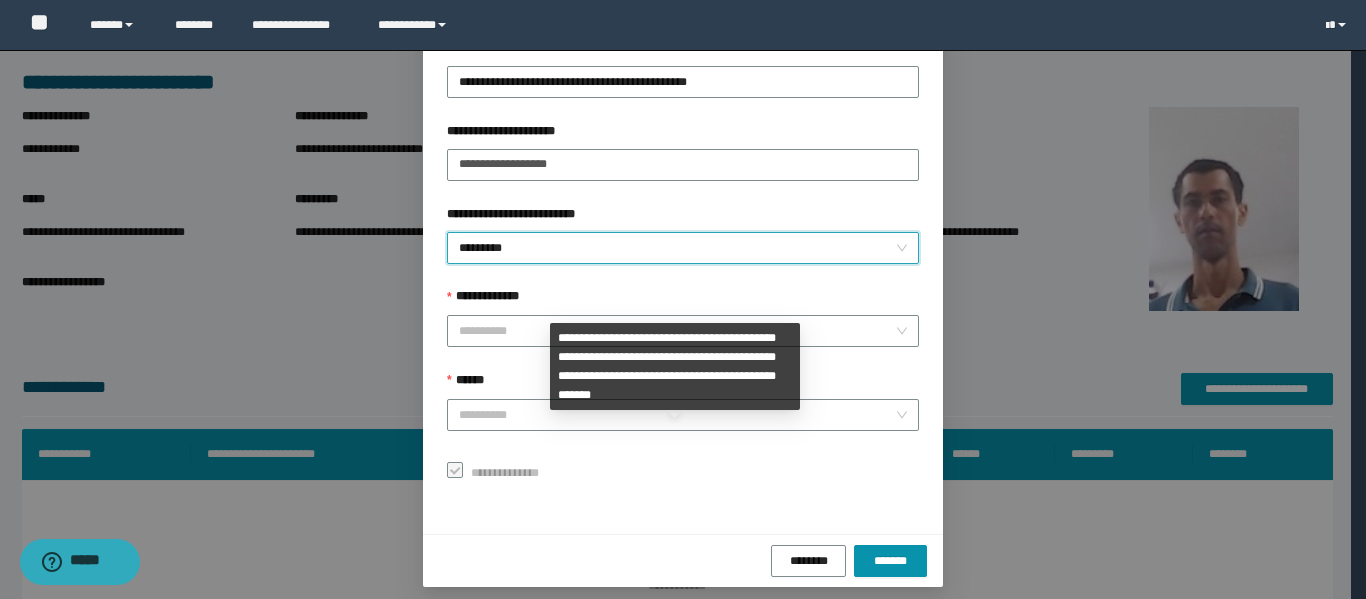 scroll, scrollTop: 153, scrollLeft: 0, axis: vertical 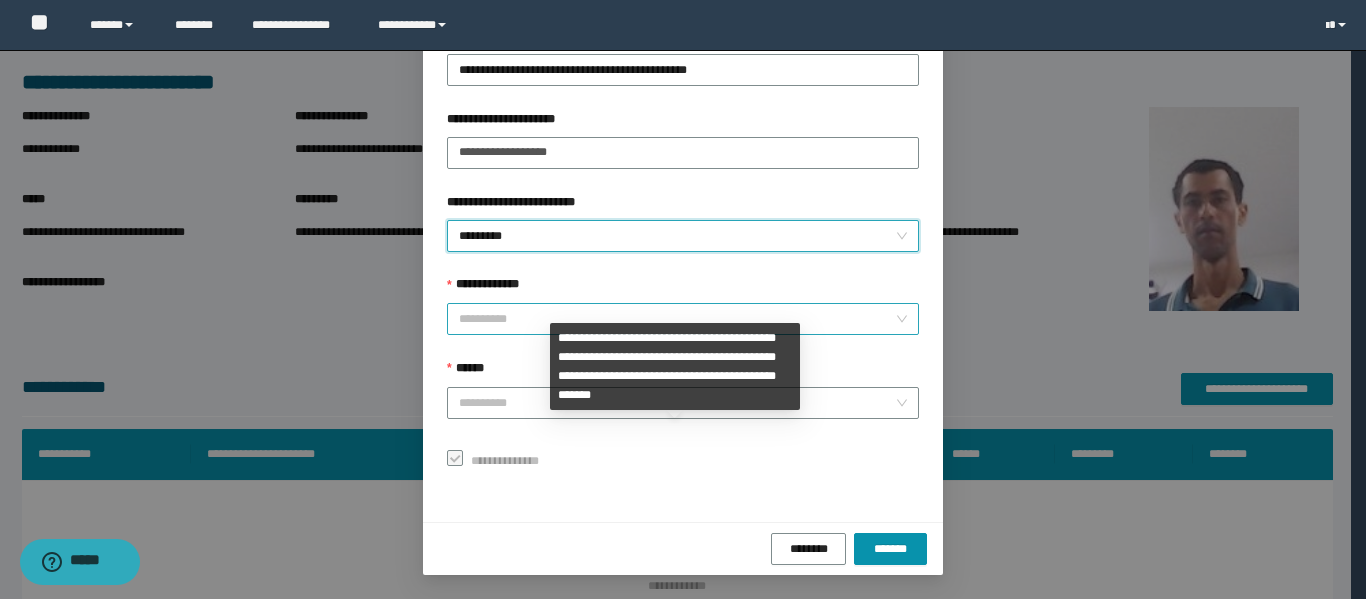 click on "**********" at bounding box center [677, 319] 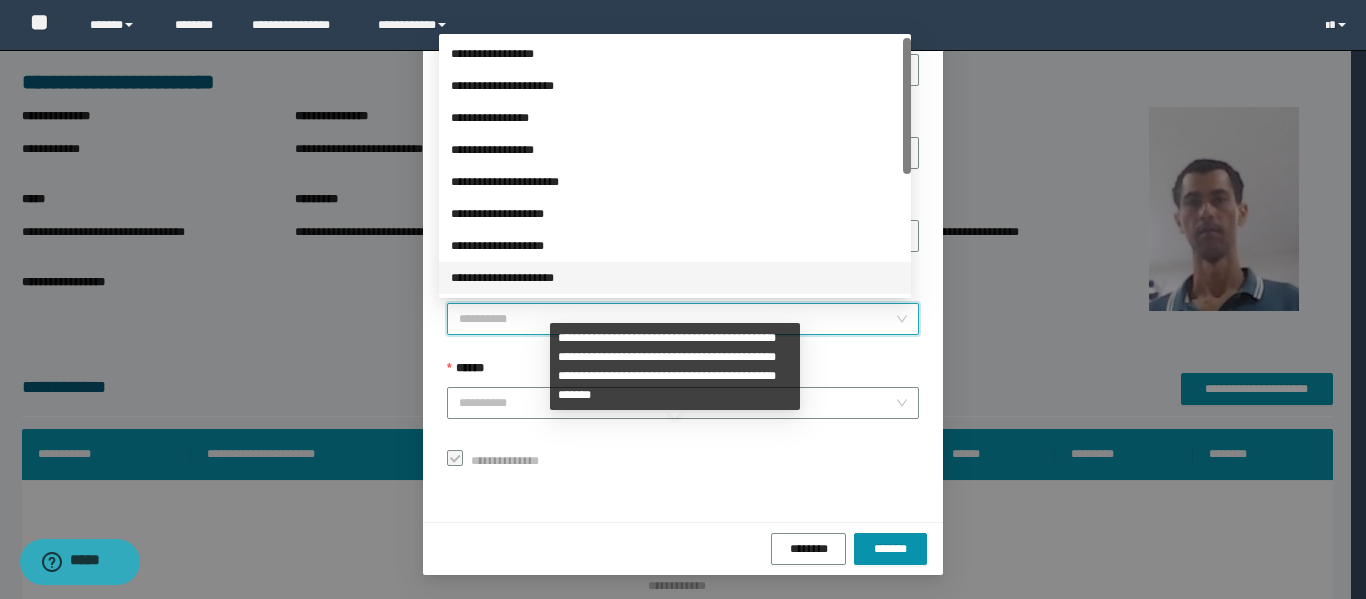 scroll, scrollTop: 224, scrollLeft: 0, axis: vertical 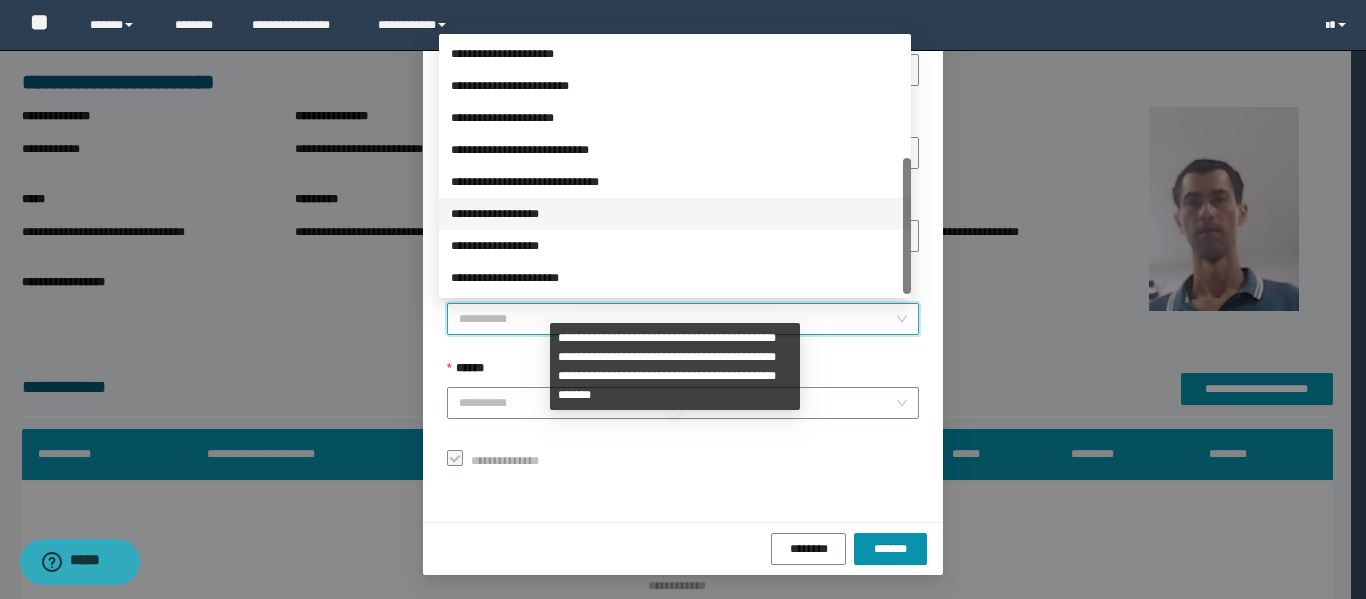 click on "**********" at bounding box center (675, 214) 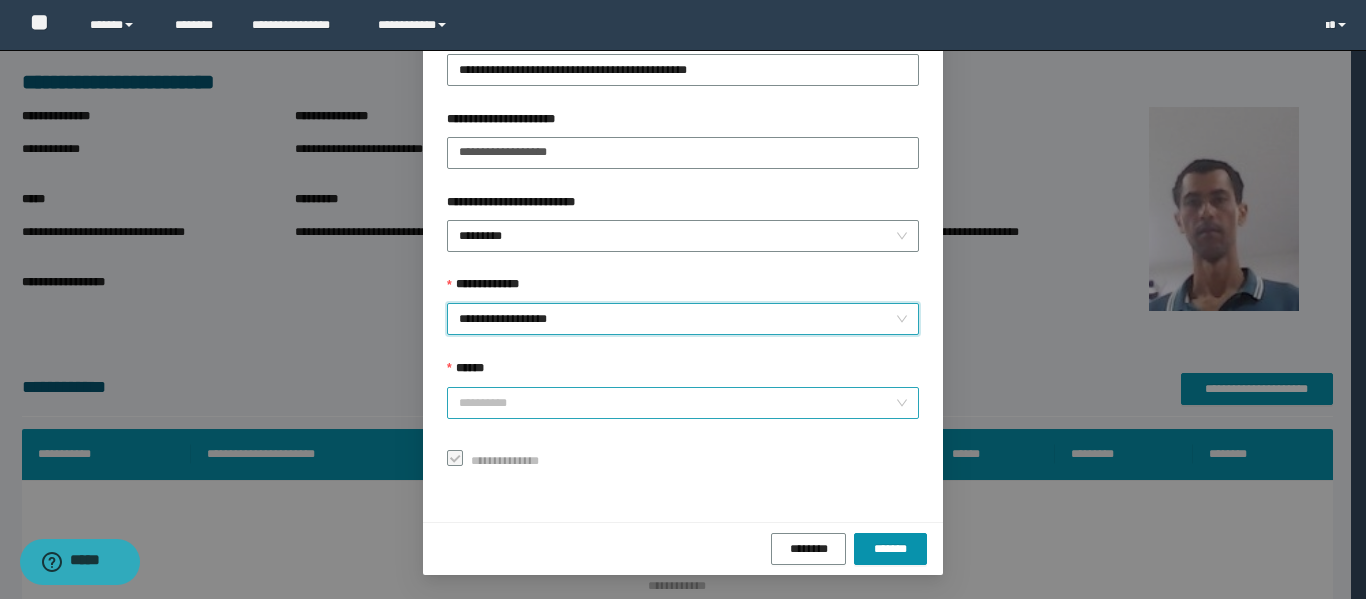click on "******" at bounding box center [677, 403] 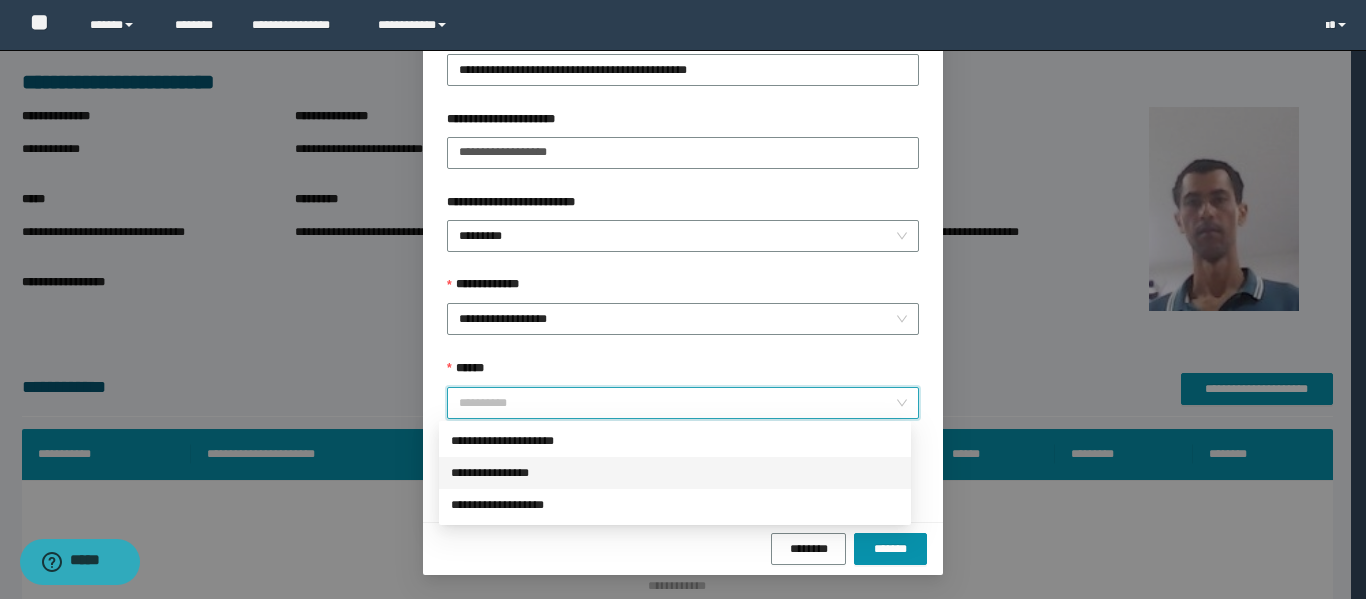 click on "**********" at bounding box center [675, 473] 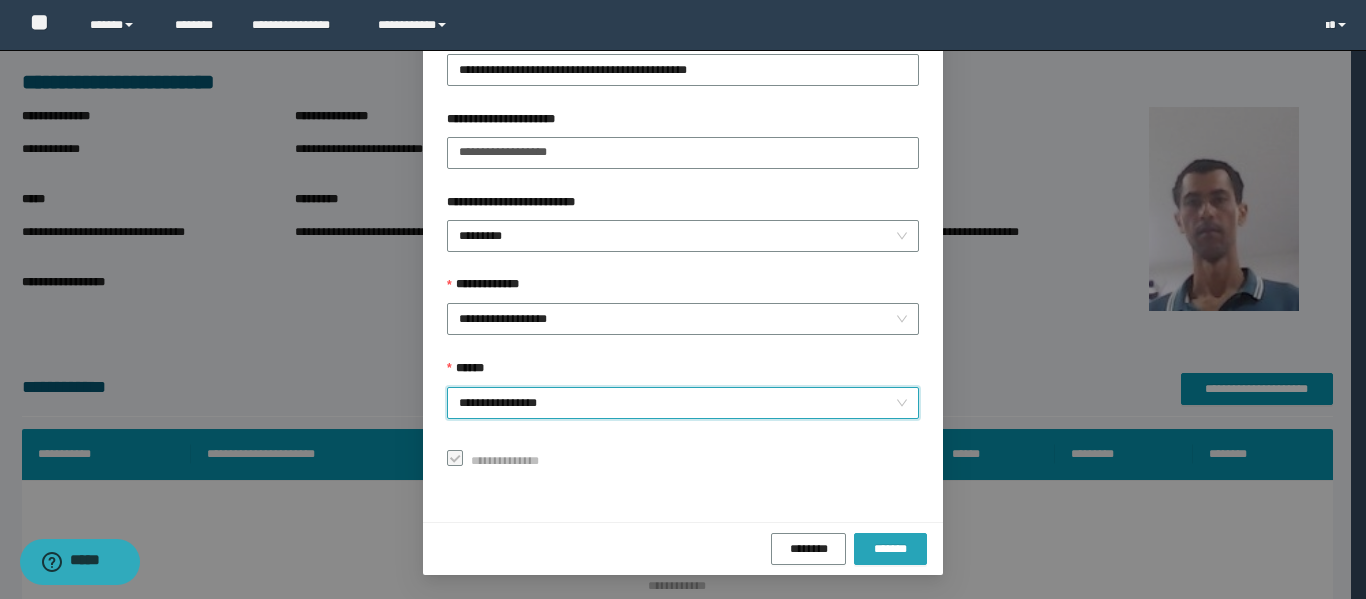 click on "*******" at bounding box center [890, 549] 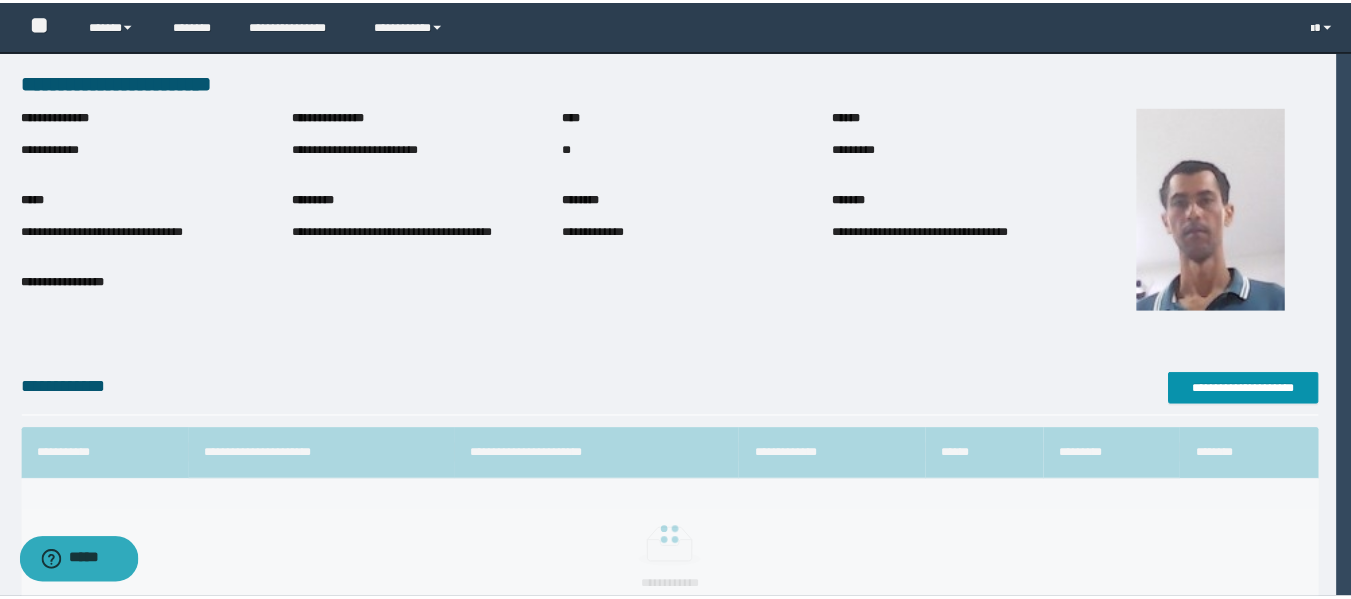scroll, scrollTop: 106, scrollLeft: 0, axis: vertical 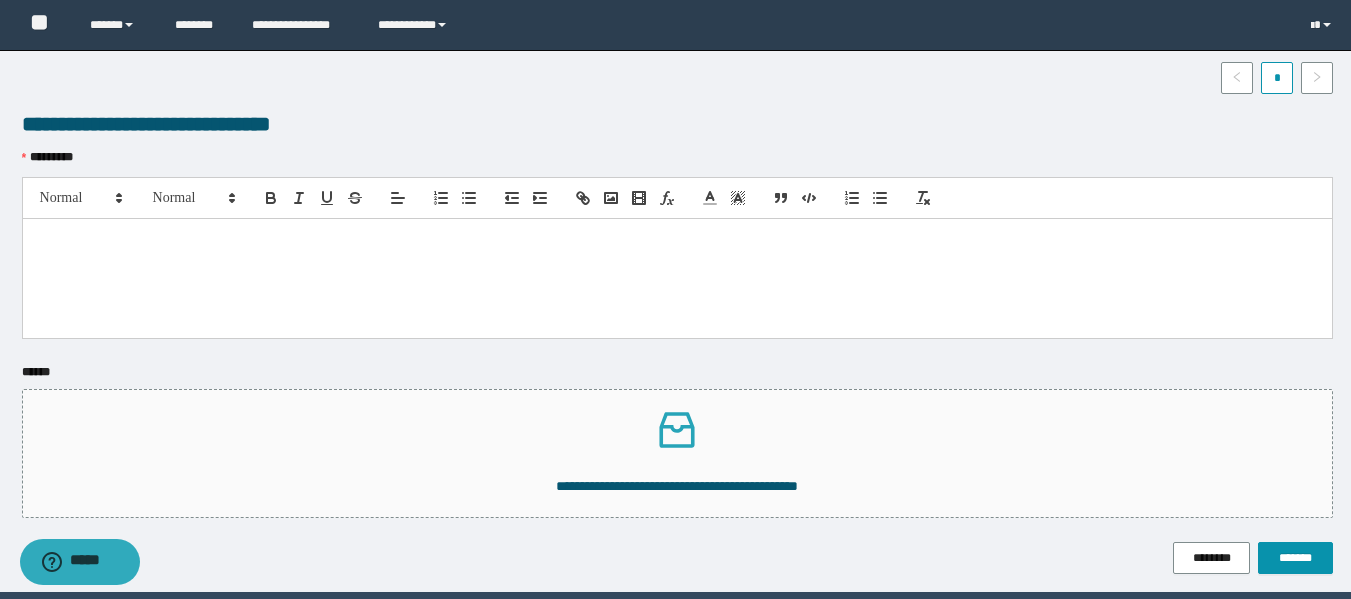click at bounding box center [677, 278] 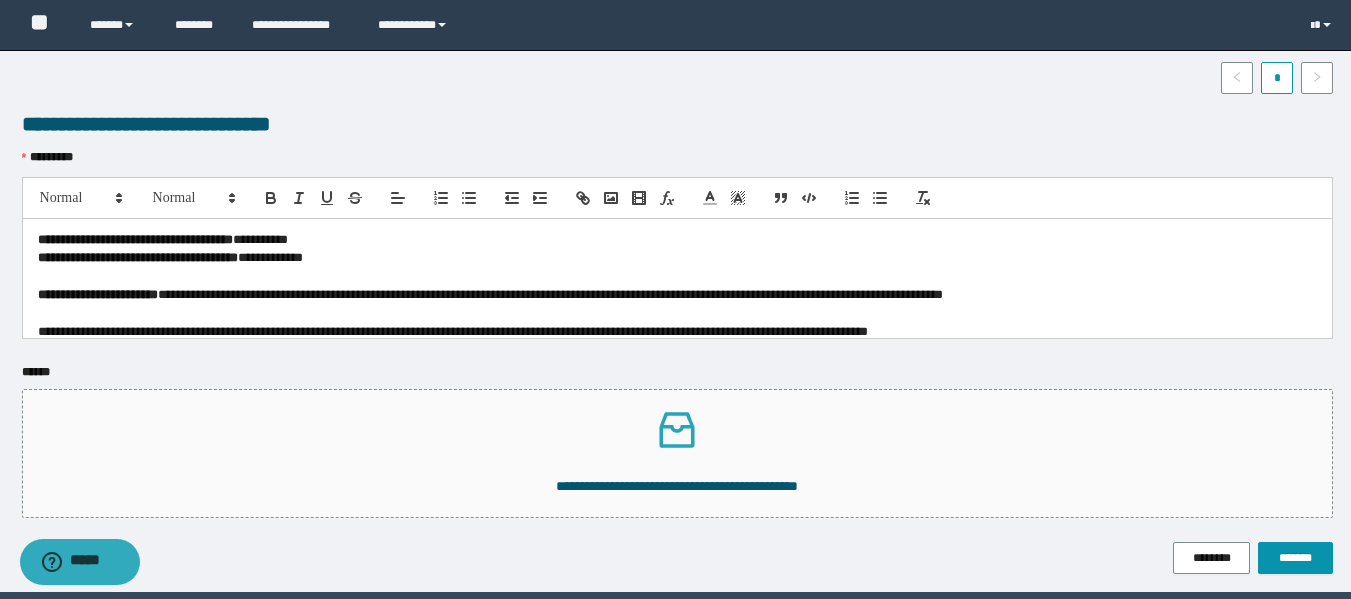 scroll, scrollTop: 0, scrollLeft: 0, axis: both 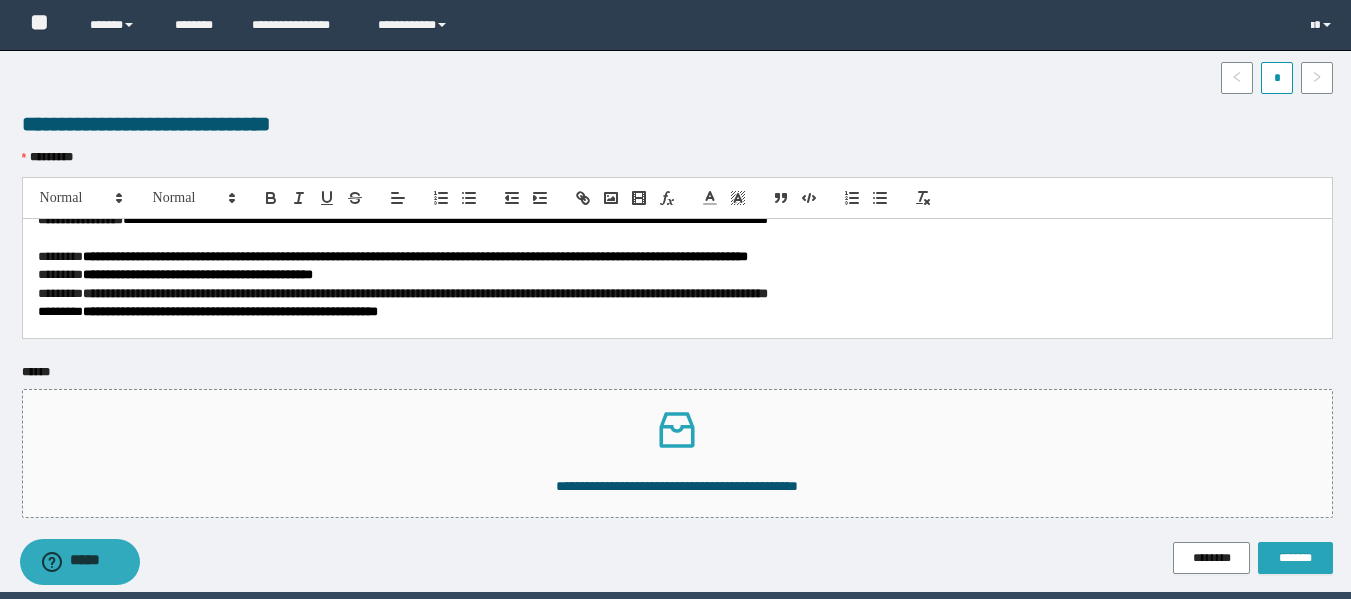 click on "*******" at bounding box center (1295, 558) 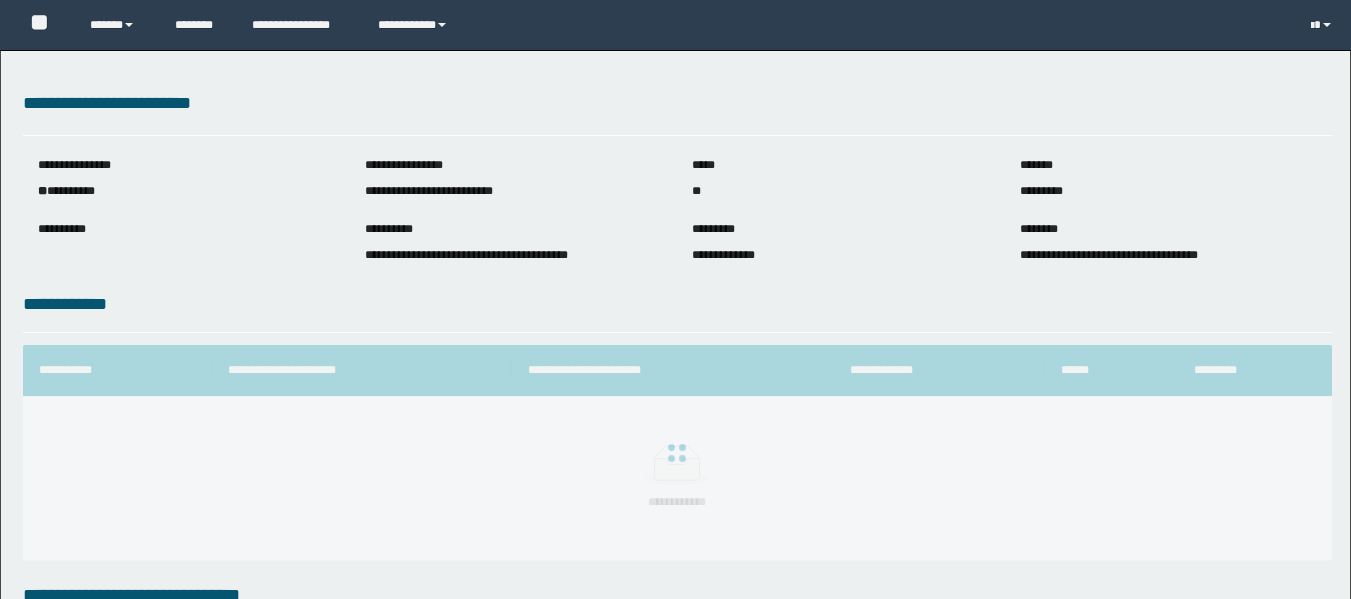 scroll, scrollTop: 0, scrollLeft: 0, axis: both 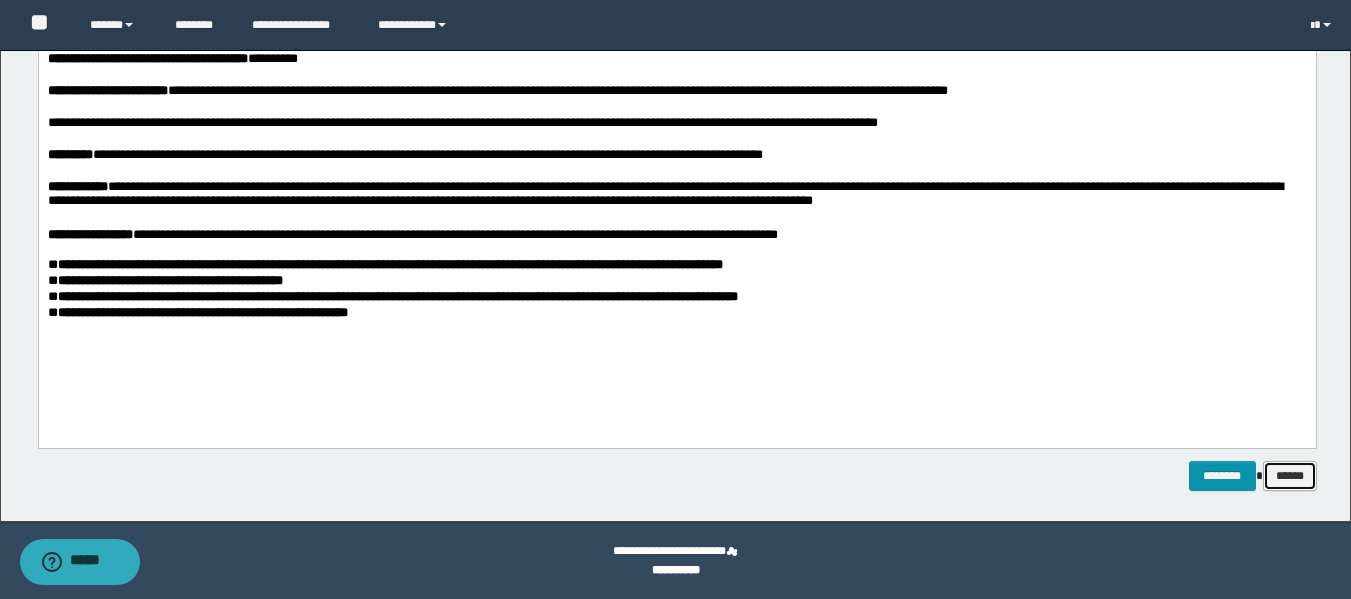 click on "******" at bounding box center [1290, 476] 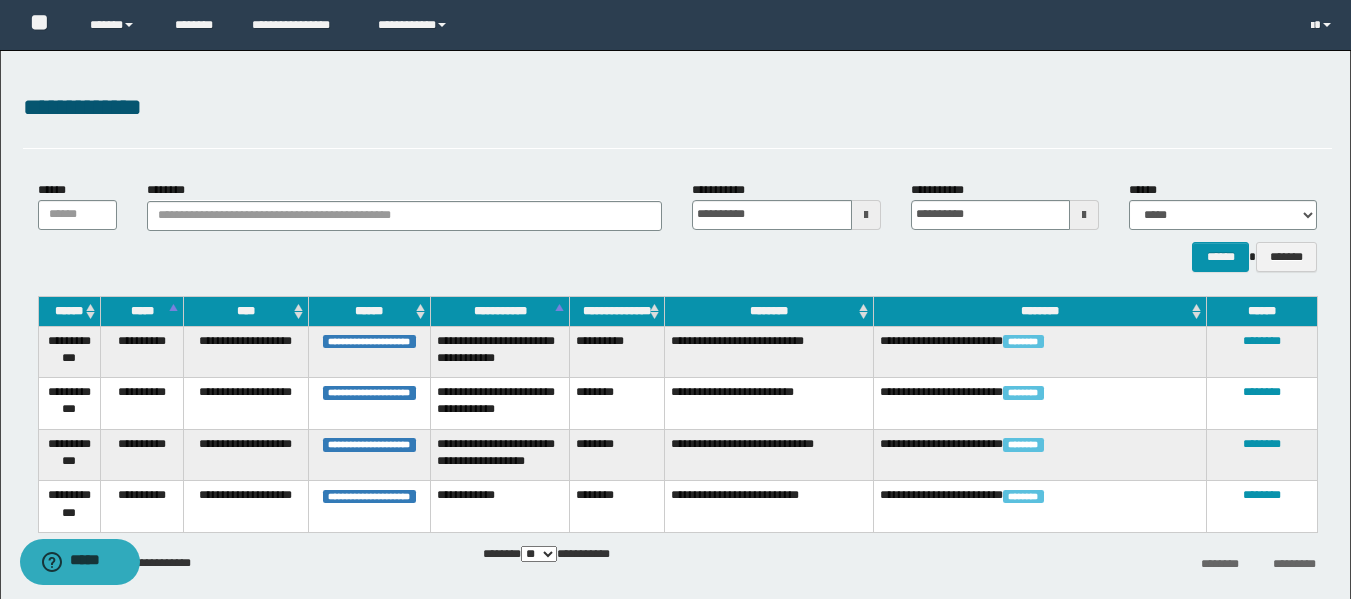 scroll, scrollTop: 90, scrollLeft: 0, axis: vertical 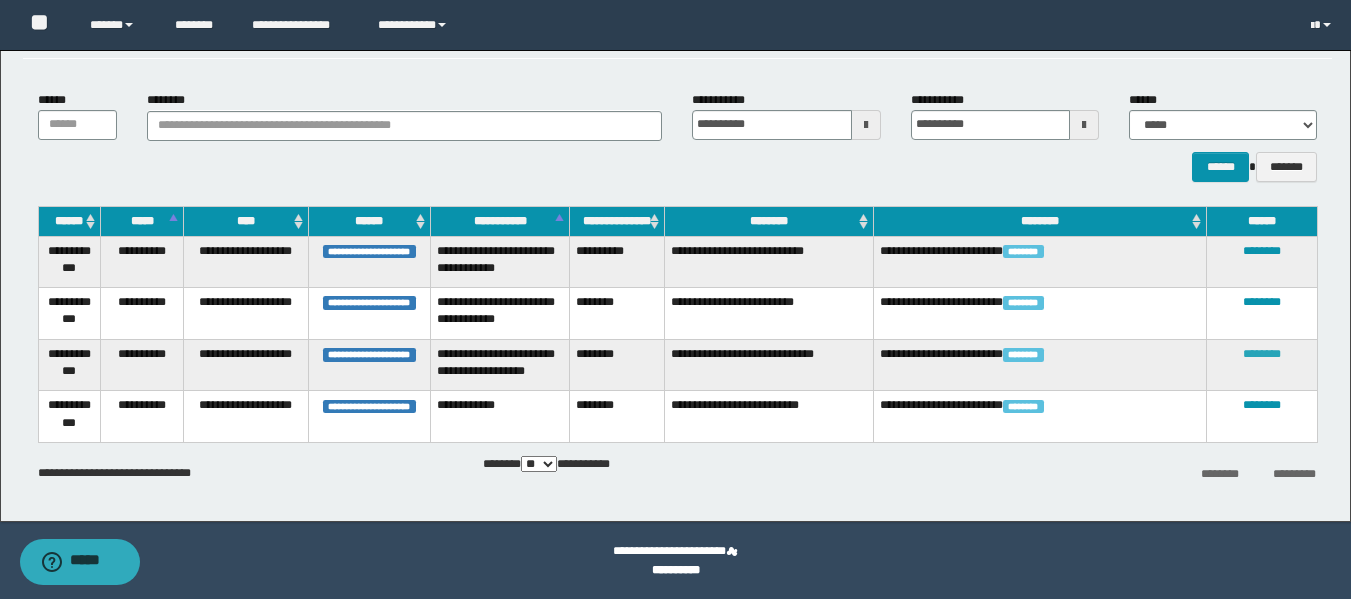 click on "********" at bounding box center (1262, 354) 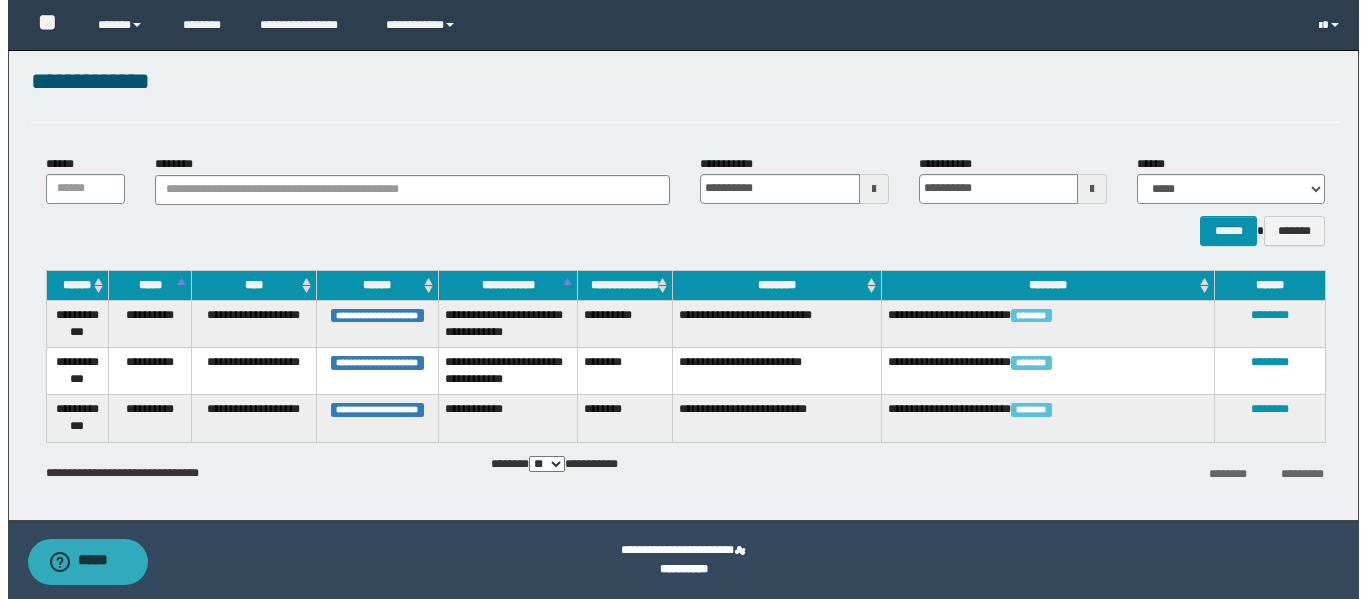 scroll, scrollTop: 0, scrollLeft: 0, axis: both 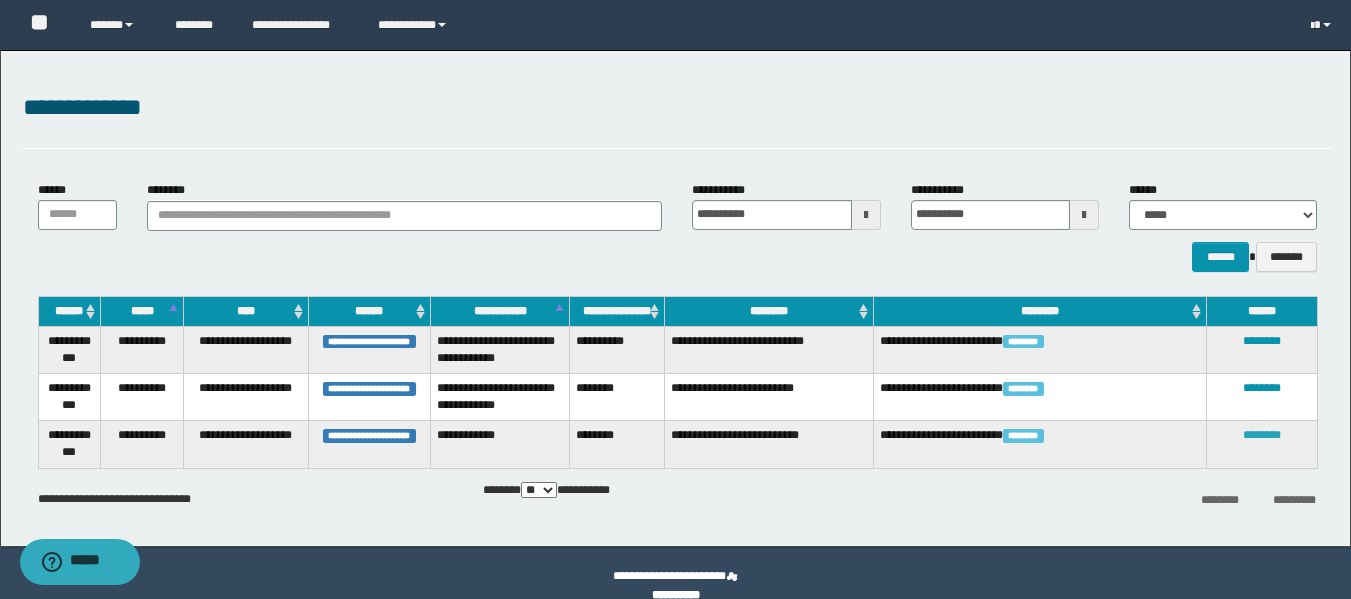 click on "********" at bounding box center (1262, 435) 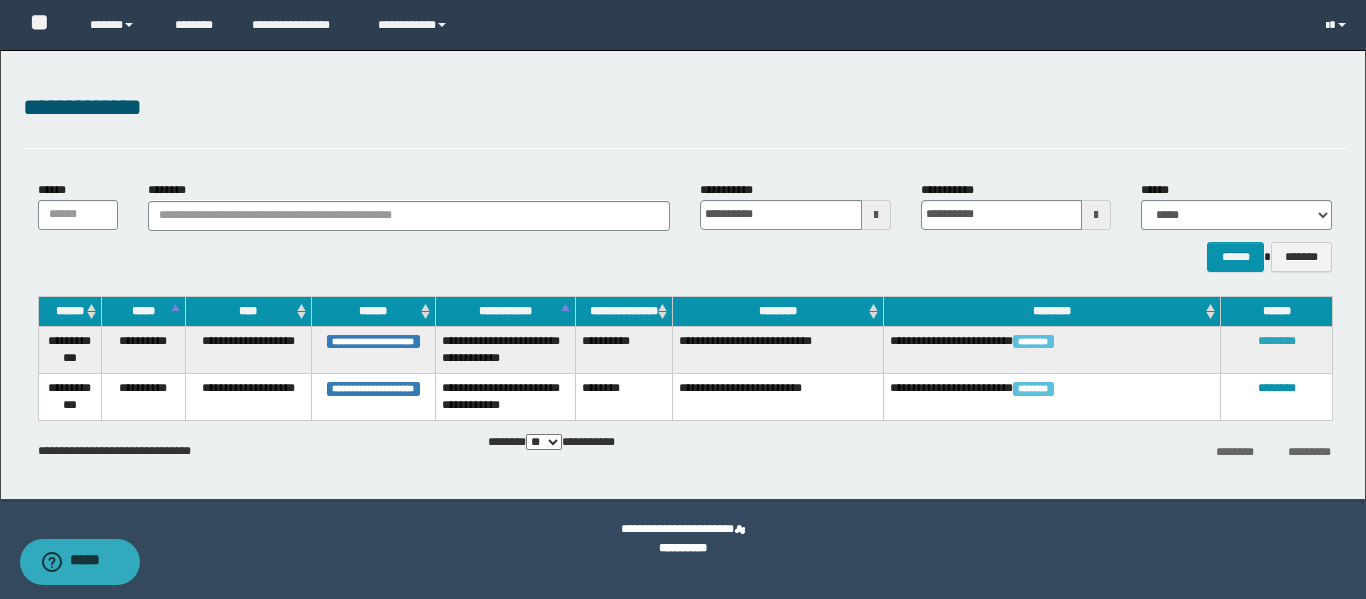 click on "********" at bounding box center [1277, 341] 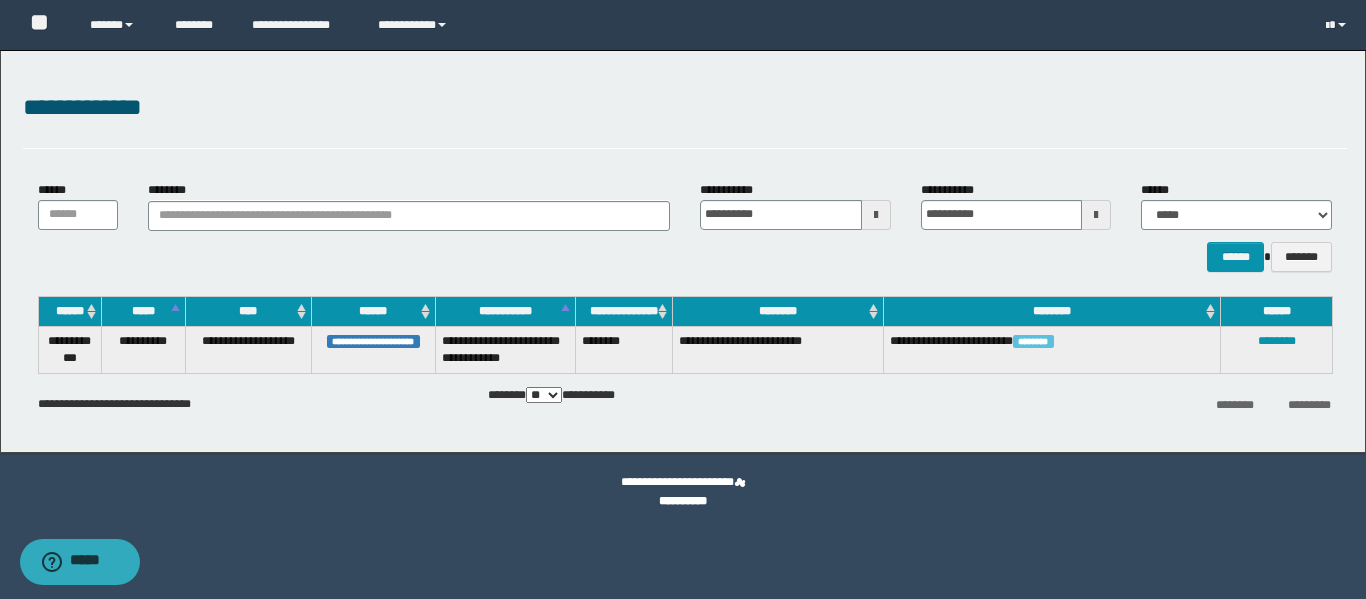 click on "**********" at bounding box center (683, 251) 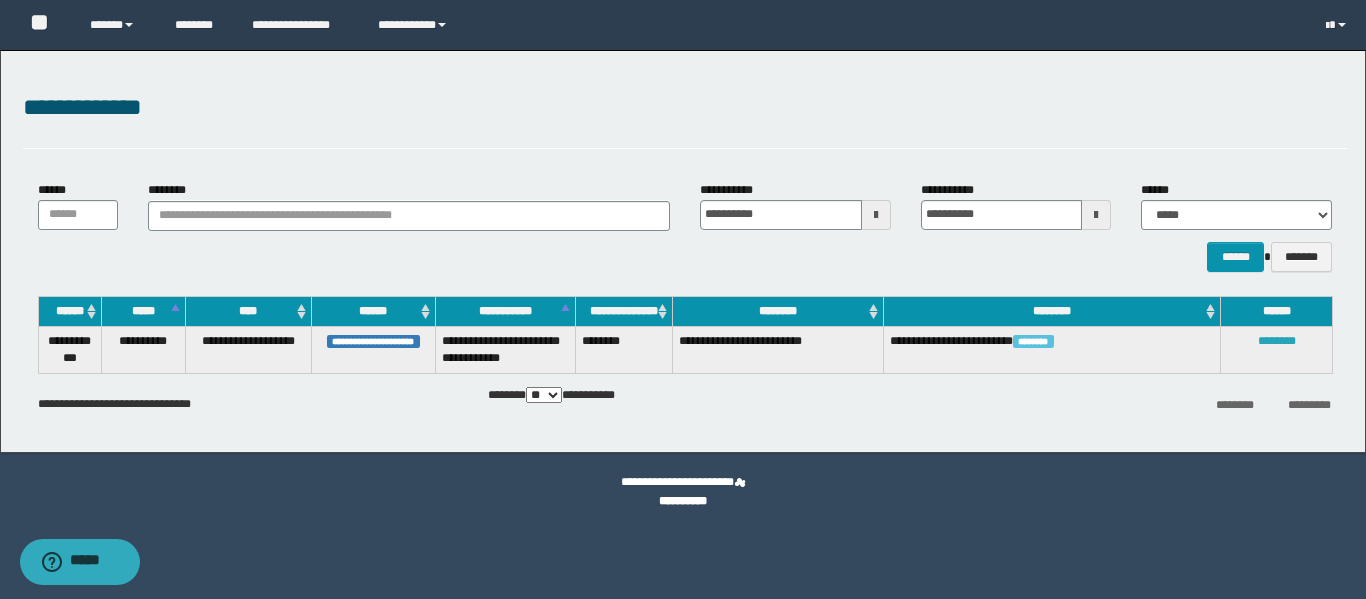click on "********" at bounding box center (1277, 341) 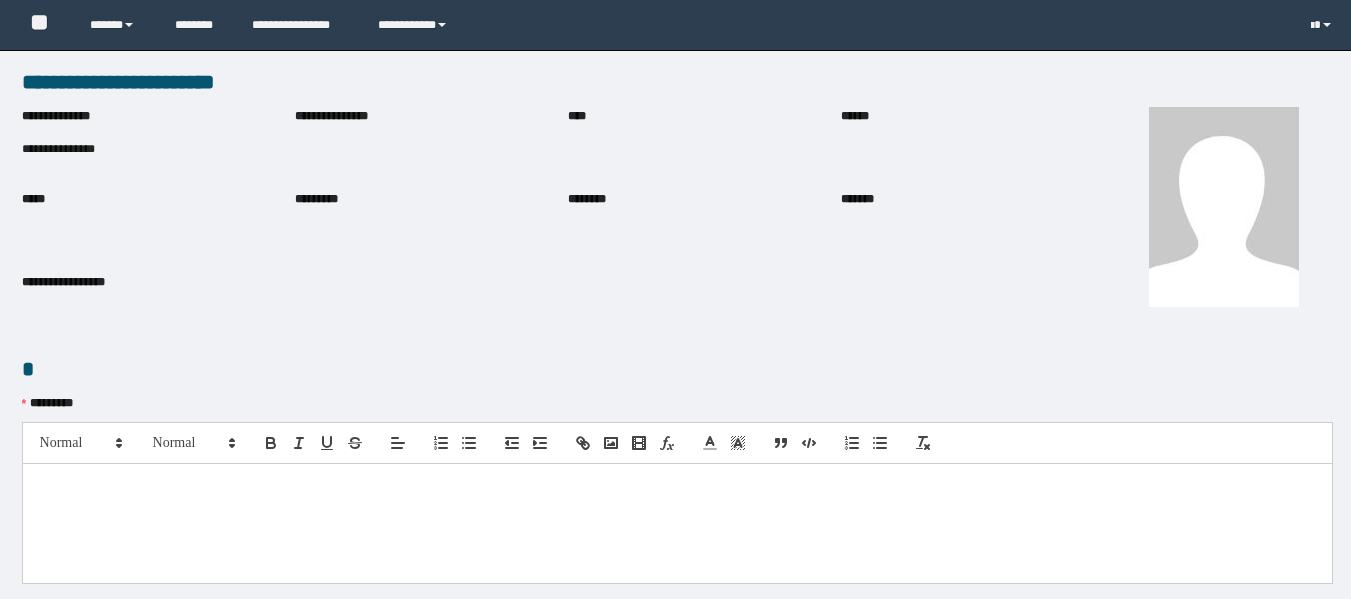 scroll, scrollTop: 0, scrollLeft: 0, axis: both 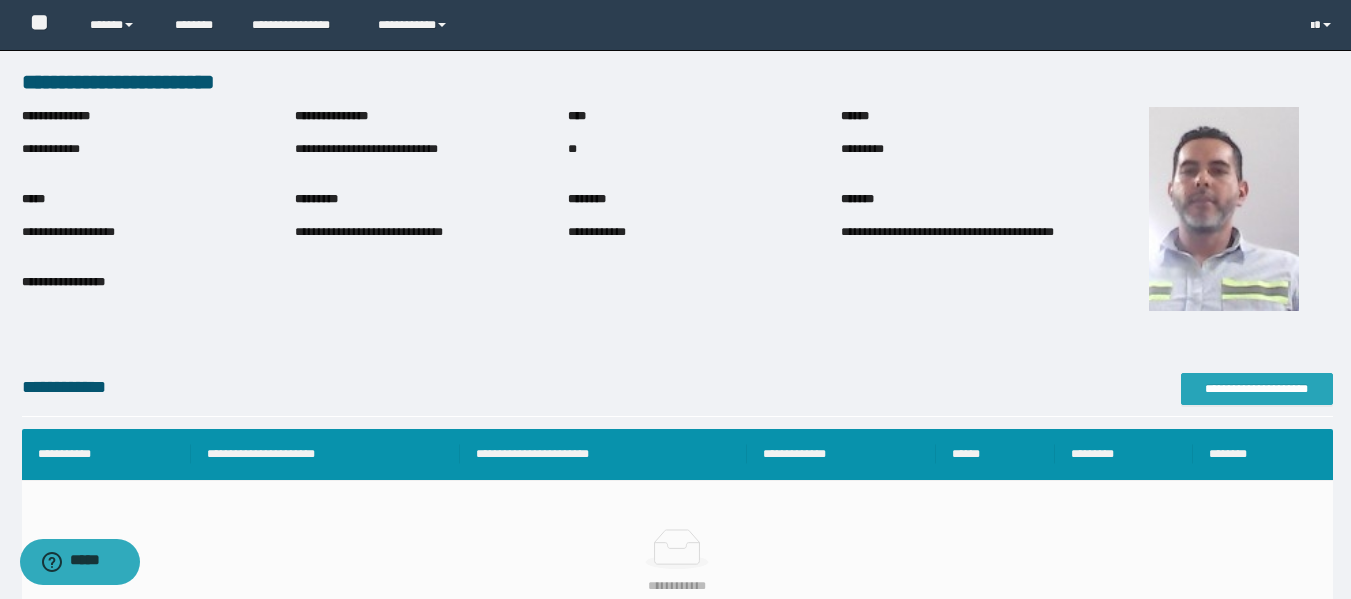 click on "**********" at bounding box center (1257, 389) 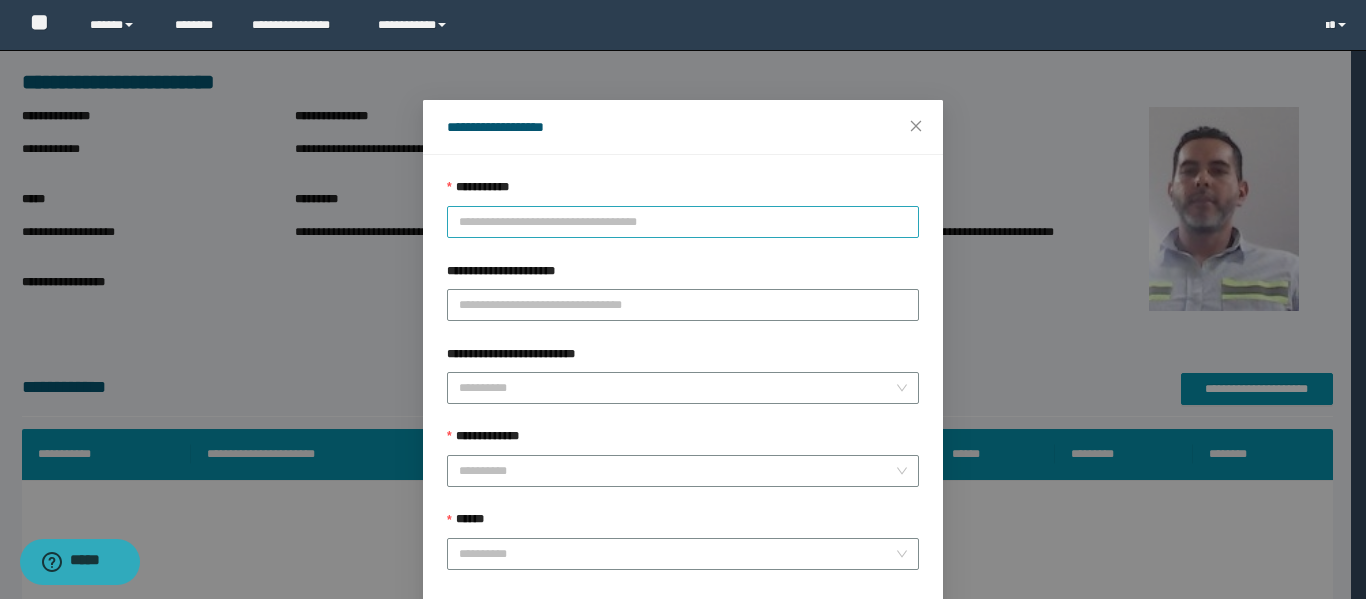 click on "**********" at bounding box center (683, 222) 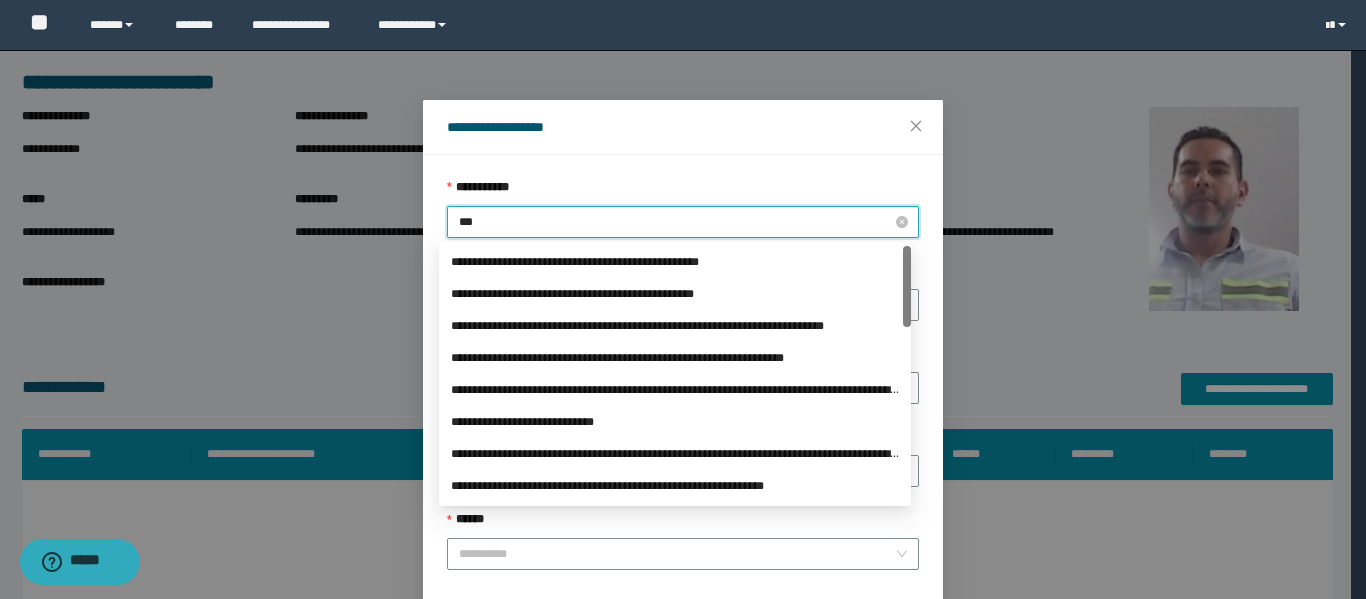 type on "****" 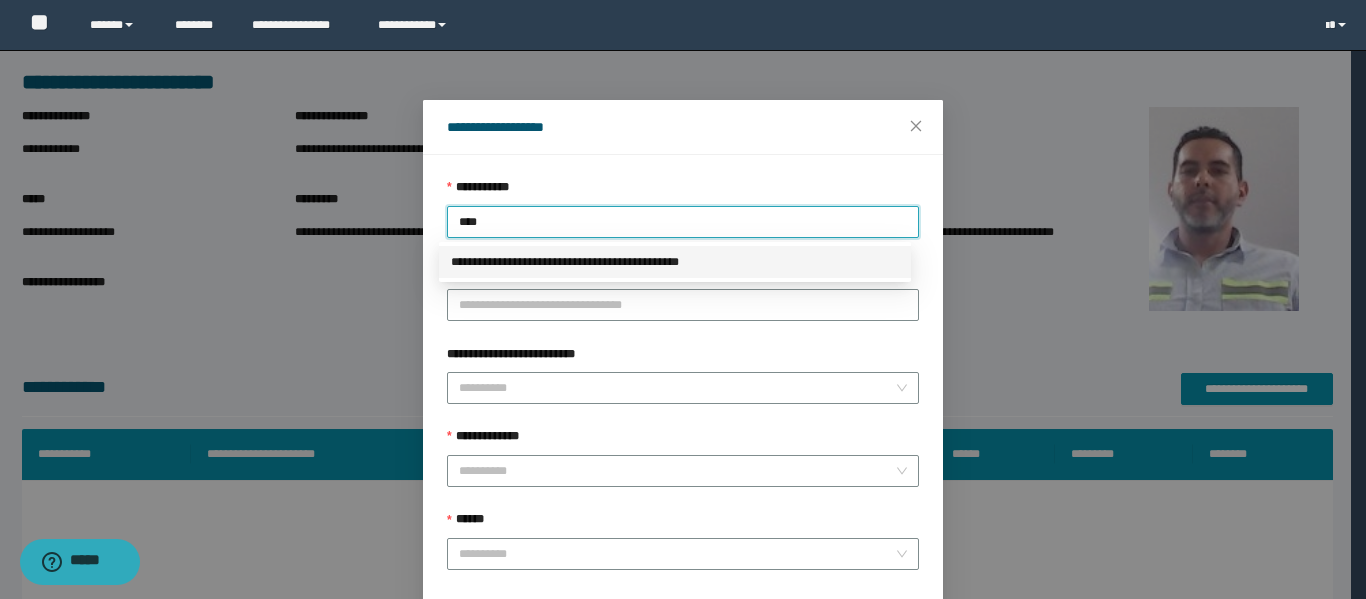 click on "**********" at bounding box center (675, 262) 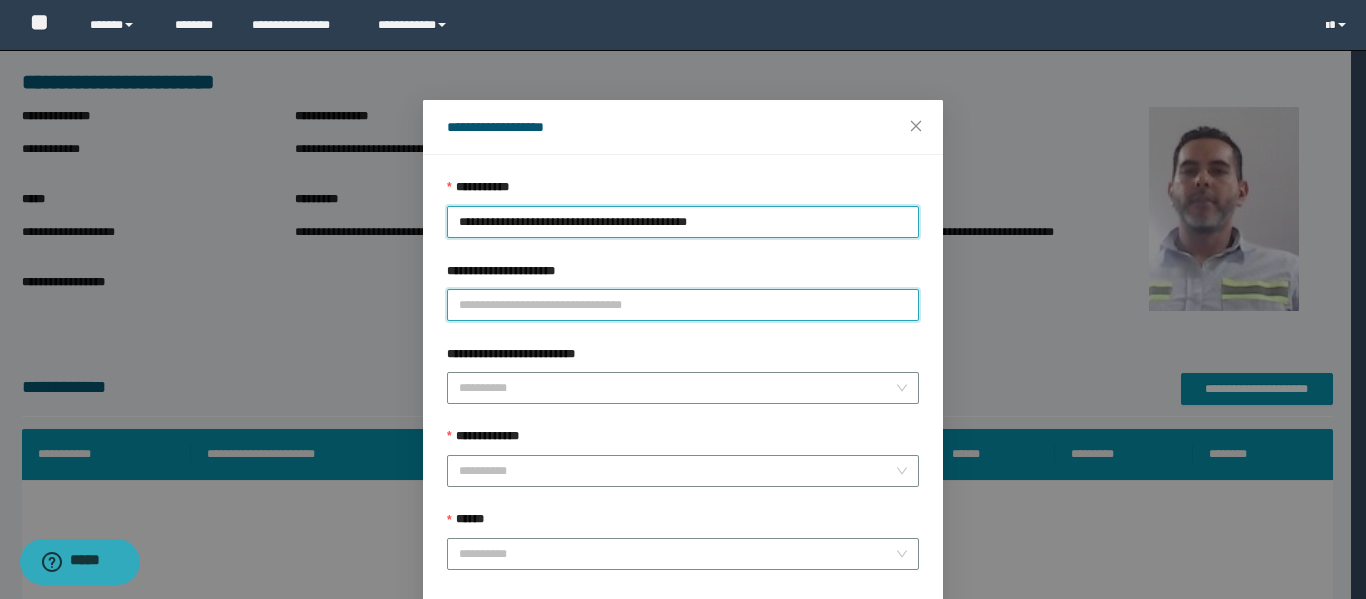click on "**********" at bounding box center (683, 305) 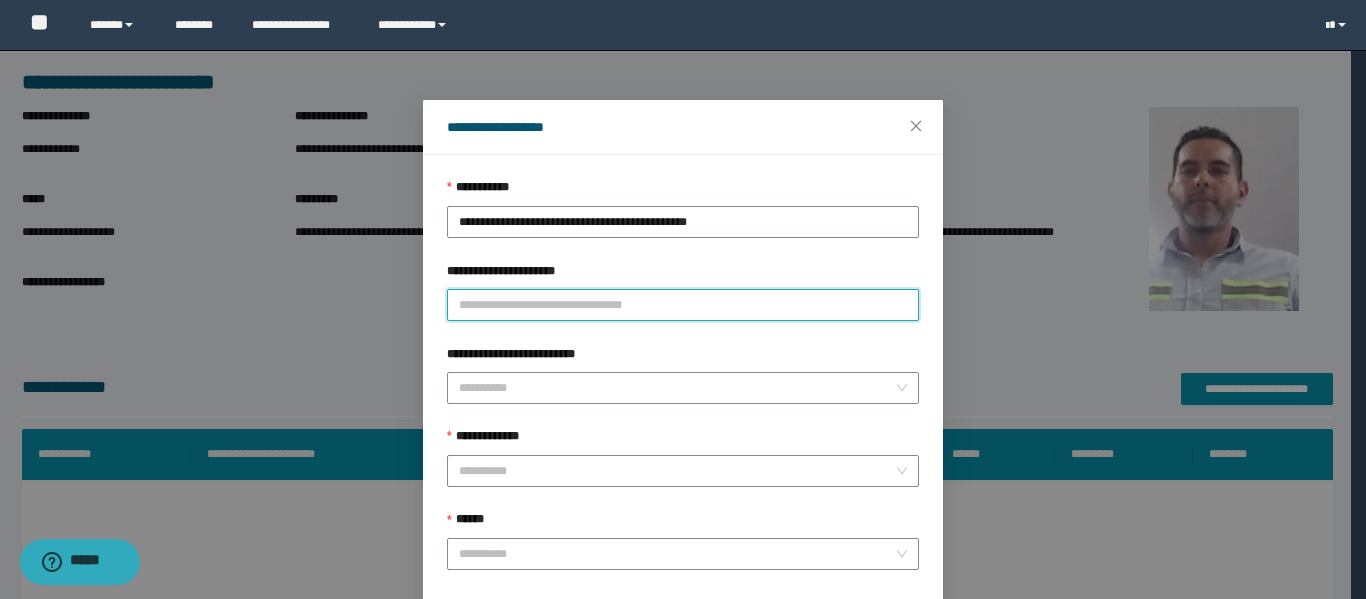 type on "**********" 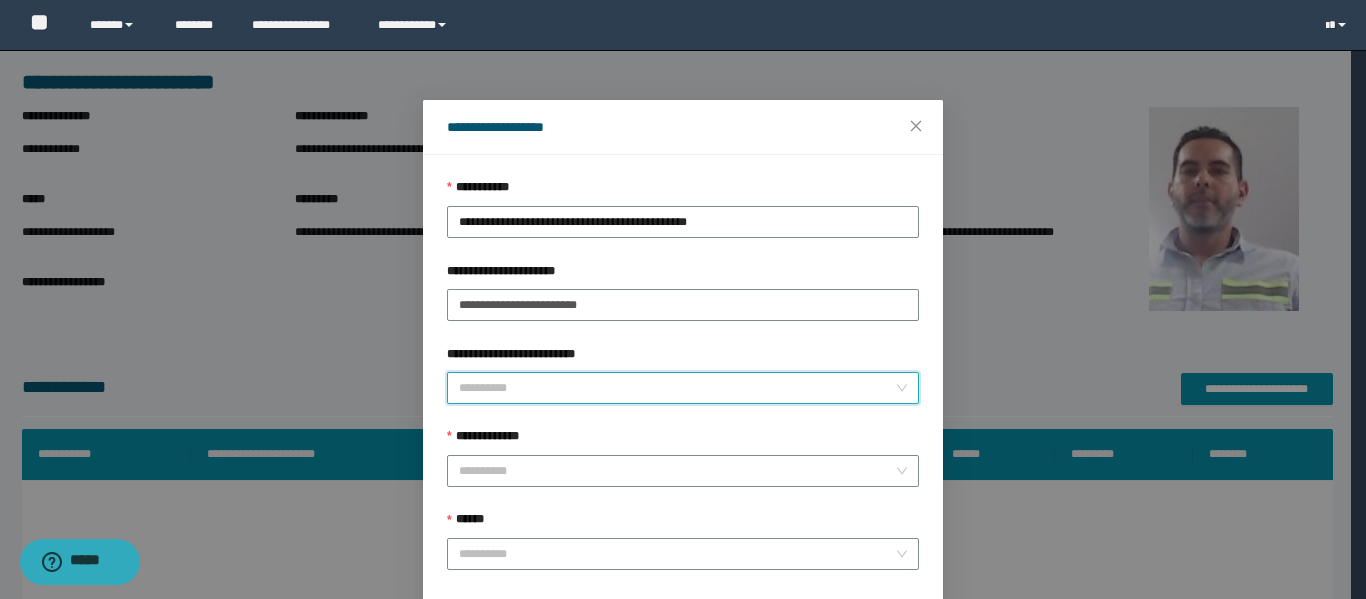 drag, startPoint x: 556, startPoint y: 375, endPoint x: 566, endPoint y: 382, distance: 12.206555 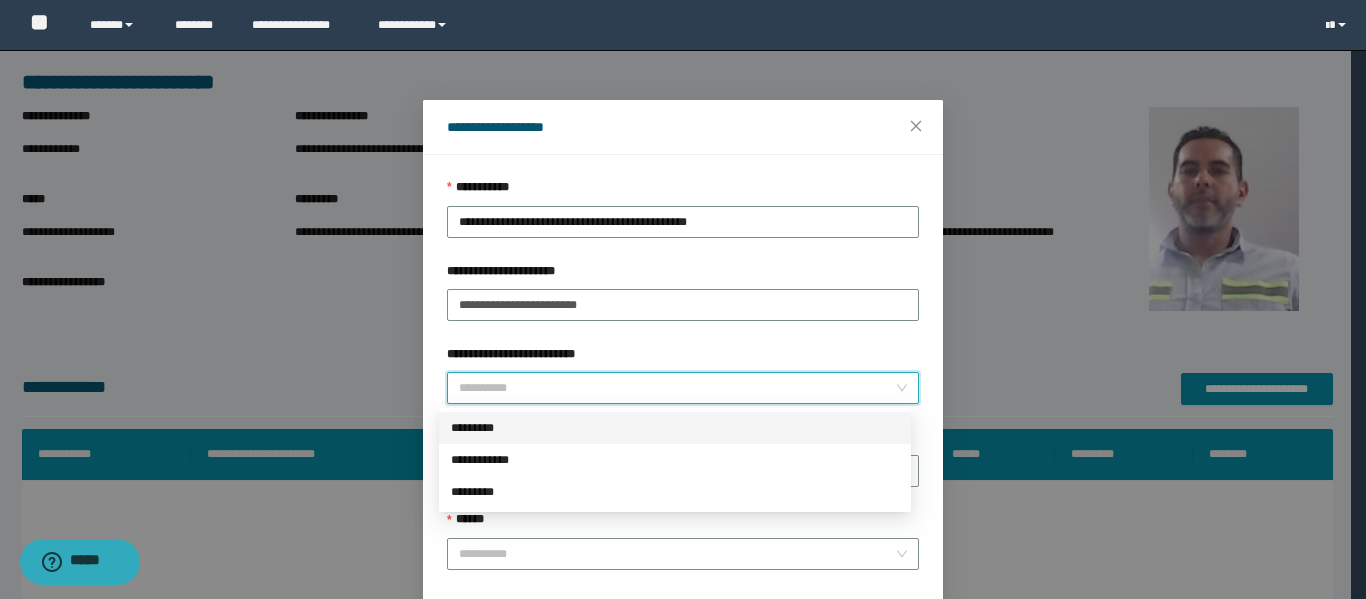 click on "*********" at bounding box center (675, 428) 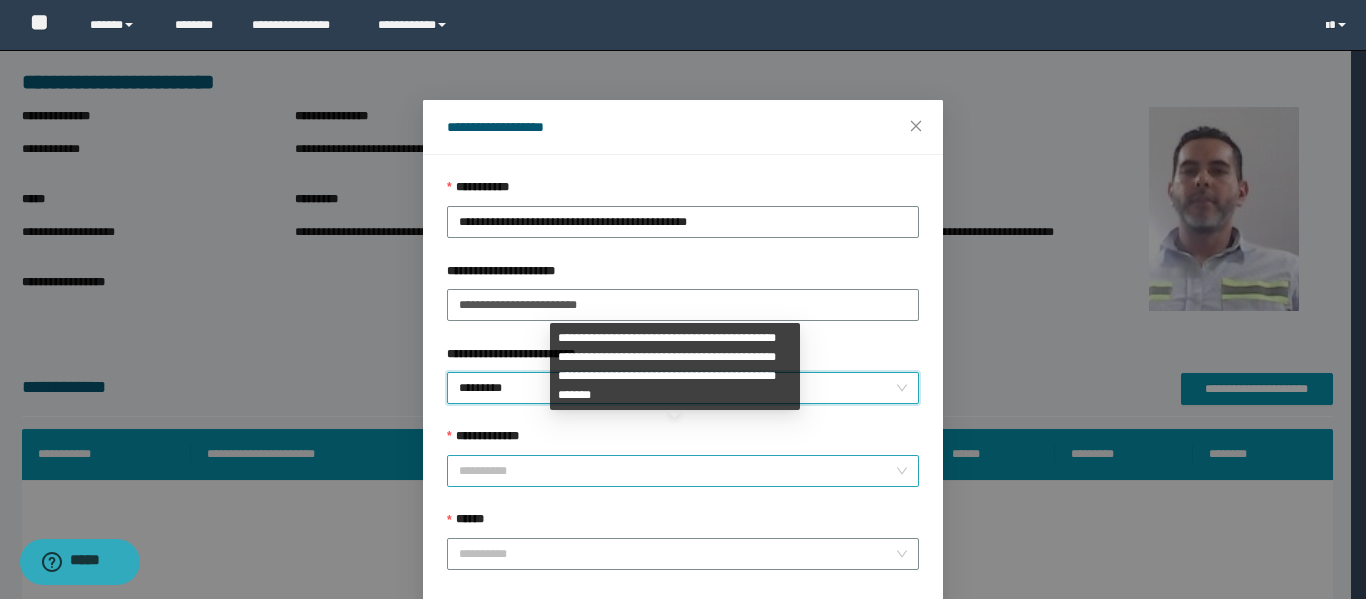 click on "**********" at bounding box center [677, 471] 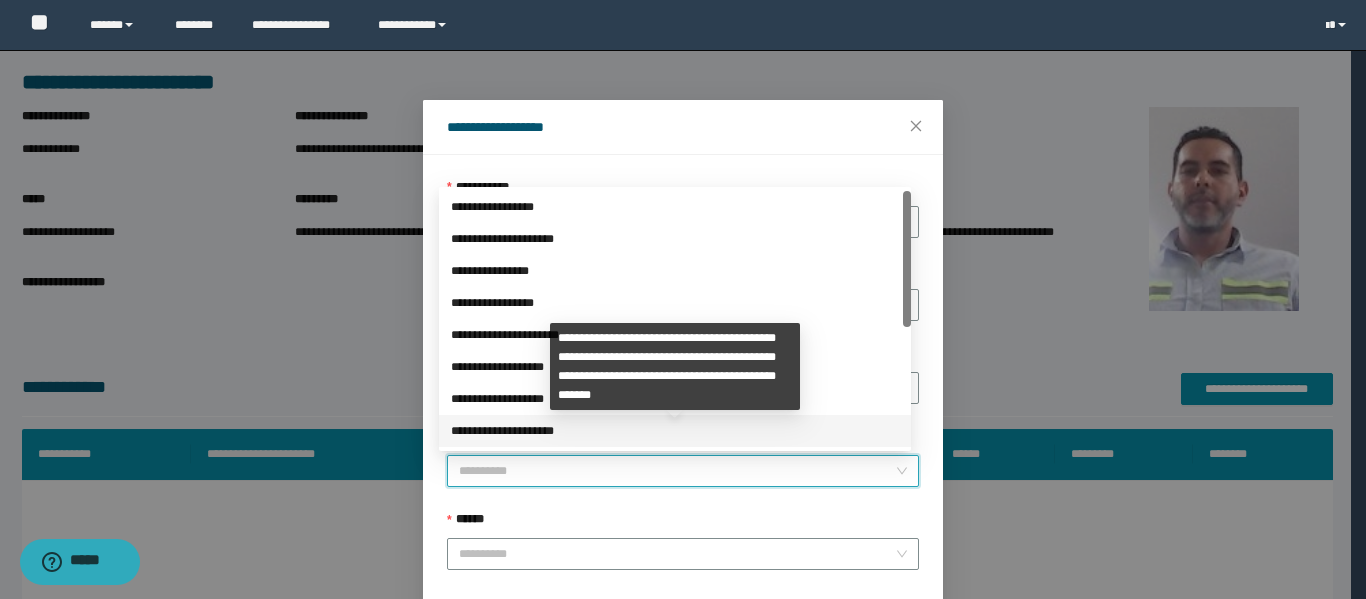 scroll, scrollTop: 224, scrollLeft: 0, axis: vertical 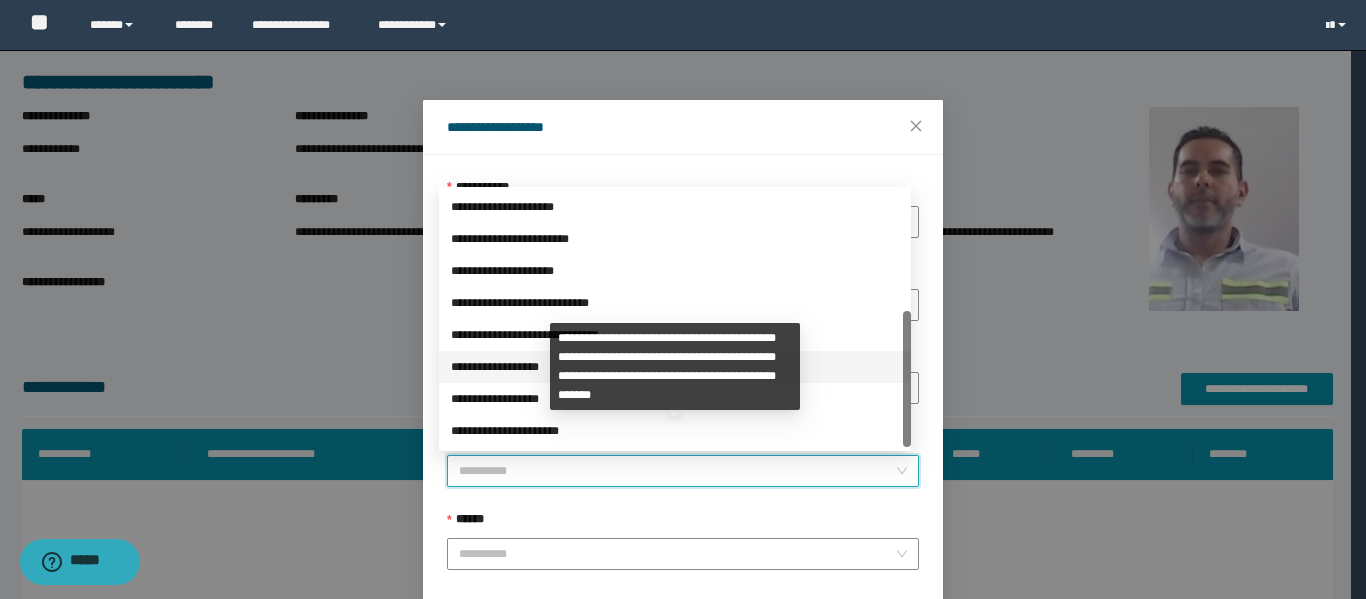 click on "**********" at bounding box center [675, 367] 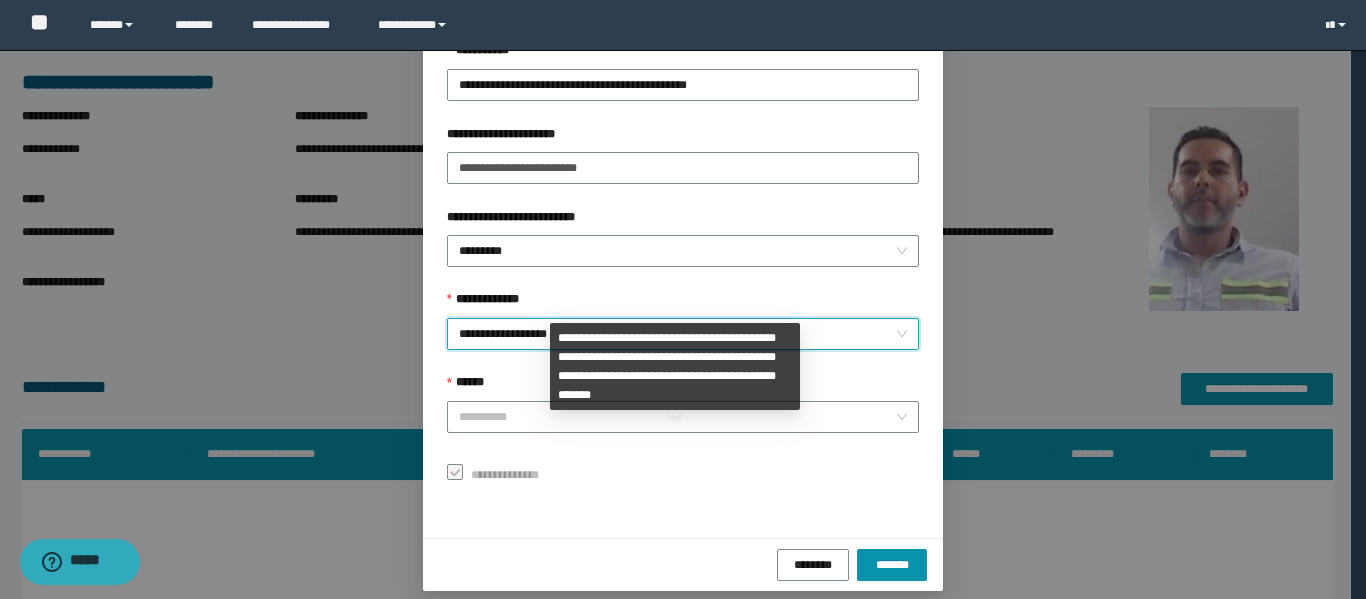 scroll, scrollTop: 153, scrollLeft: 0, axis: vertical 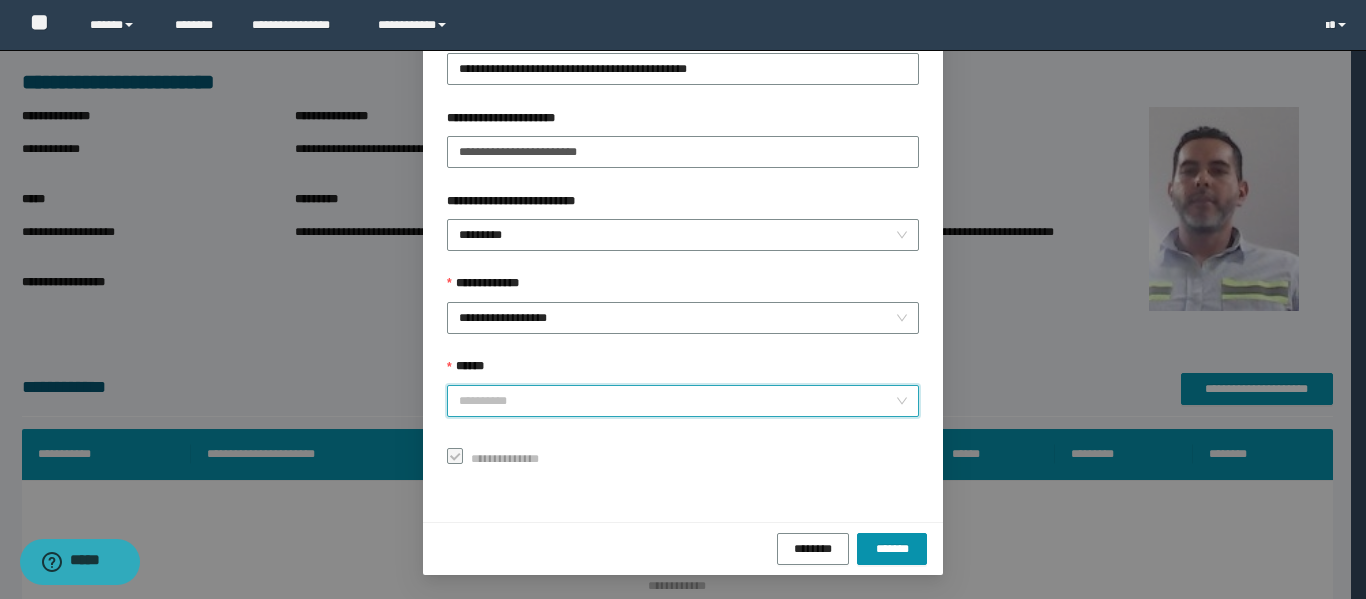 click on "******" at bounding box center [677, 401] 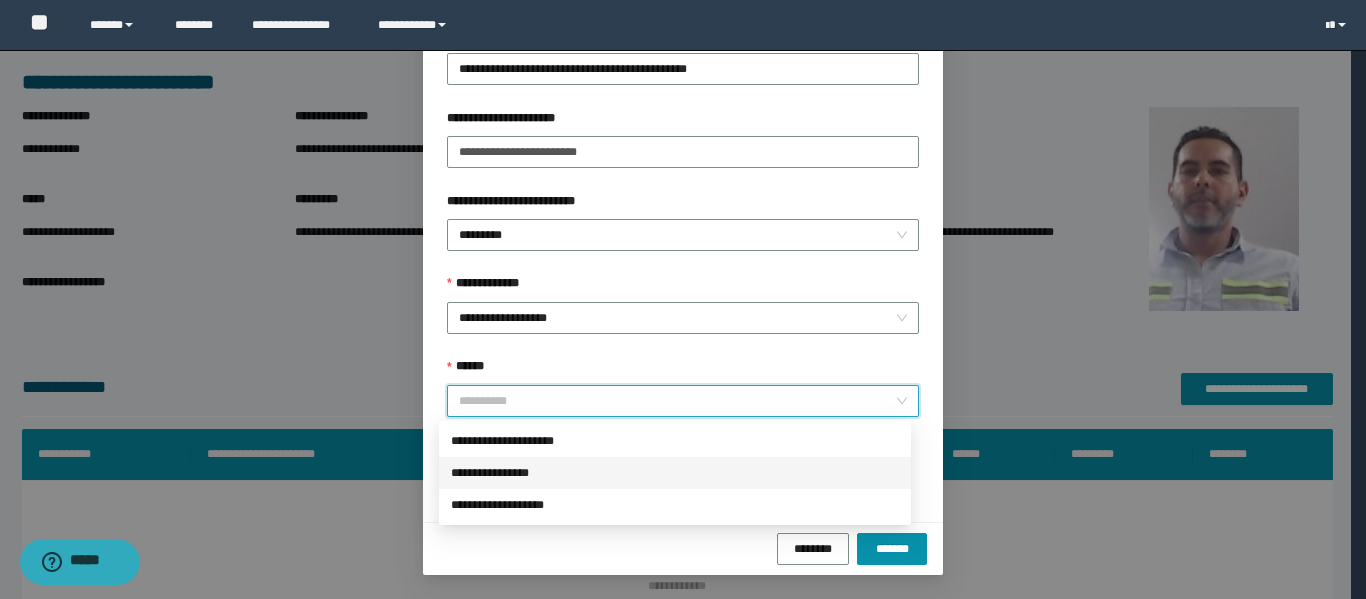 click on "**********" at bounding box center (675, 473) 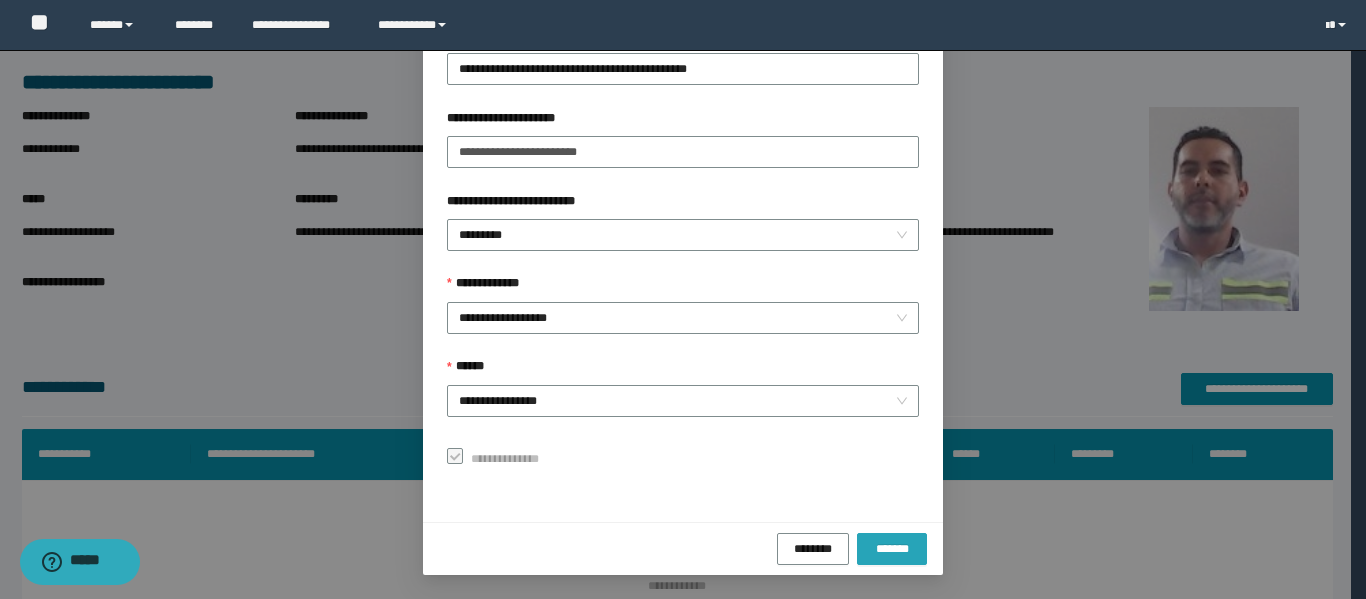 click on "*******" at bounding box center [892, 548] 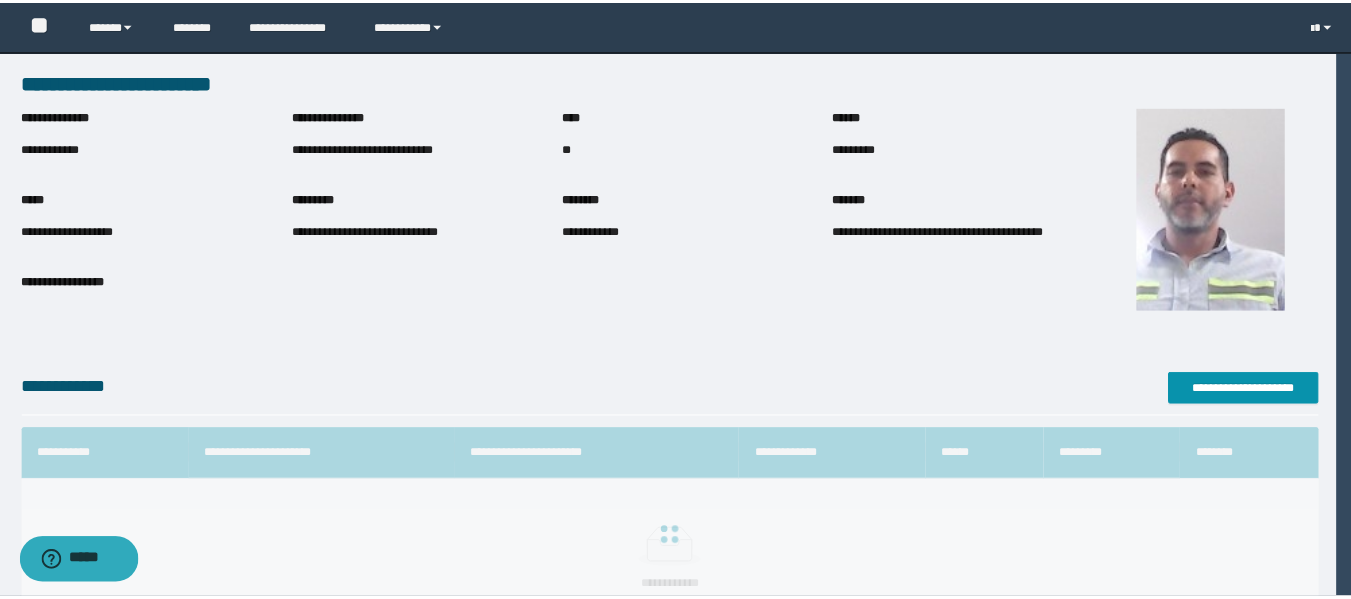 scroll, scrollTop: 106, scrollLeft: 0, axis: vertical 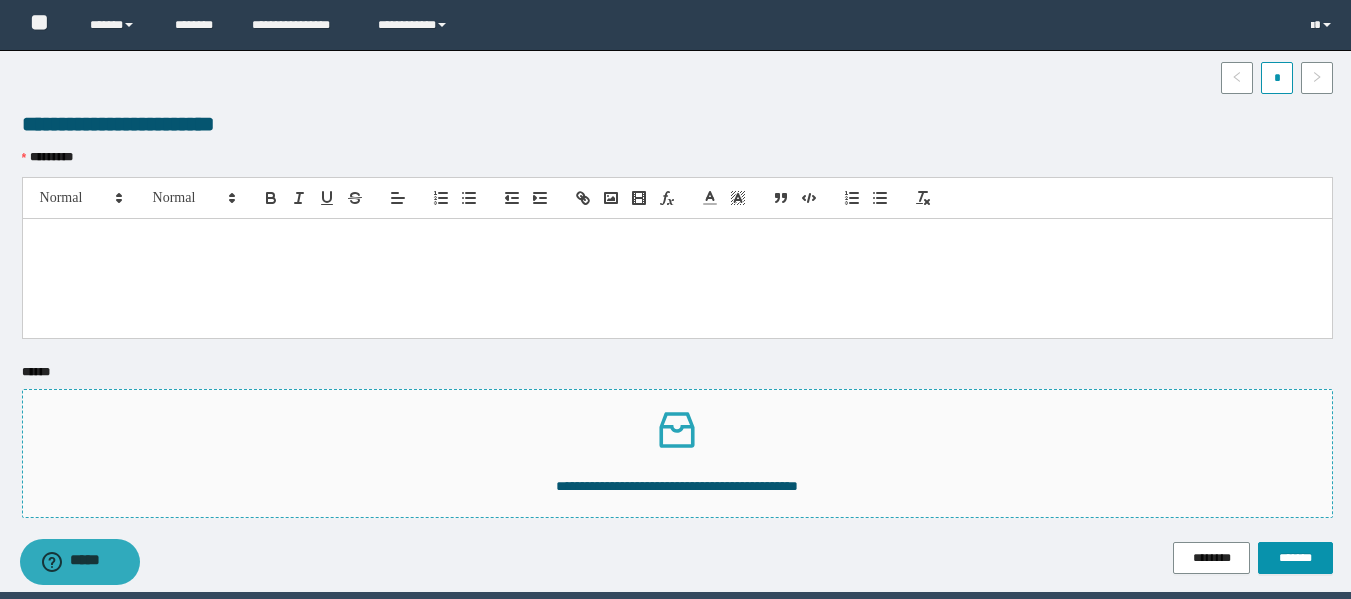 click on "**********" at bounding box center (677, 486) 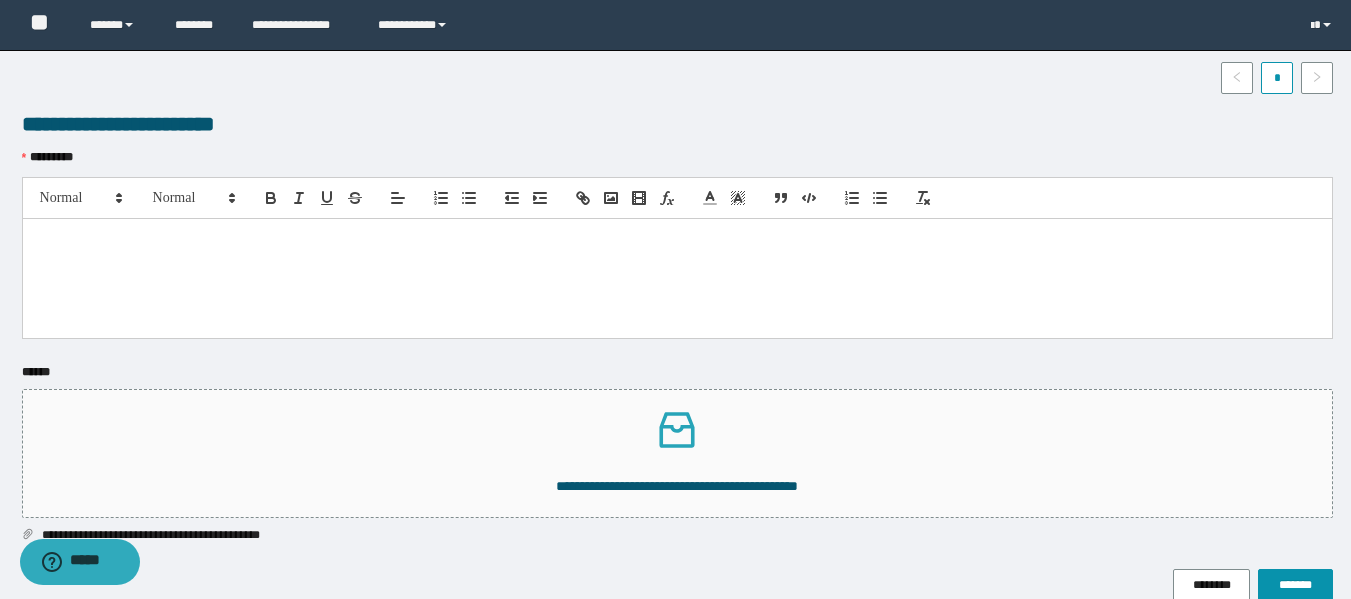 click at bounding box center (677, 240) 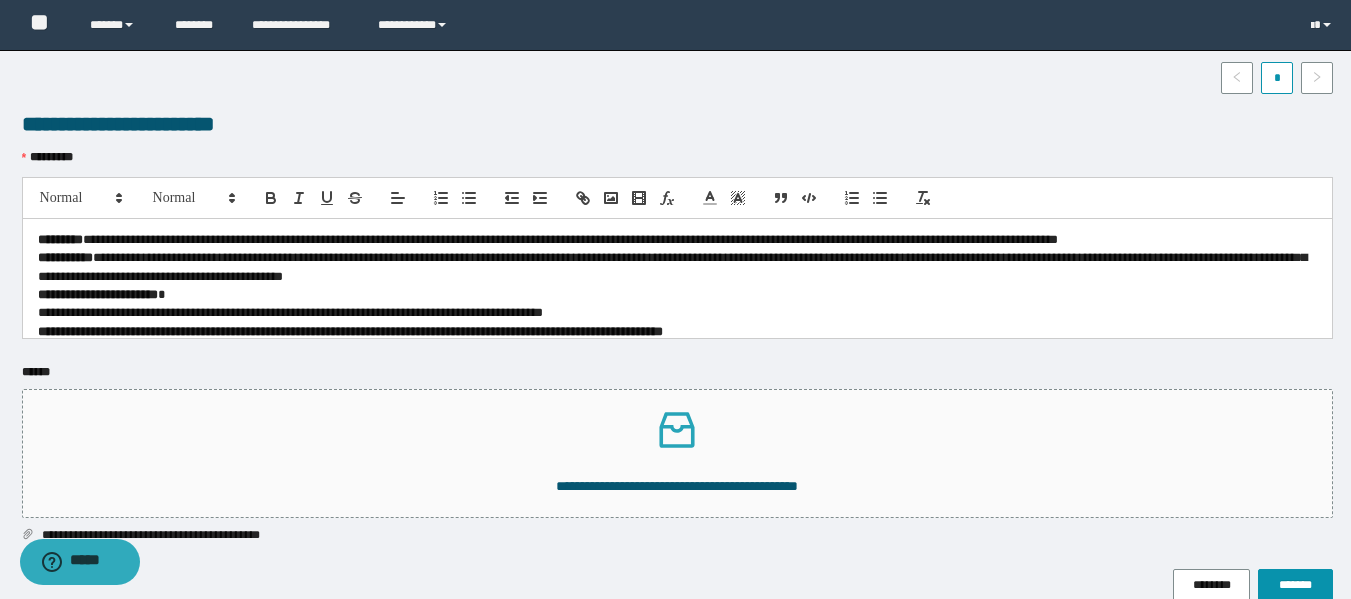 scroll, scrollTop: 0, scrollLeft: 0, axis: both 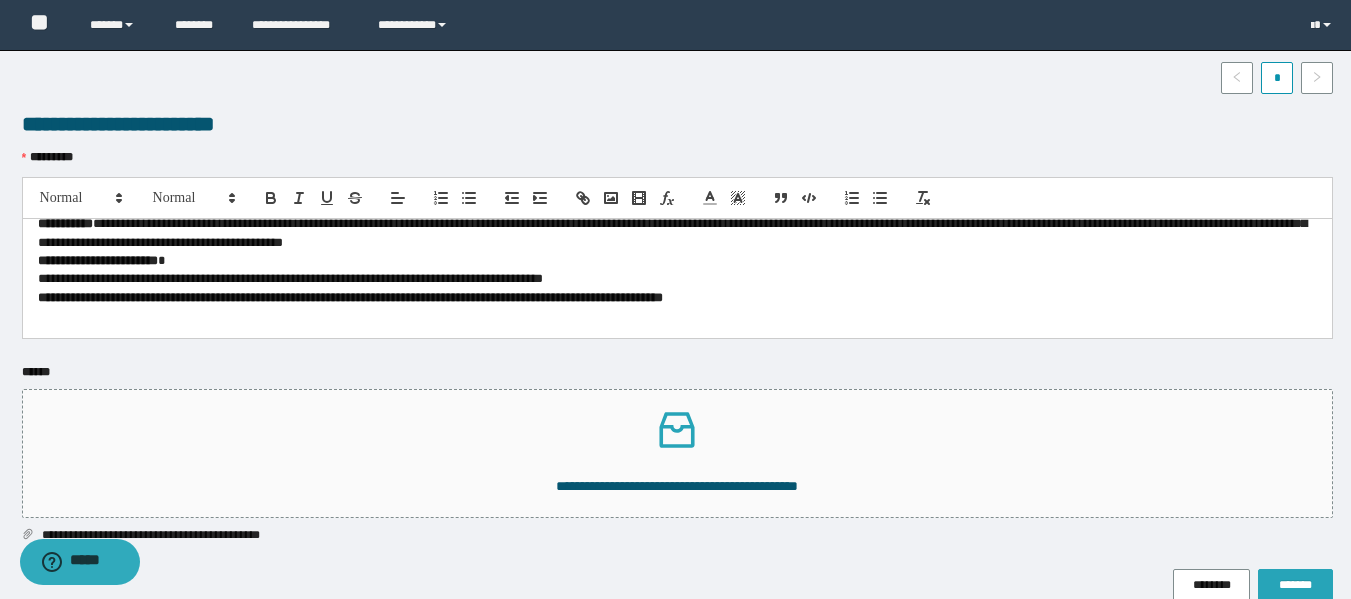 click on "*******" at bounding box center [1295, 585] 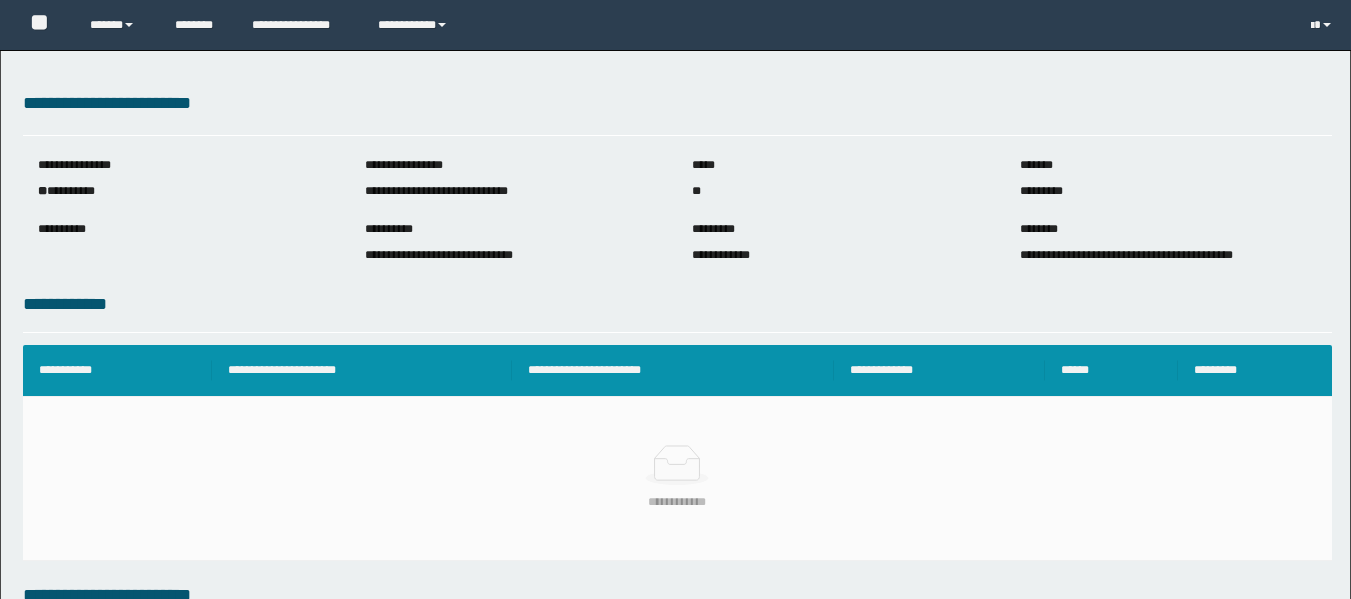 scroll, scrollTop: 0, scrollLeft: 0, axis: both 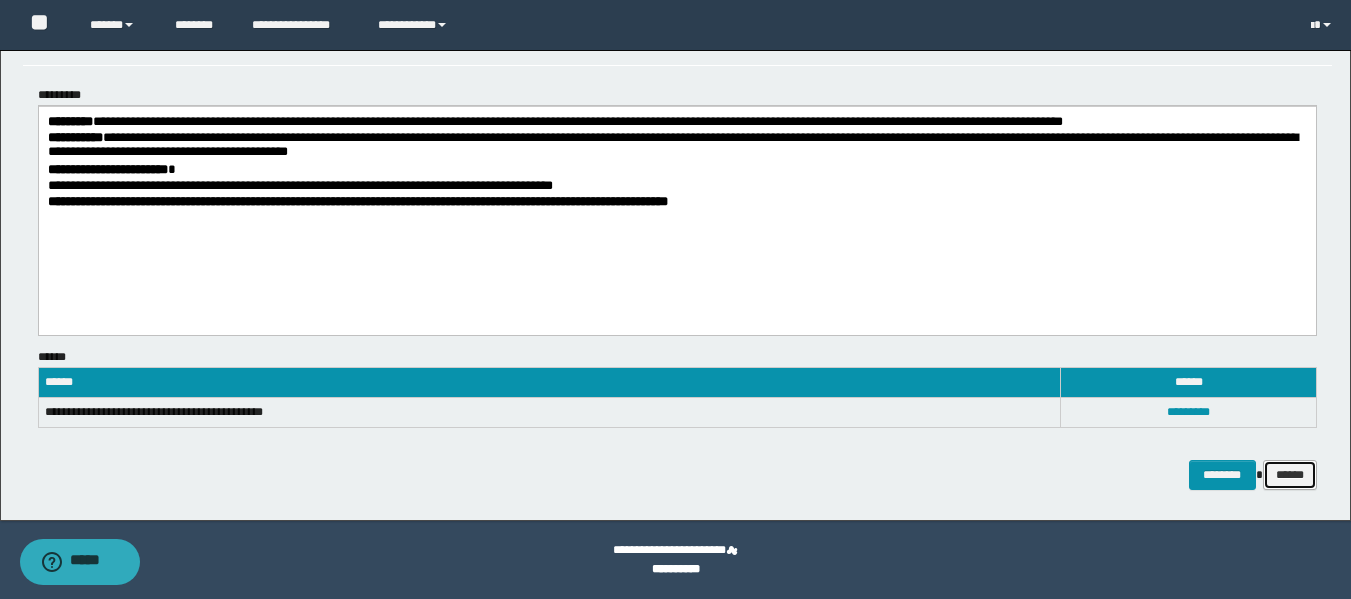 click on "******" at bounding box center (1290, 475) 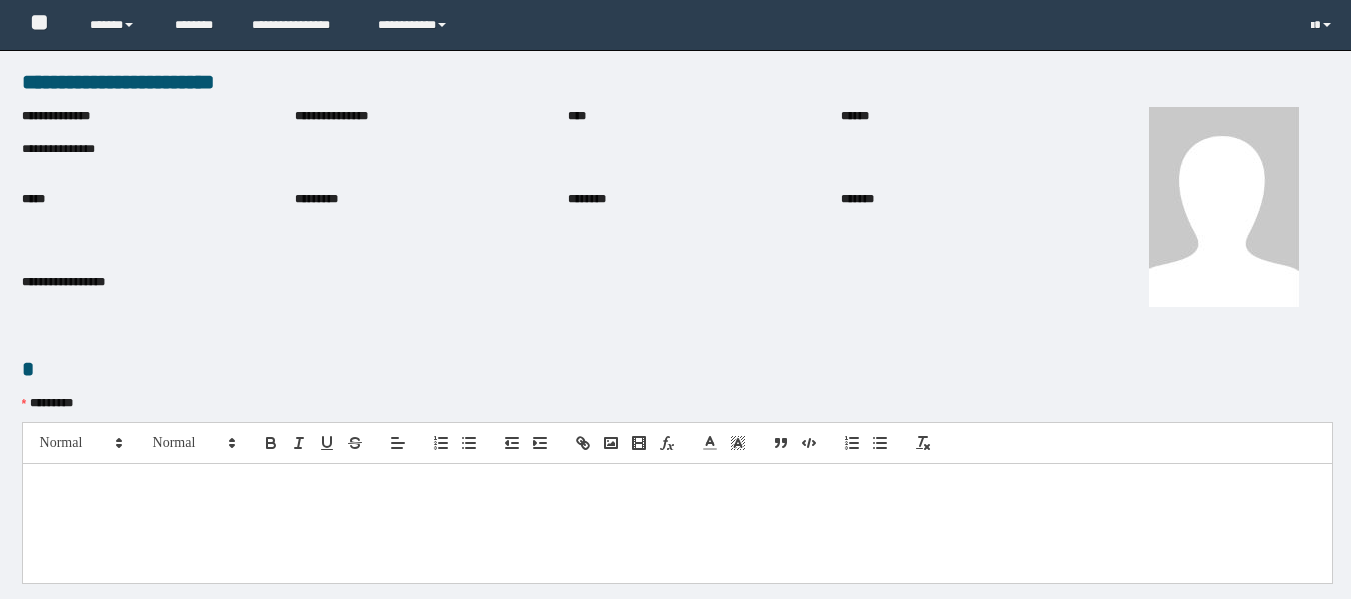 scroll, scrollTop: 0, scrollLeft: 0, axis: both 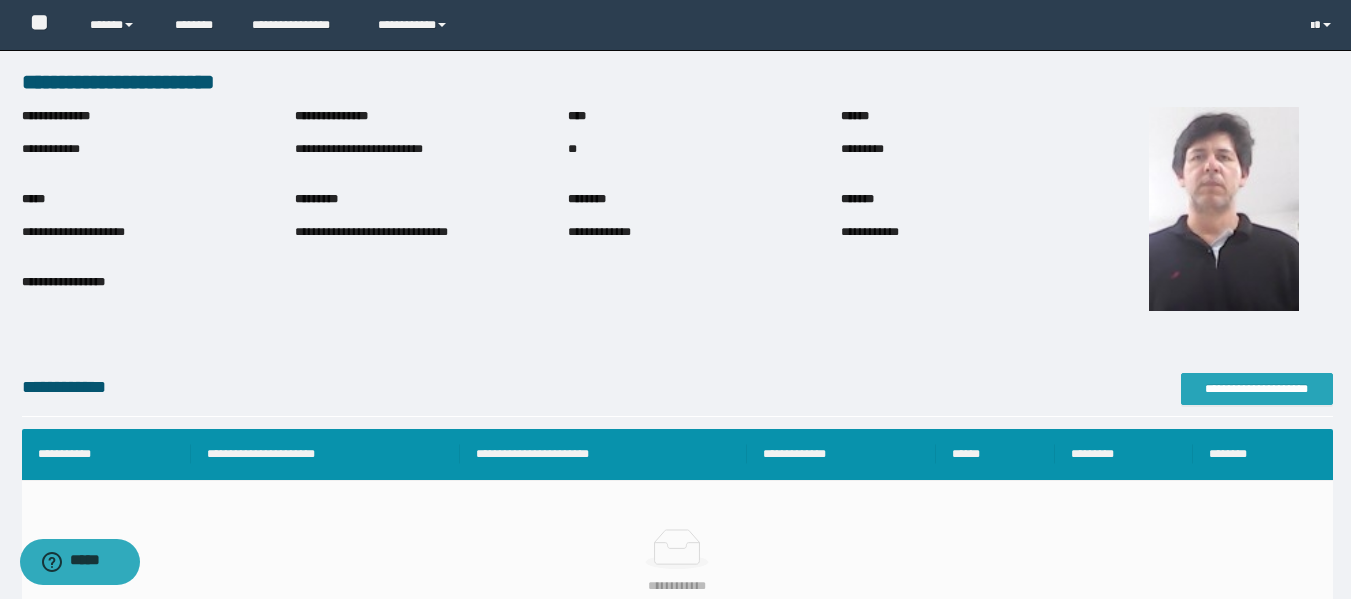 click on "**********" at bounding box center (1257, 389) 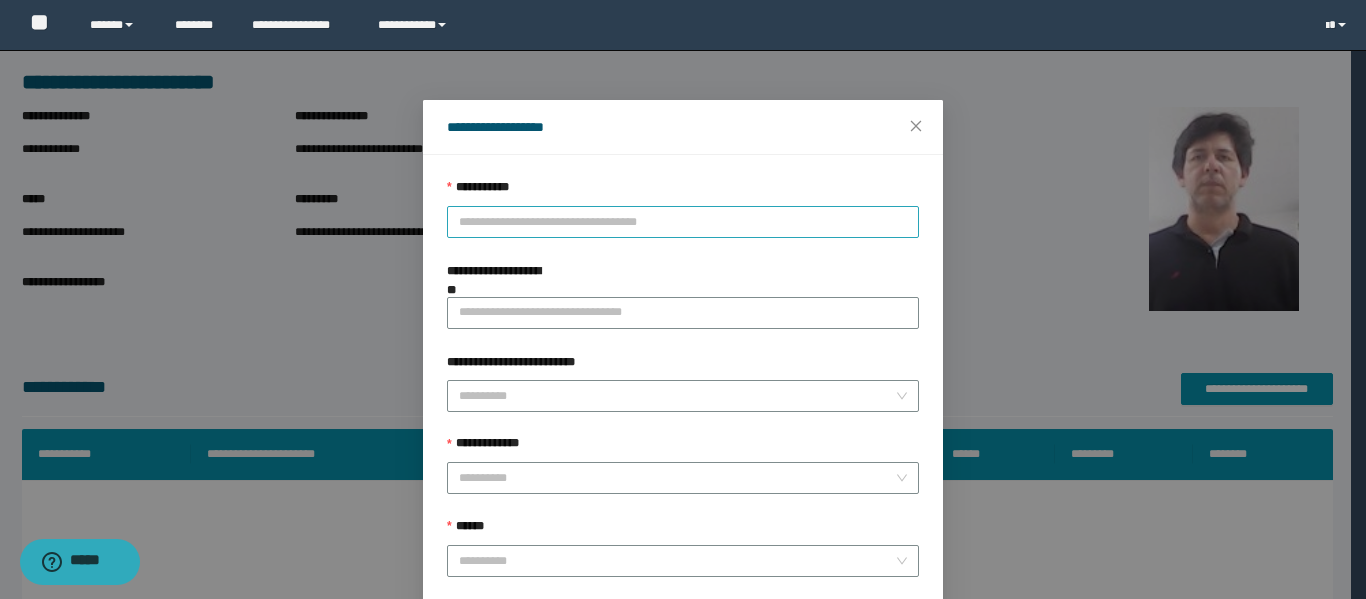 click on "**********" at bounding box center (683, 222) 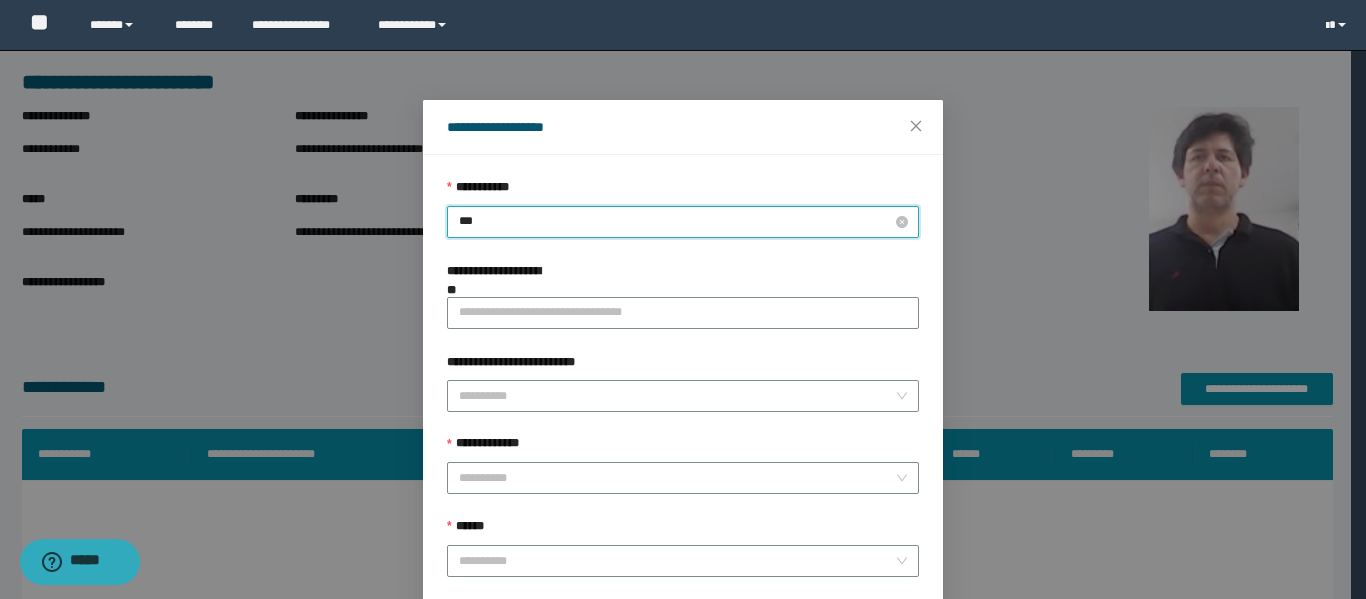type on "****" 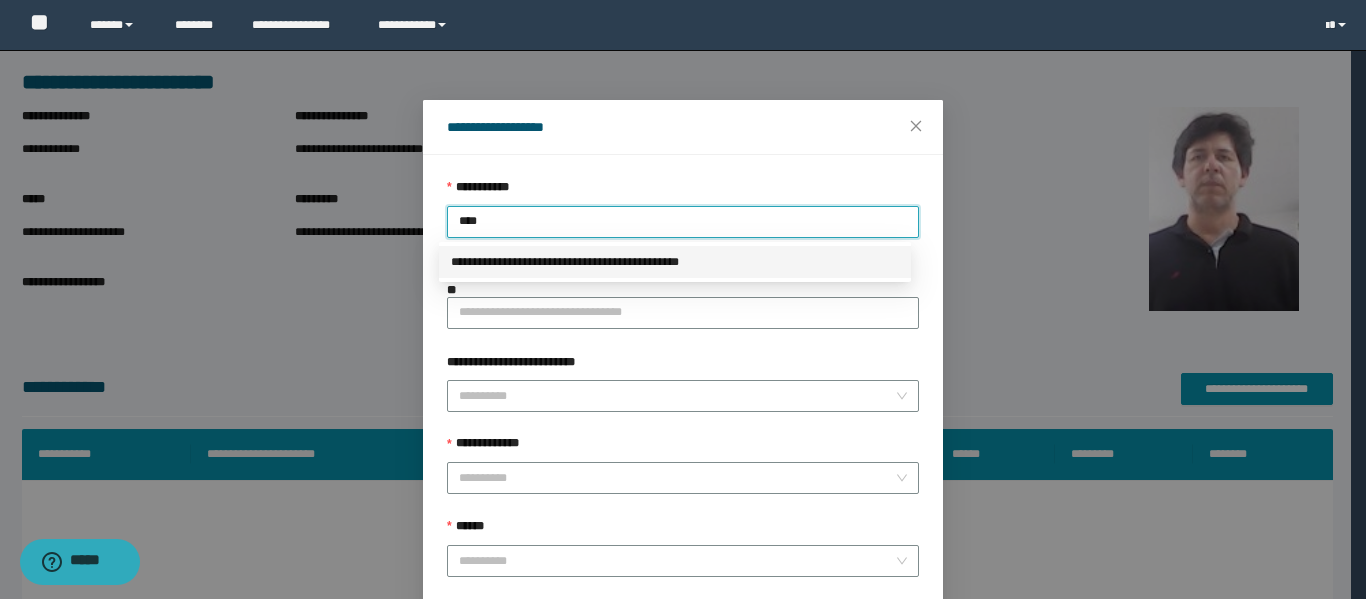 click on "**********" at bounding box center [675, 262] 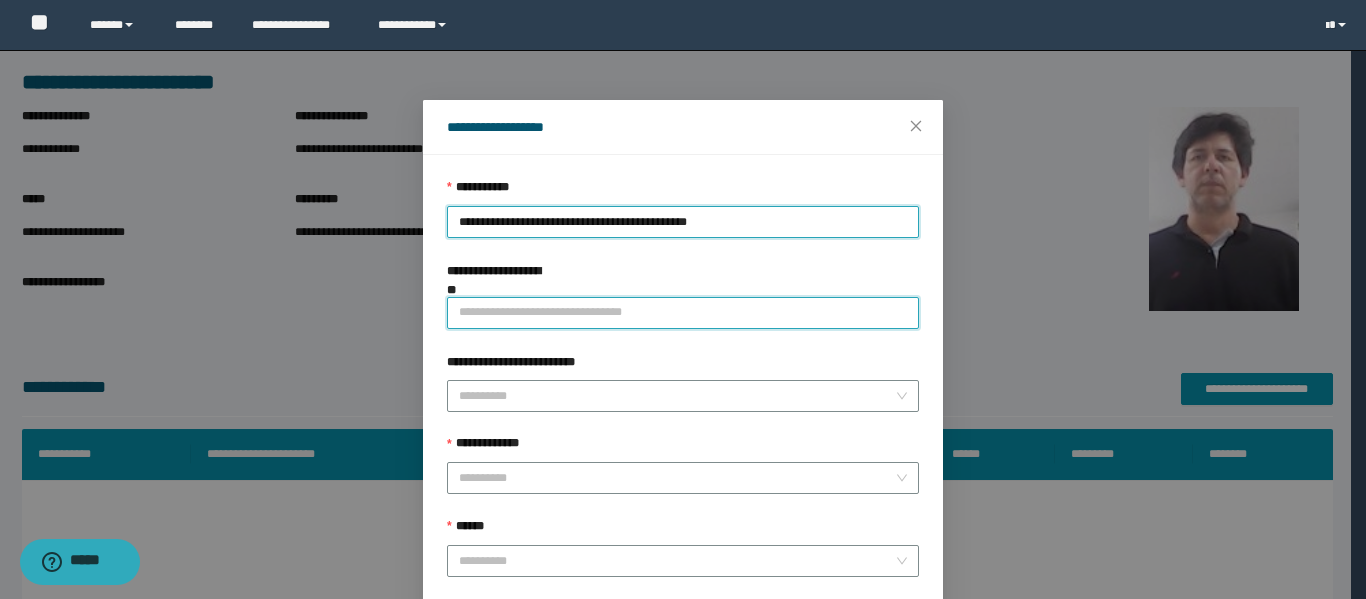 click on "**********" at bounding box center [683, 313] 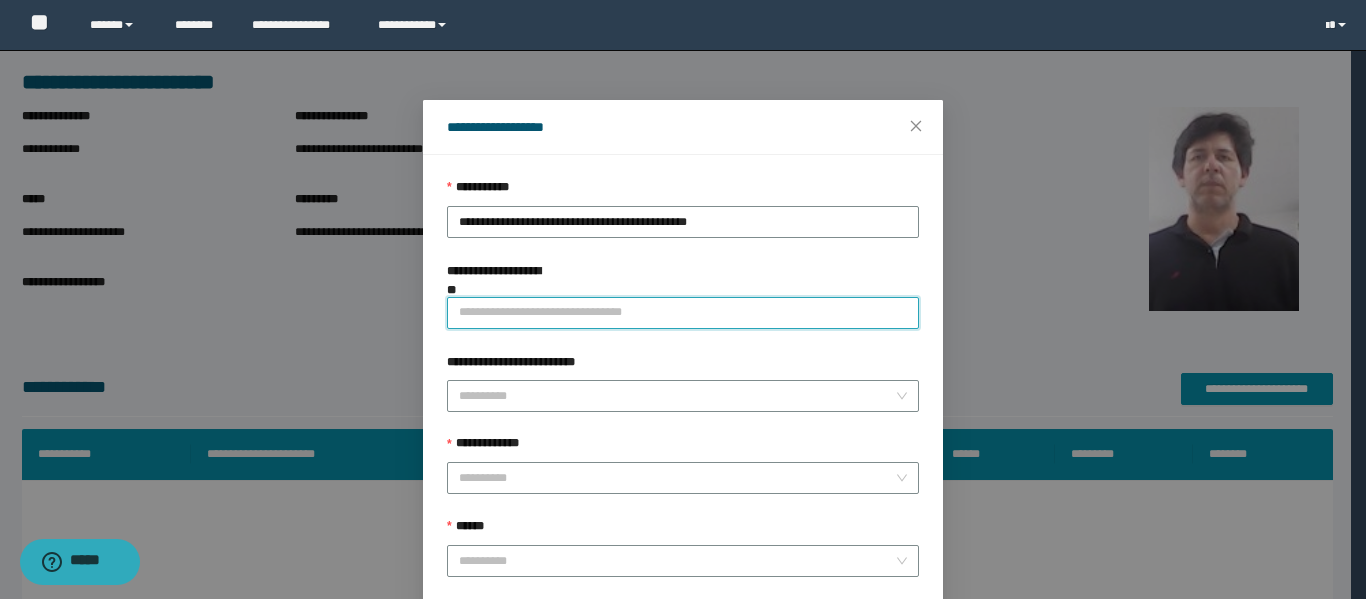 type on "**********" 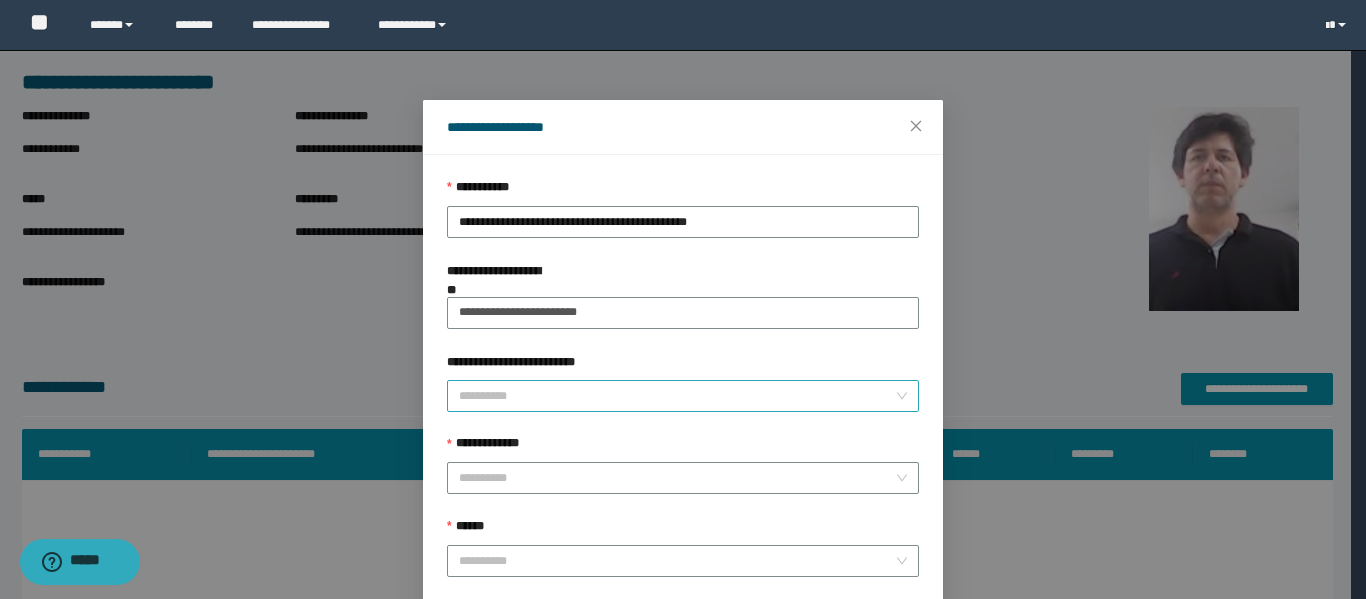 click on "**********" at bounding box center [677, 396] 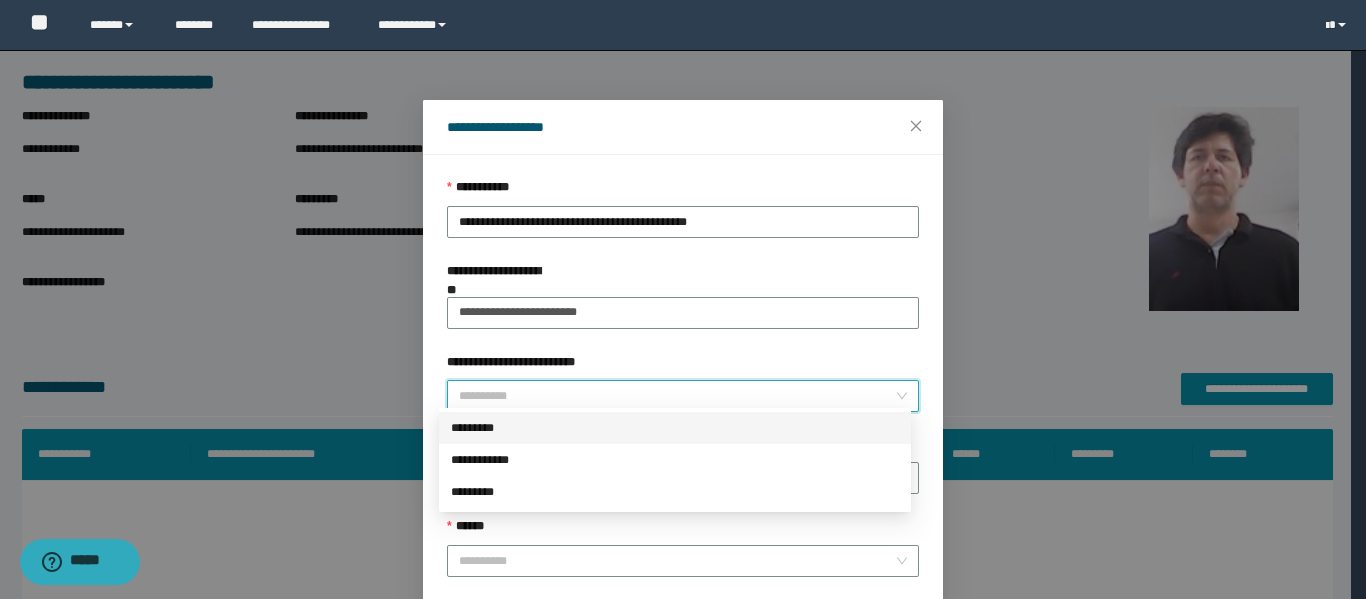 click on "*********" at bounding box center [675, 428] 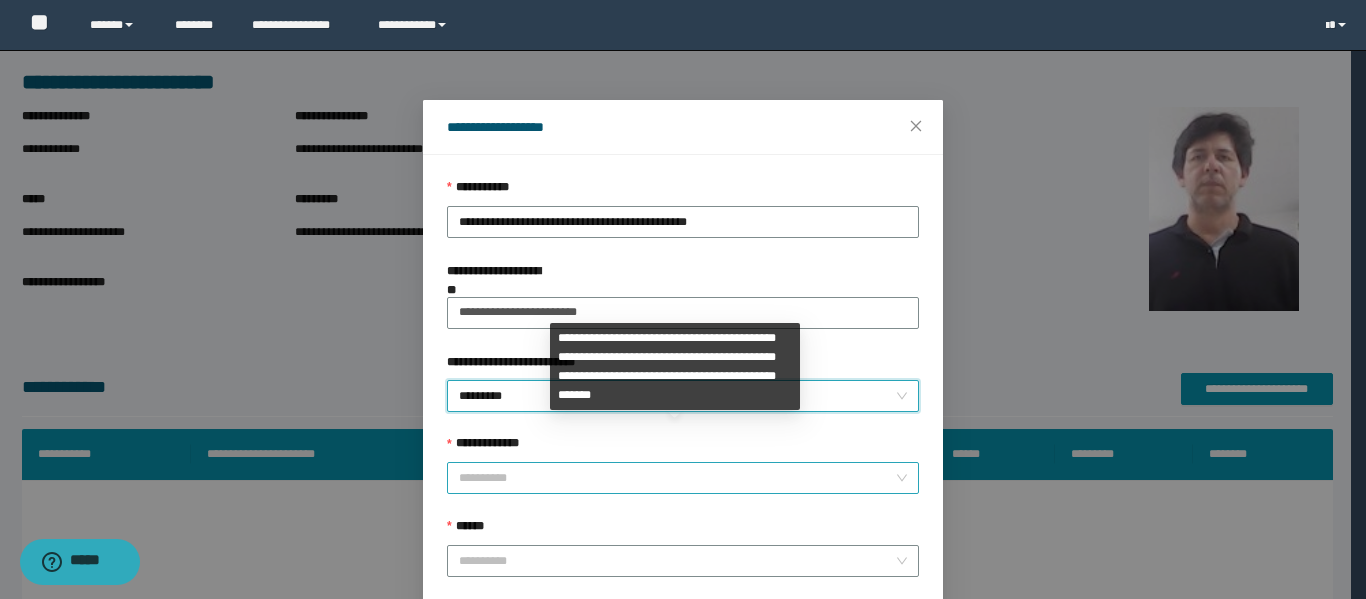 click on "**********" at bounding box center (677, 478) 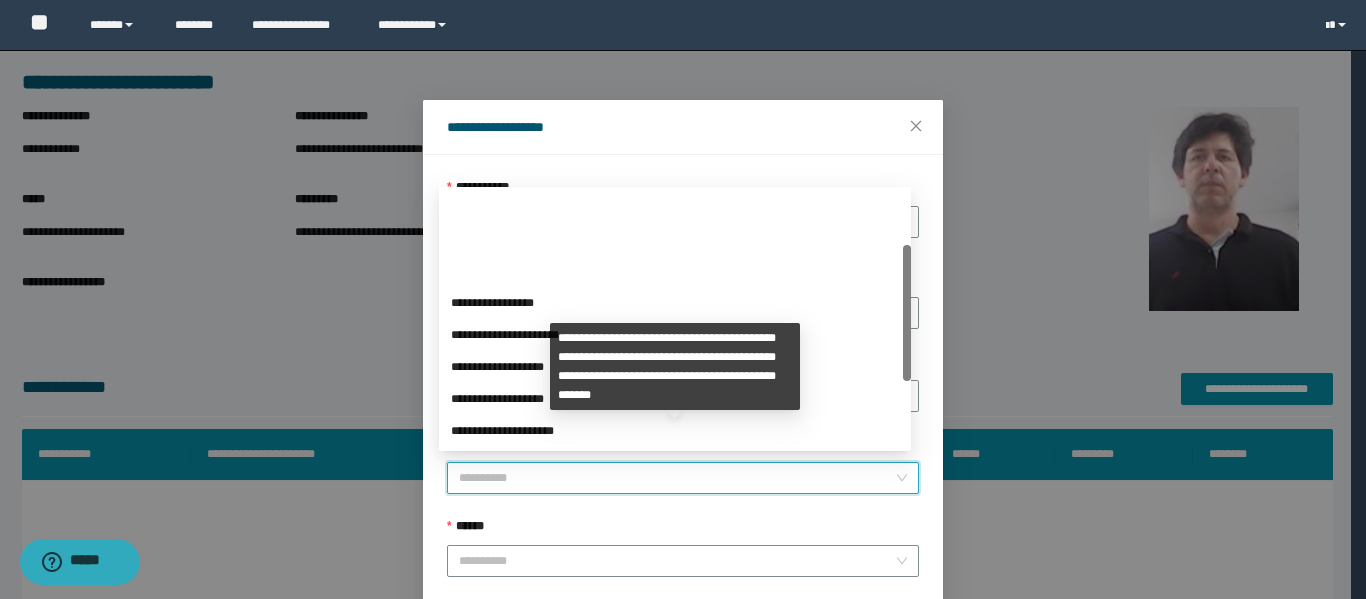 scroll, scrollTop: 224, scrollLeft: 0, axis: vertical 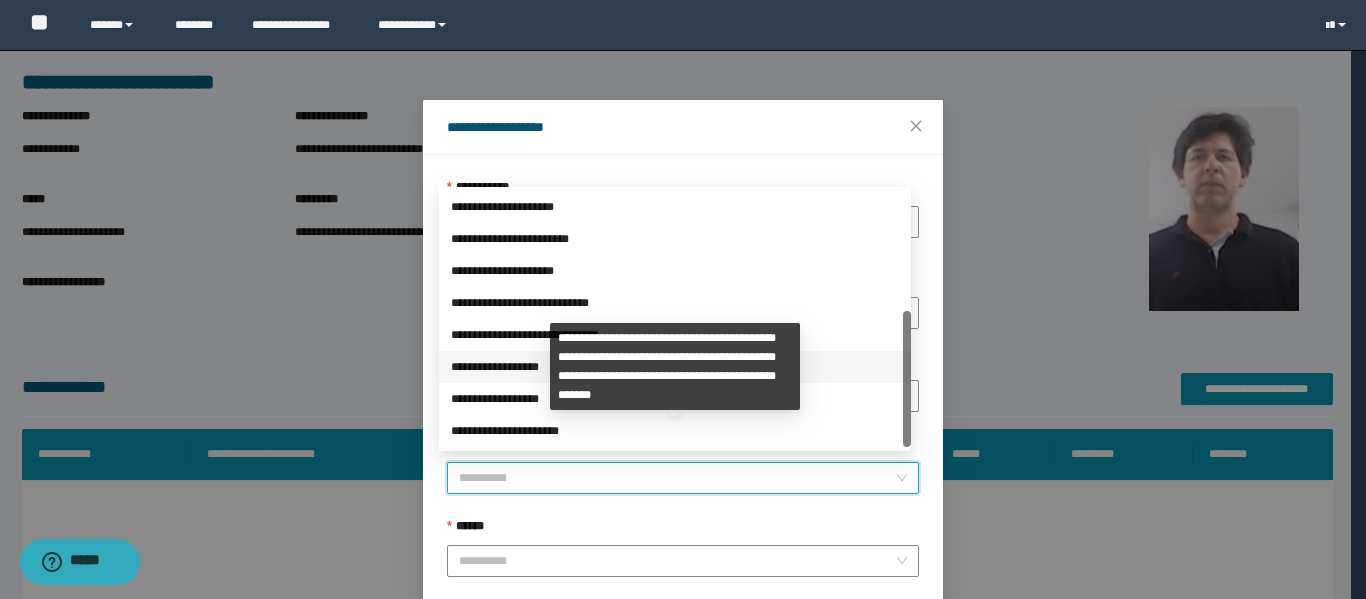 click on "**********" at bounding box center (675, 367) 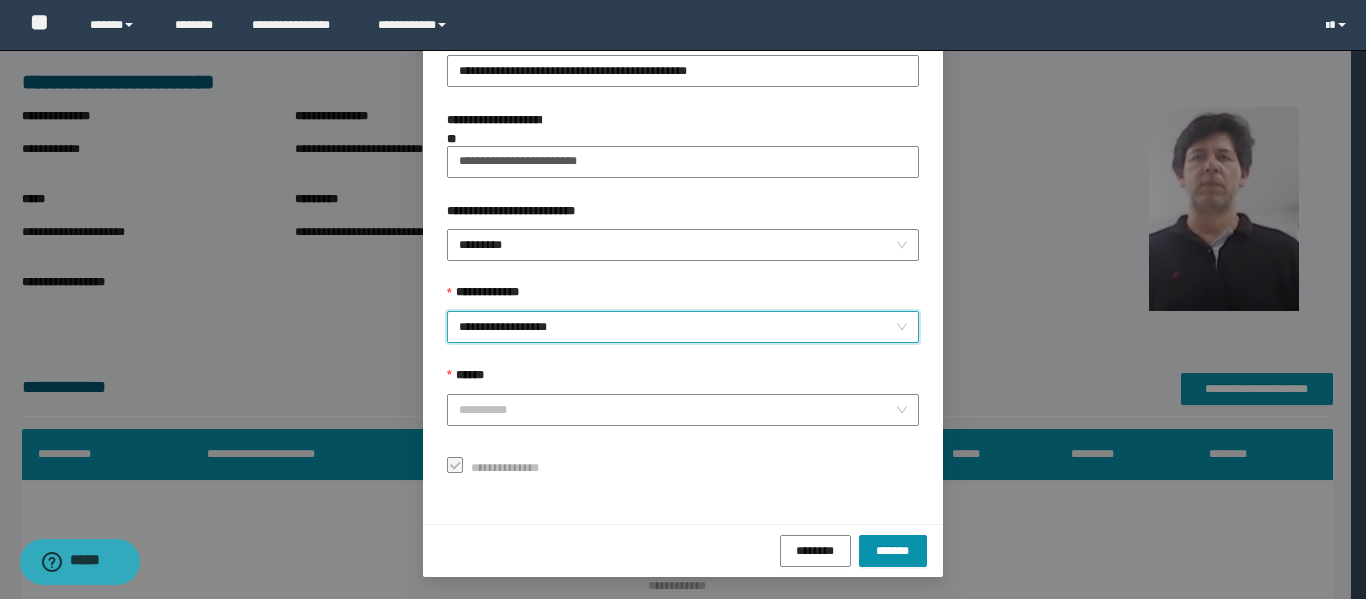scroll, scrollTop: 153, scrollLeft: 0, axis: vertical 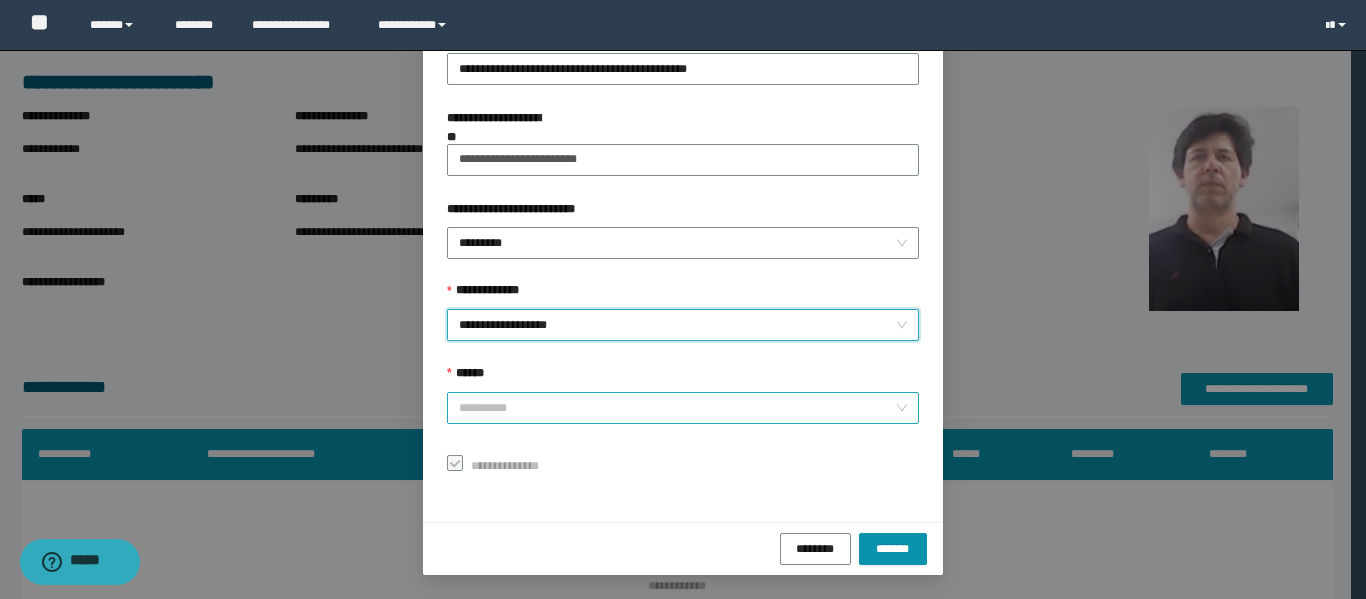 click on "******" at bounding box center (677, 408) 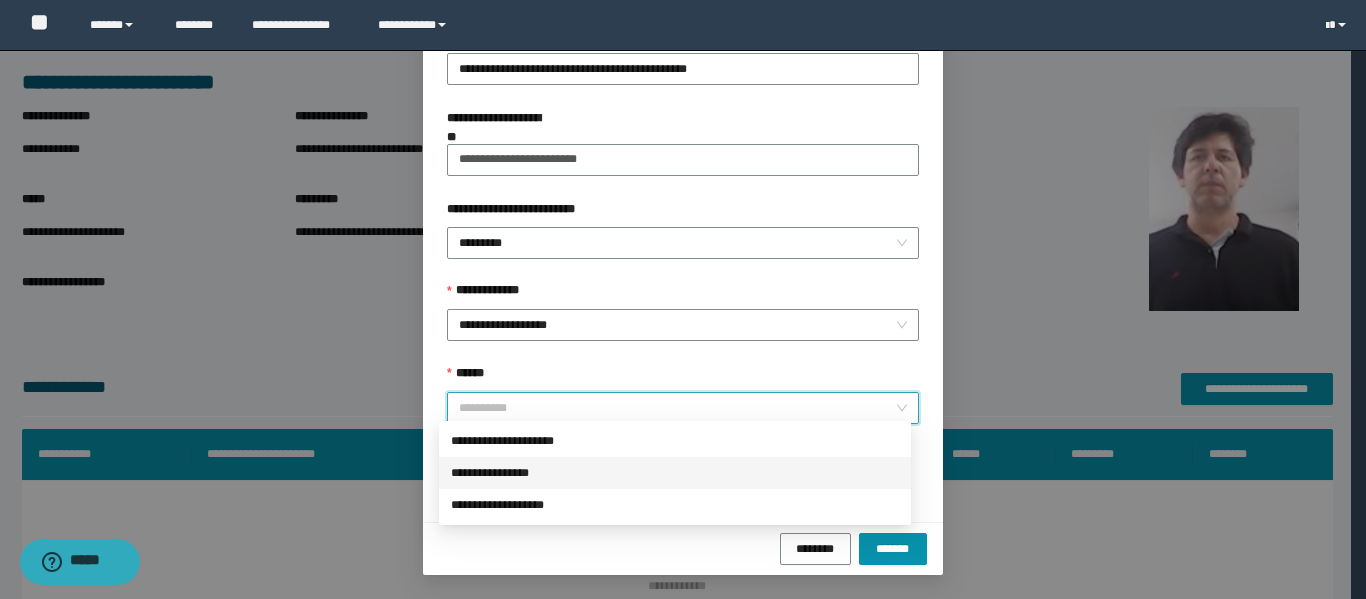 click on "**********" at bounding box center [675, 473] 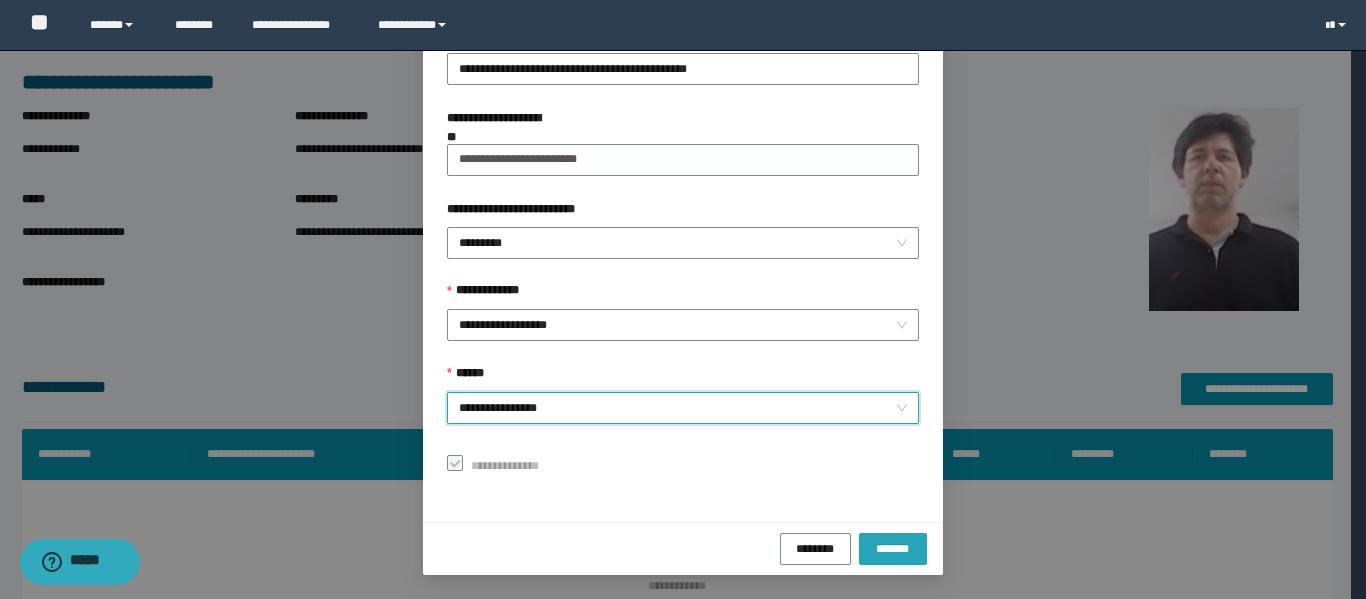 click on "*******" at bounding box center [893, 548] 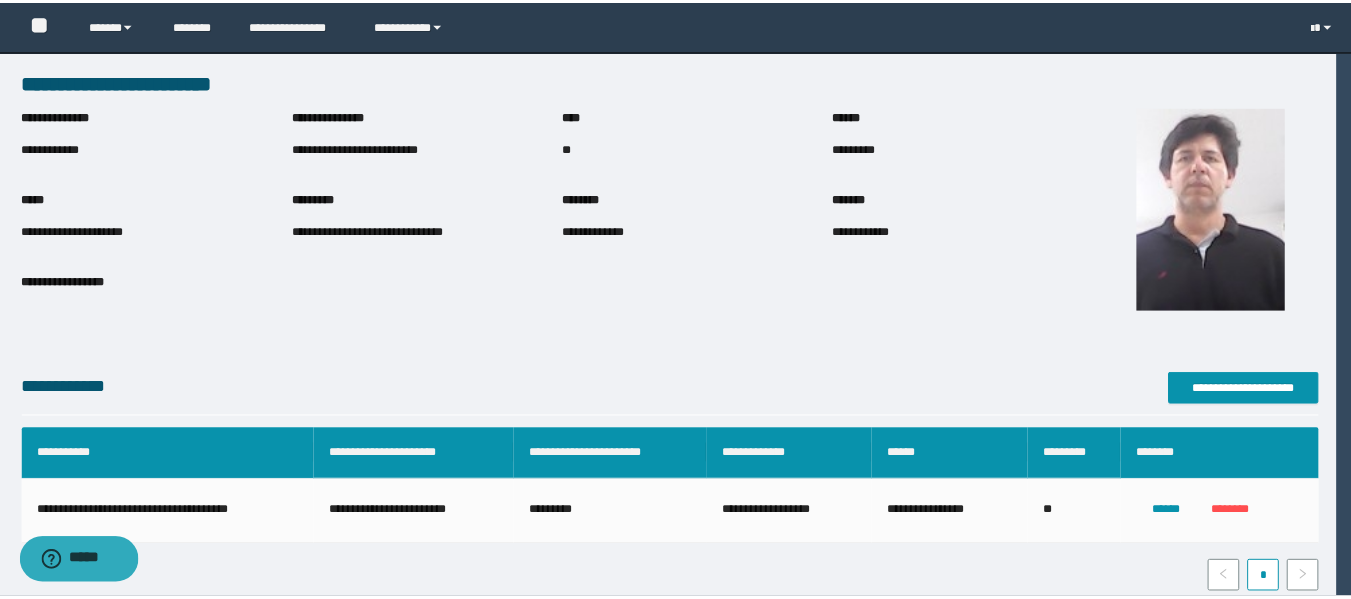 scroll, scrollTop: 106, scrollLeft: 0, axis: vertical 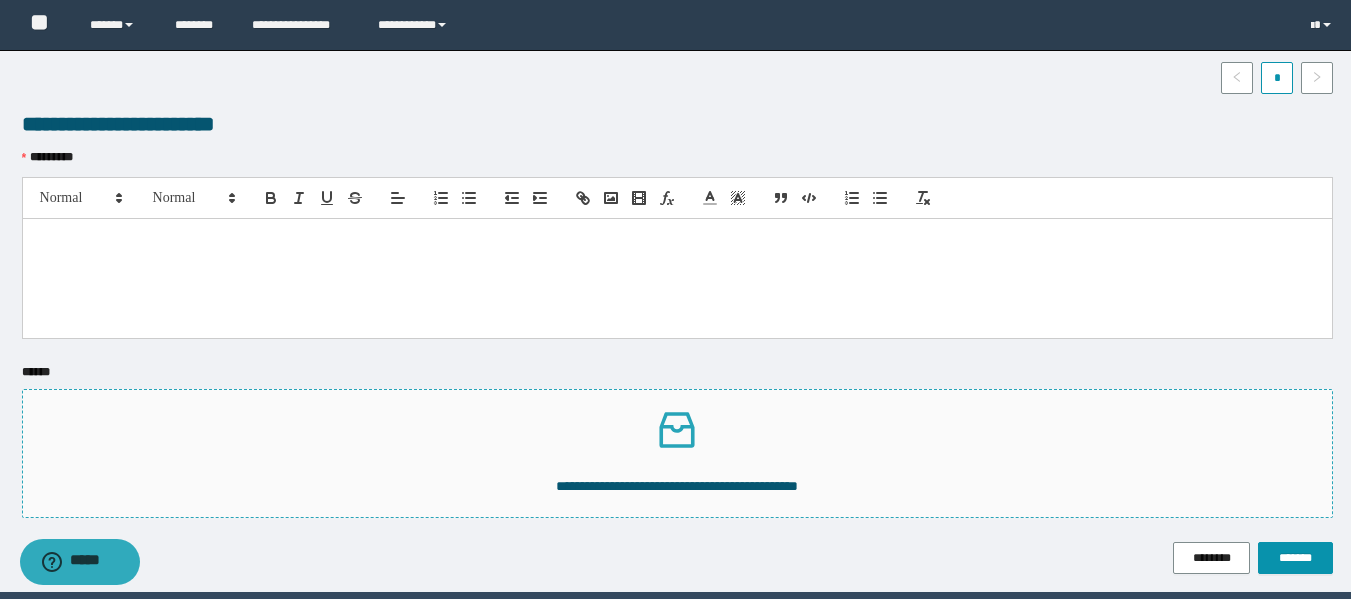 click on "**********" at bounding box center (677, 486) 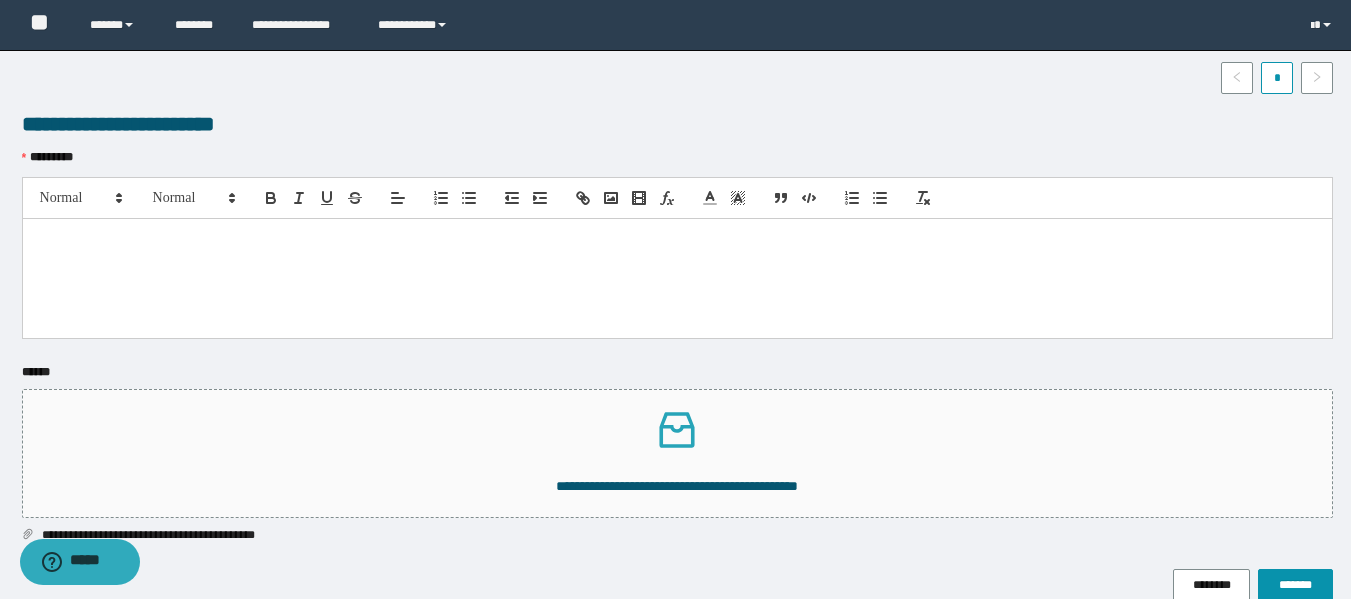 click at bounding box center (677, 240) 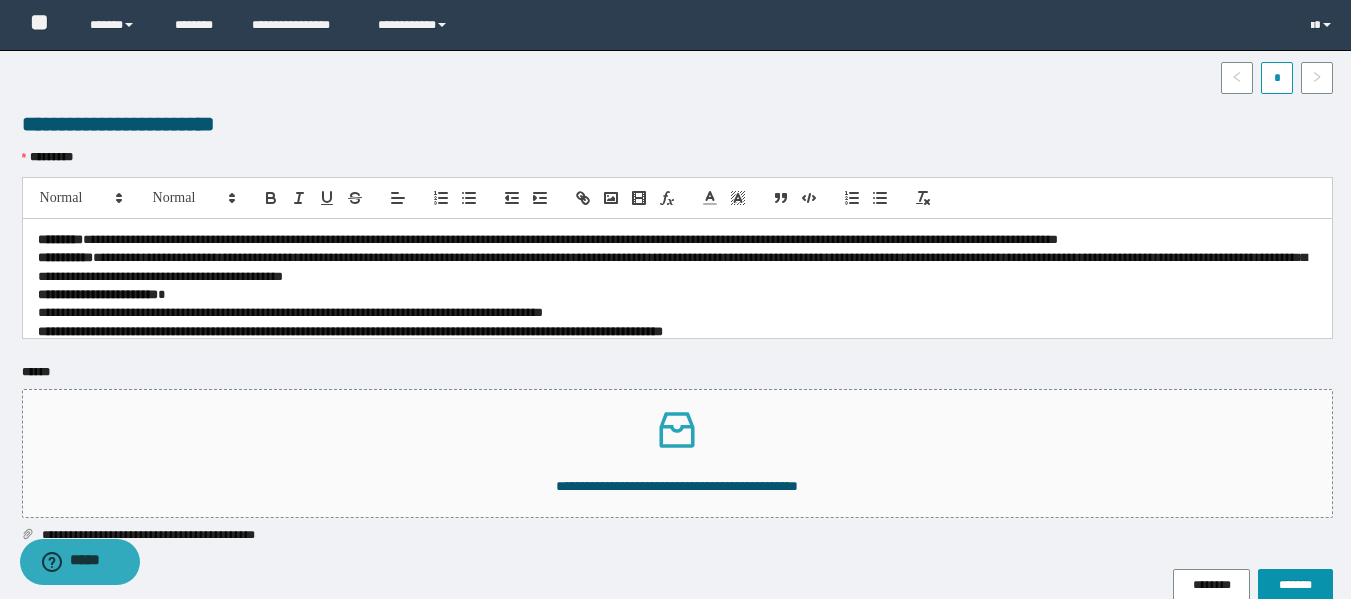 scroll, scrollTop: 0, scrollLeft: 0, axis: both 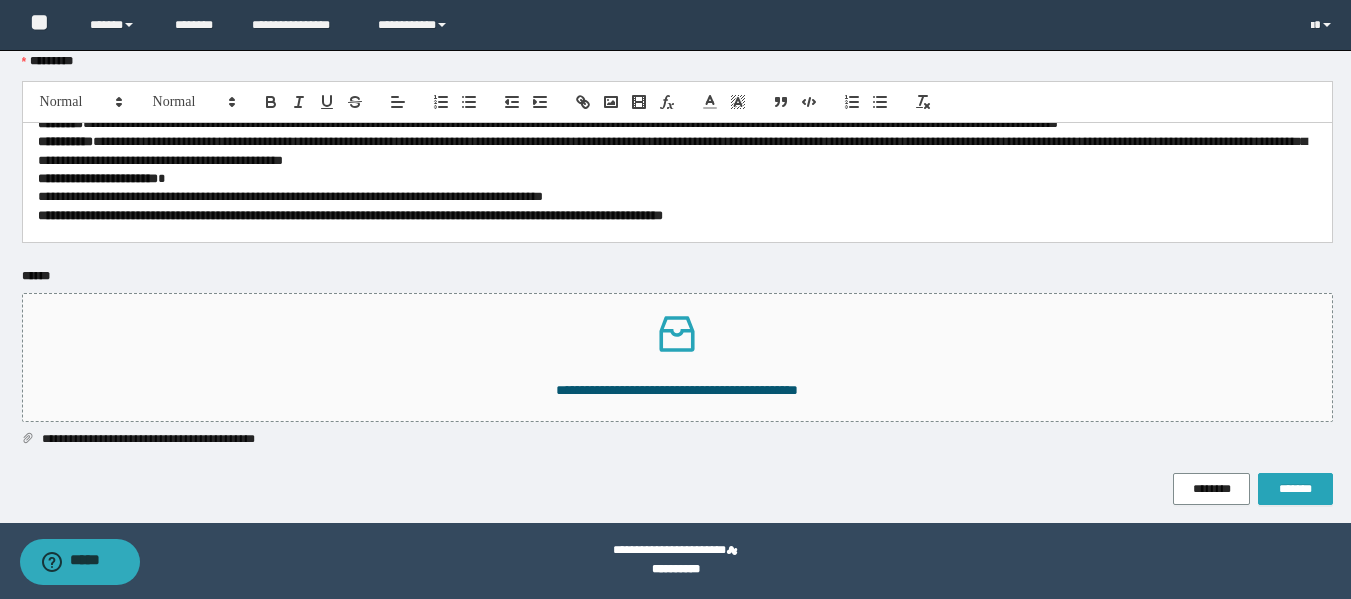 click on "*******" at bounding box center (1295, 489) 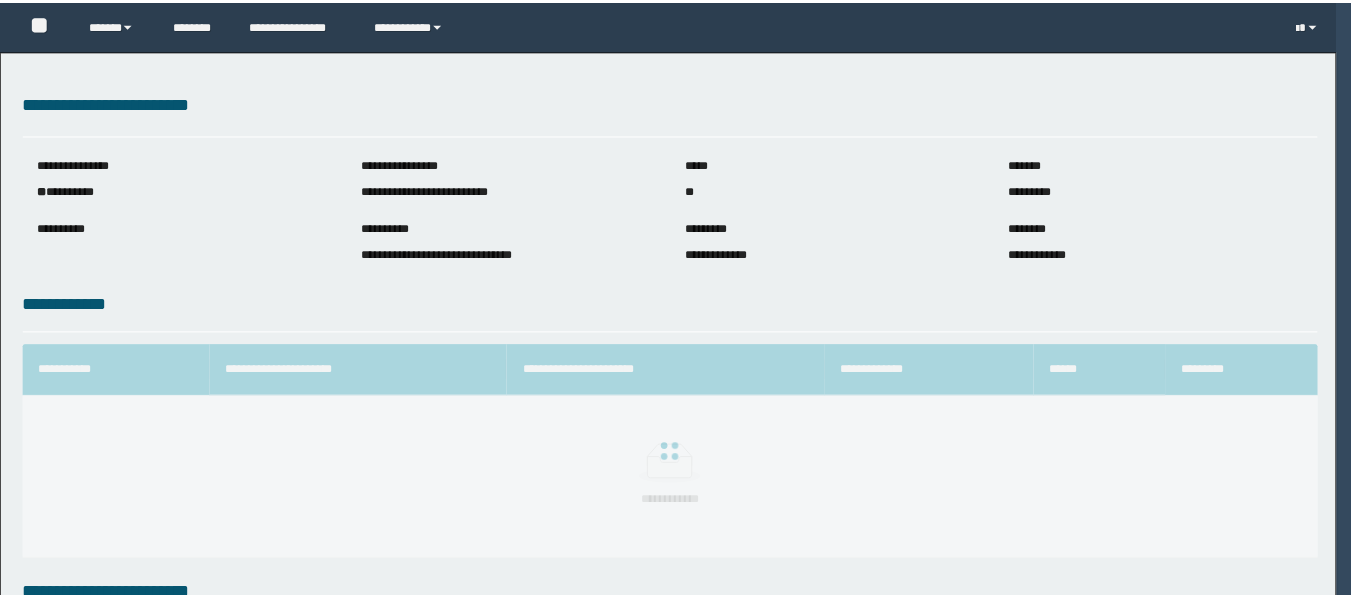 scroll, scrollTop: 0, scrollLeft: 0, axis: both 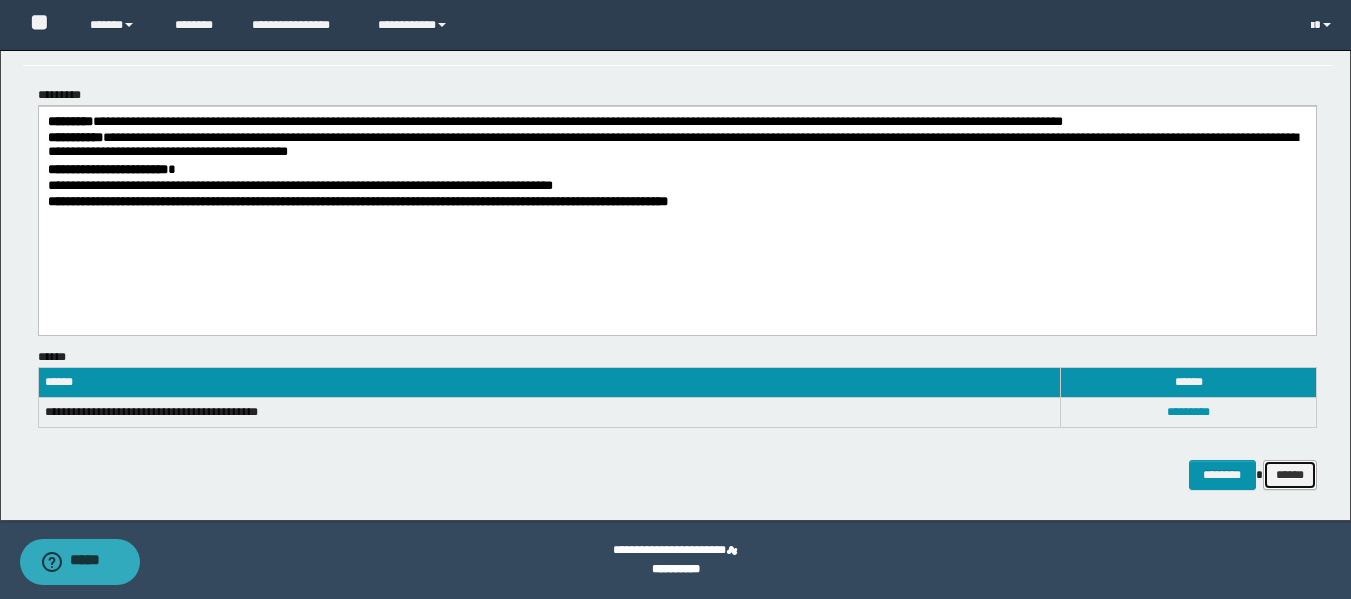 click on "******" at bounding box center (1290, 475) 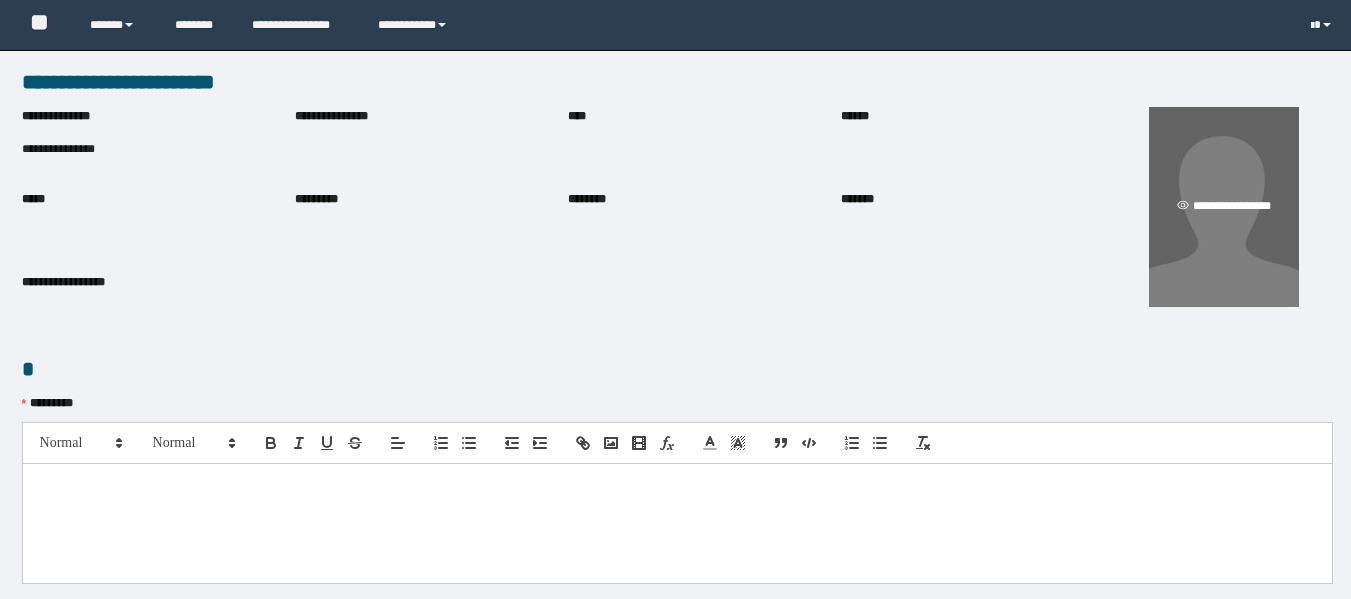 scroll, scrollTop: 0, scrollLeft: 0, axis: both 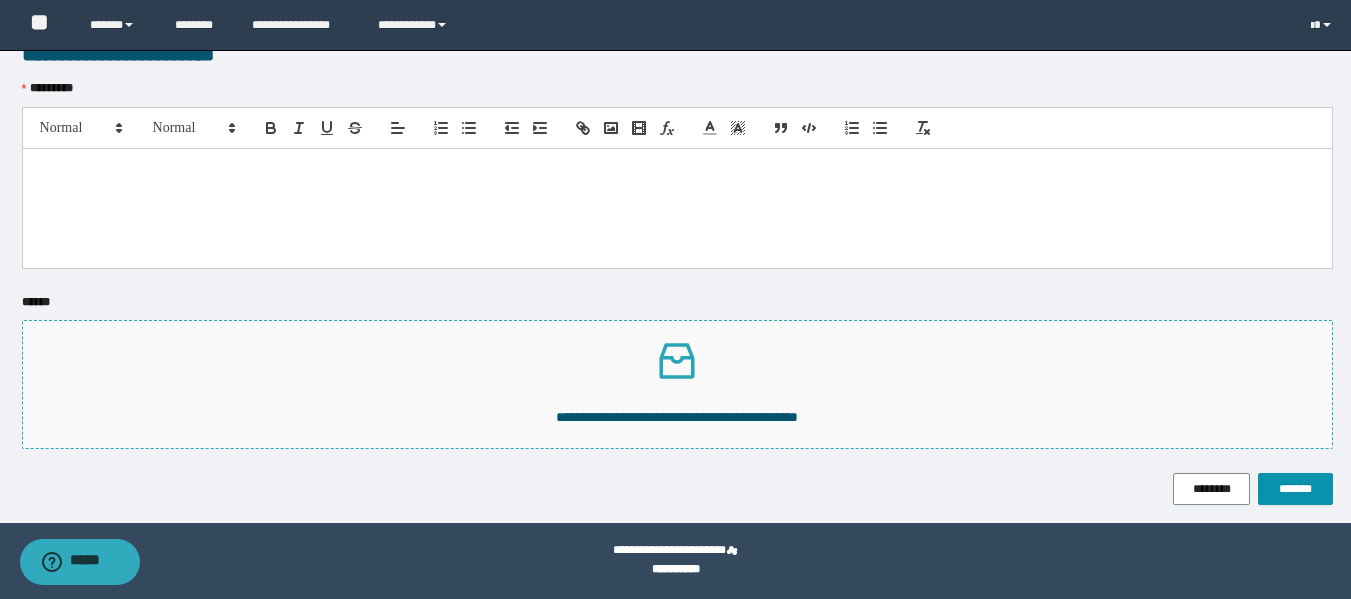 click on "**********" at bounding box center [677, 417] 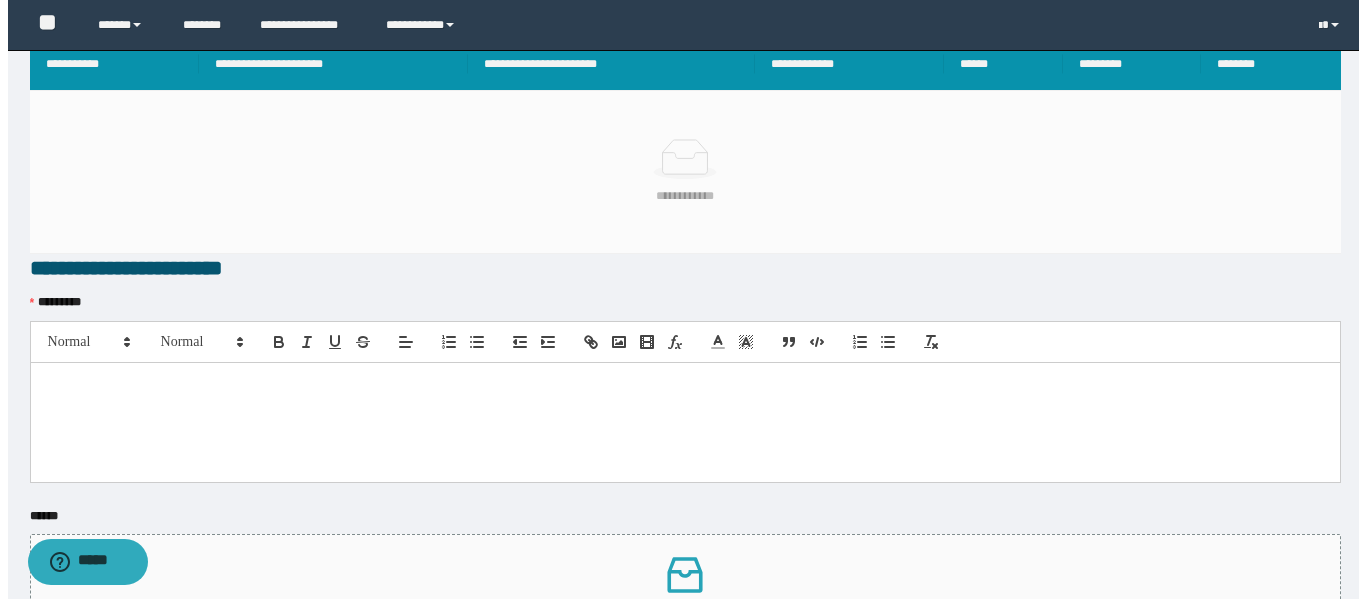 scroll, scrollTop: 304, scrollLeft: 0, axis: vertical 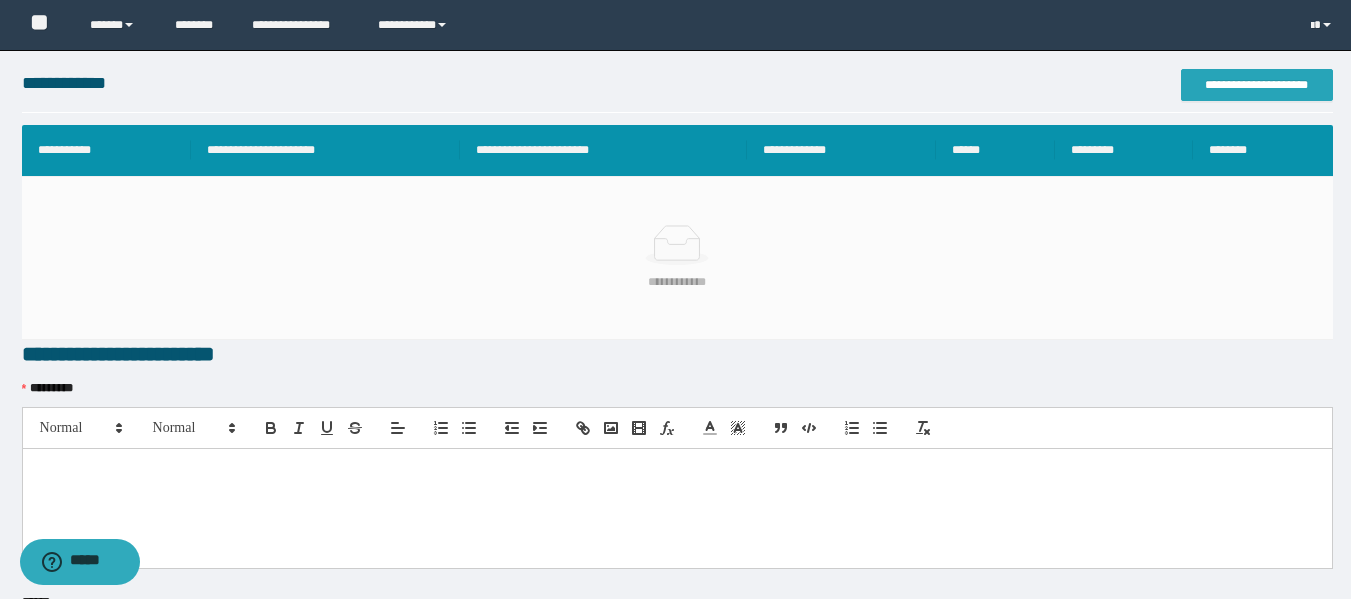 click on "**********" at bounding box center (1257, 85) 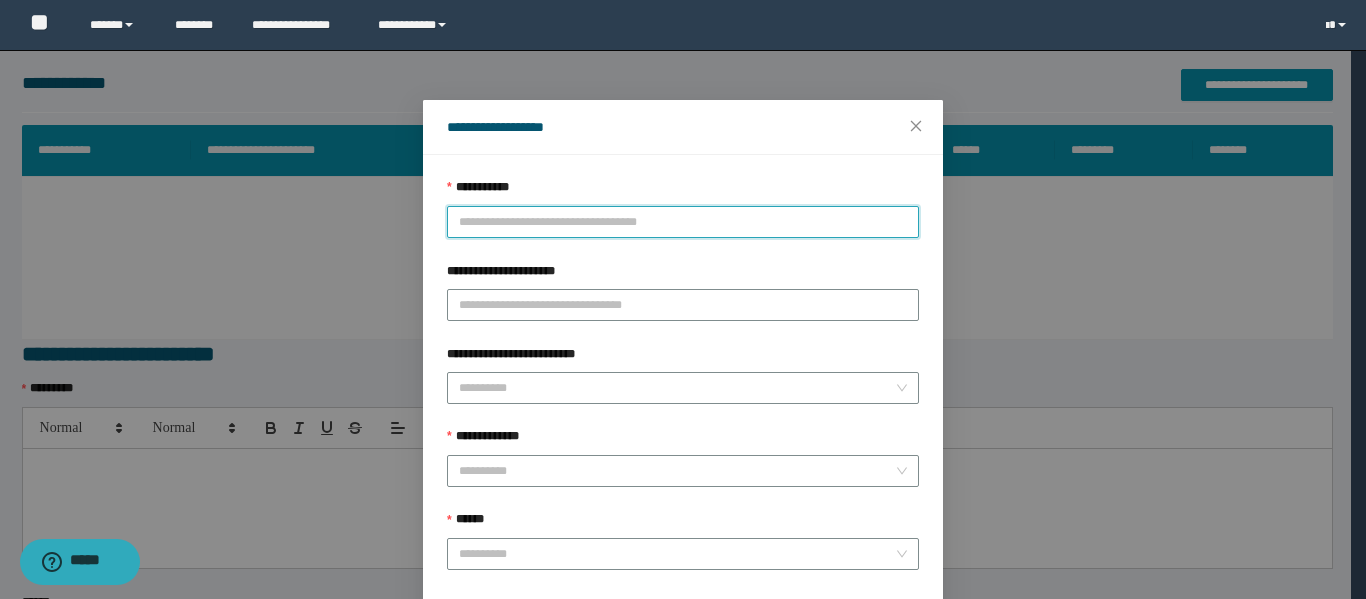 click on "**********" at bounding box center [683, 222] 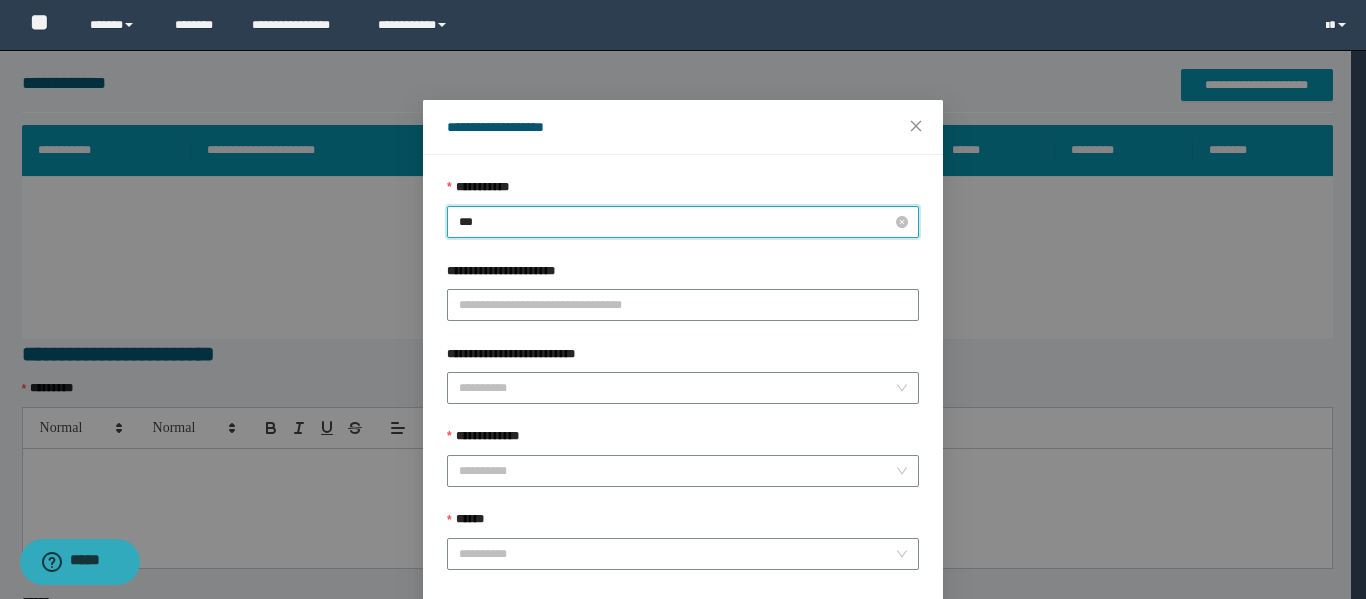 type on "****" 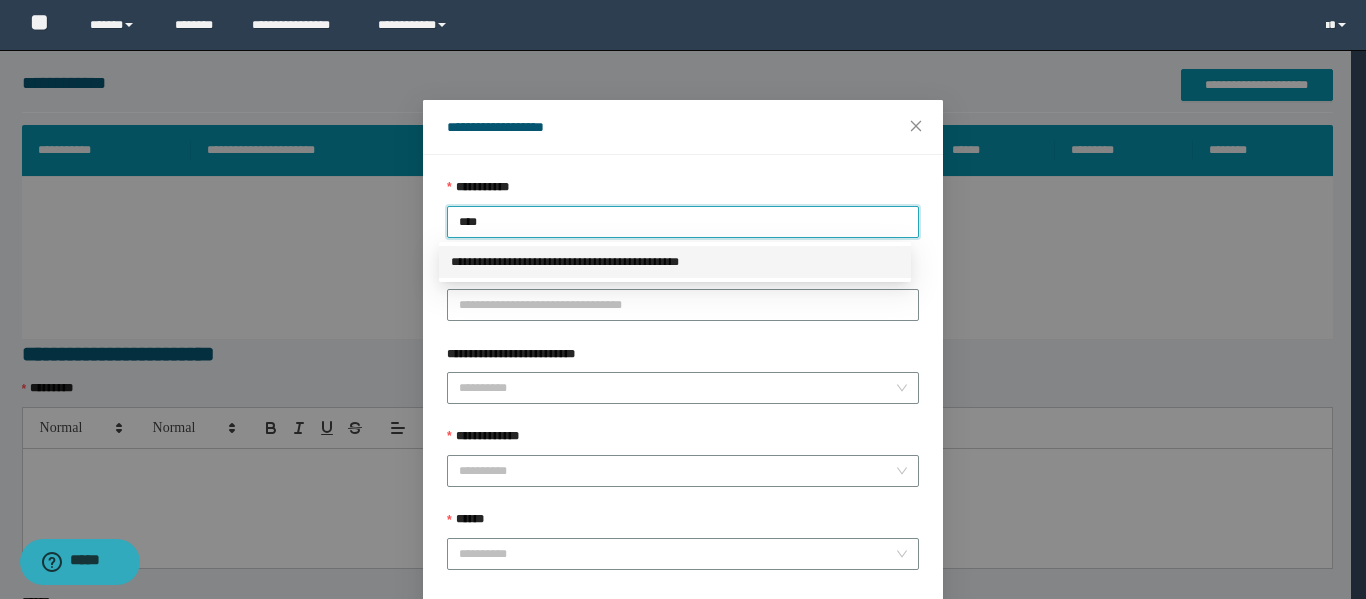 click on "**********" at bounding box center [675, 262] 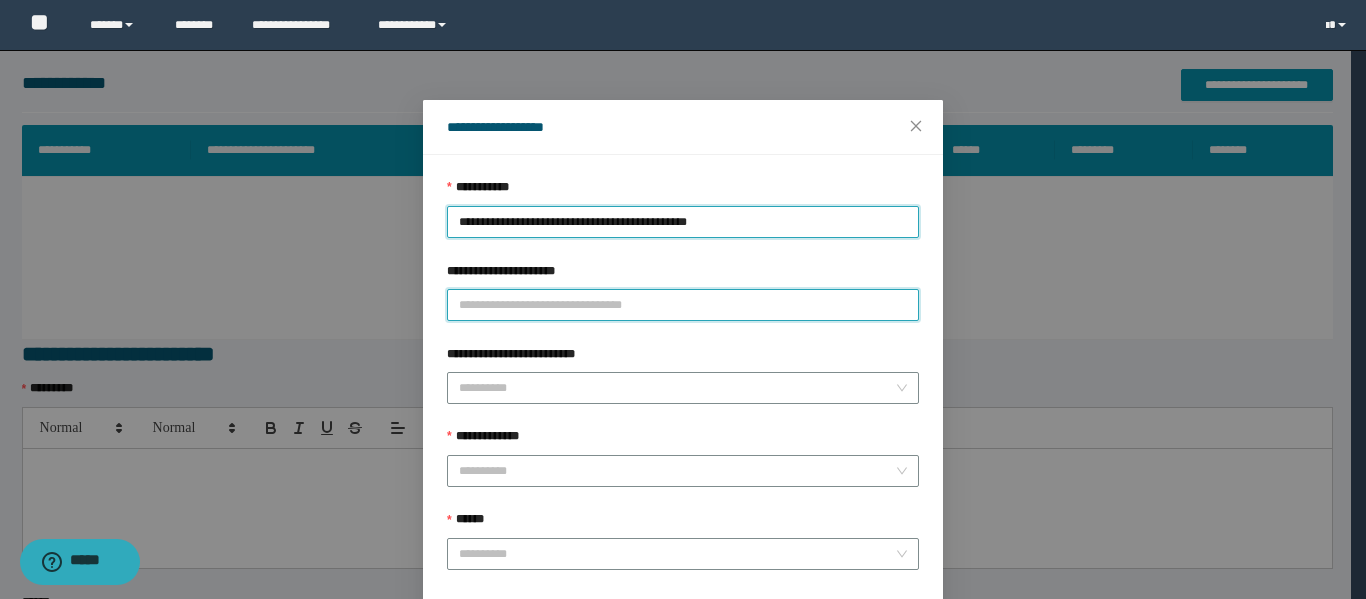 click on "**********" at bounding box center [683, 305] 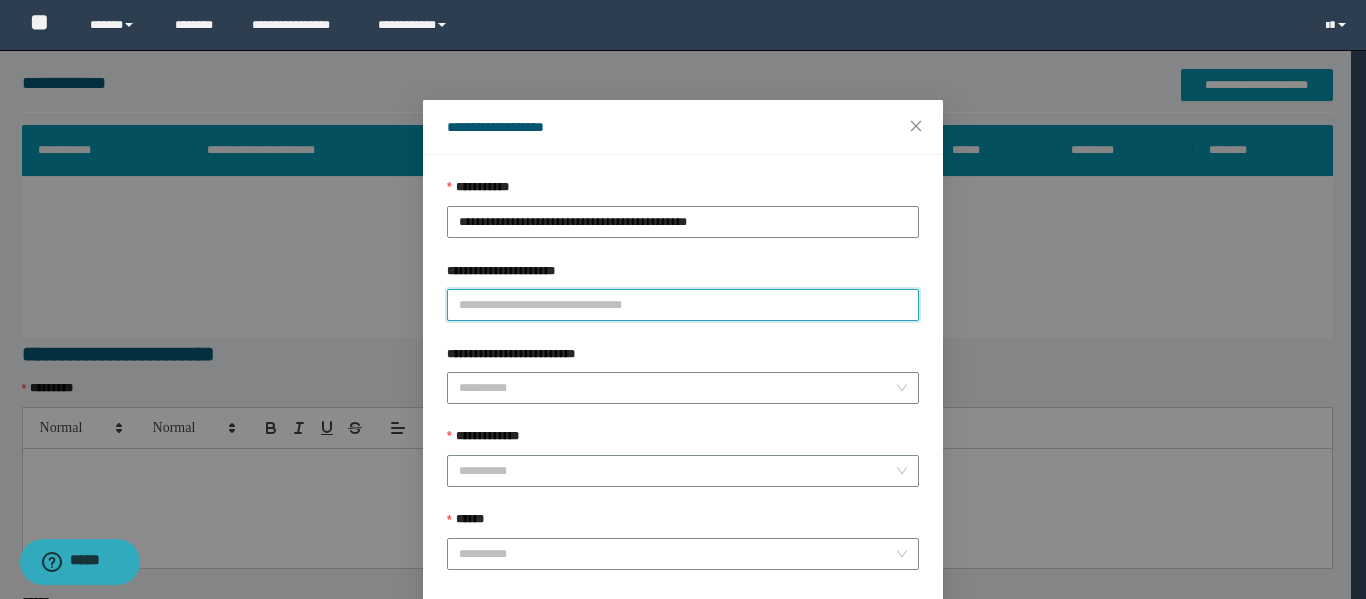 type on "**********" 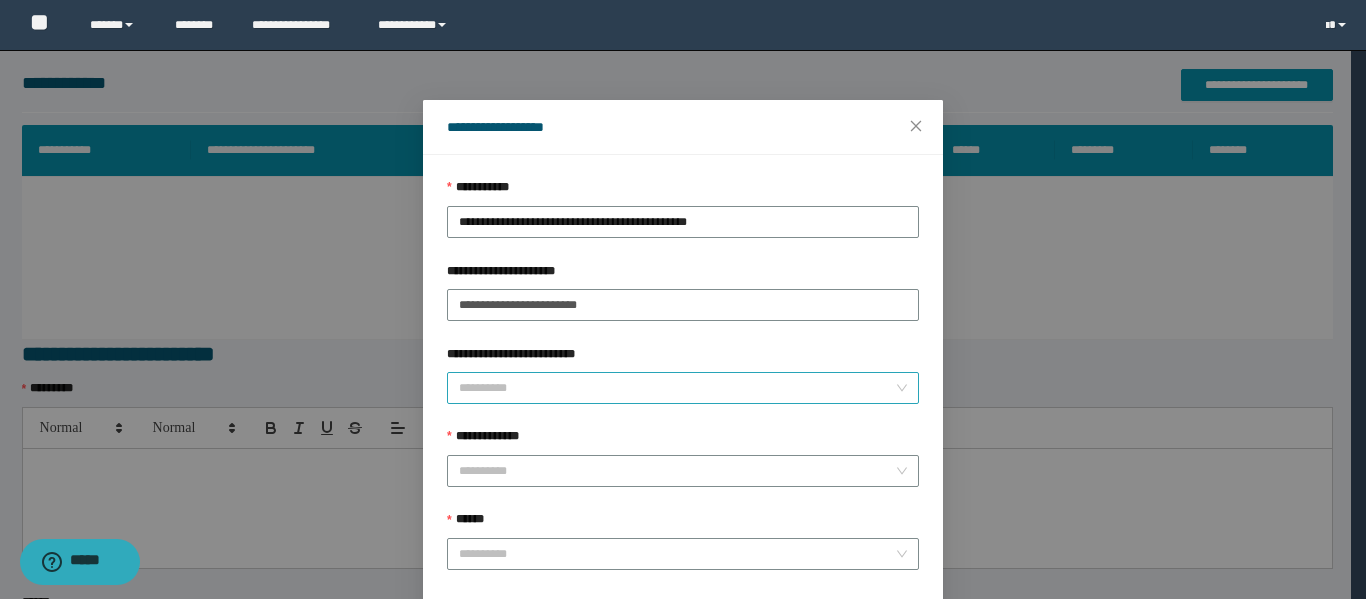 click on "**********" at bounding box center [677, 388] 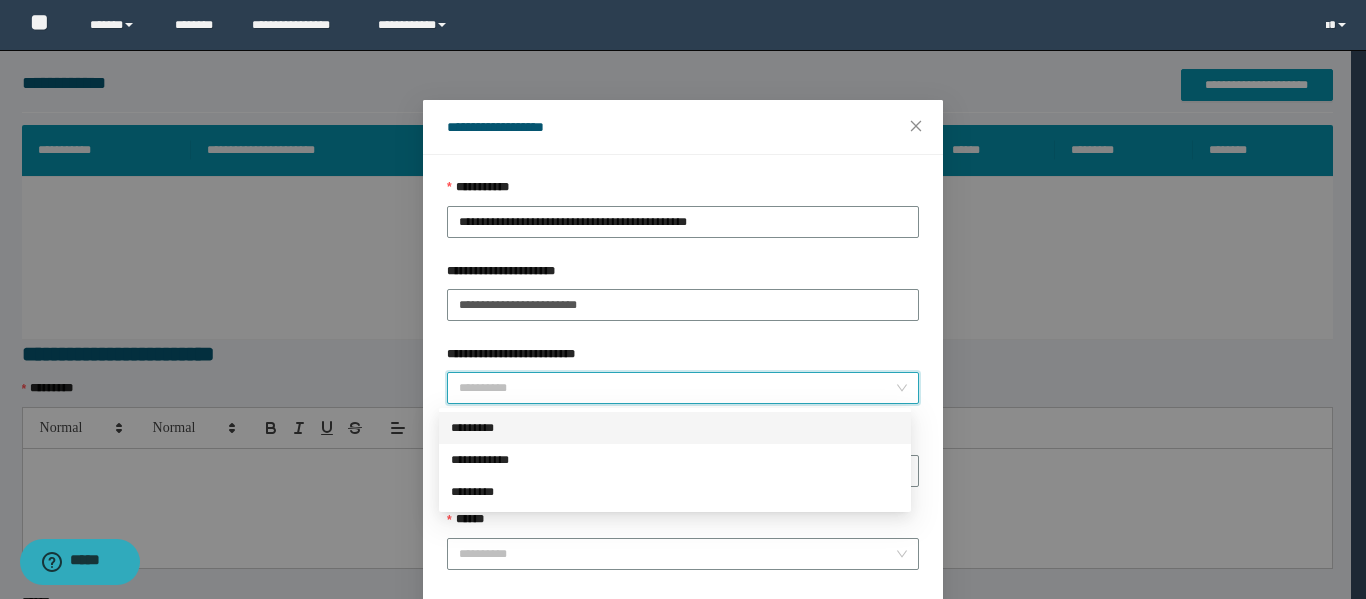 click on "*********" at bounding box center [675, 428] 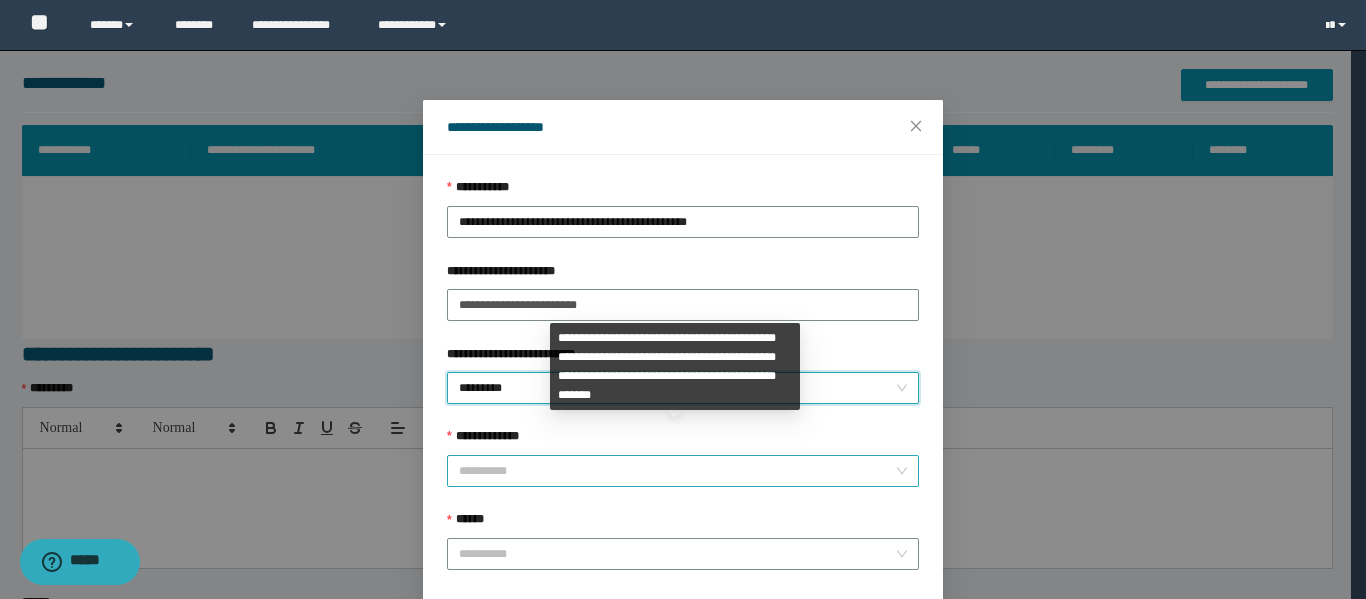 click on "**********" at bounding box center (677, 471) 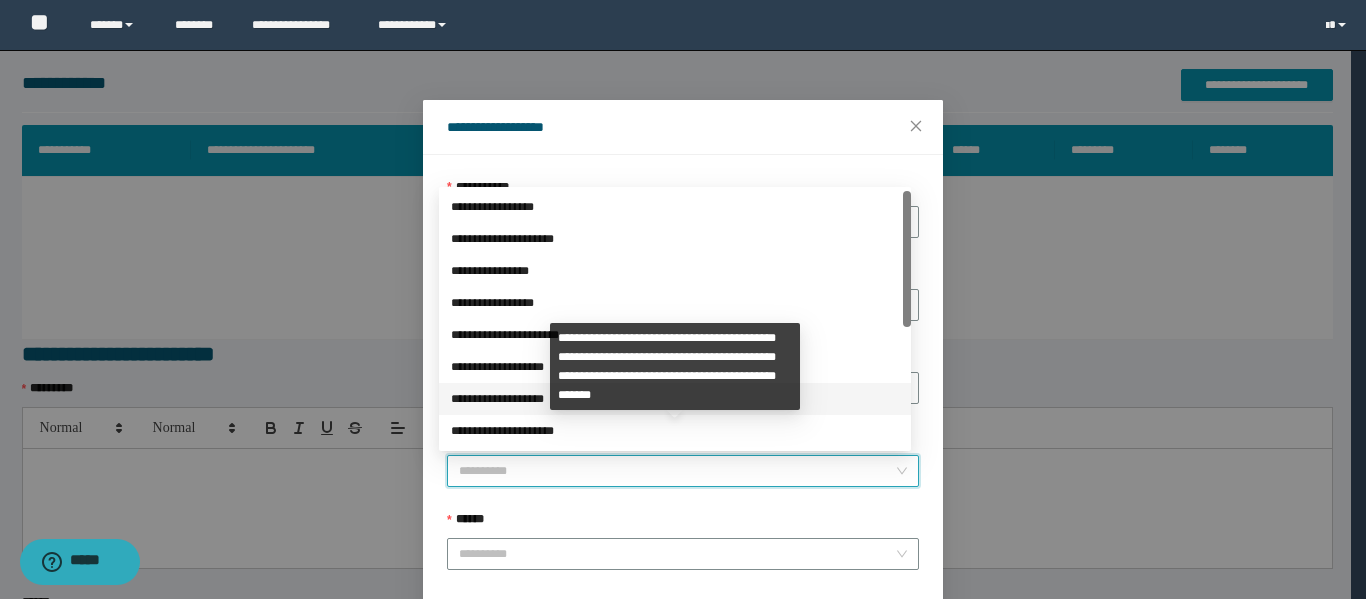 scroll, scrollTop: 224, scrollLeft: 0, axis: vertical 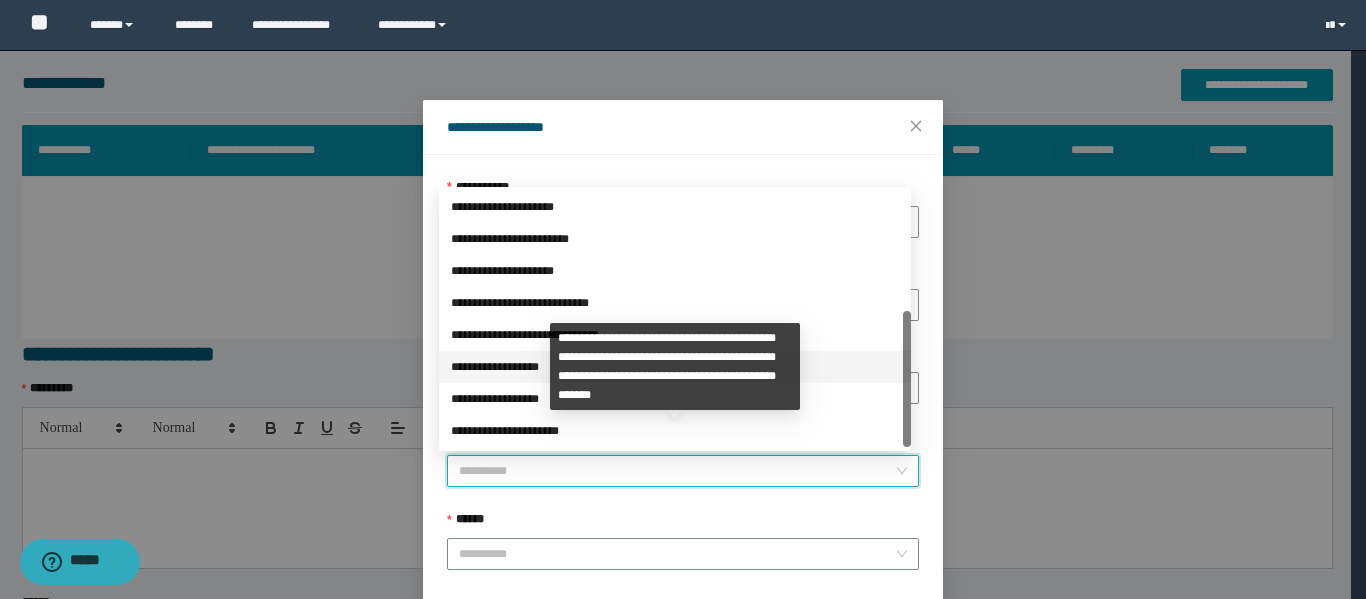 click on "**********" at bounding box center [675, 367] 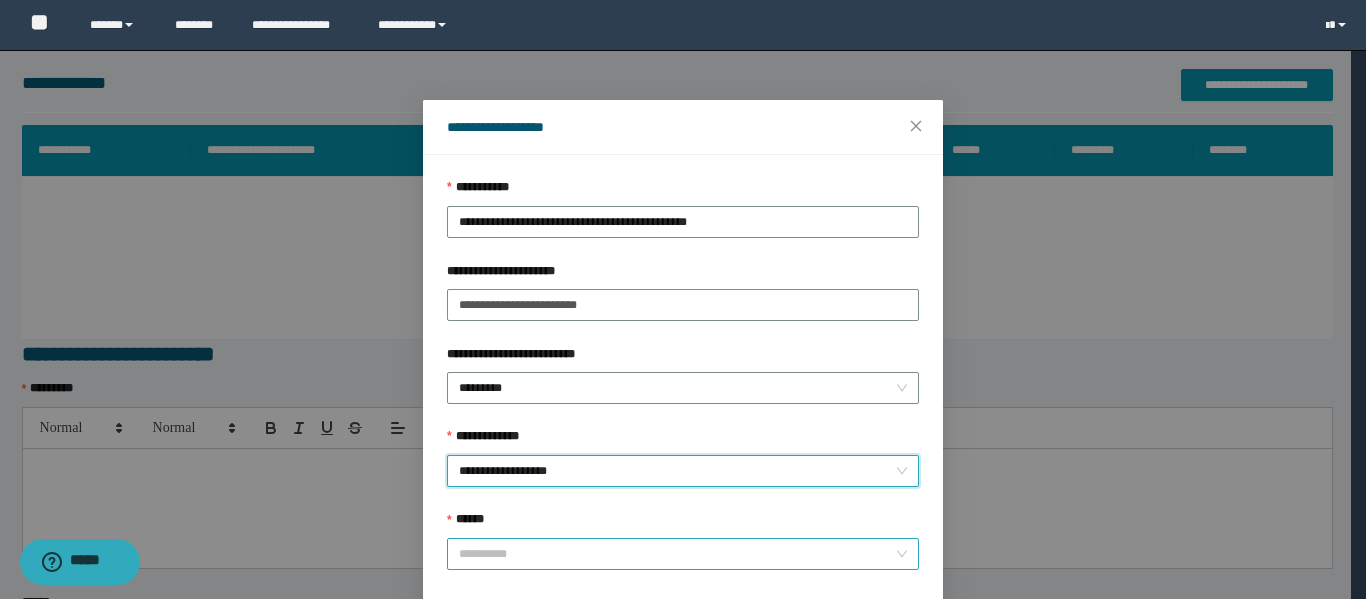 click on "******" at bounding box center [677, 554] 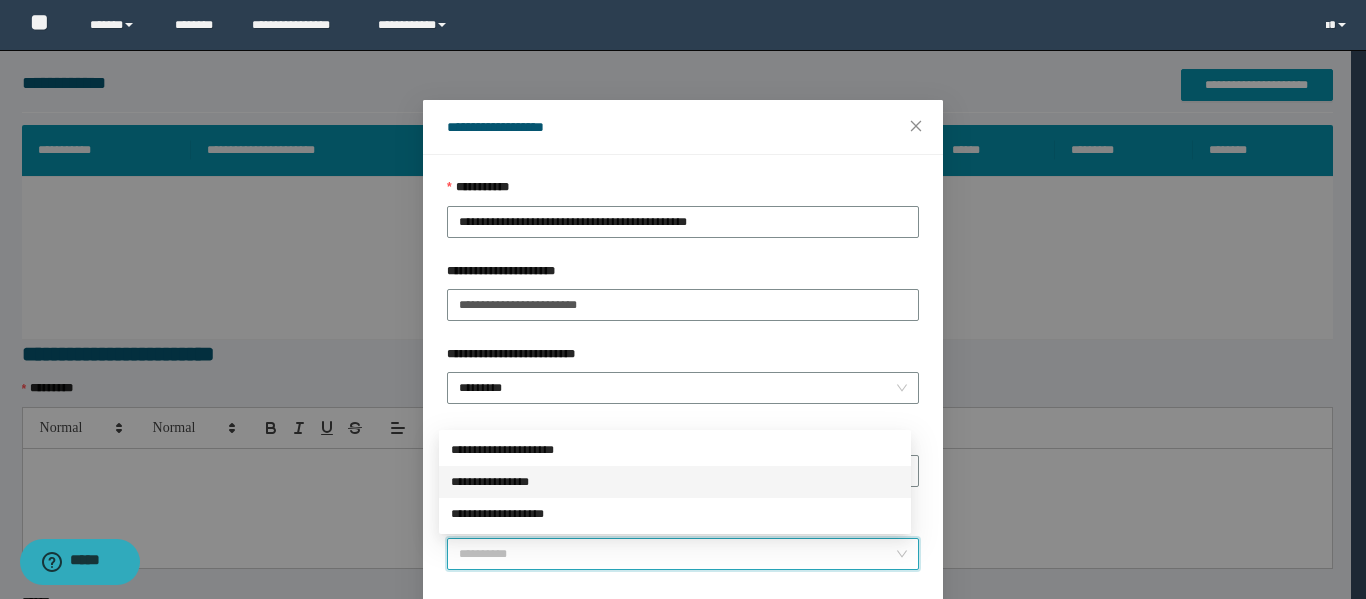 click on "**********" at bounding box center (675, 482) 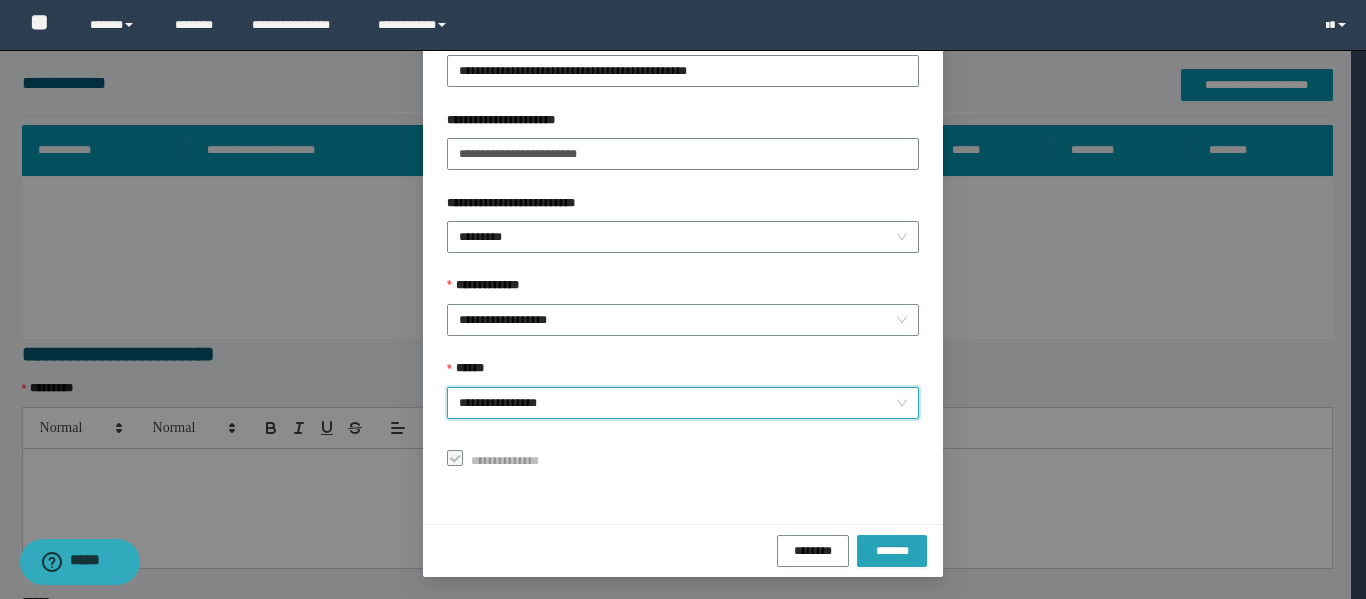 scroll, scrollTop: 153, scrollLeft: 0, axis: vertical 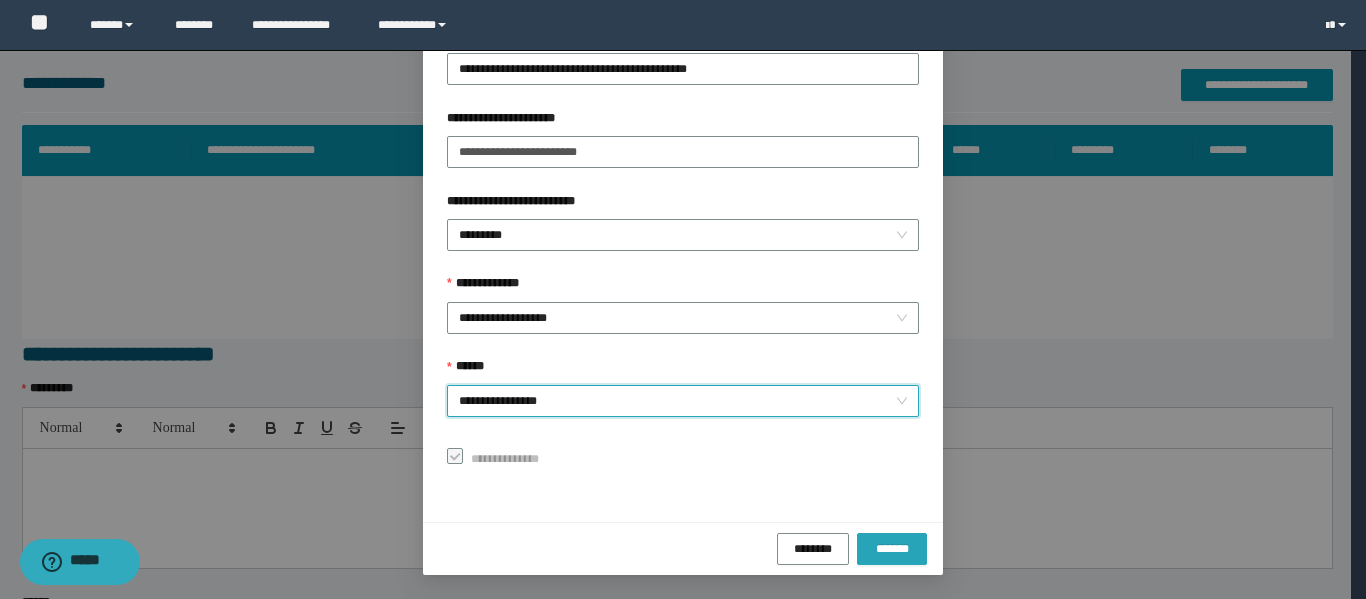 click on "*******" at bounding box center (892, 548) 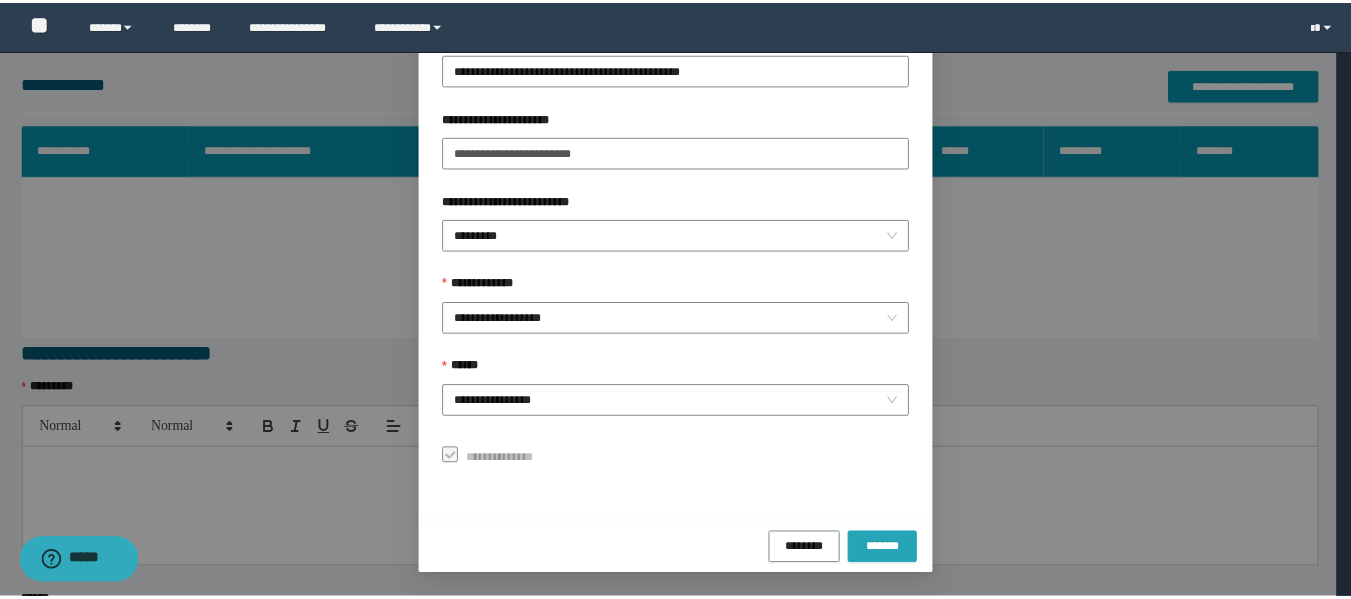 scroll, scrollTop: 106, scrollLeft: 0, axis: vertical 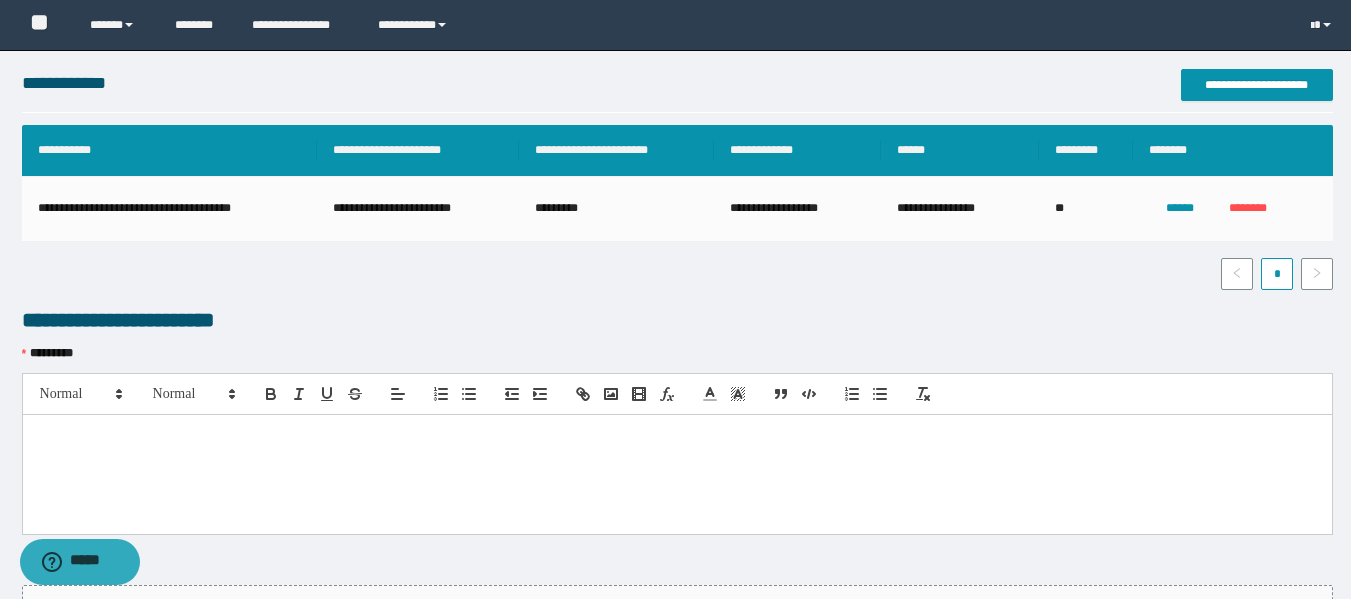click at bounding box center (677, 474) 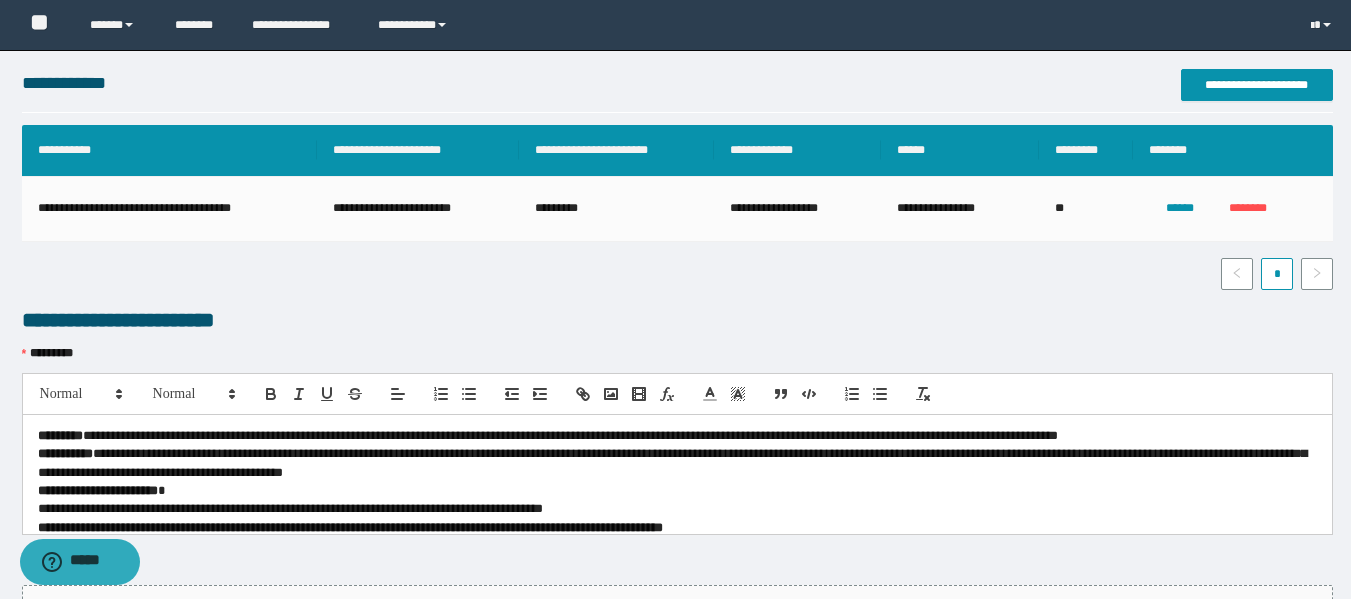 scroll, scrollTop: 0, scrollLeft: 0, axis: both 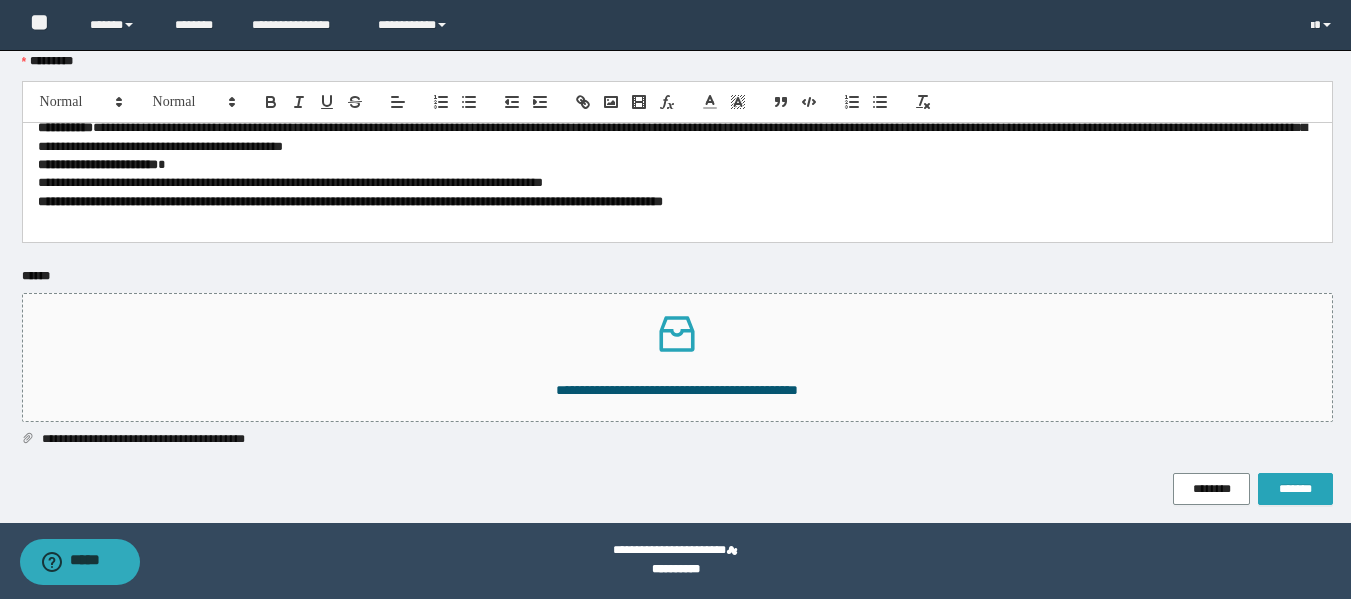 click on "*******" at bounding box center [1295, 489] 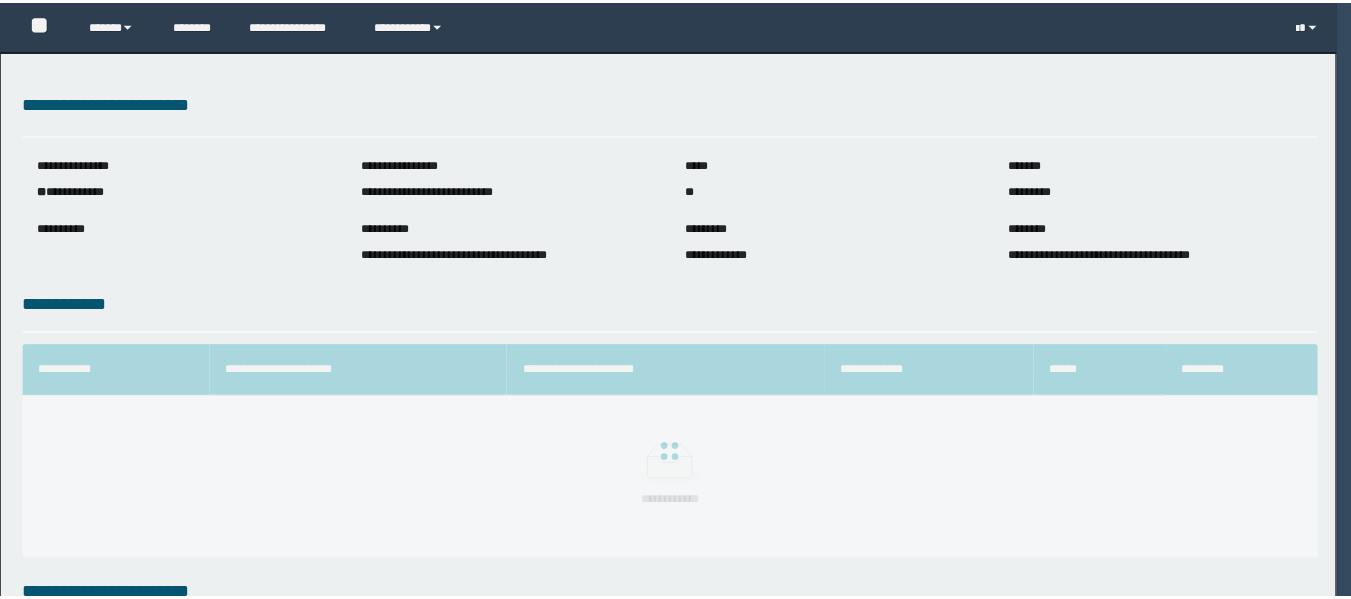 scroll, scrollTop: 0, scrollLeft: 0, axis: both 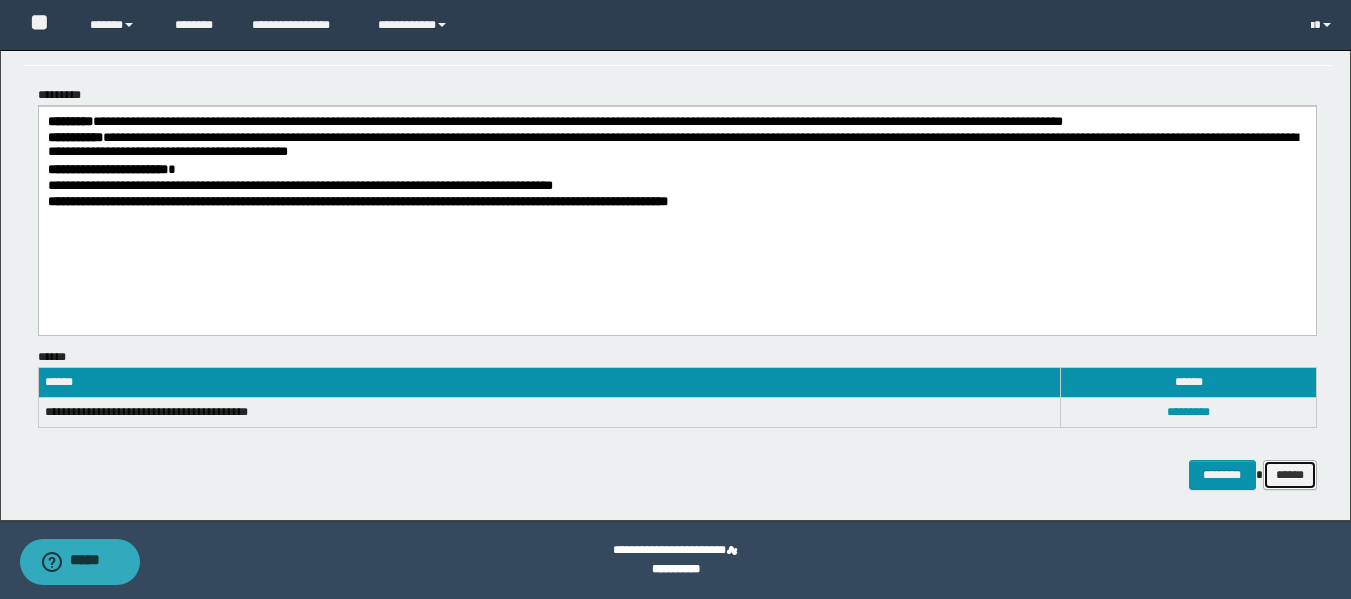 click on "******" at bounding box center [1290, 475] 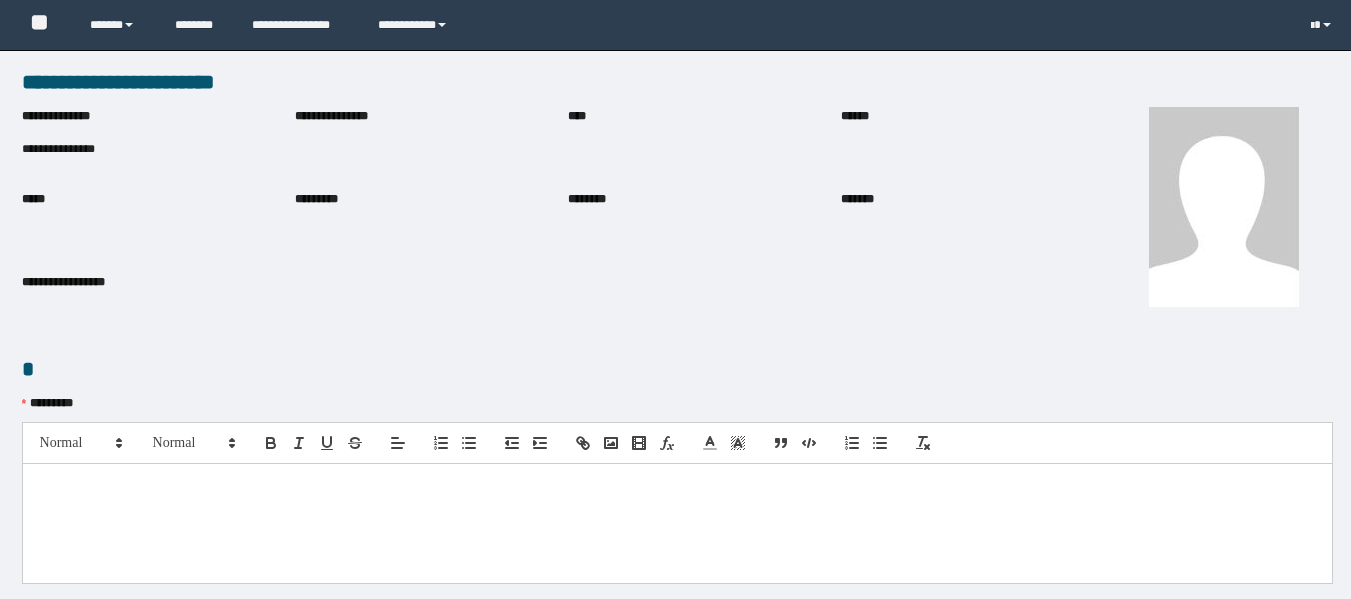 scroll, scrollTop: 0, scrollLeft: 0, axis: both 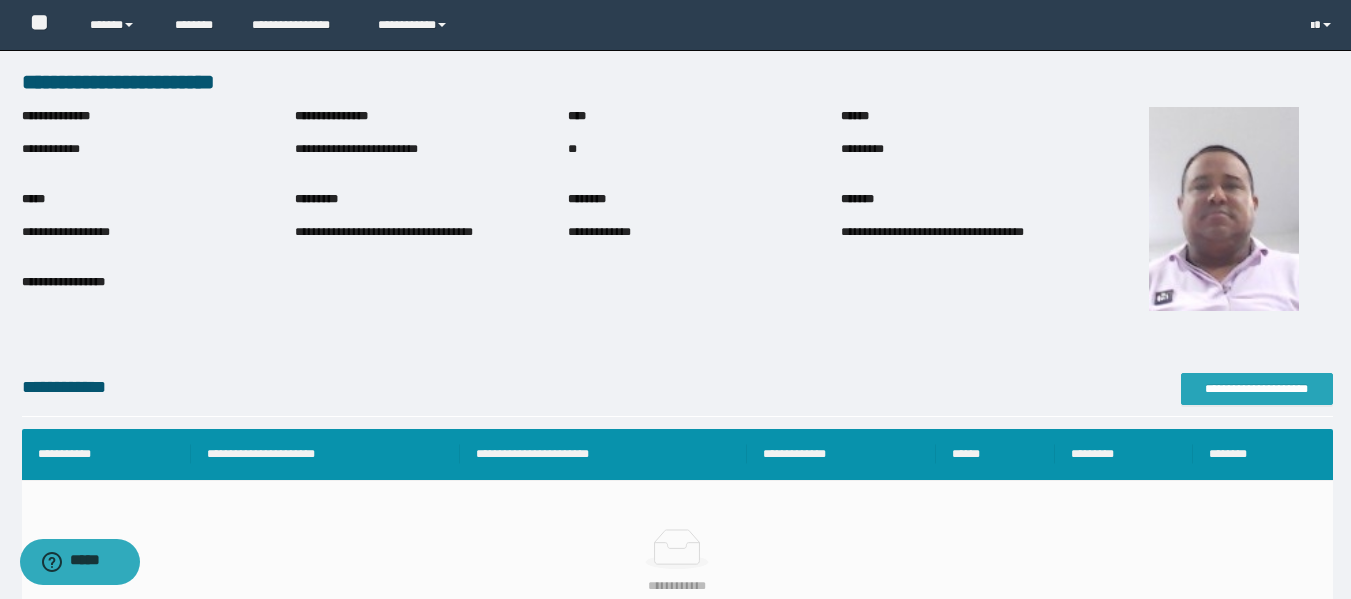 click on "**********" at bounding box center [1257, 389] 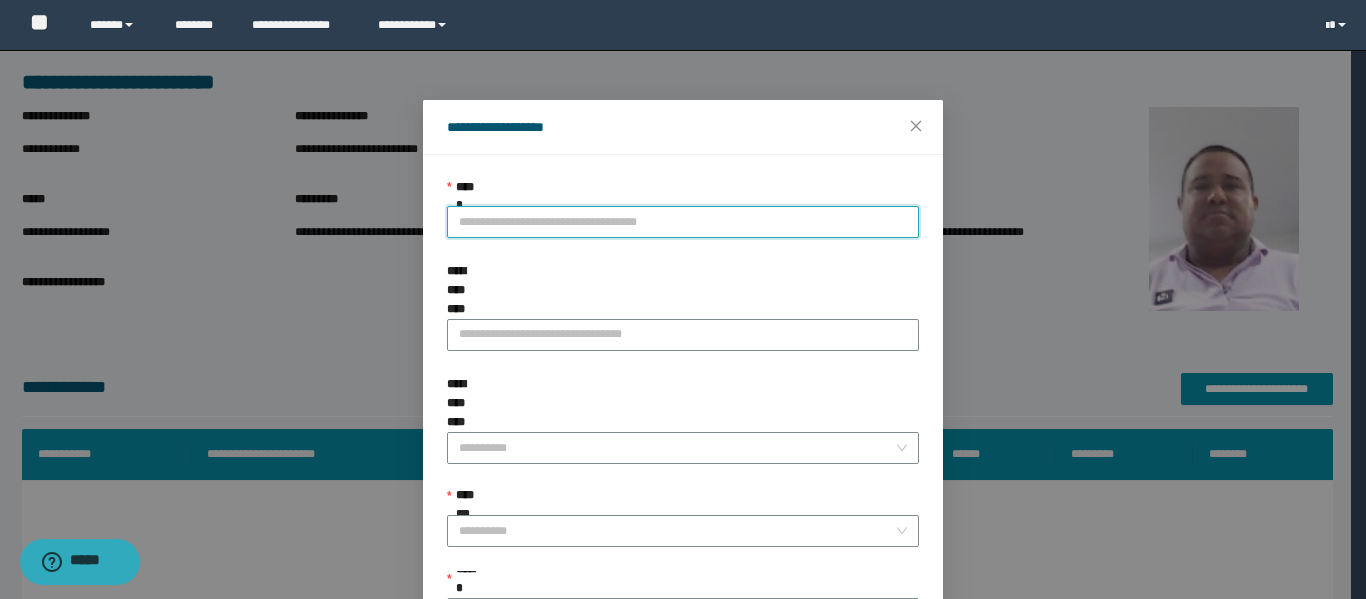 click on "**********" at bounding box center [683, 222] 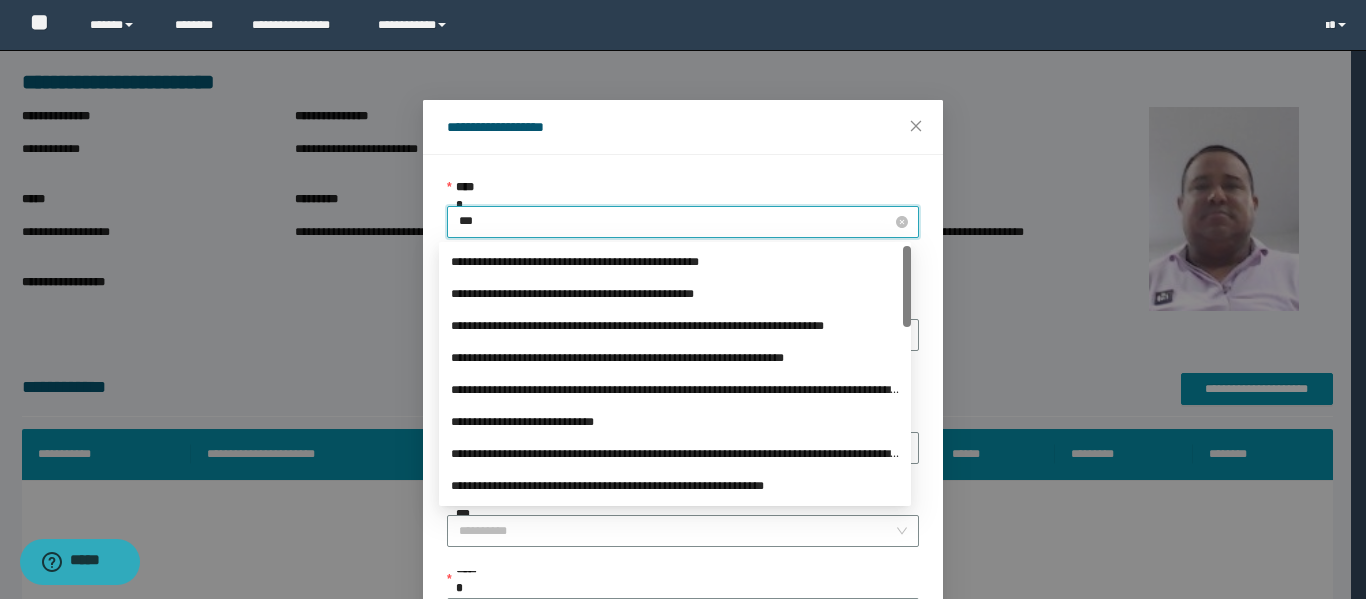 type on "****" 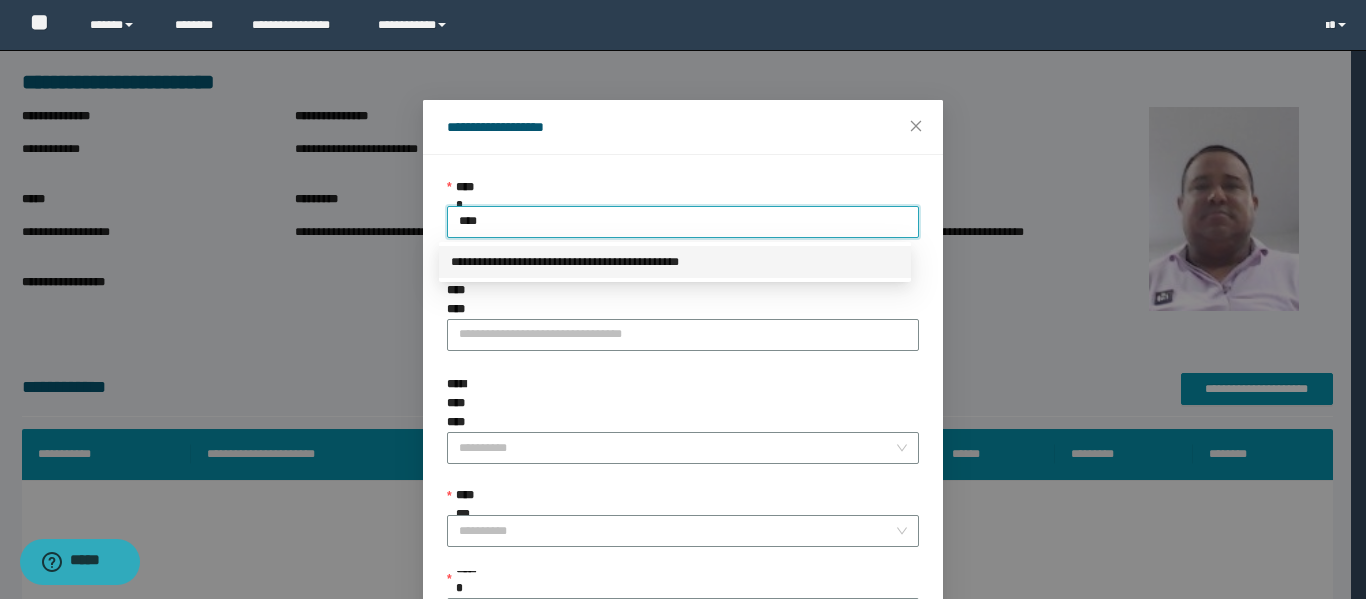 click on "**********" at bounding box center (675, 262) 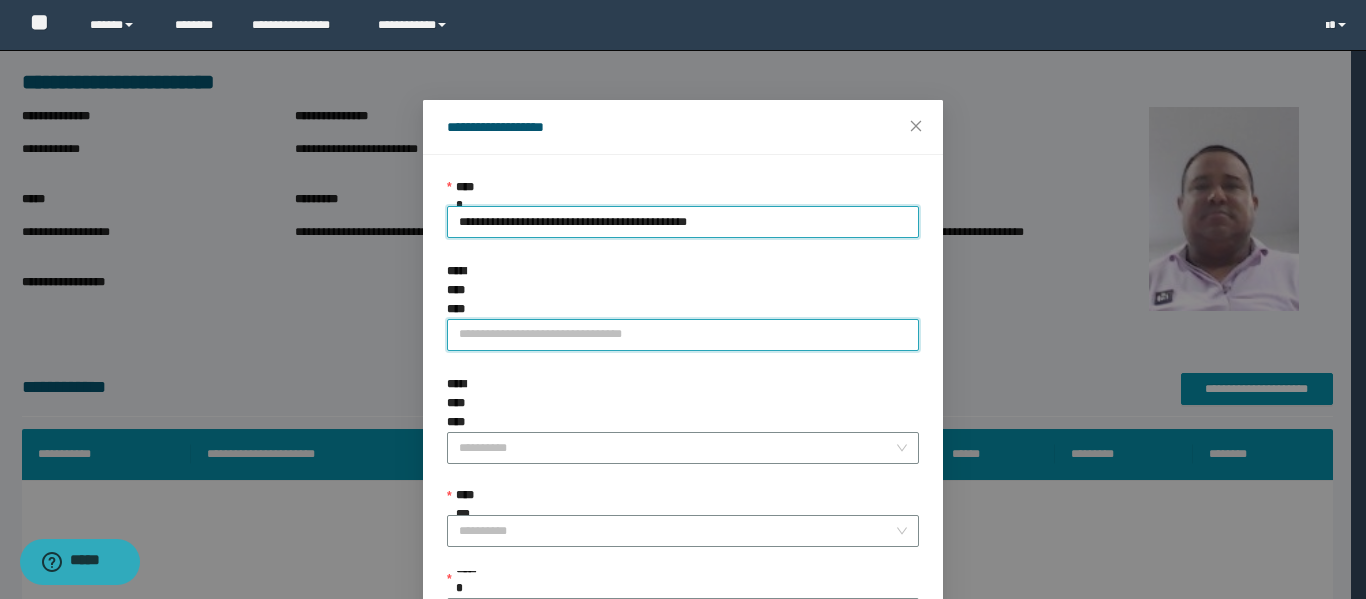 click on "**********" at bounding box center (683, 335) 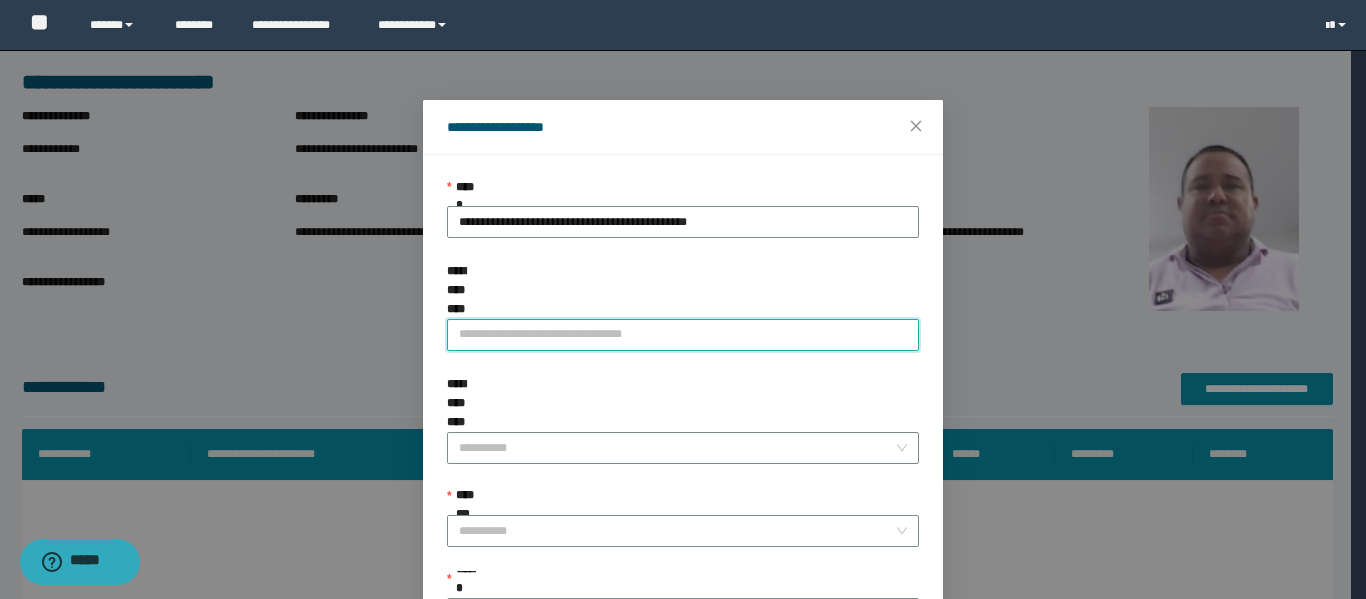 type on "**********" 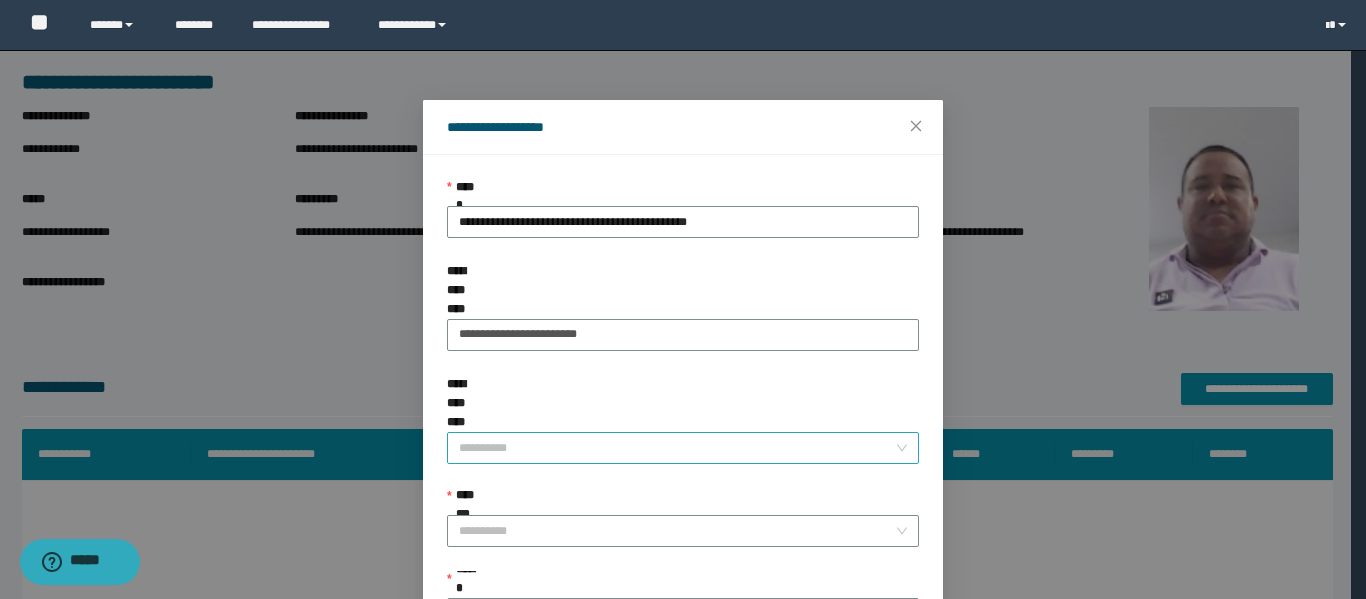 click on "**********" at bounding box center [677, 448] 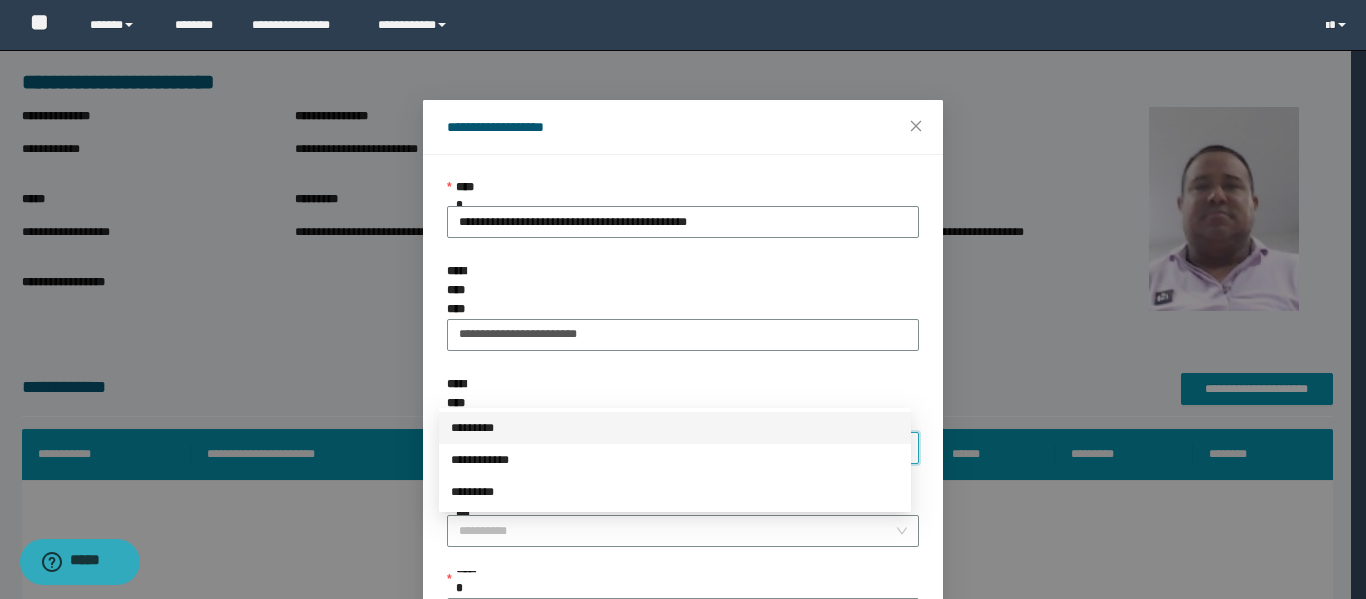 click on "*********" at bounding box center (675, 428) 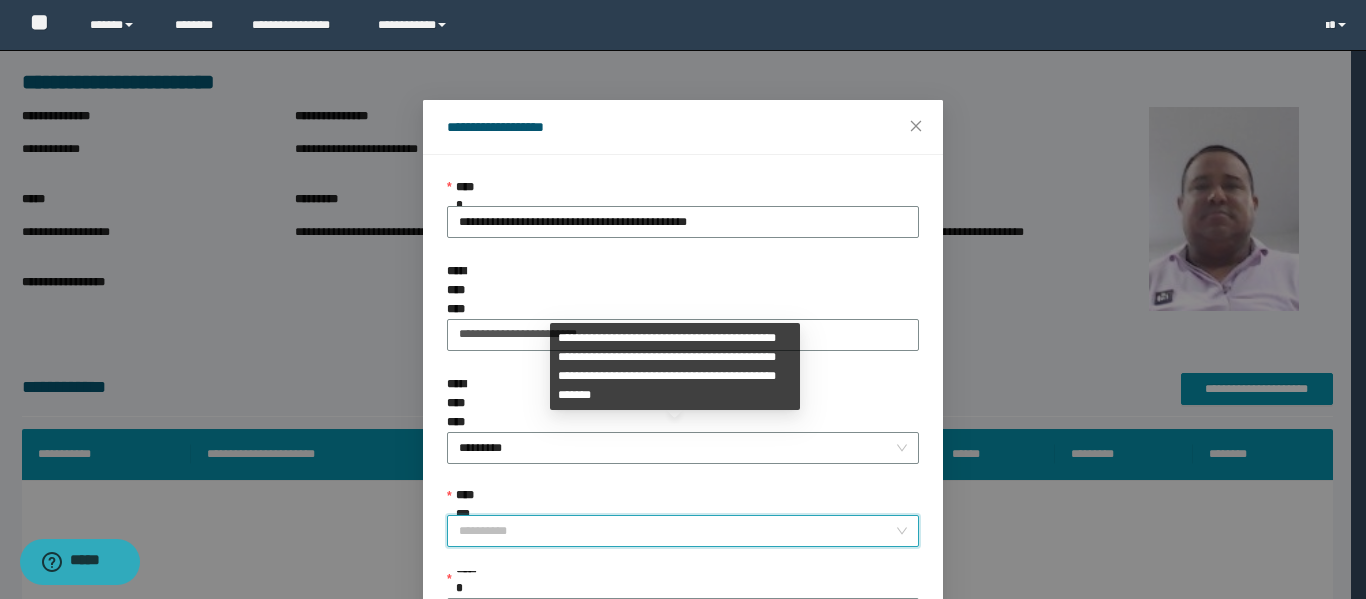 click on "**********" at bounding box center [677, 531] 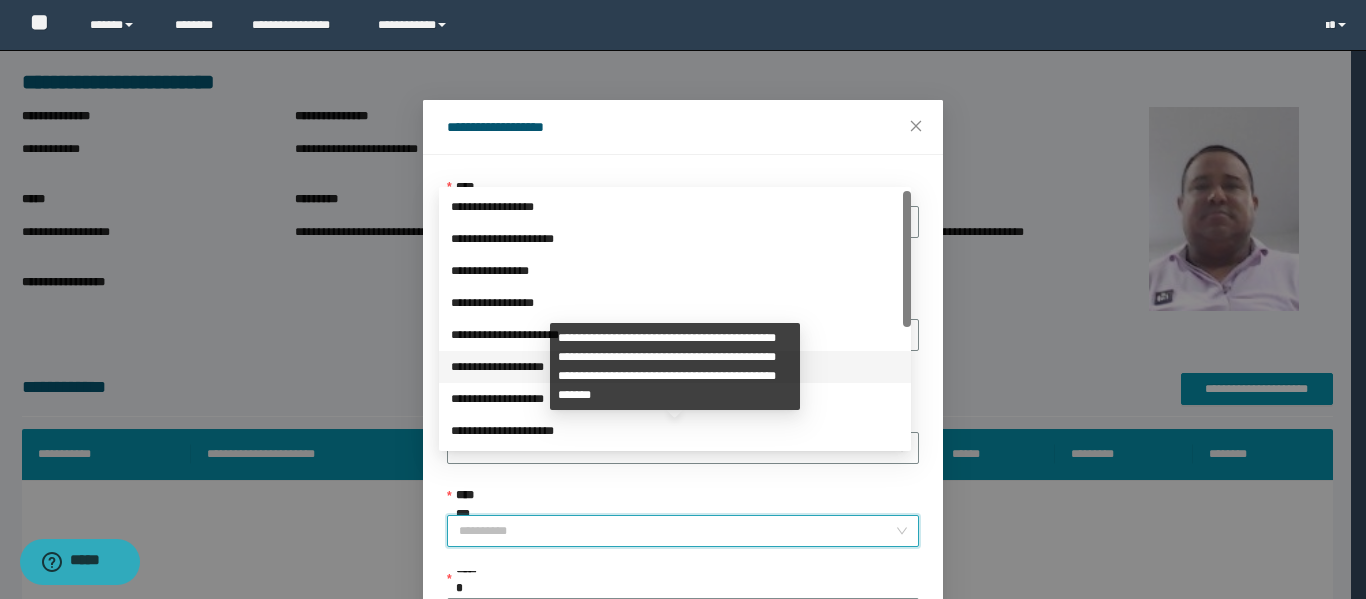 scroll, scrollTop: 224, scrollLeft: 0, axis: vertical 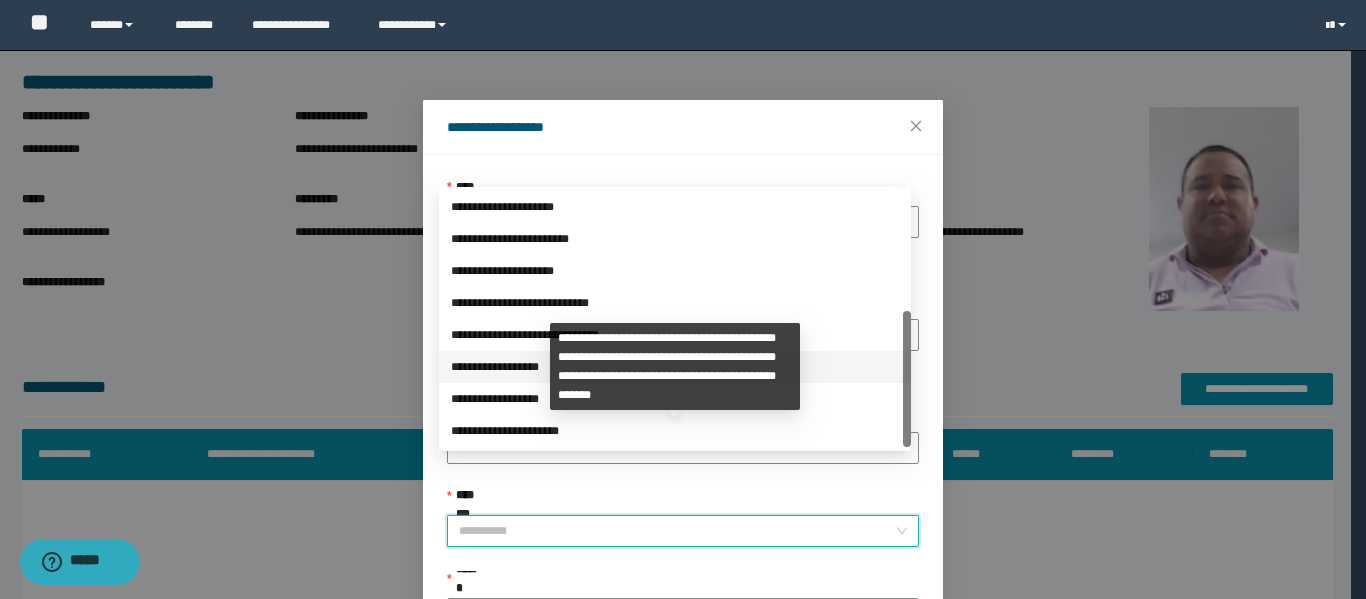 click on "**********" at bounding box center [675, 367] 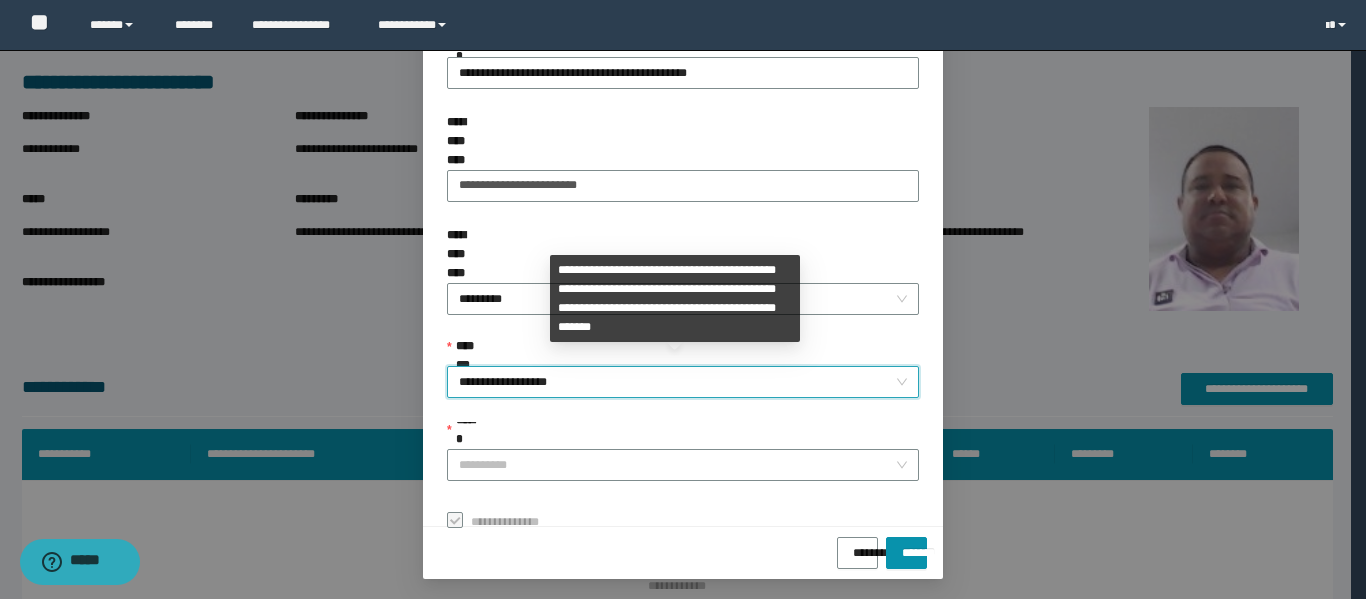 scroll, scrollTop: 153, scrollLeft: 0, axis: vertical 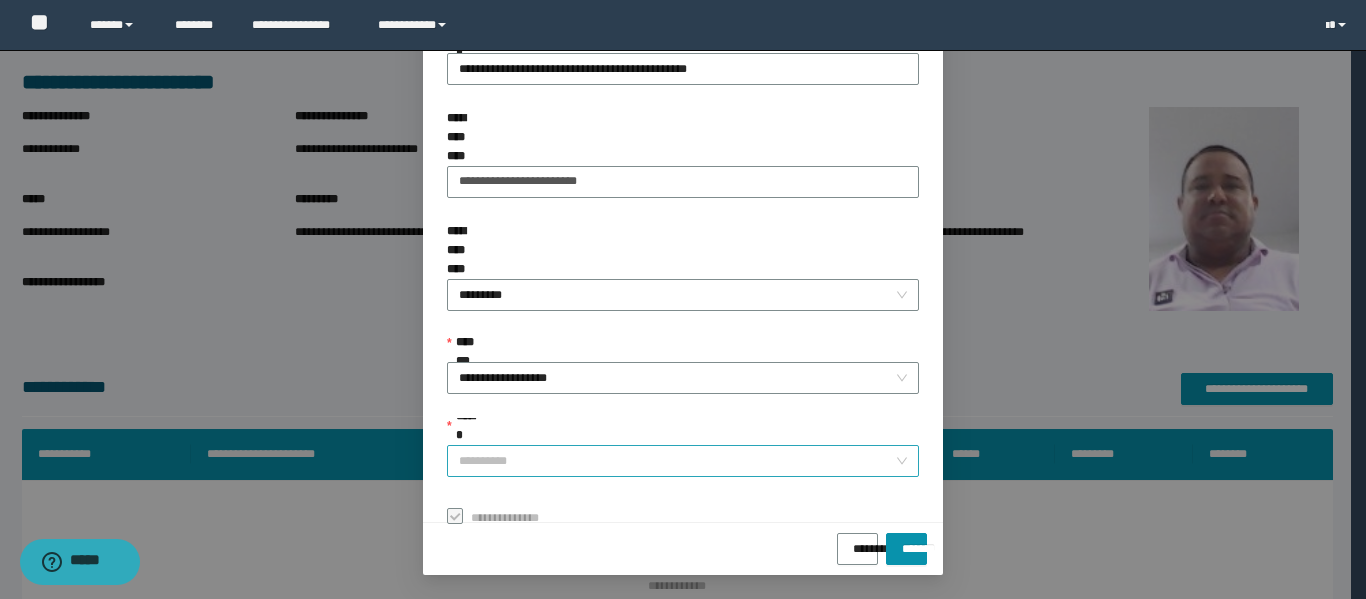 click on "******" at bounding box center [677, 461] 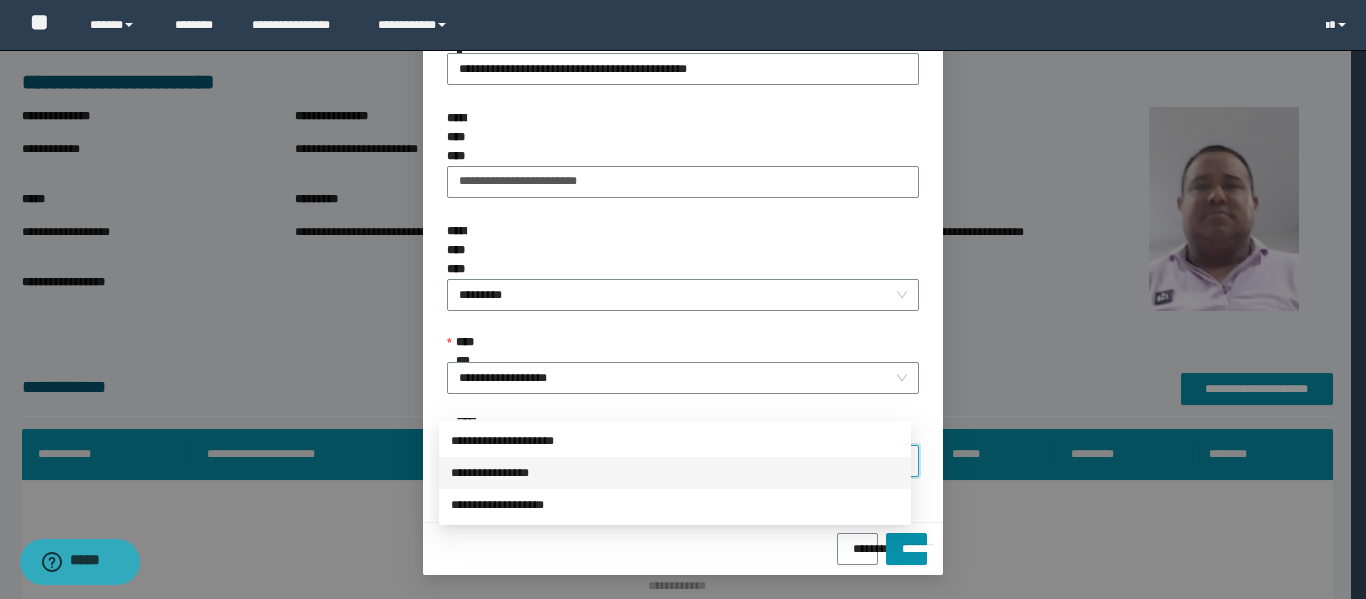 click on "**********" at bounding box center (675, 473) 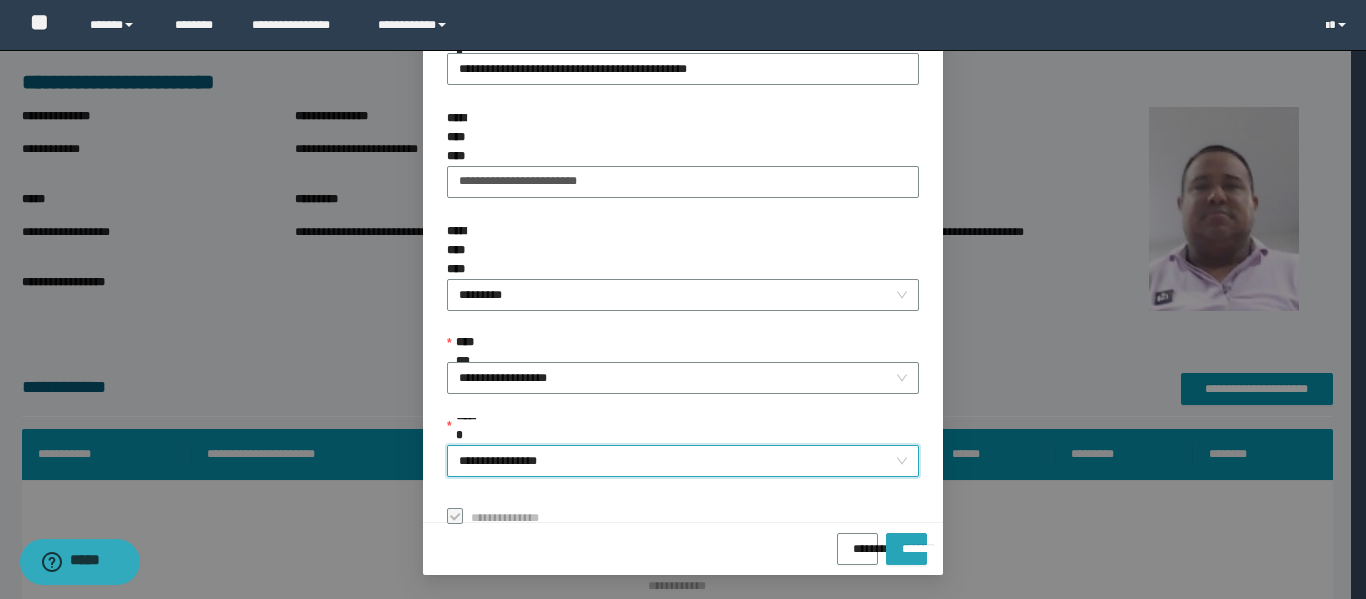 click on "*******" at bounding box center (906, 542) 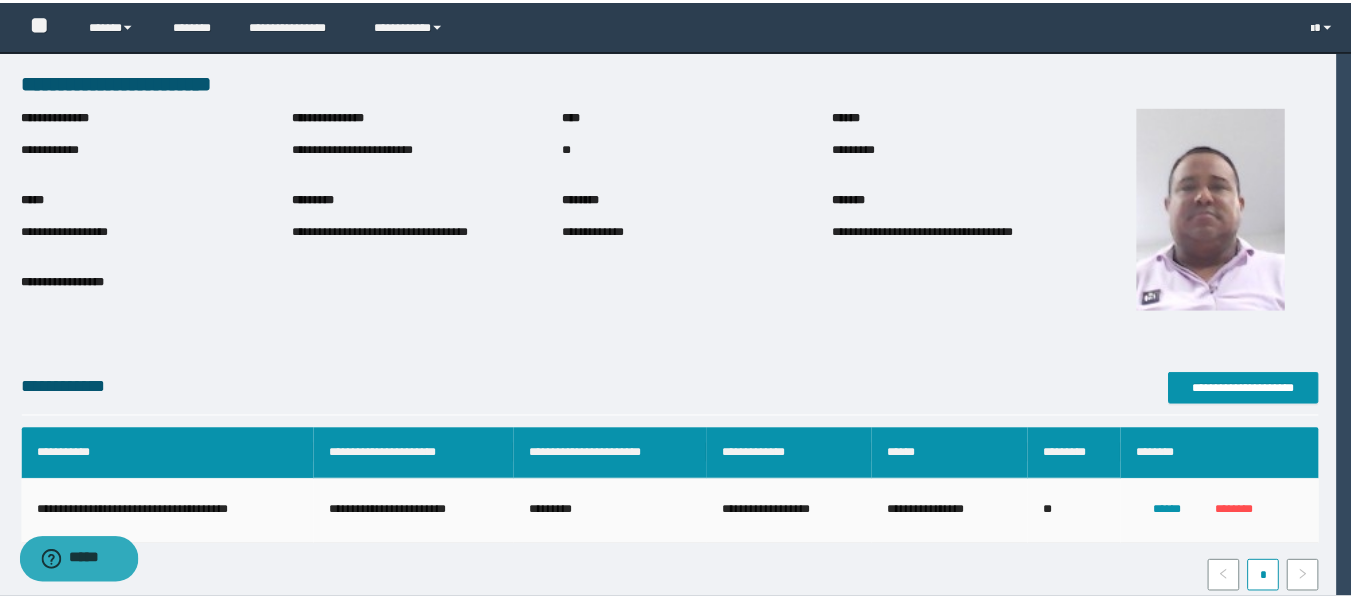 scroll, scrollTop: 106, scrollLeft: 0, axis: vertical 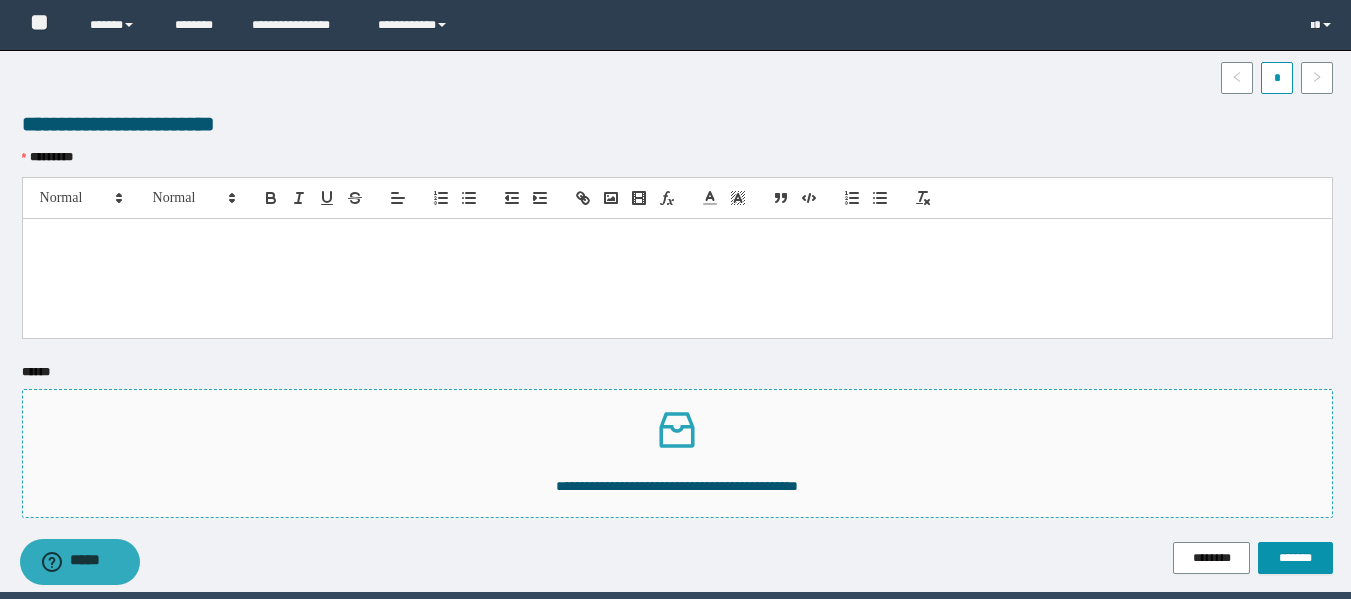 click on "**********" at bounding box center [677, 486] 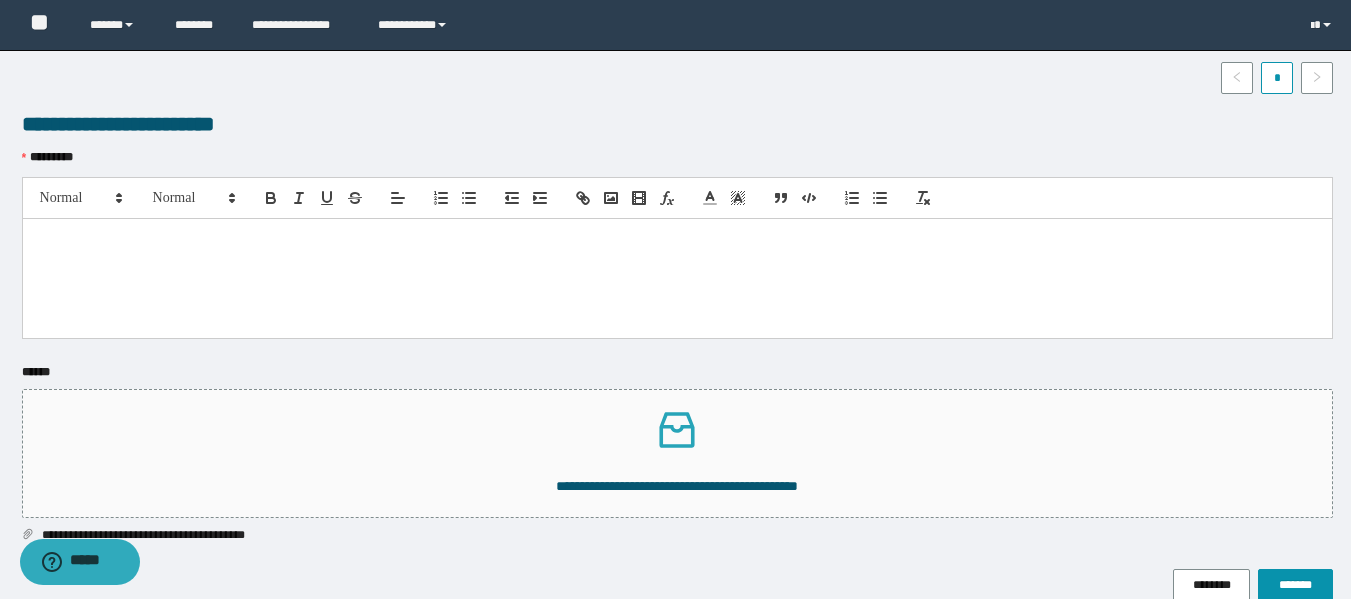 click at bounding box center (677, 278) 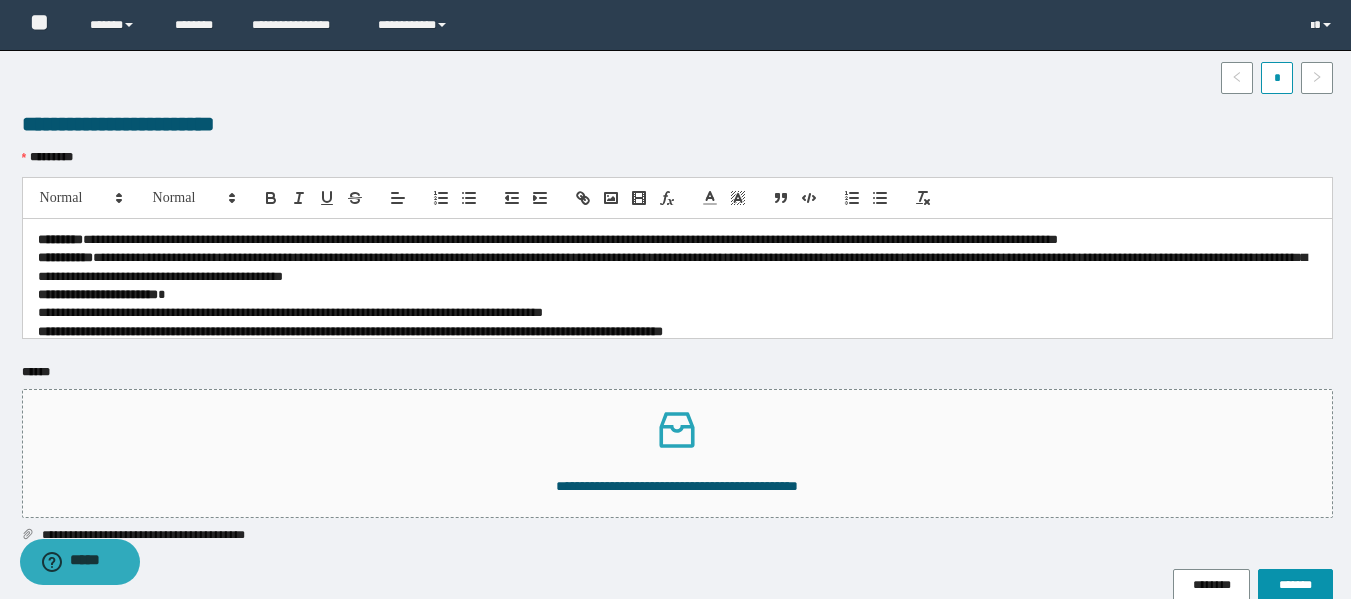 scroll, scrollTop: 0, scrollLeft: 0, axis: both 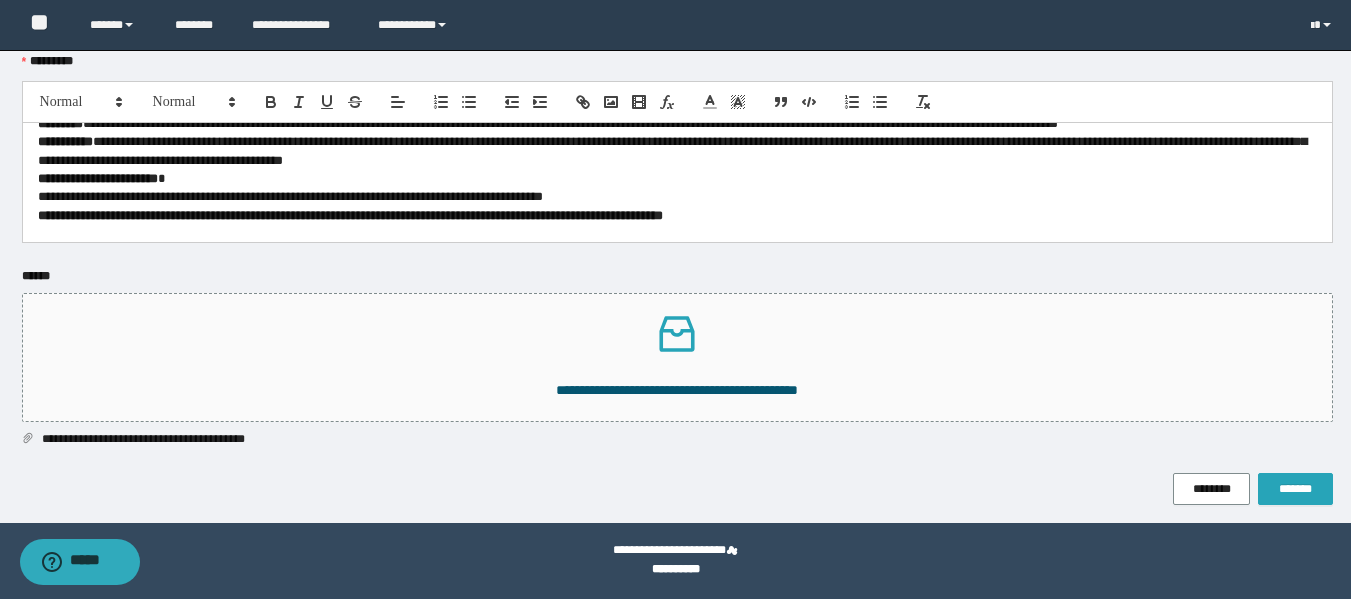 click on "*******" at bounding box center (1295, 489) 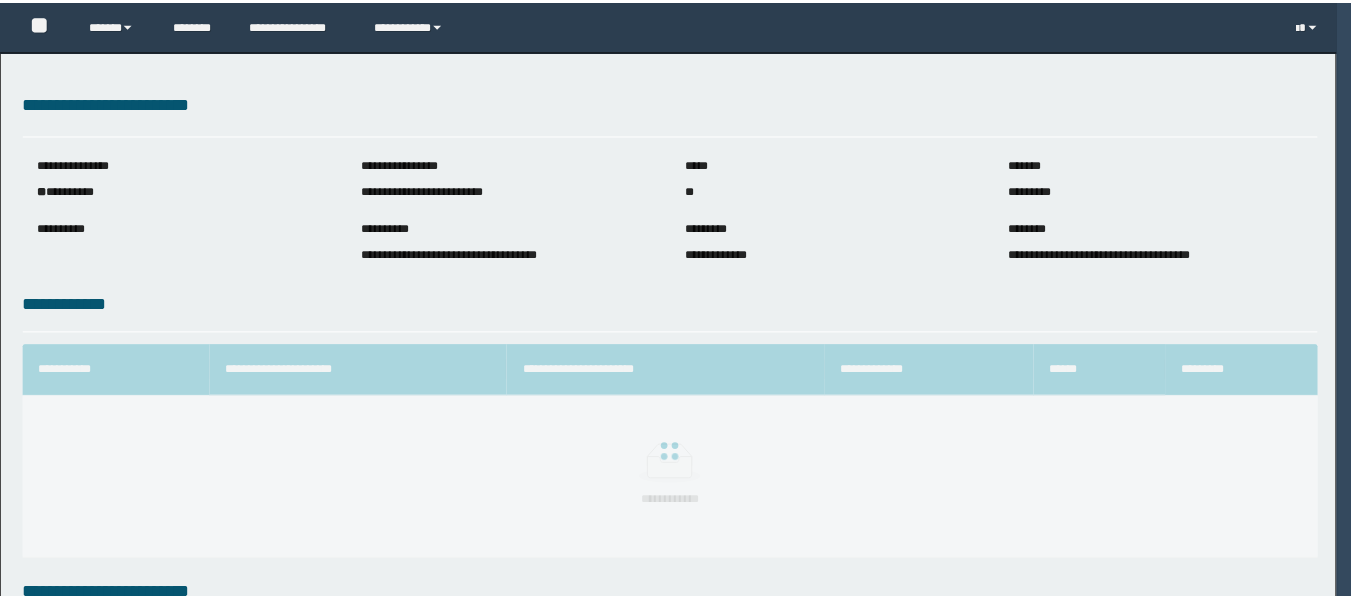 scroll, scrollTop: 0, scrollLeft: 0, axis: both 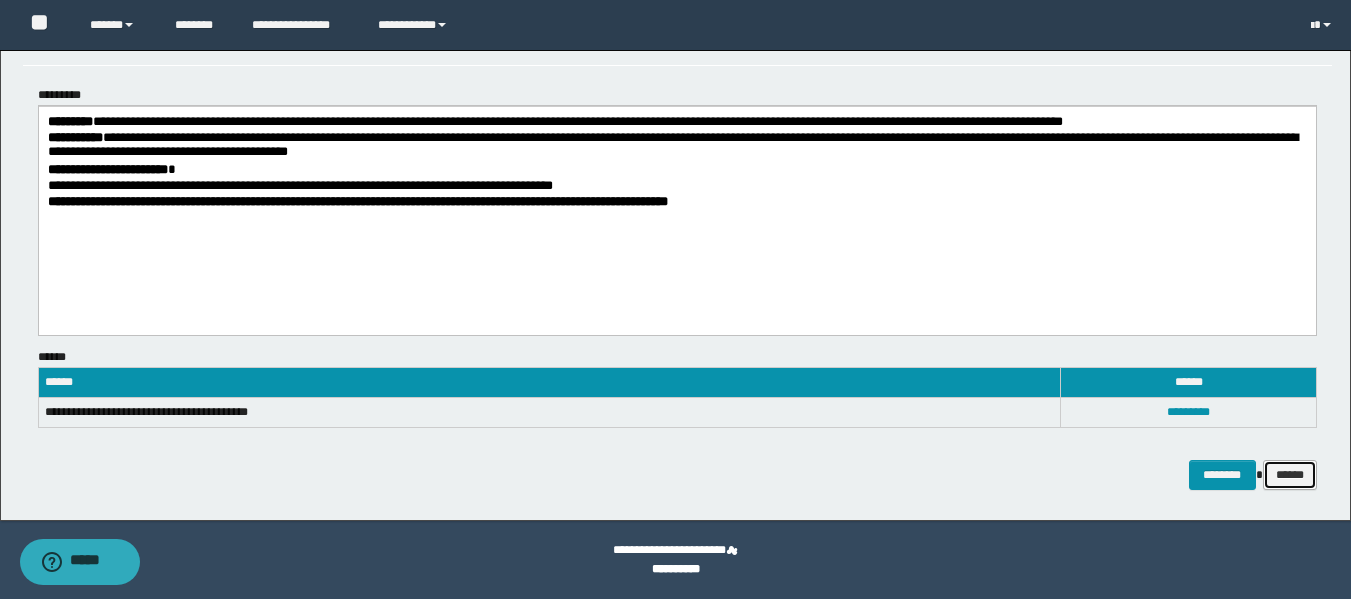 click on "******" at bounding box center (1290, 475) 